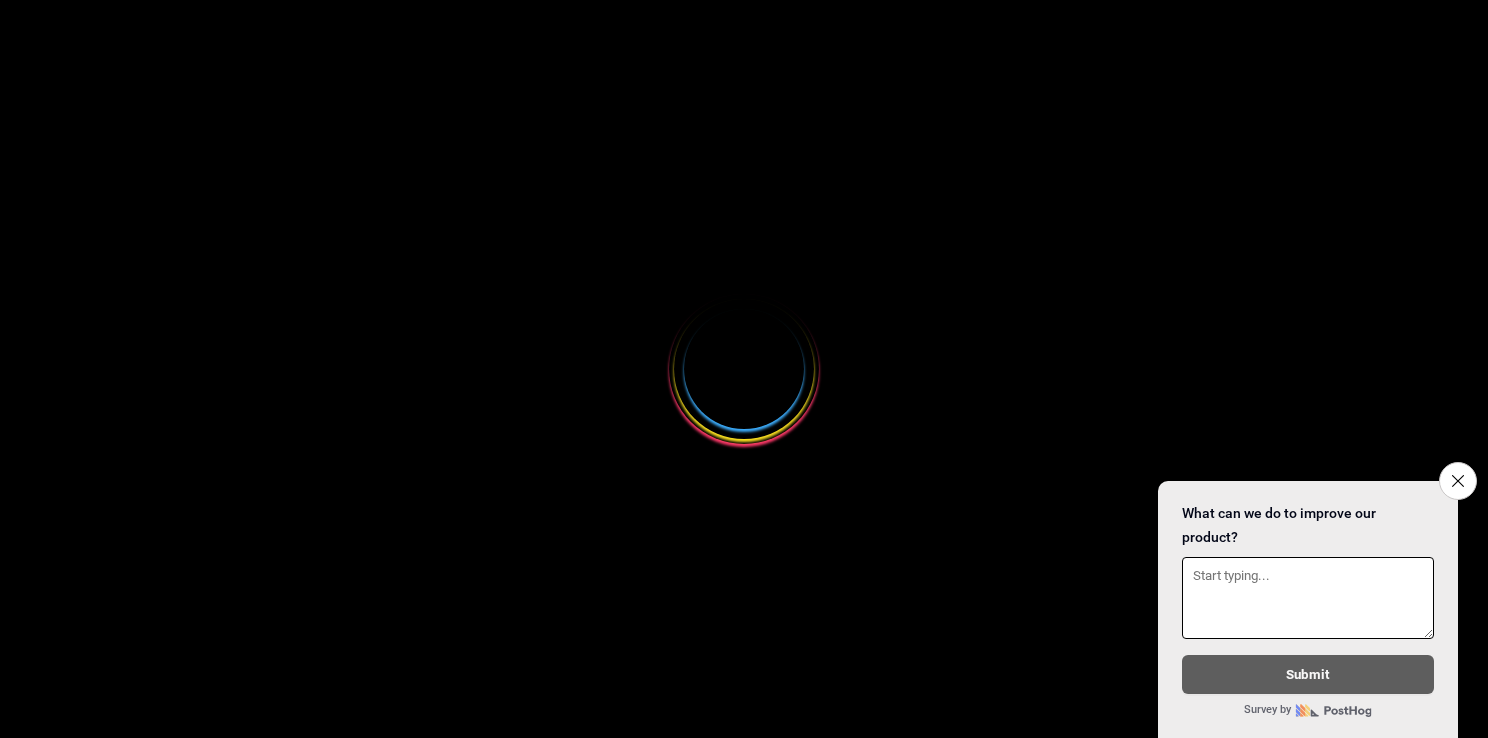 select 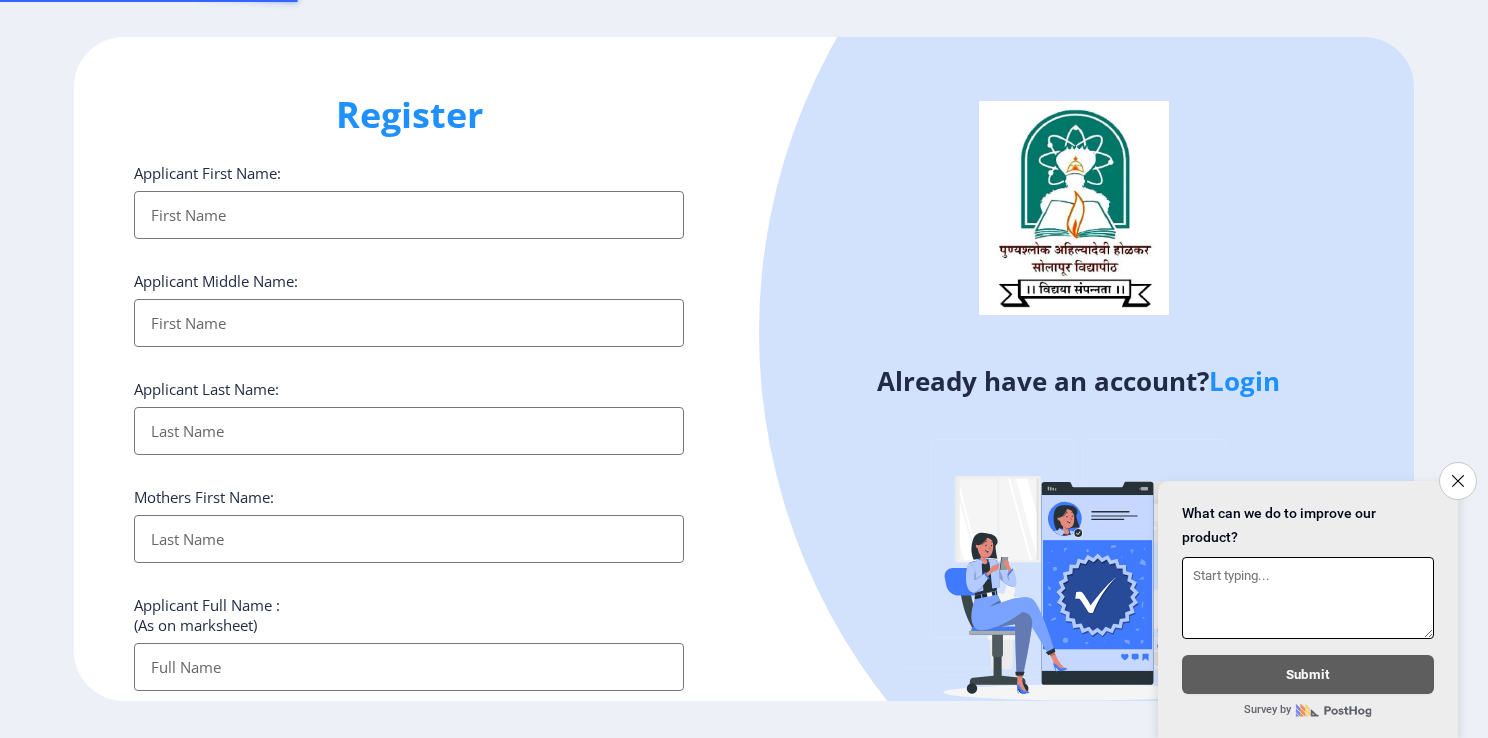 scroll, scrollTop: 0, scrollLeft: 0, axis: both 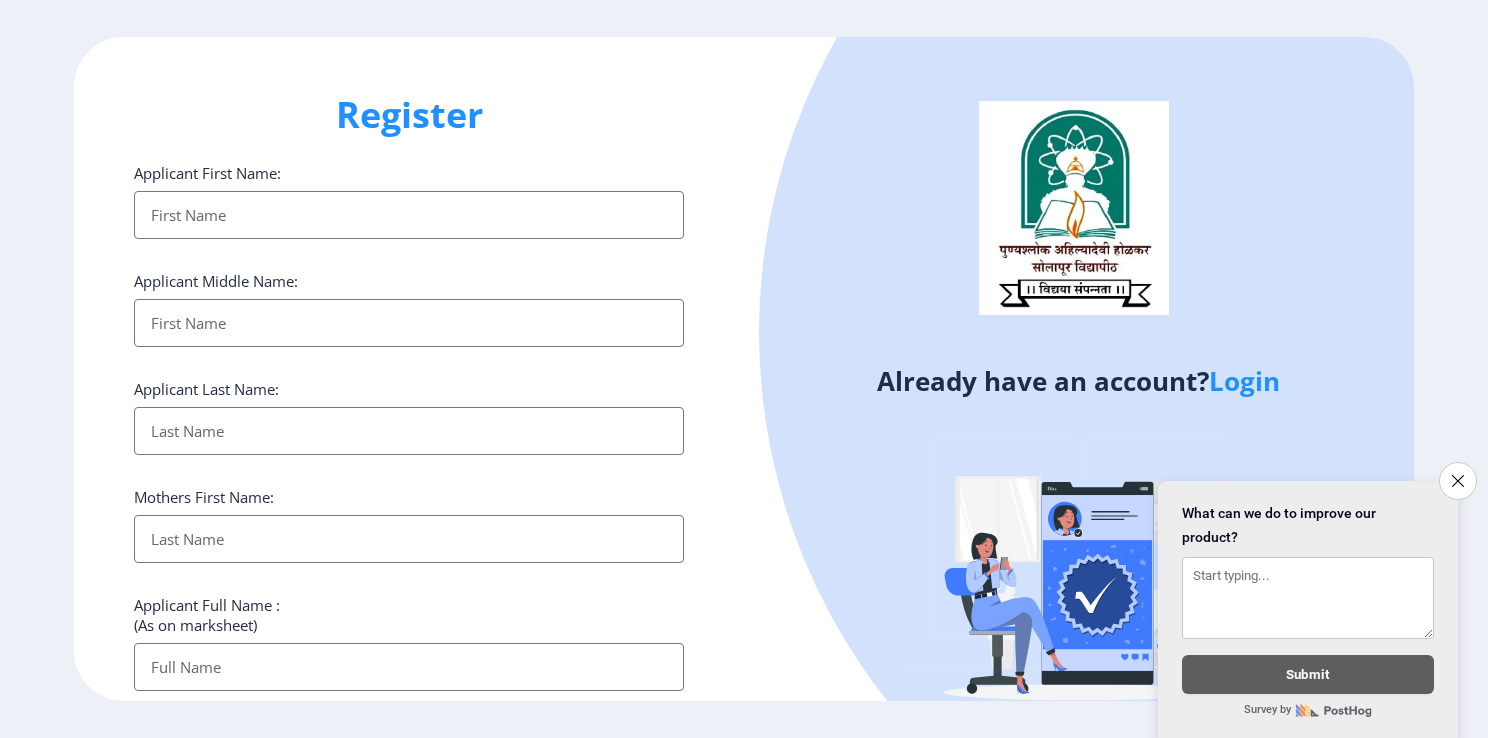 click on "Applicant First Name:" at bounding box center (409, 215) 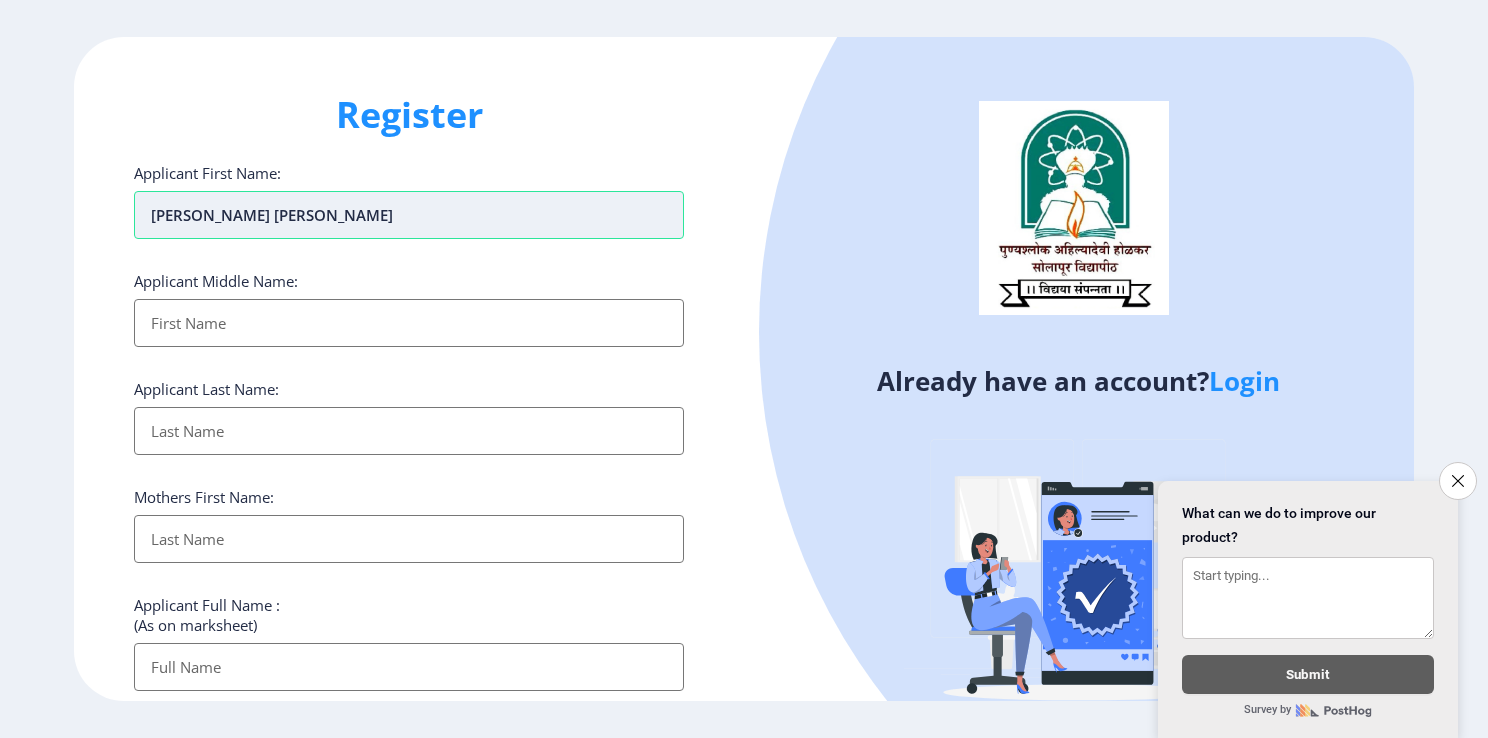 click on "[PERSON_NAME] [PERSON_NAME]" at bounding box center [409, 215] 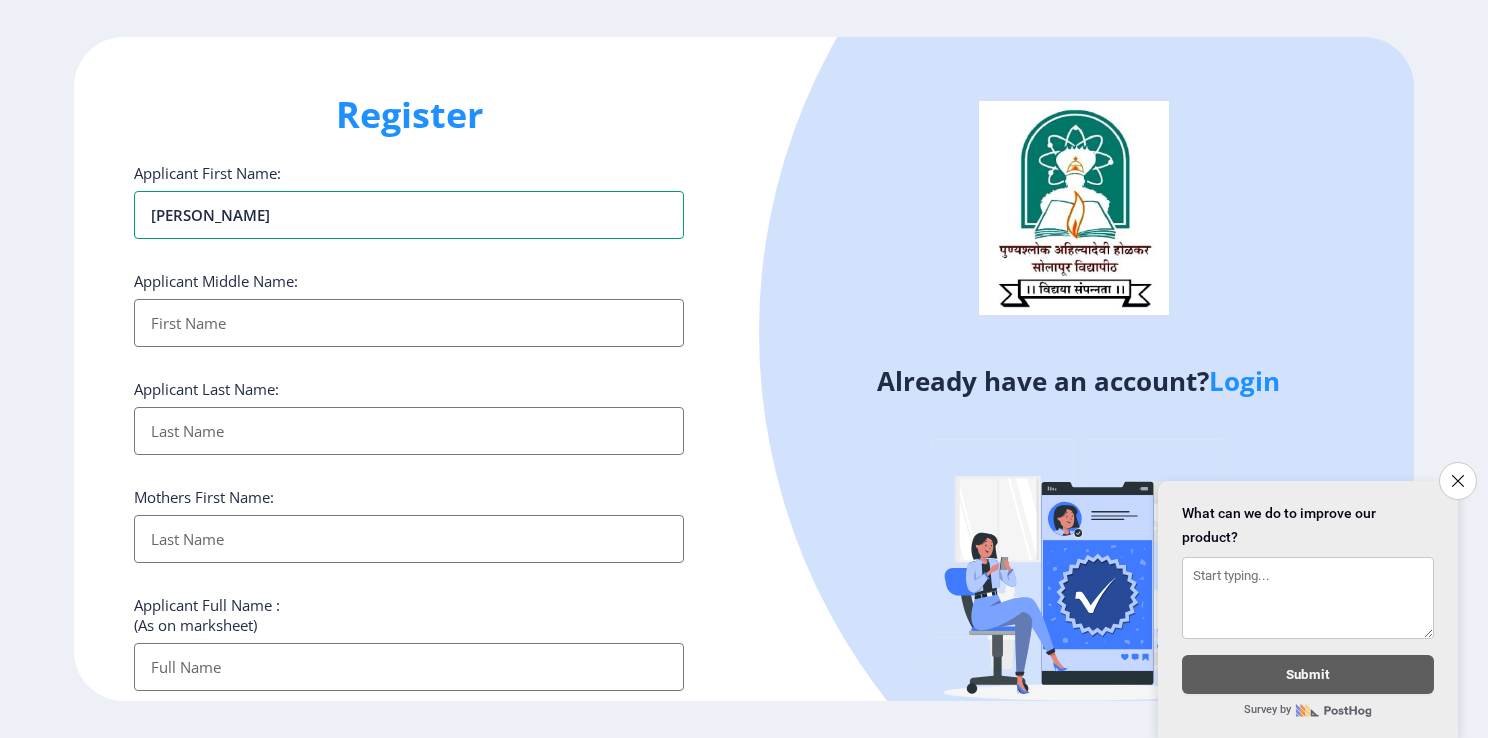 type on "[PERSON_NAME]" 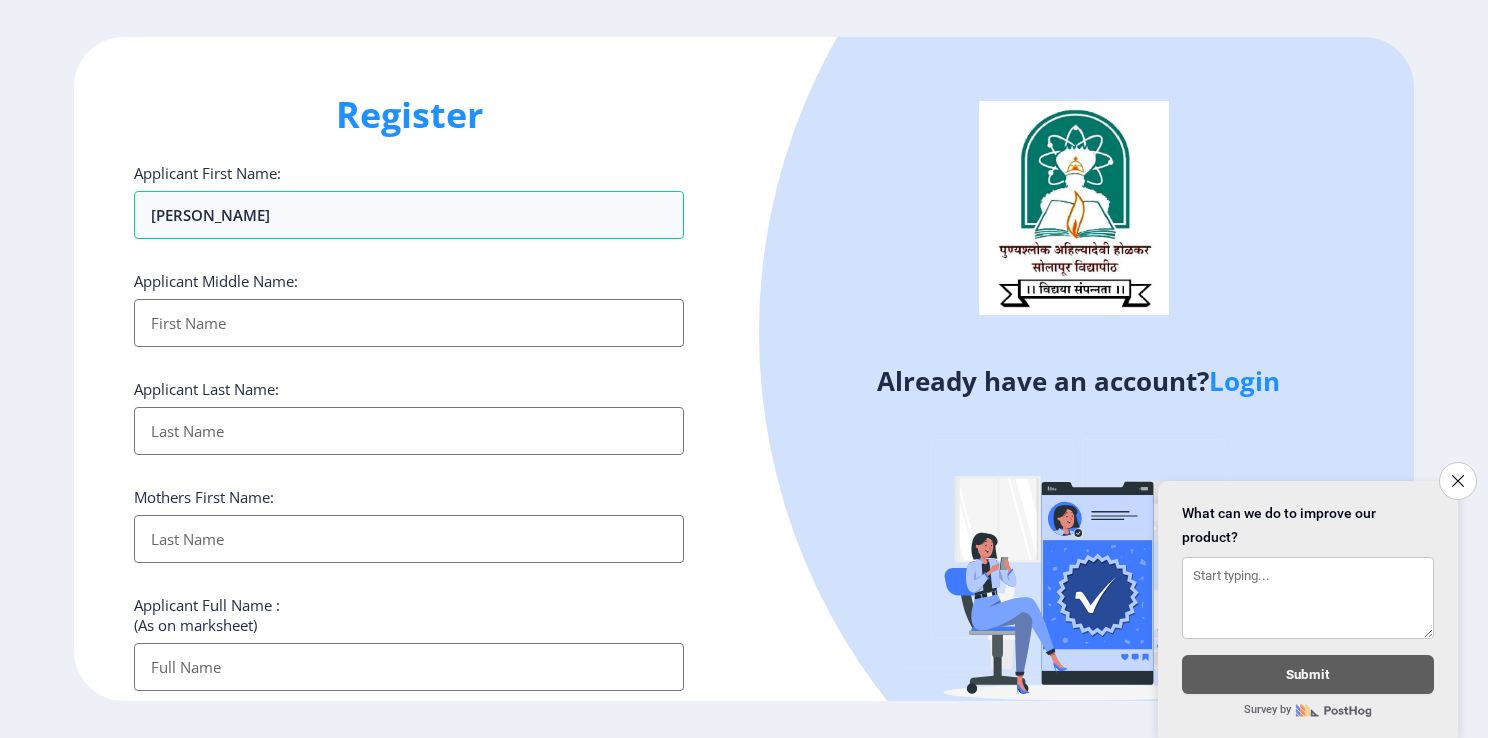 click on "Applicant First Name:" at bounding box center [409, 323] 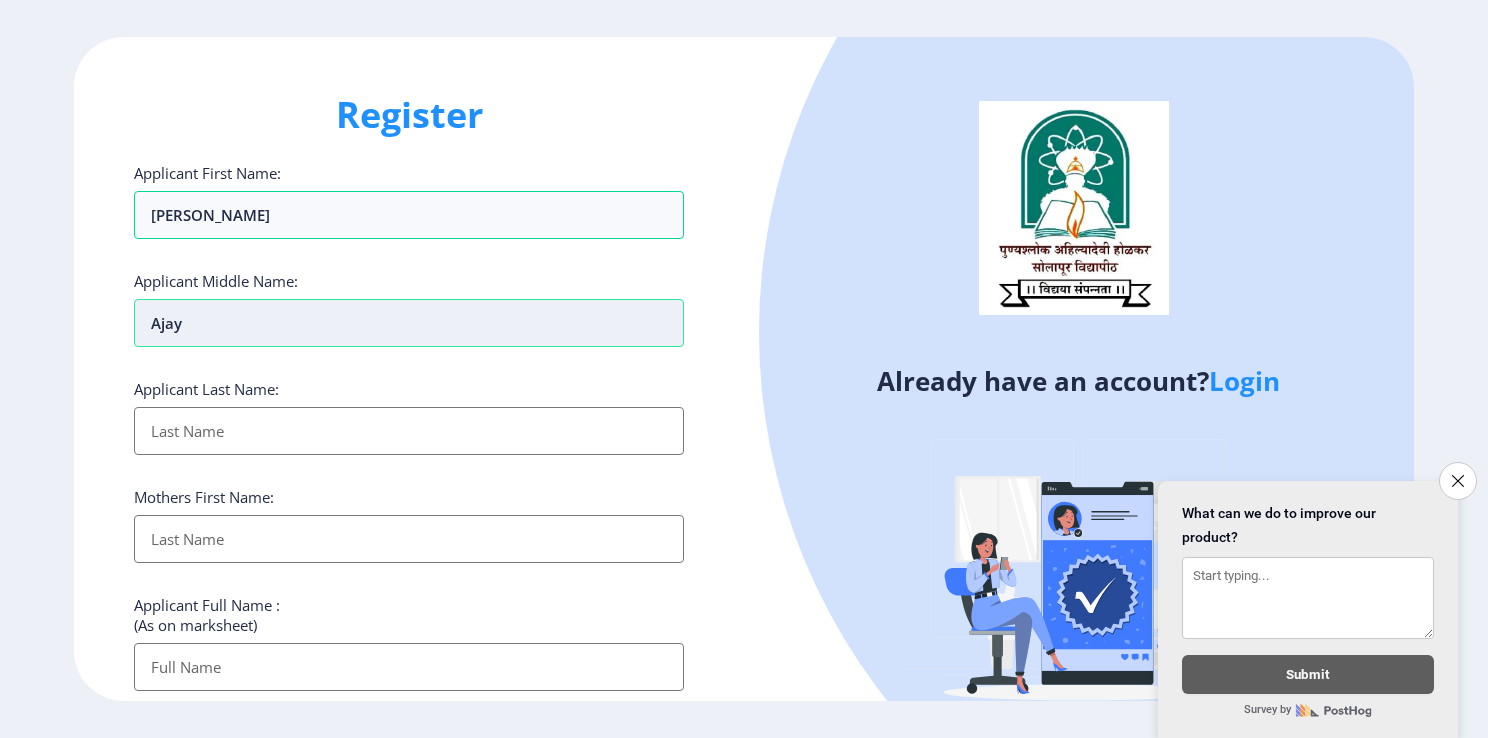 type on "Ajay" 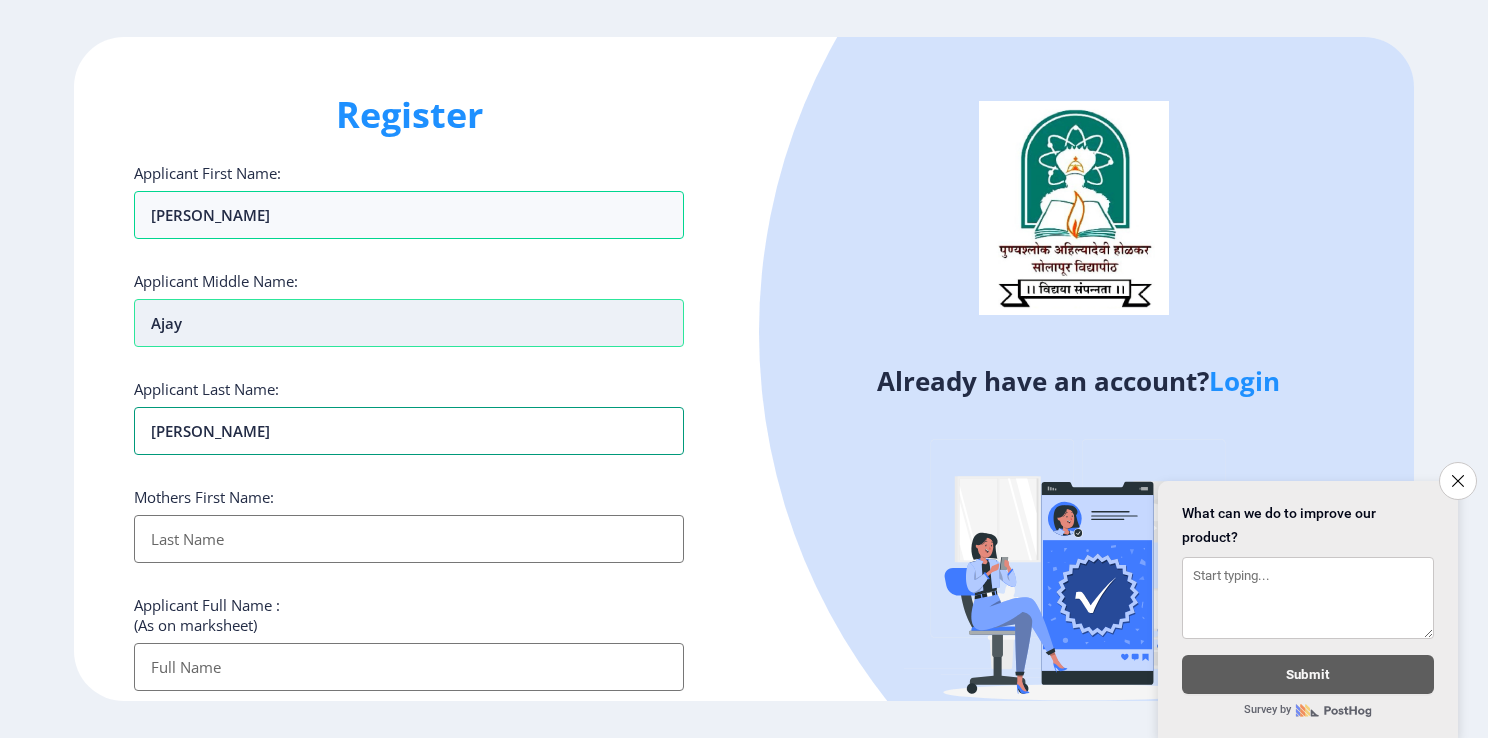 type on "[PERSON_NAME]" 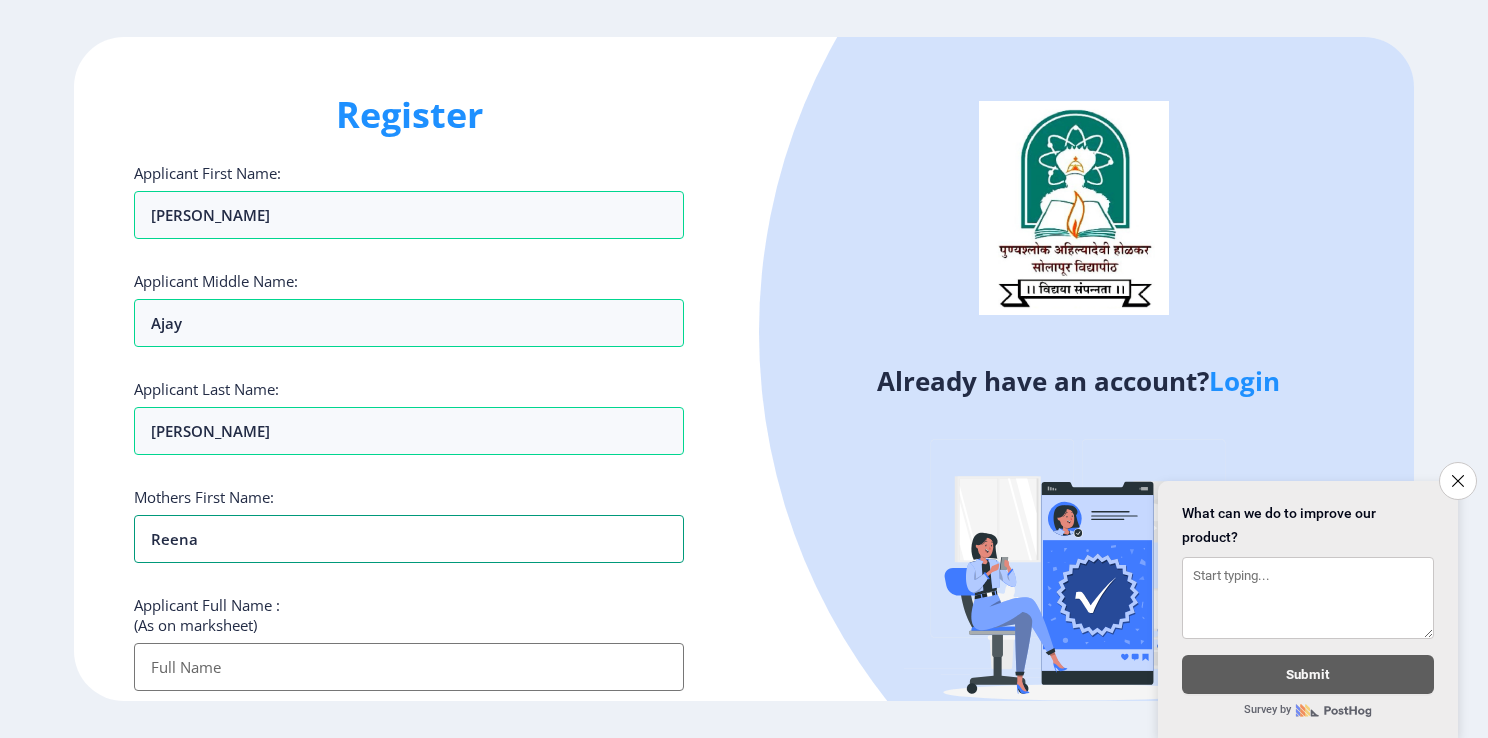 type on "Reena" 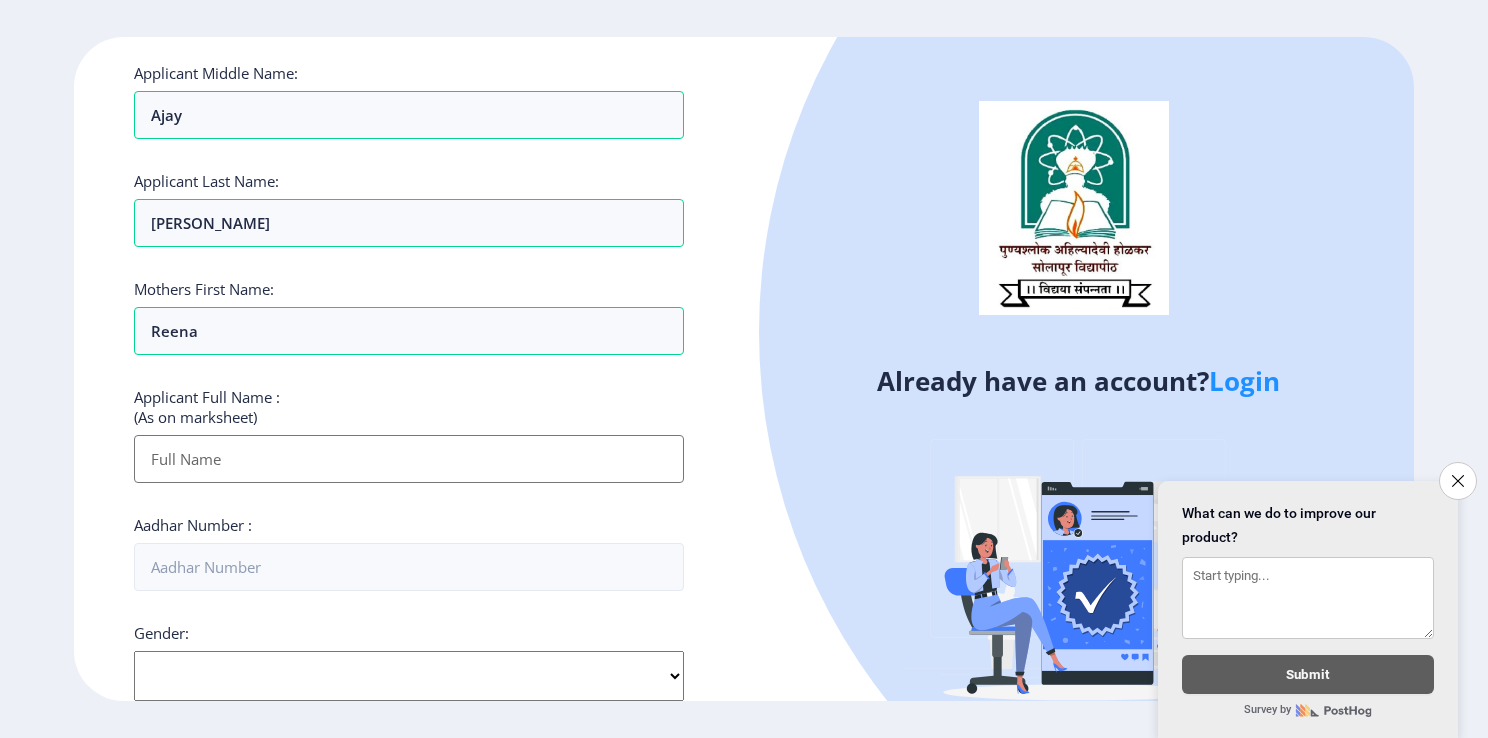 scroll, scrollTop: 224, scrollLeft: 0, axis: vertical 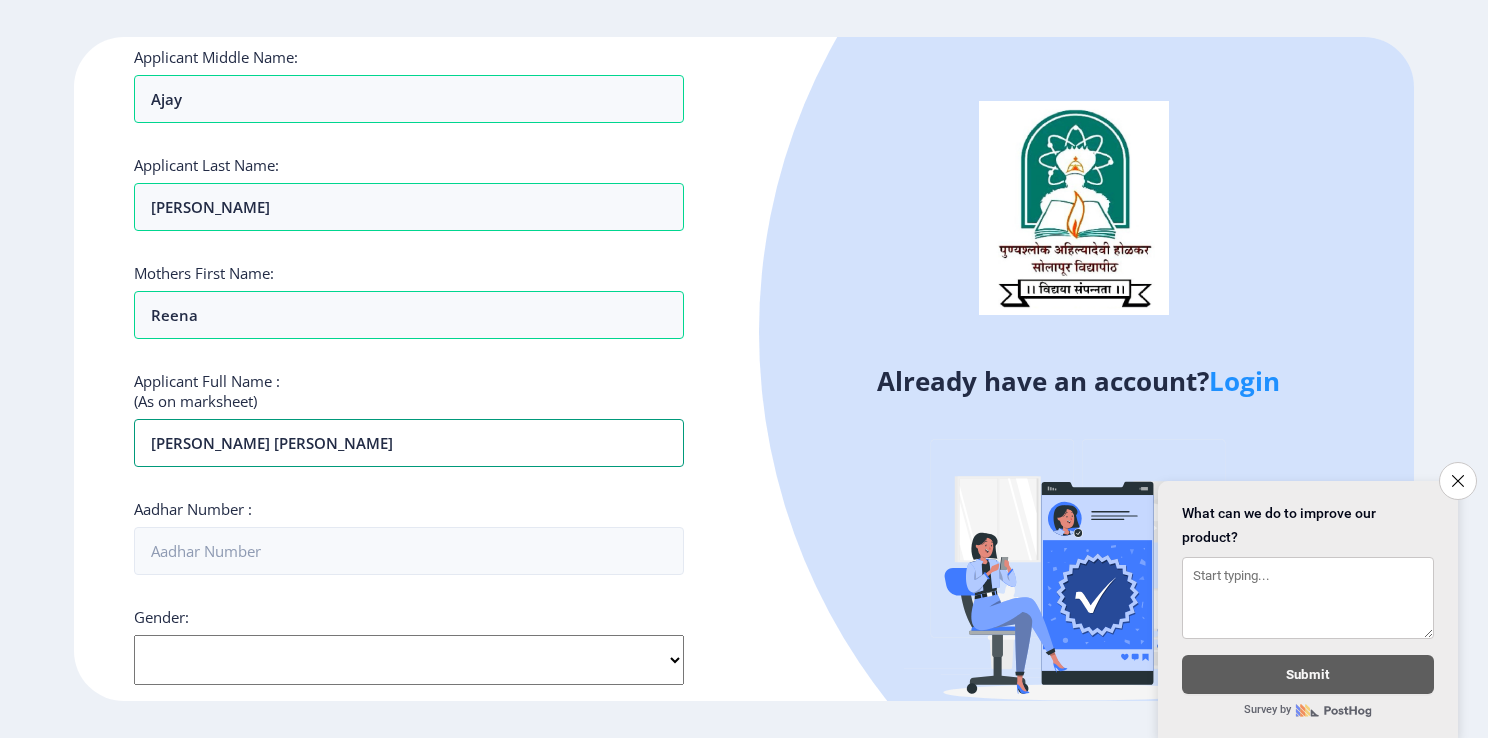 type on "[PERSON_NAME] [PERSON_NAME]" 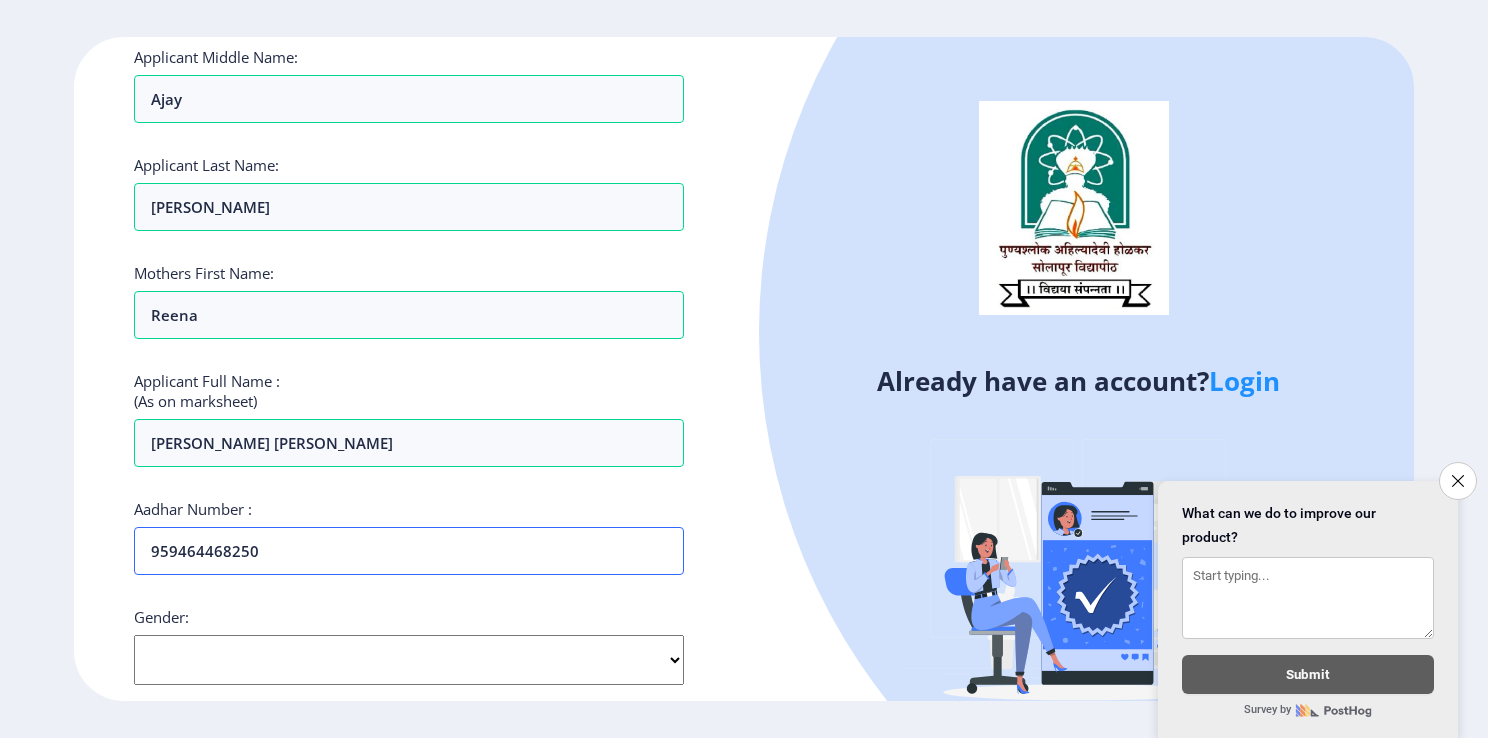 type on "959464468250" 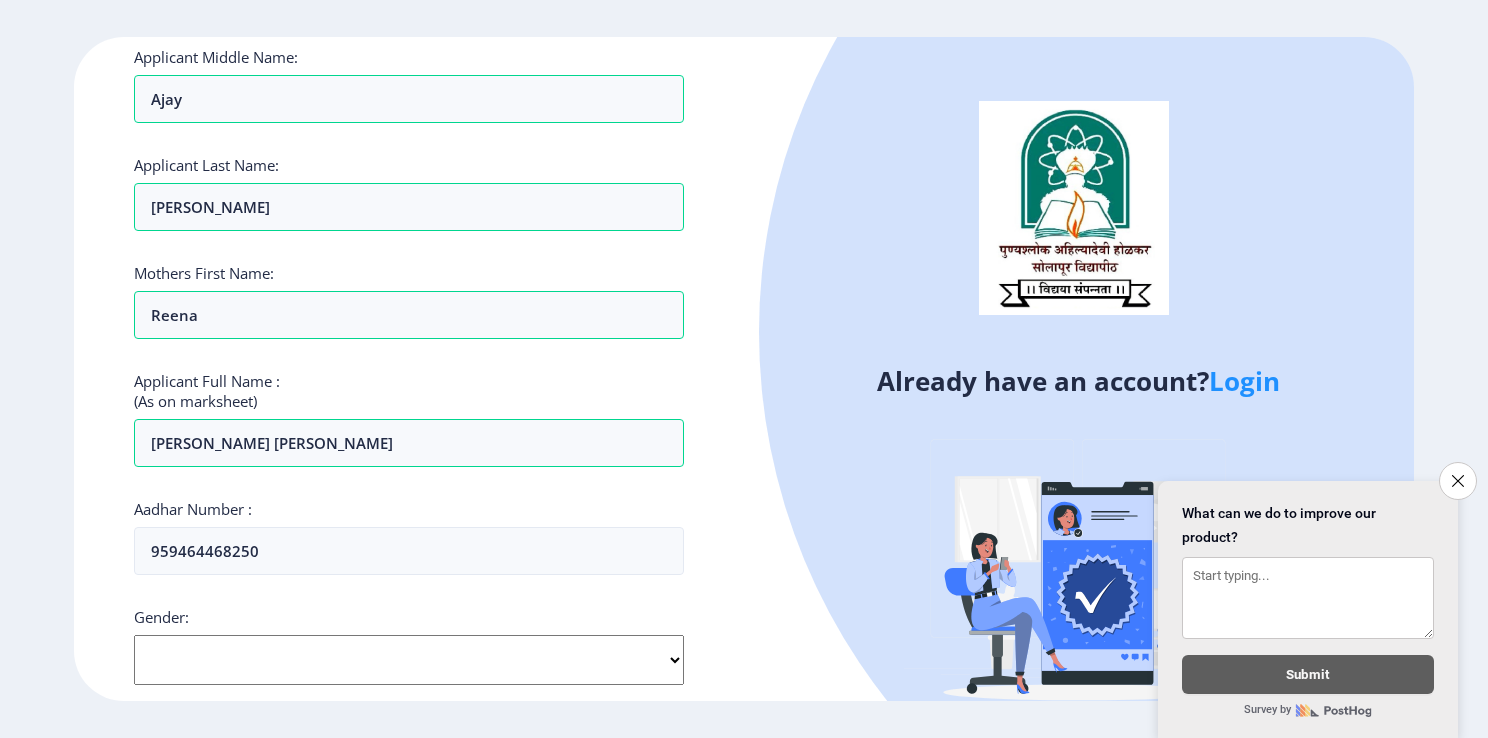 click on "Select Gender [DEMOGRAPHIC_DATA] [DEMOGRAPHIC_DATA] Other" 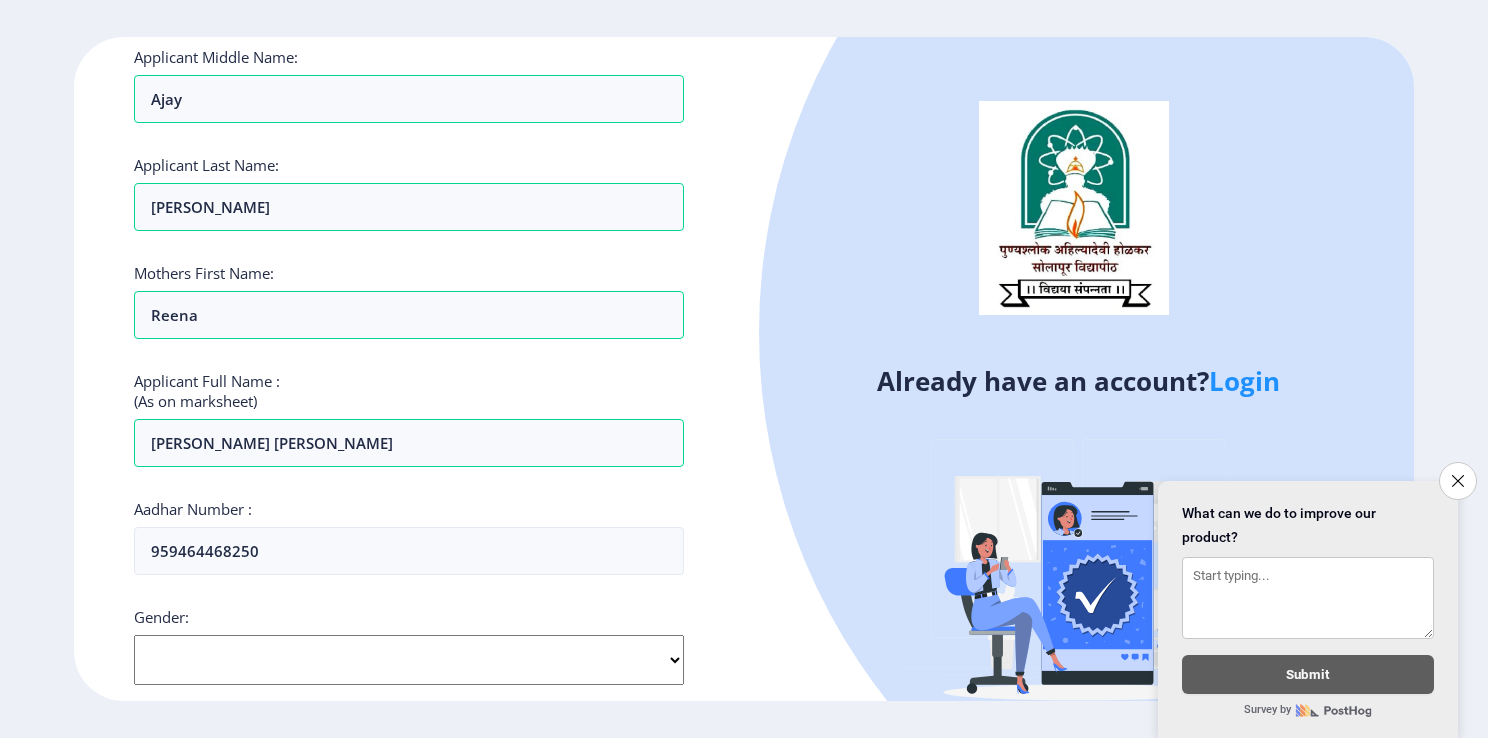 select on "[DEMOGRAPHIC_DATA]" 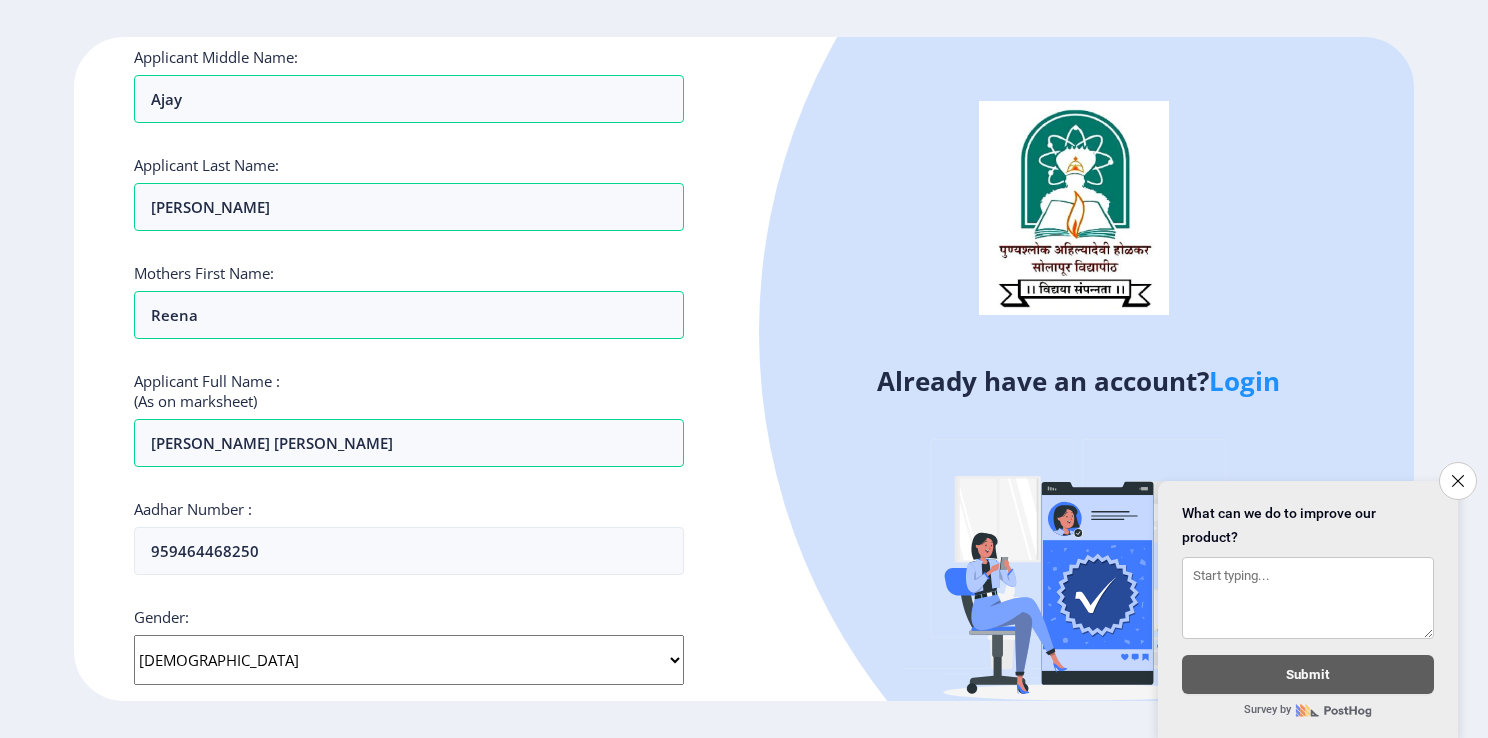 click on "Select Gender [DEMOGRAPHIC_DATA] [DEMOGRAPHIC_DATA] Other" 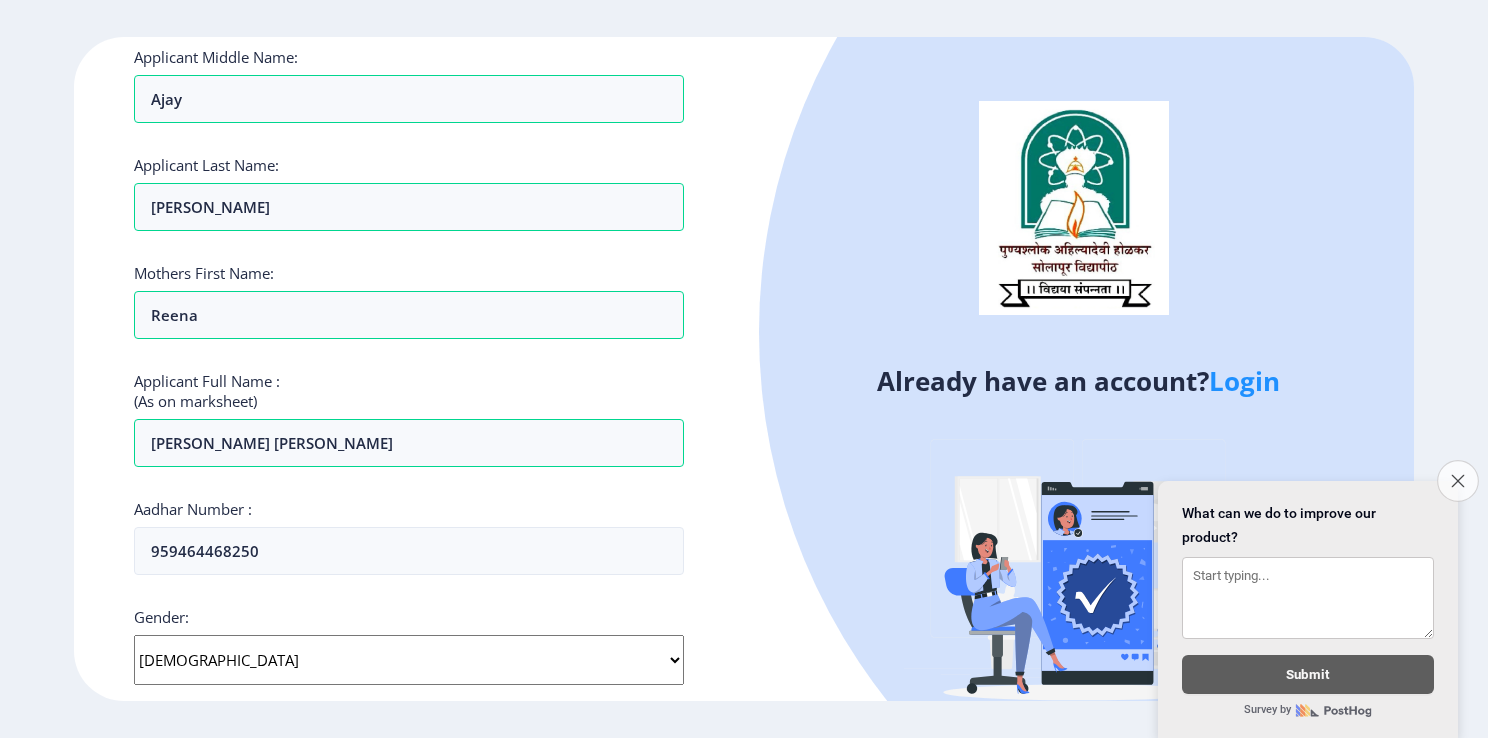 click on "Close survey" 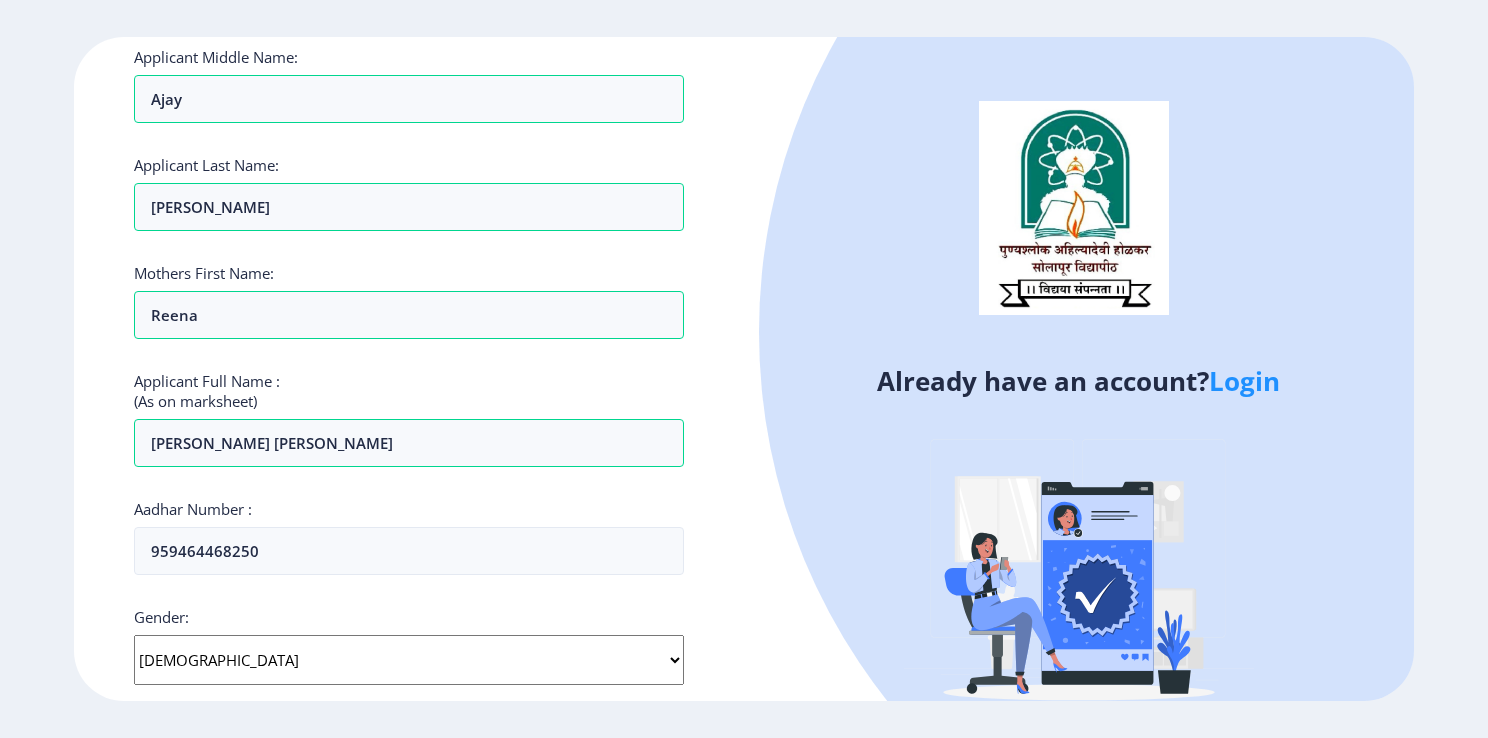 click on "Login" 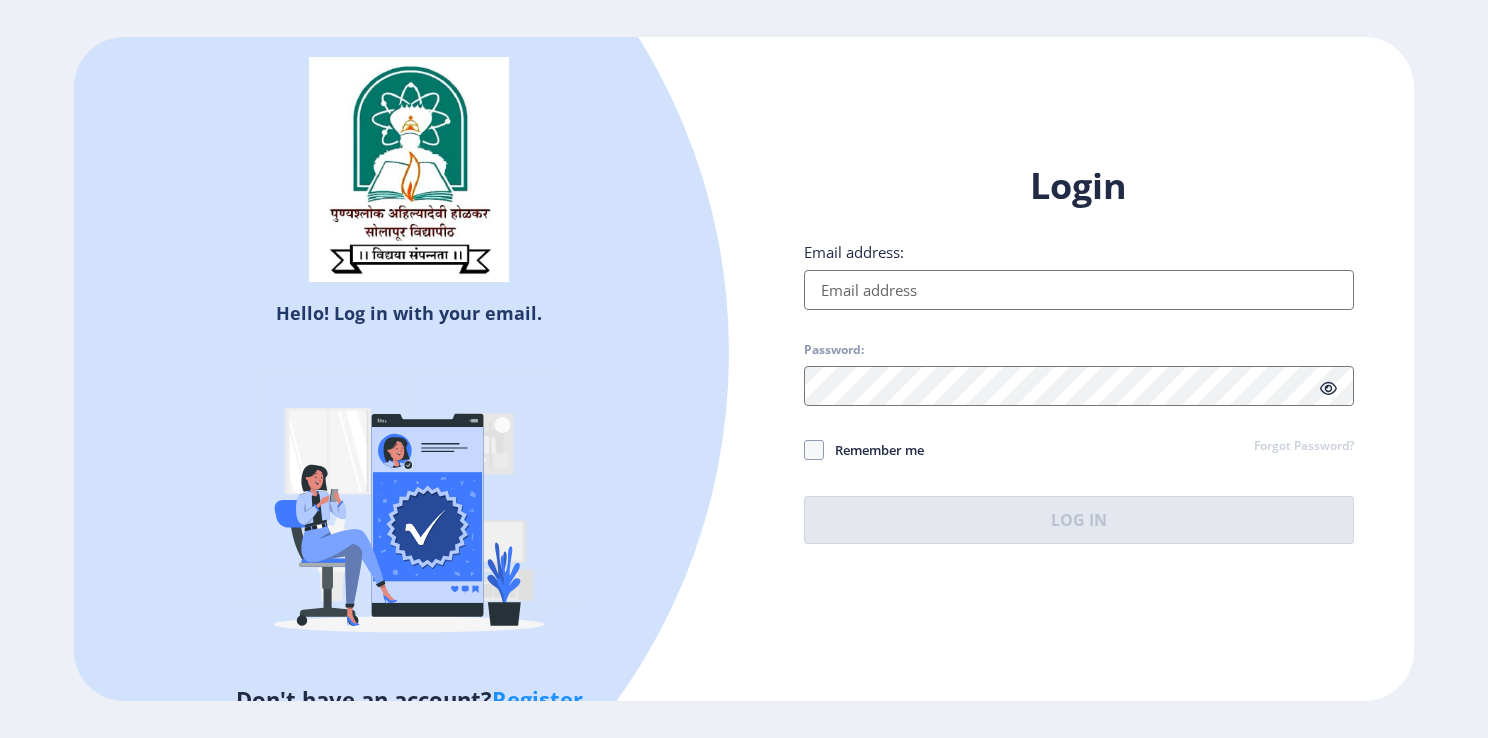 click on "Register" 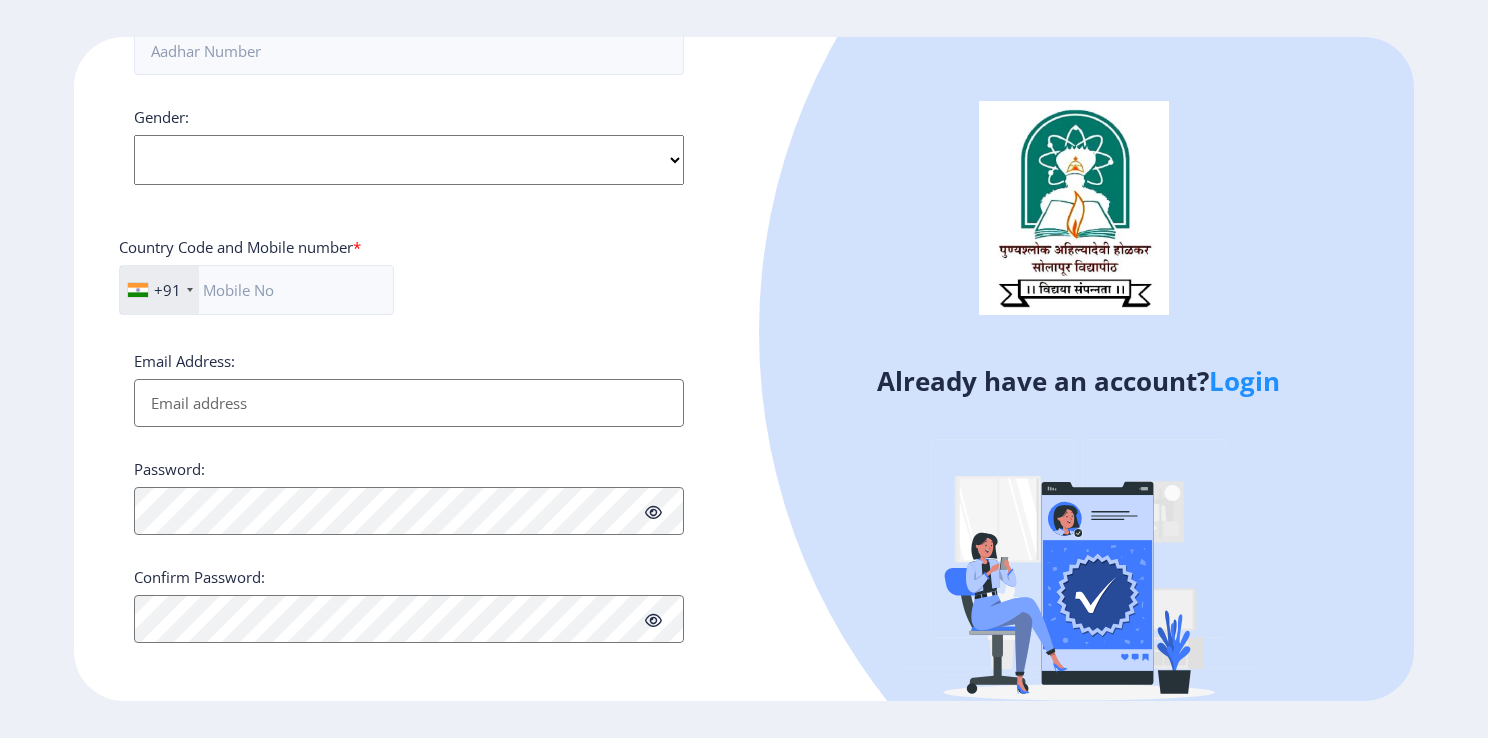 scroll, scrollTop: 0, scrollLeft: 0, axis: both 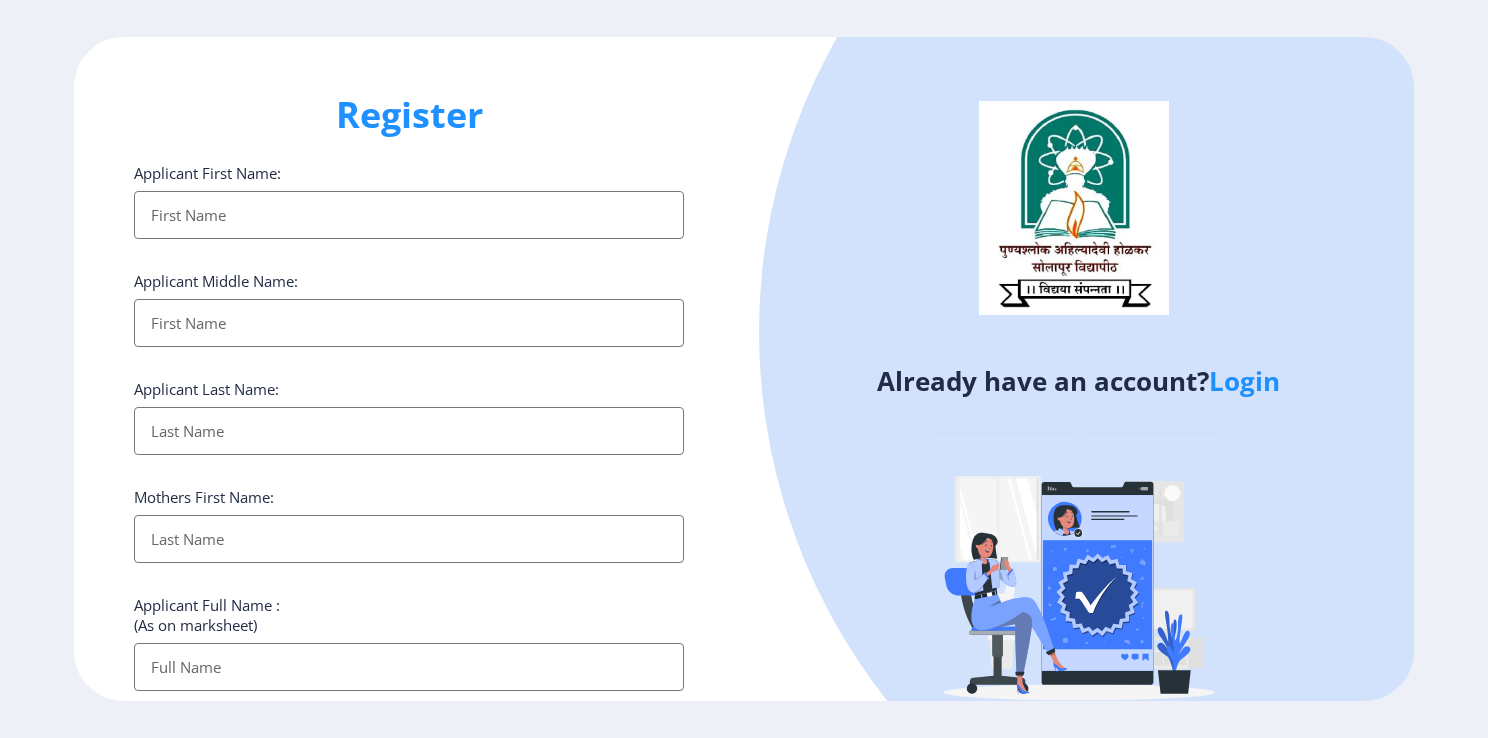 click on "Applicant First Name:" at bounding box center (409, 215) 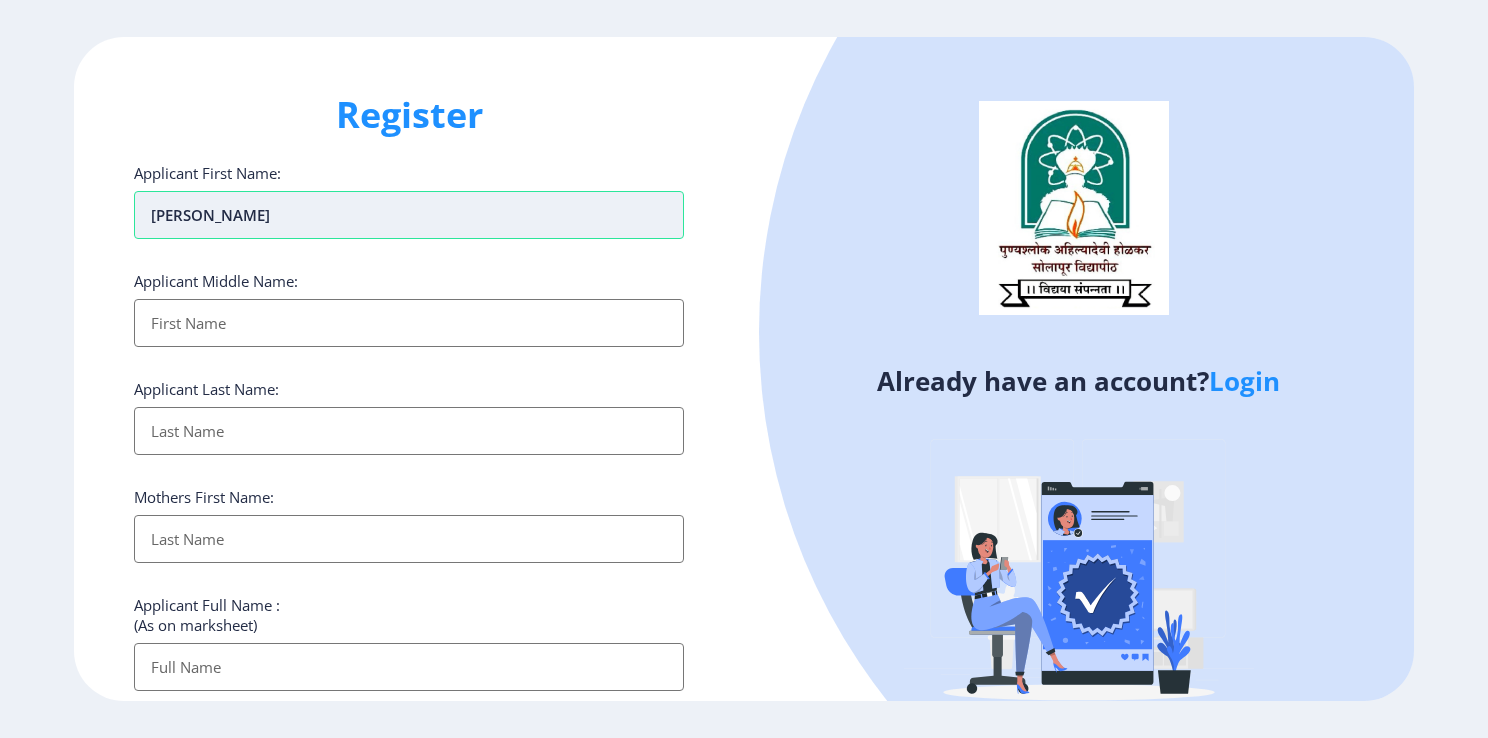 type on "[PERSON_NAME]" 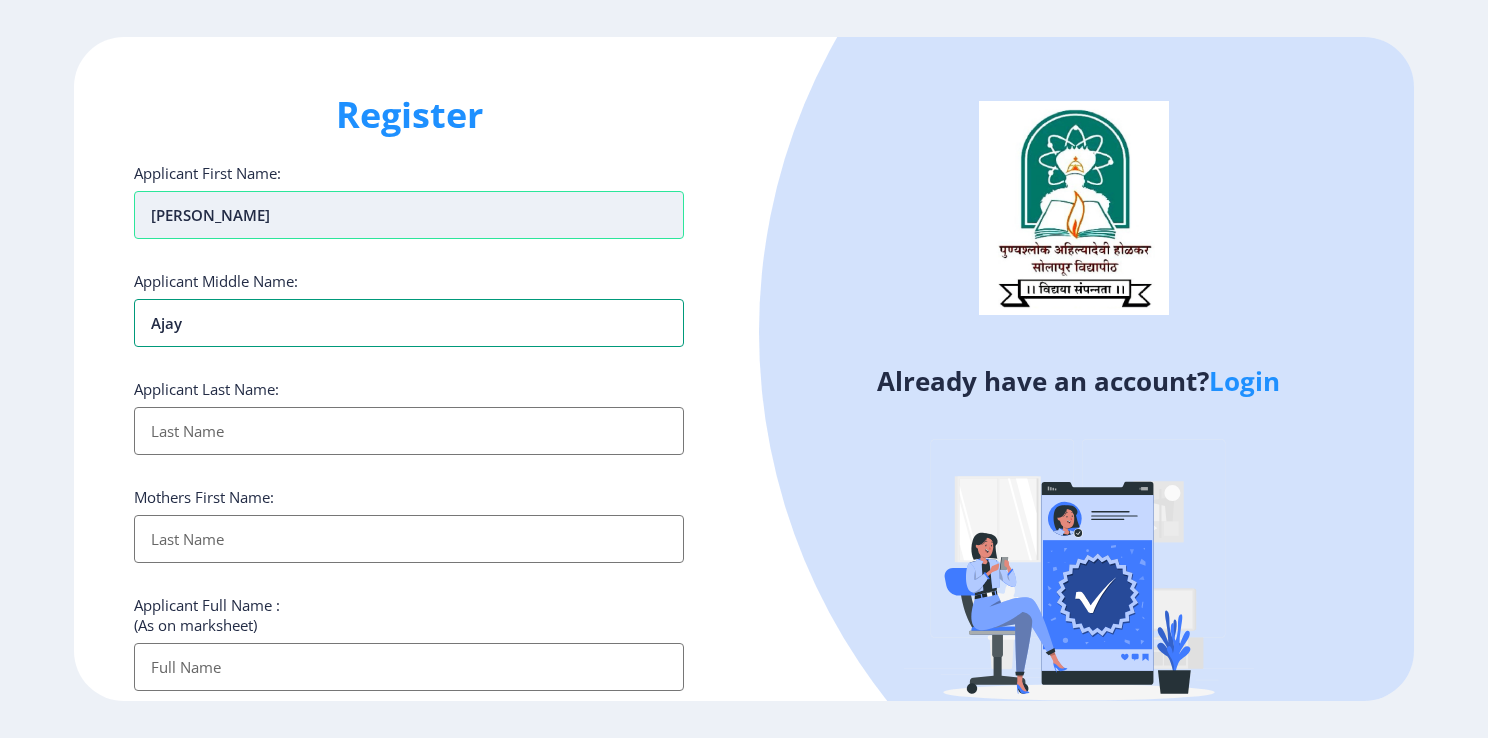 type on "Ajay" 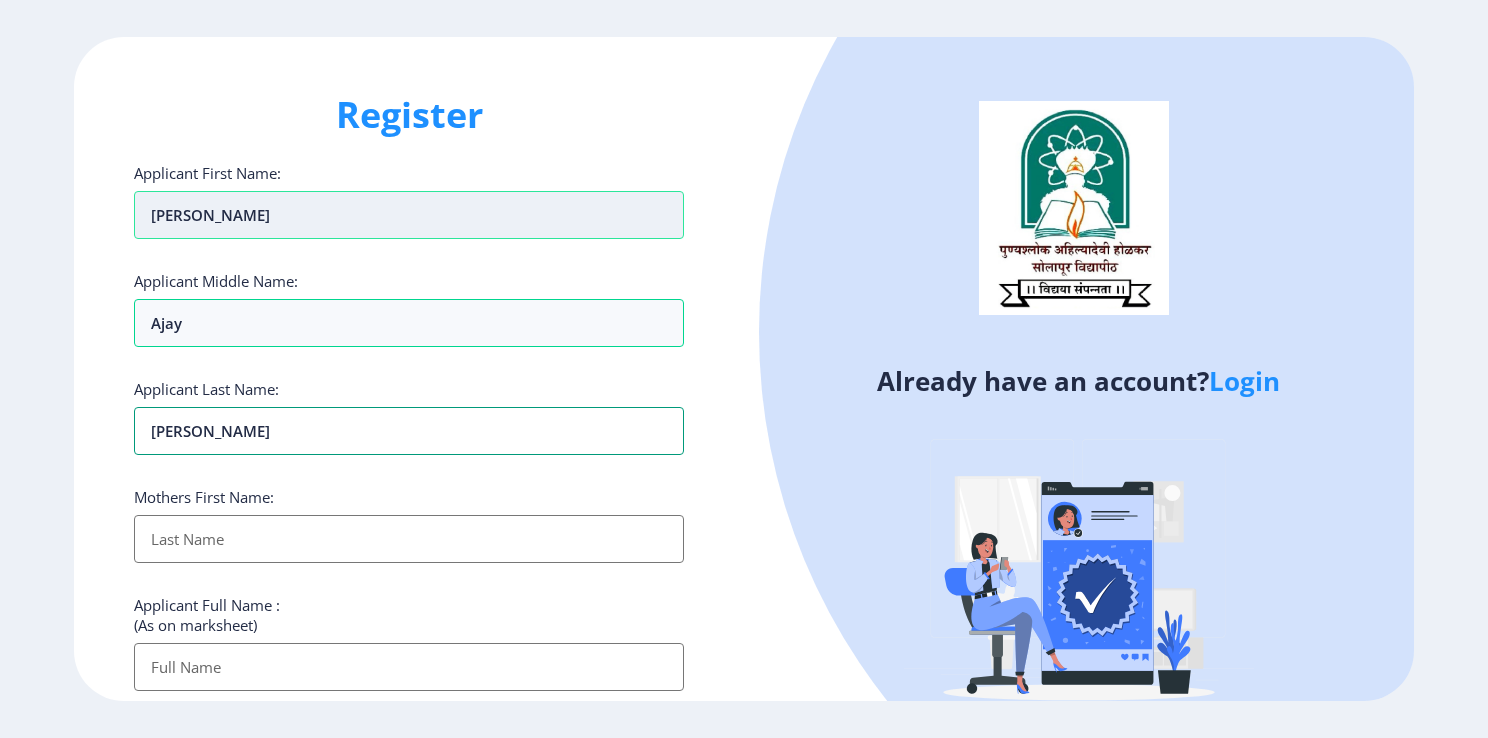 type on "[PERSON_NAME]" 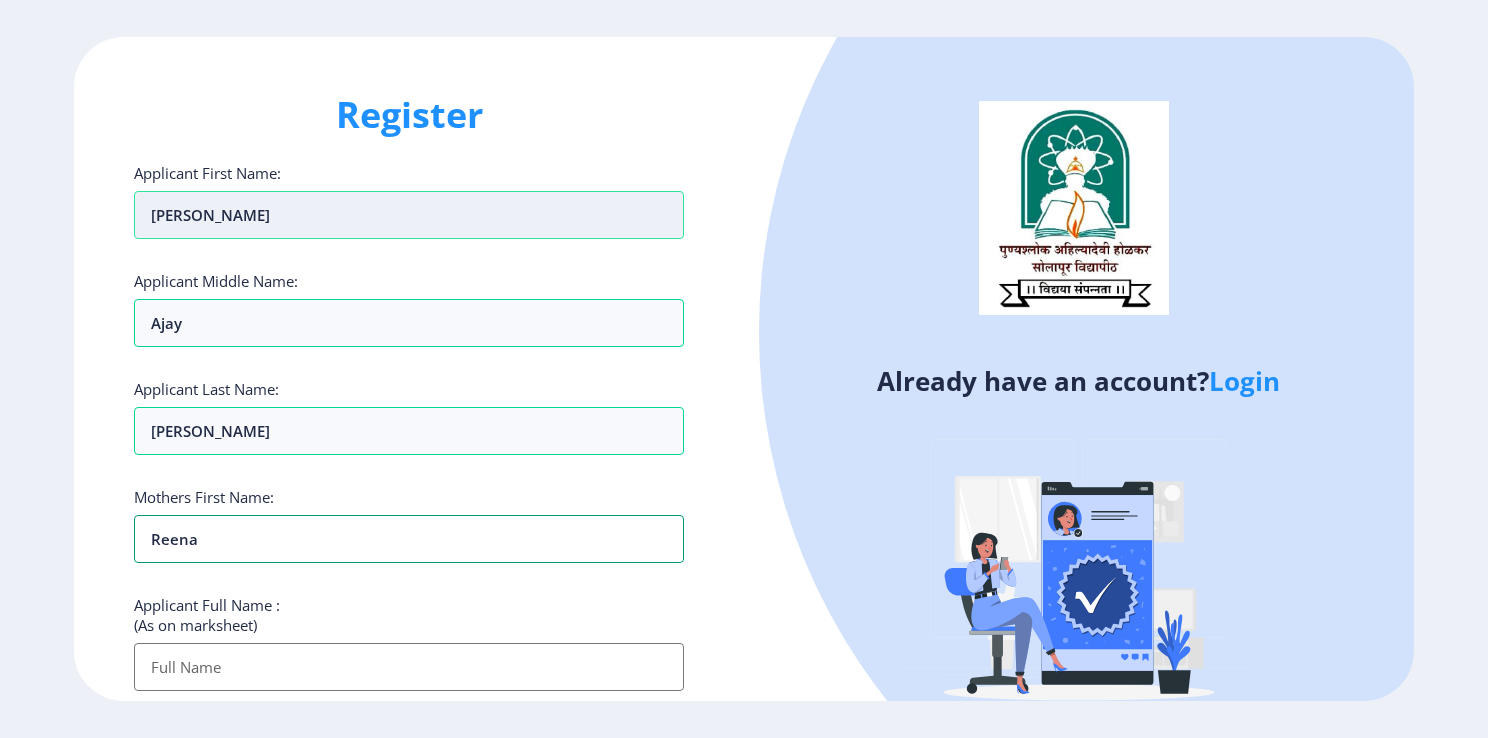 type on "Reena" 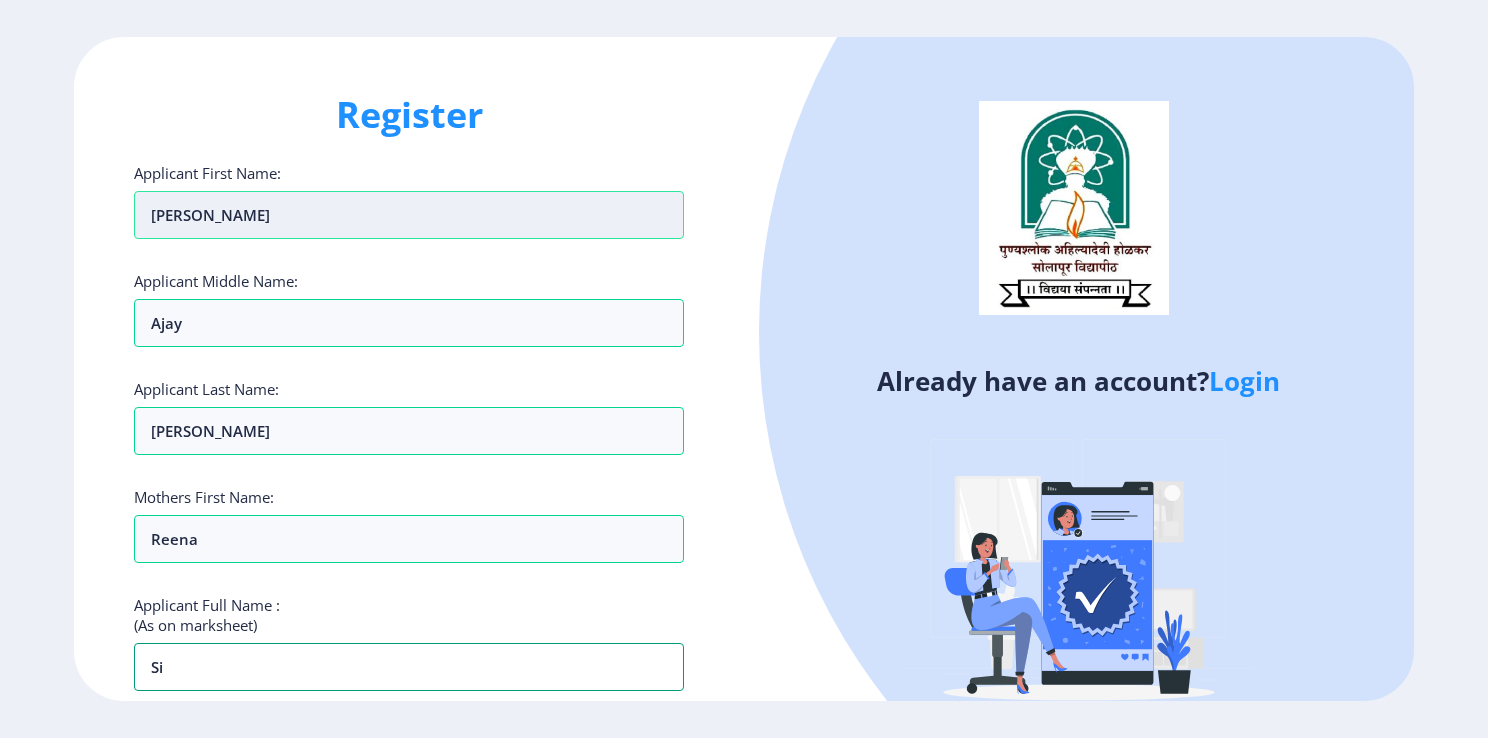 type on "S" 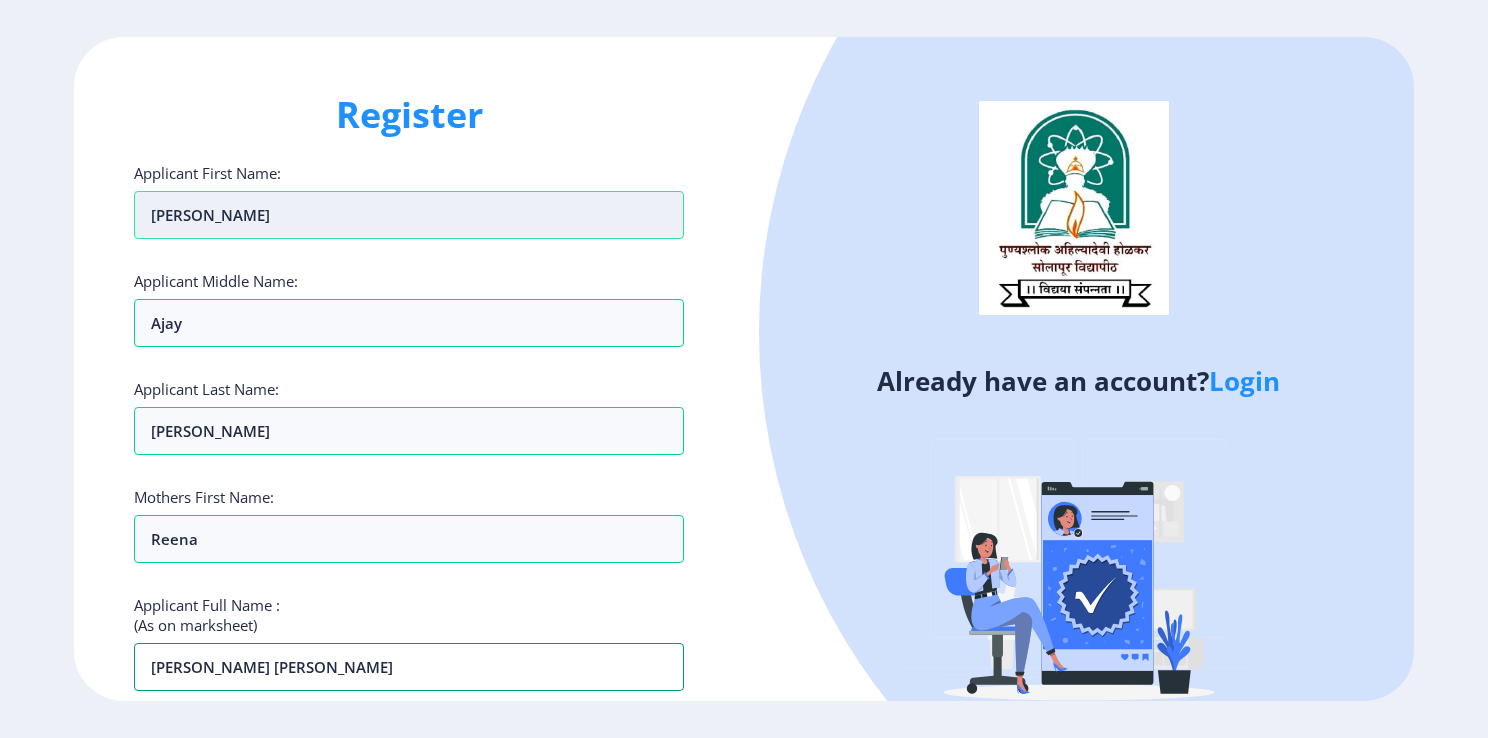 type on "[PERSON_NAME] [PERSON_NAME]" 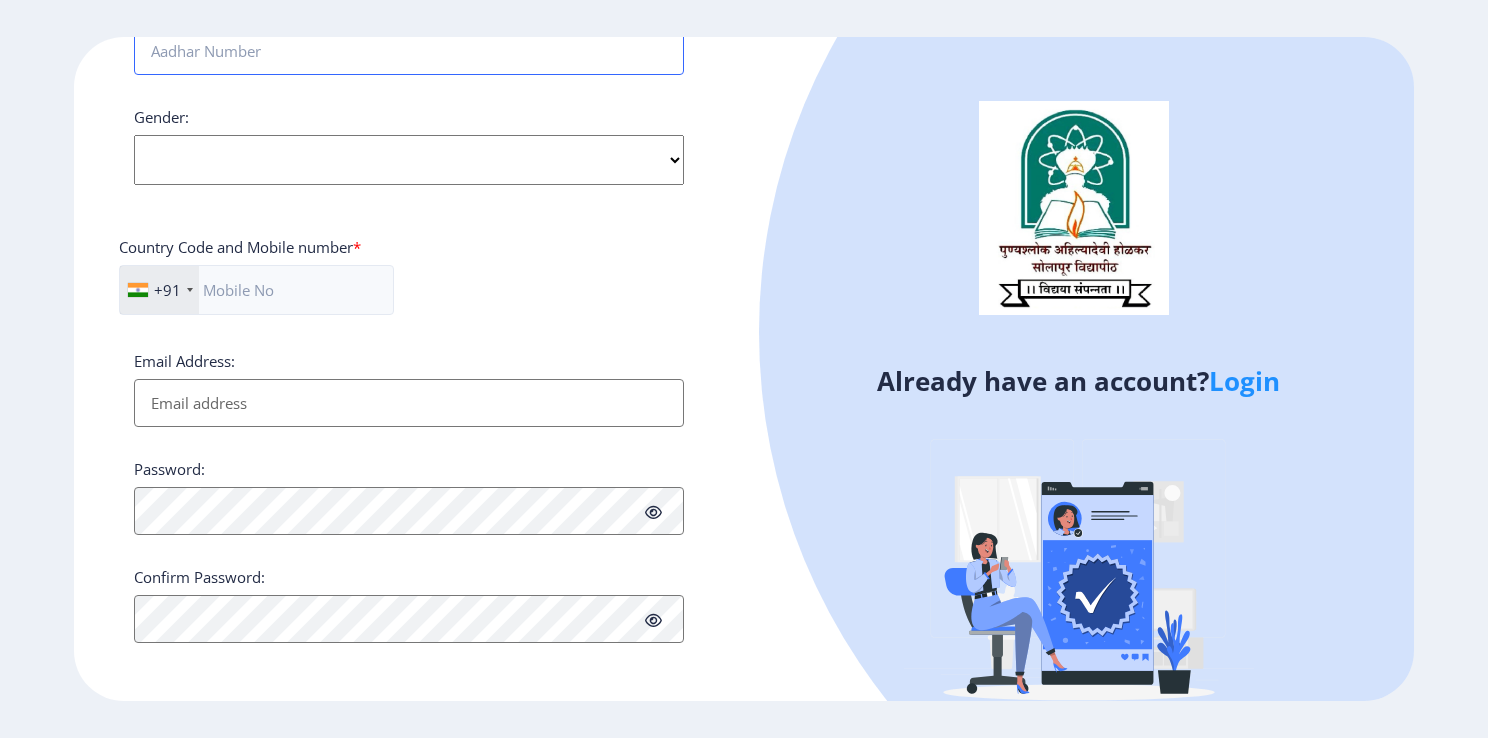 scroll, scrollTop: 652, scrollLeft: 0, axis: vertical 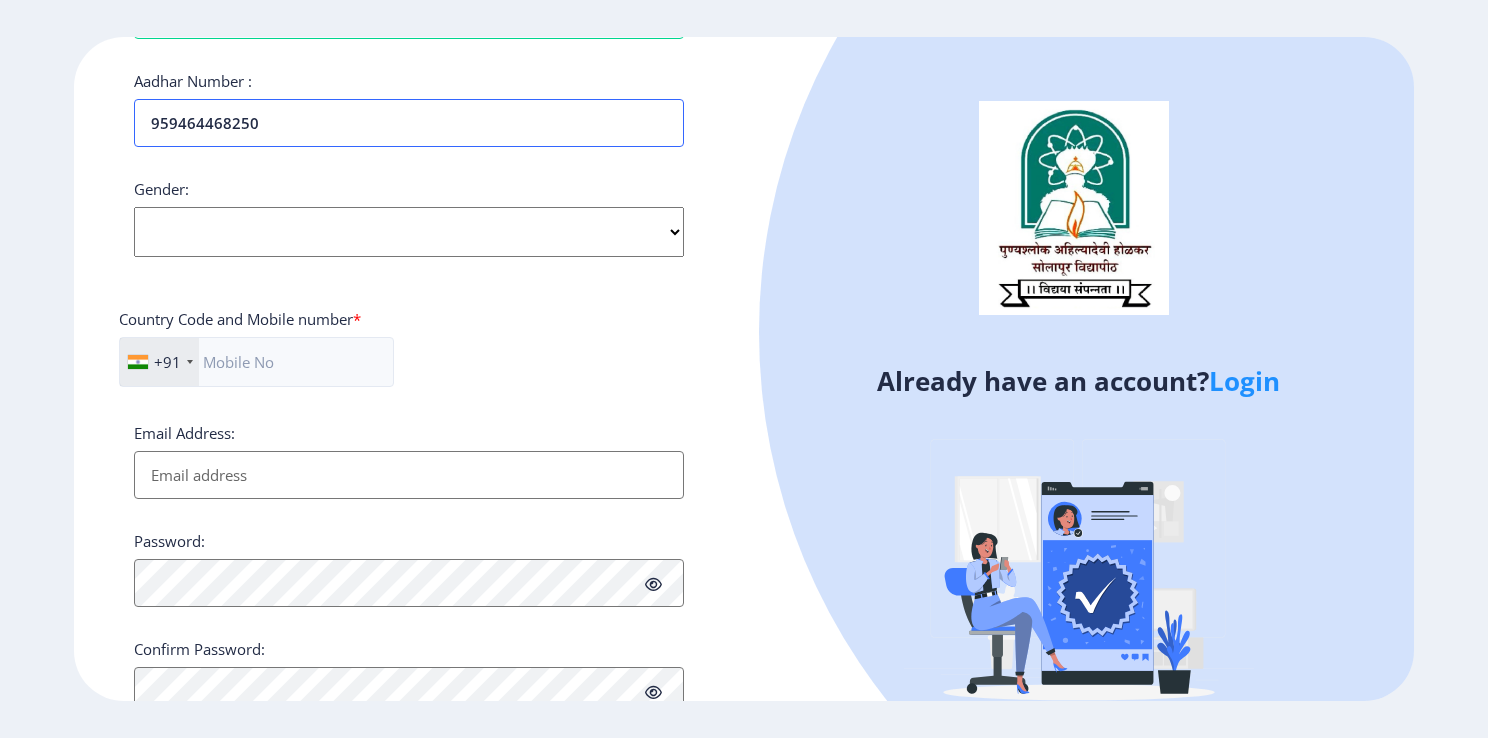 type on "959464468250" 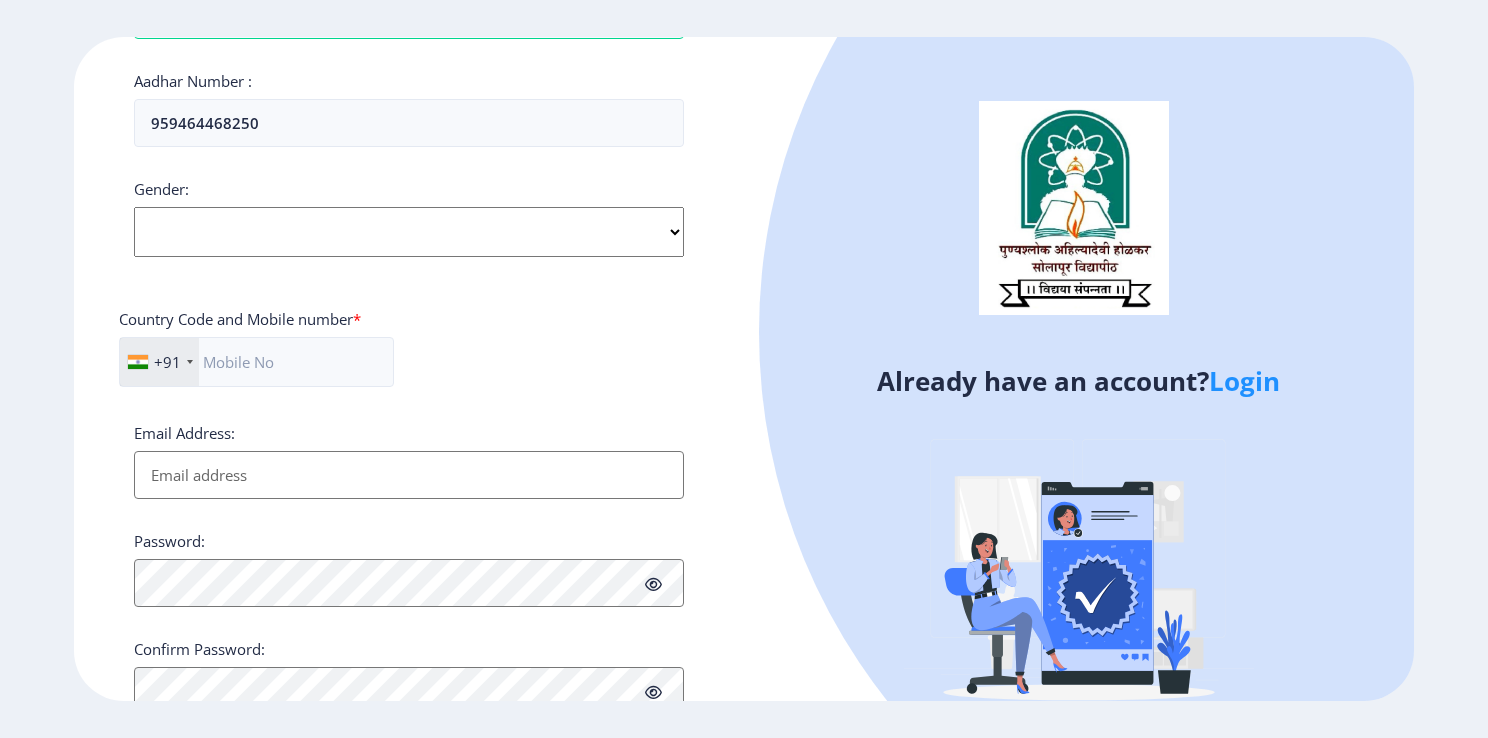 select on "[DEMOGRAPHIC_DATA]" 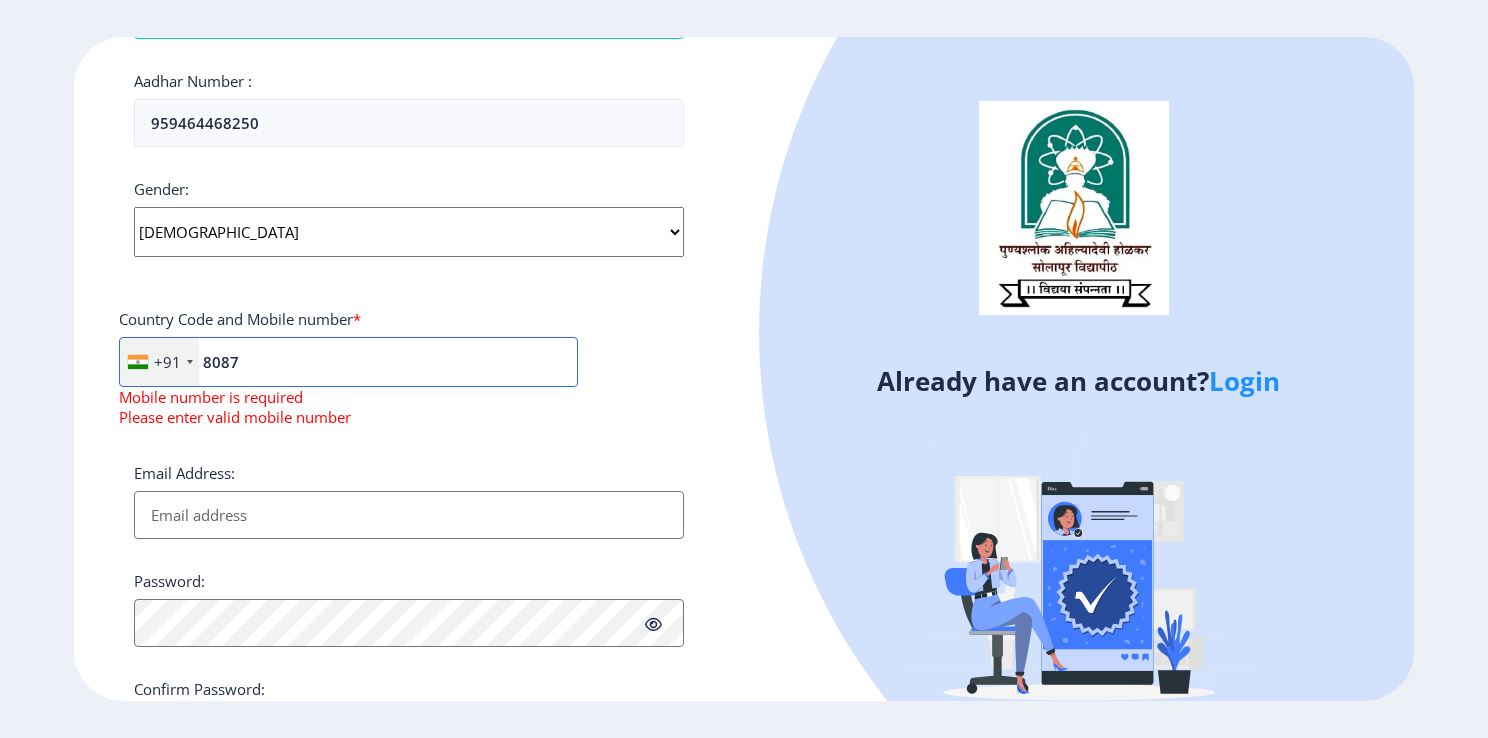 type on "8087320723" 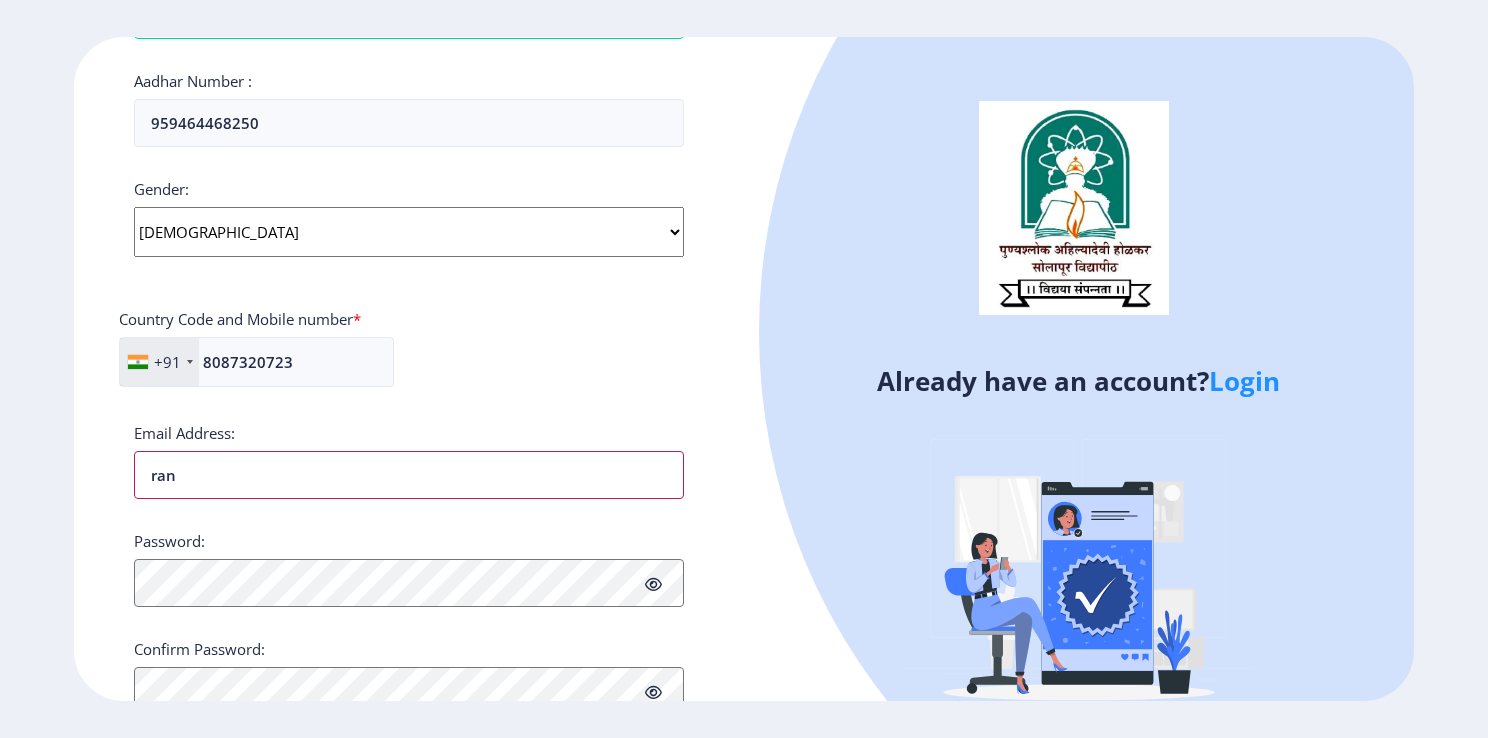 type on "[EMAIL_ADDRESS][DOMAIN_NAME]" 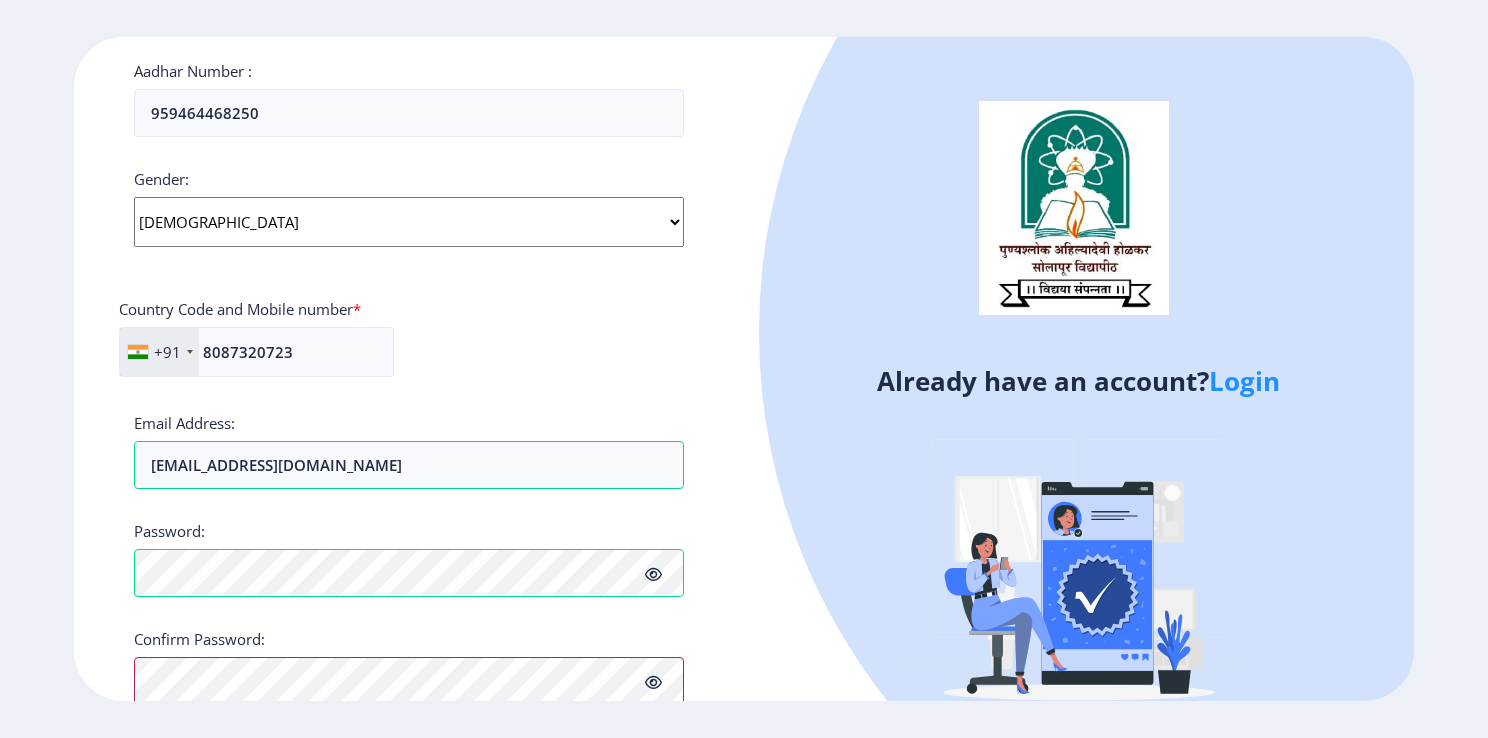 scroll, scrollTop: 748, scrollLeft: 0, axis: vertical 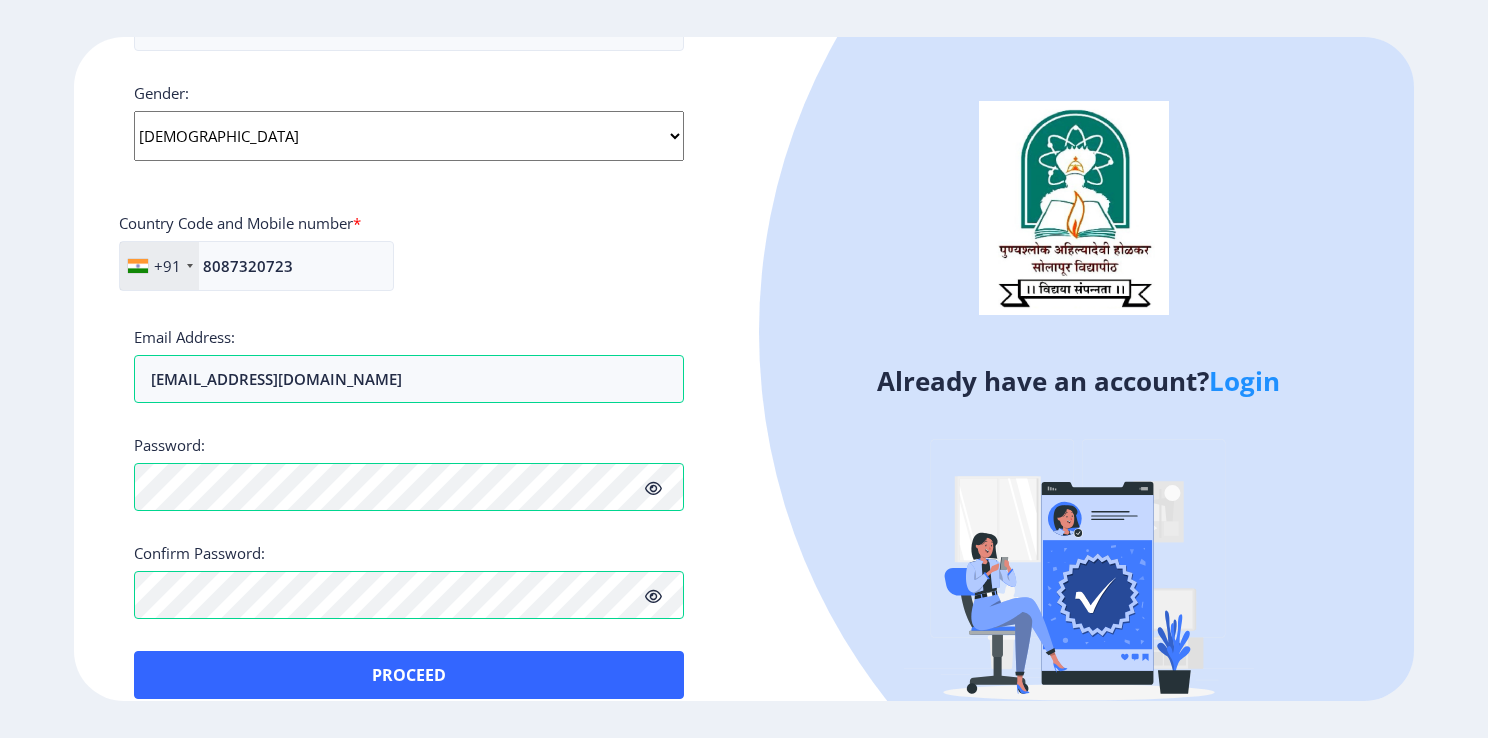 click 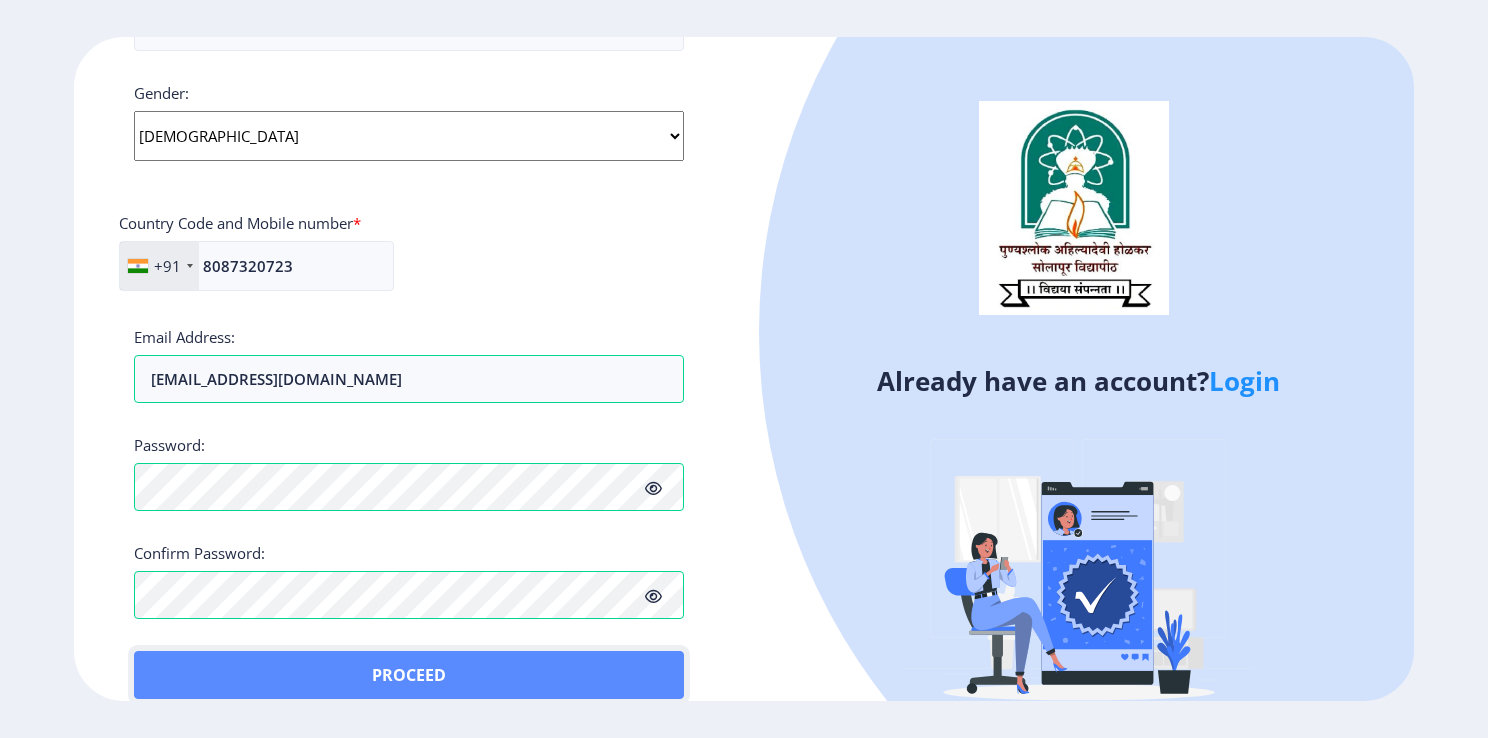 click on "Proceed" 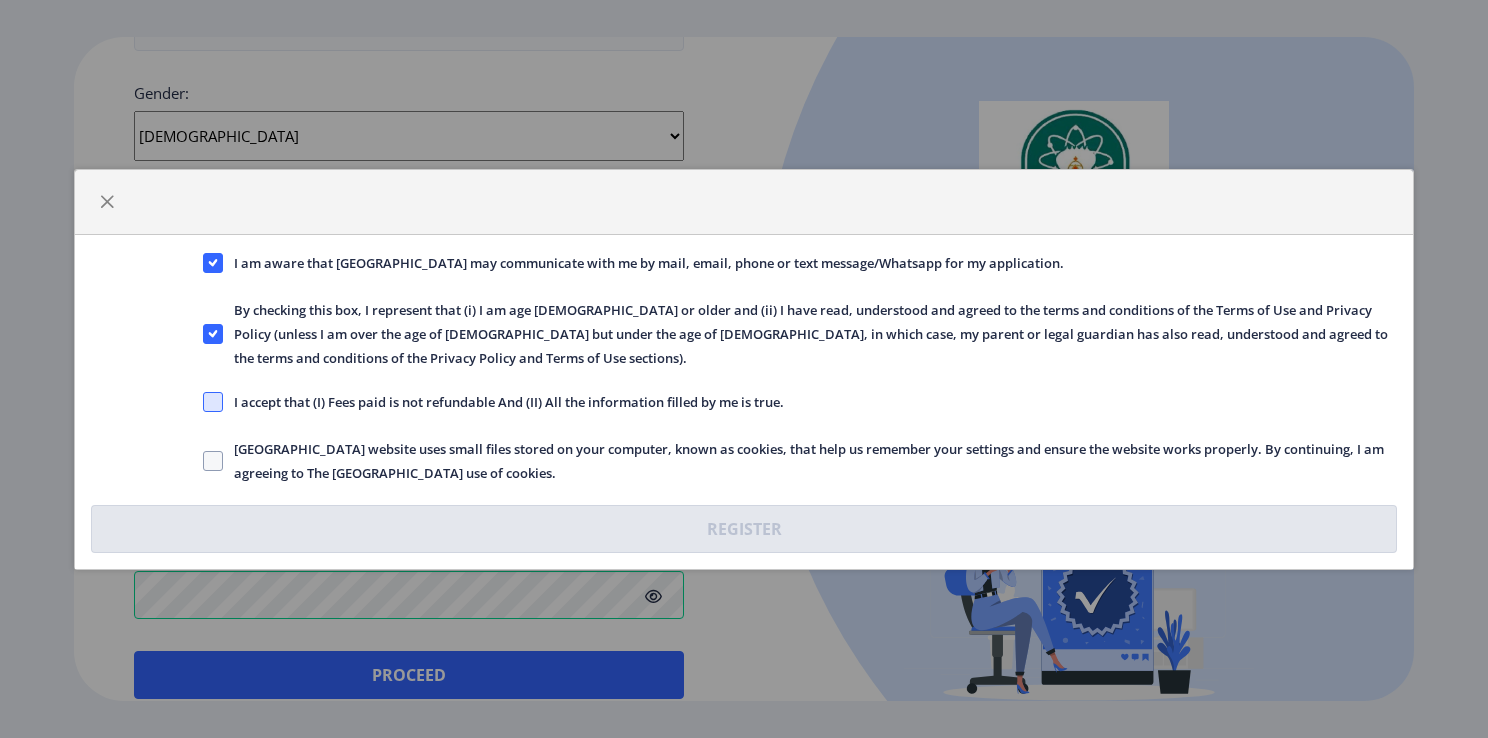 click 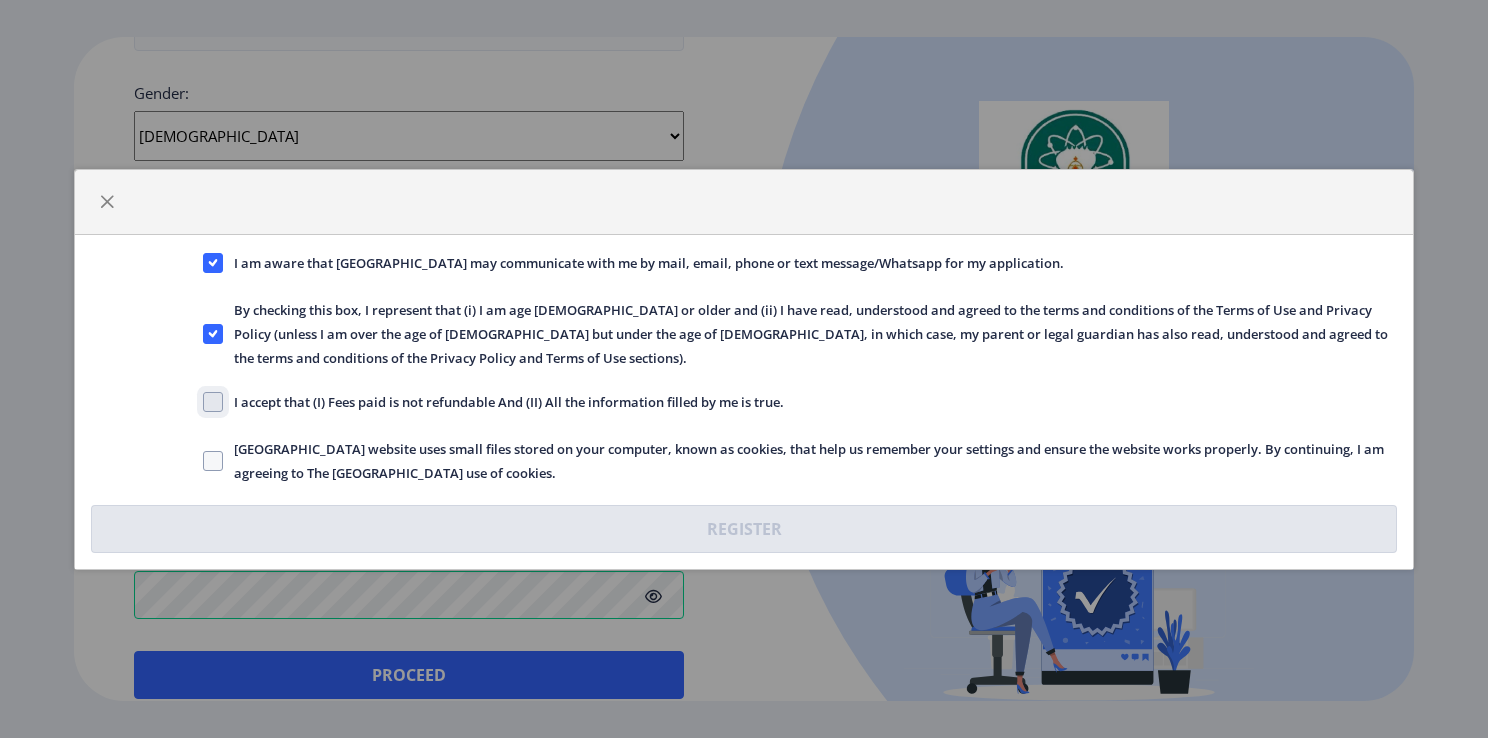 click on "I accept that (I) Fees paid is not refundable And (II) All the information filled by me is true." 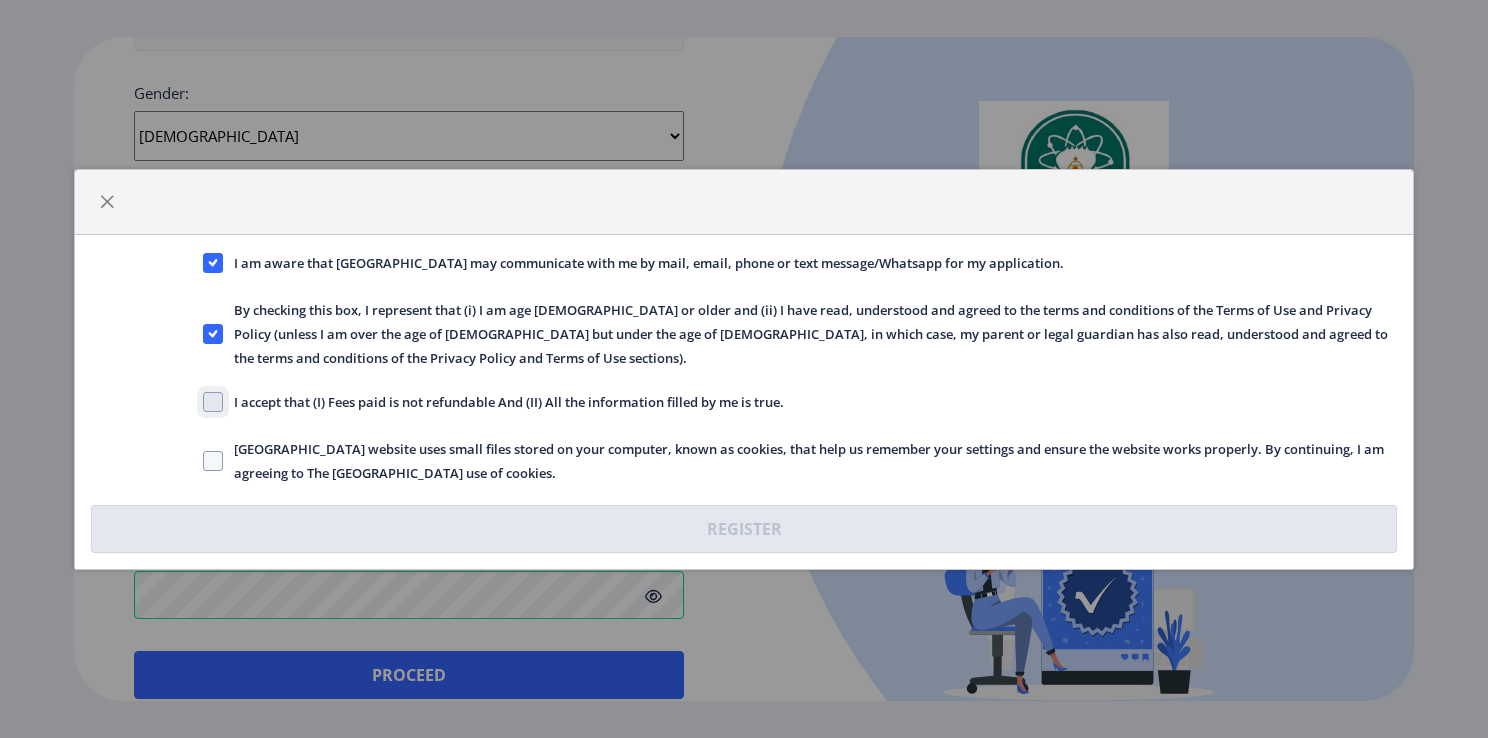 checkbox on "true" 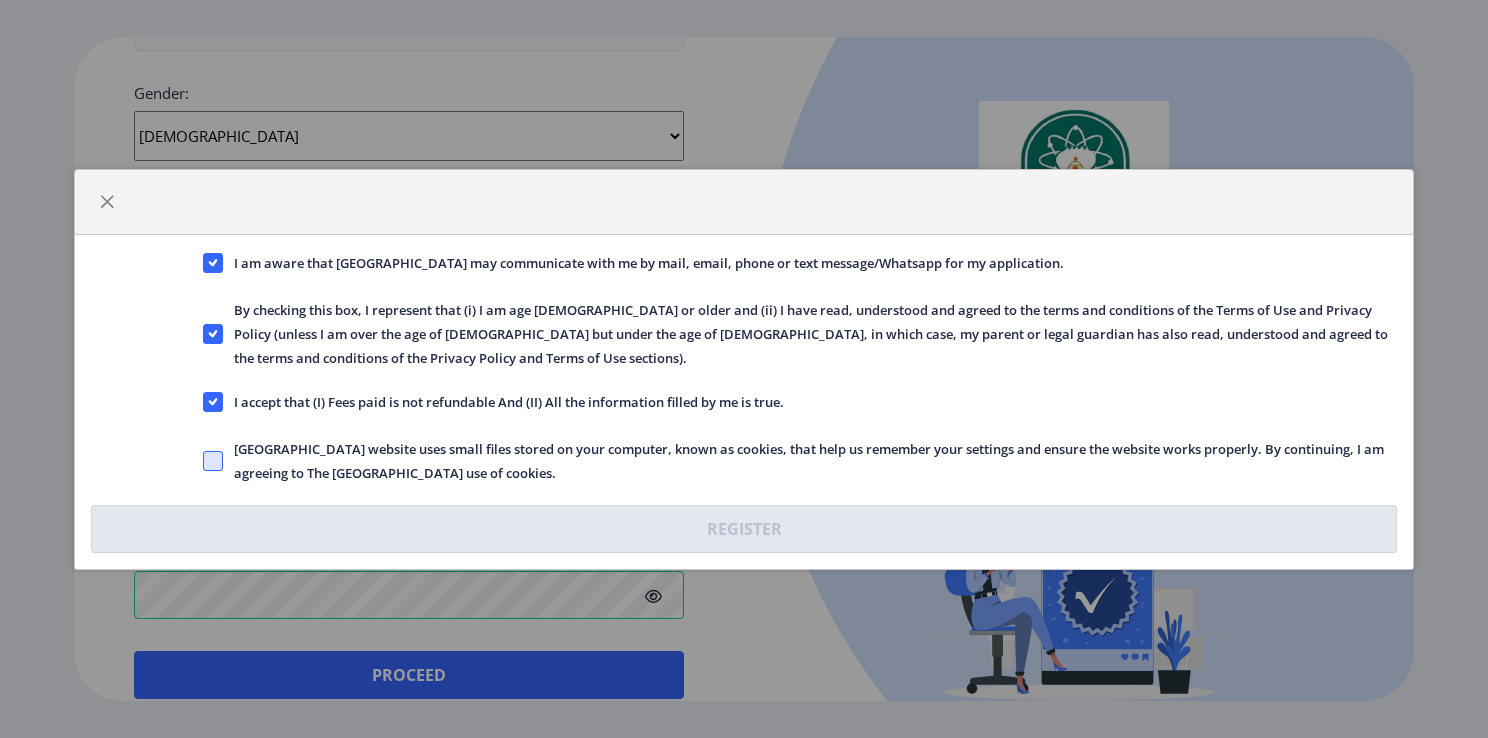click 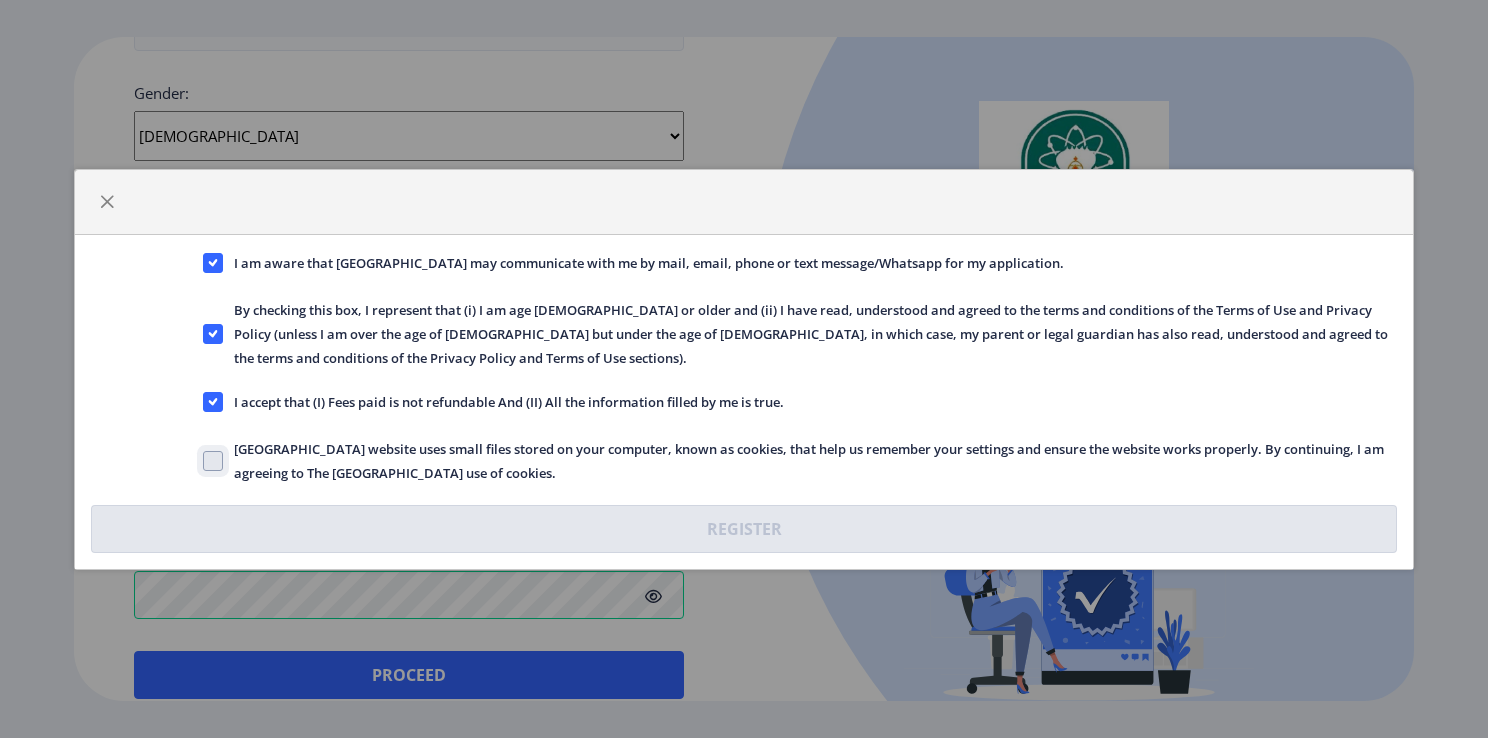 click on "[GEOGRAPHIC_DATA] website uses small files stored on your computer, known as cookies, that help us remember your settings and ensure the website works properly. By continuing, I am agreeing to The [GEOGRAPHIC_DATA] use of cookies." 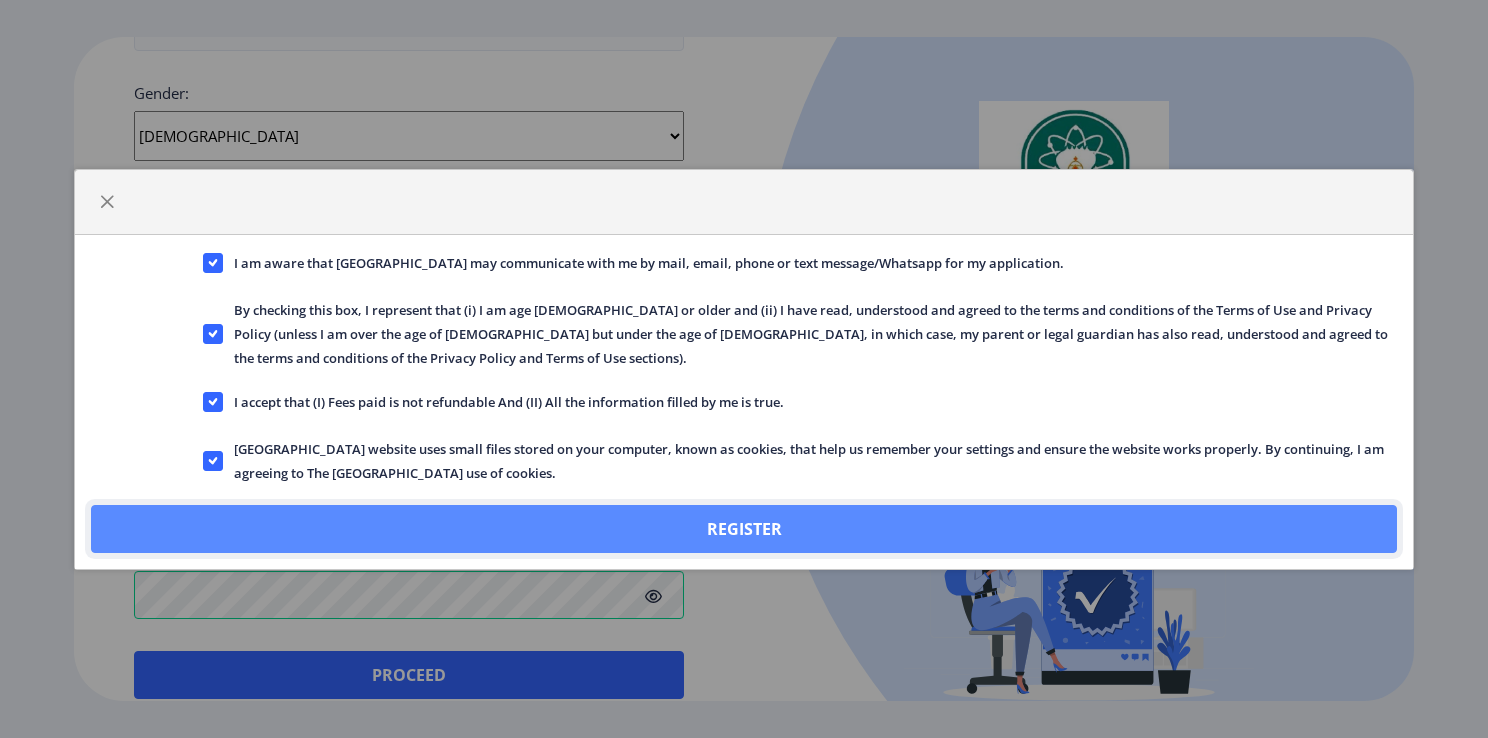 click on "Register" 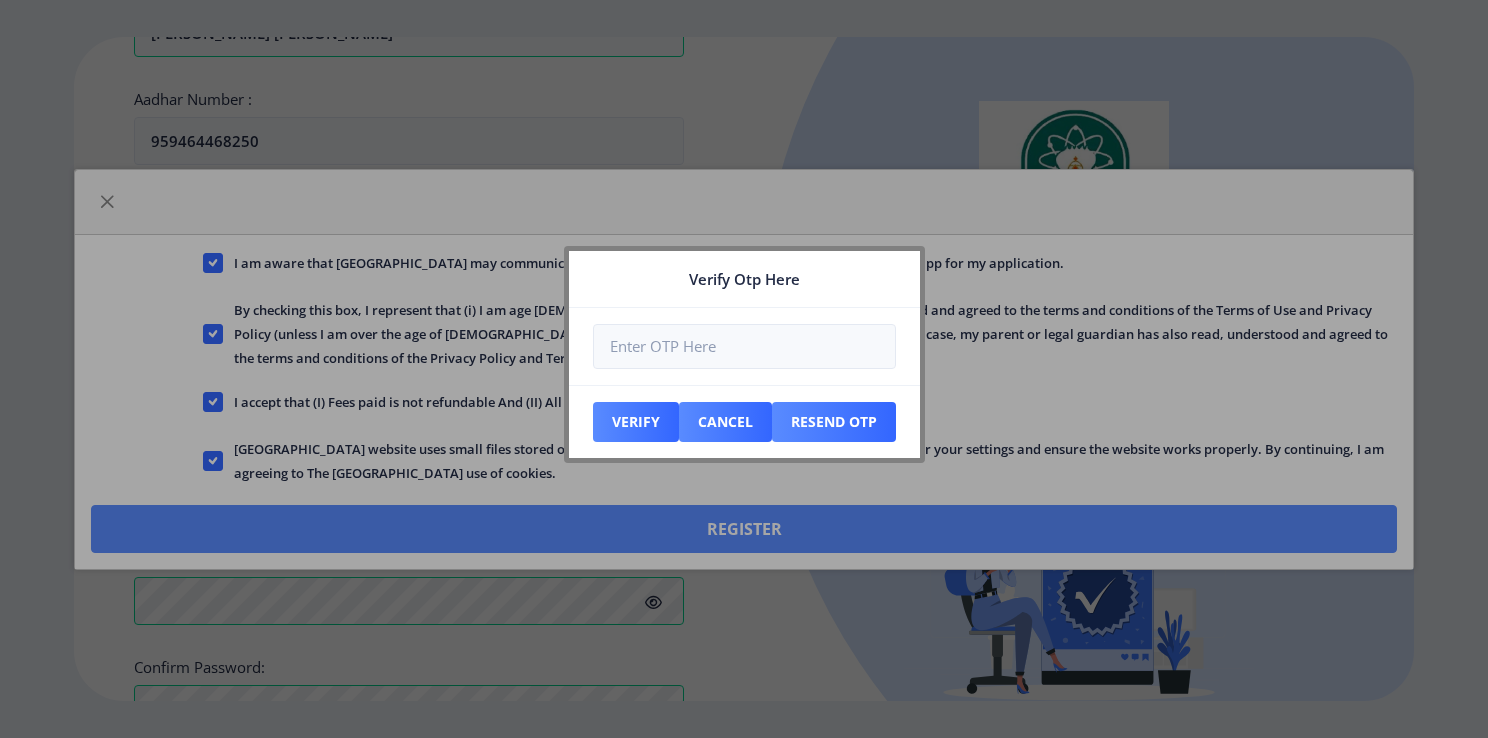 scroll, scrollTop: 861, scrollLeft: 0, axis: vertical 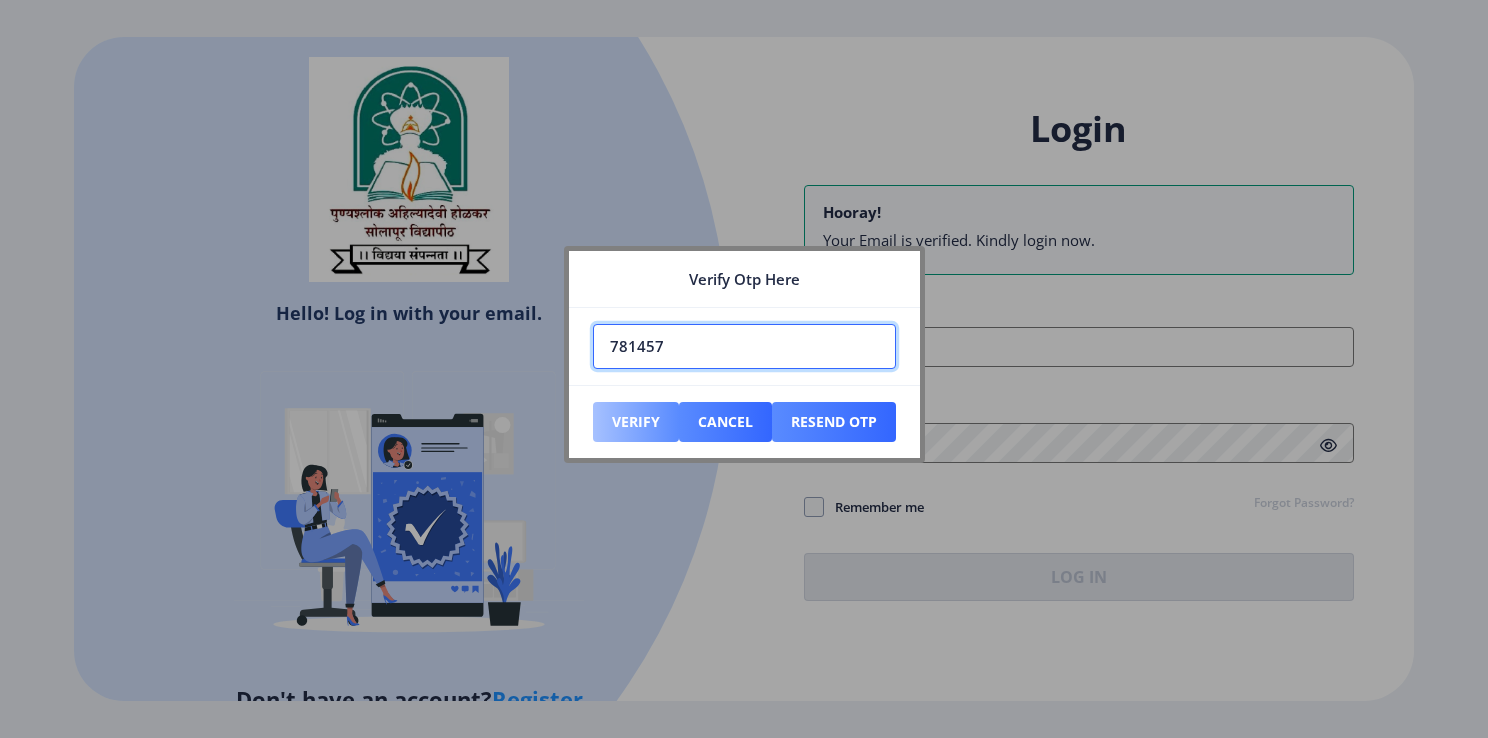 type on "781457" 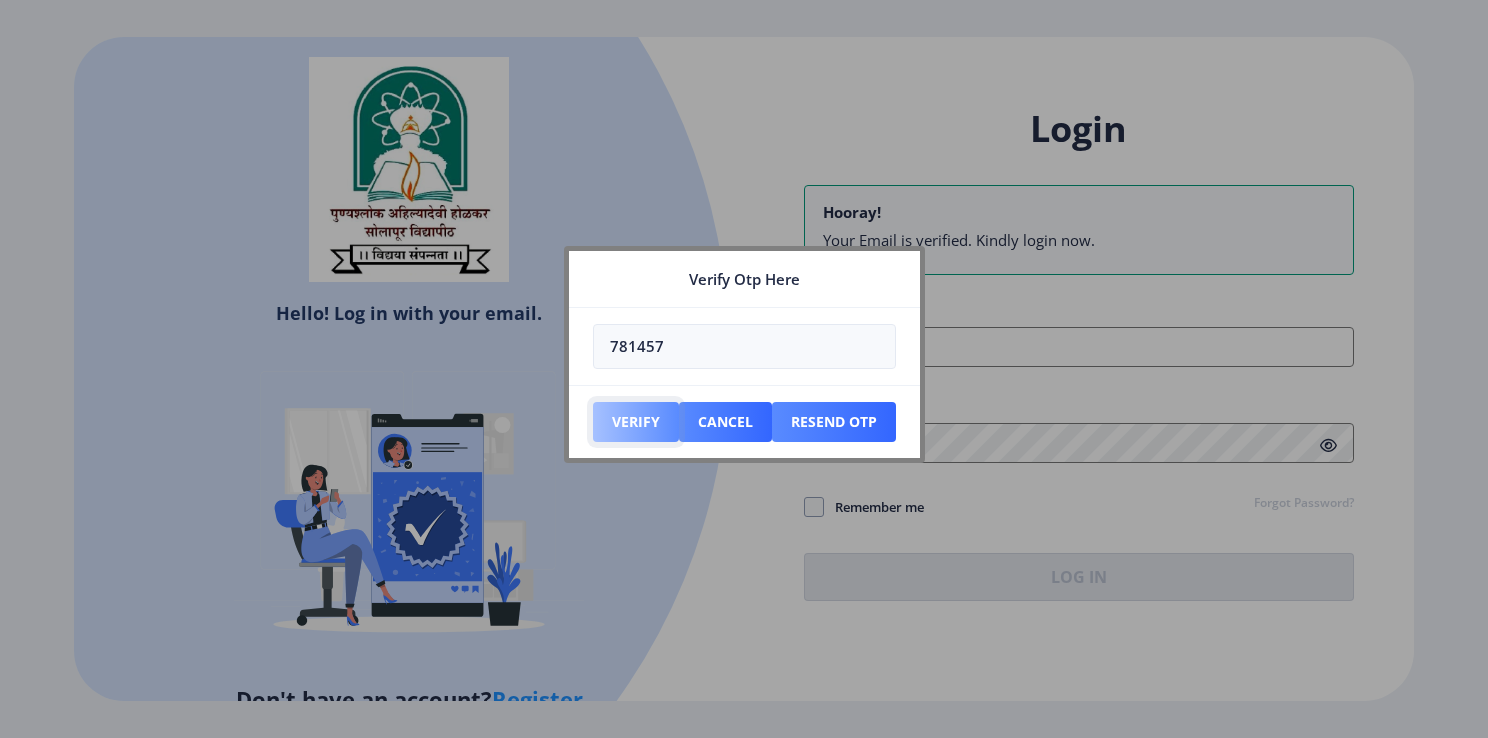 click on "Verify" at bounding box center [636, 422] 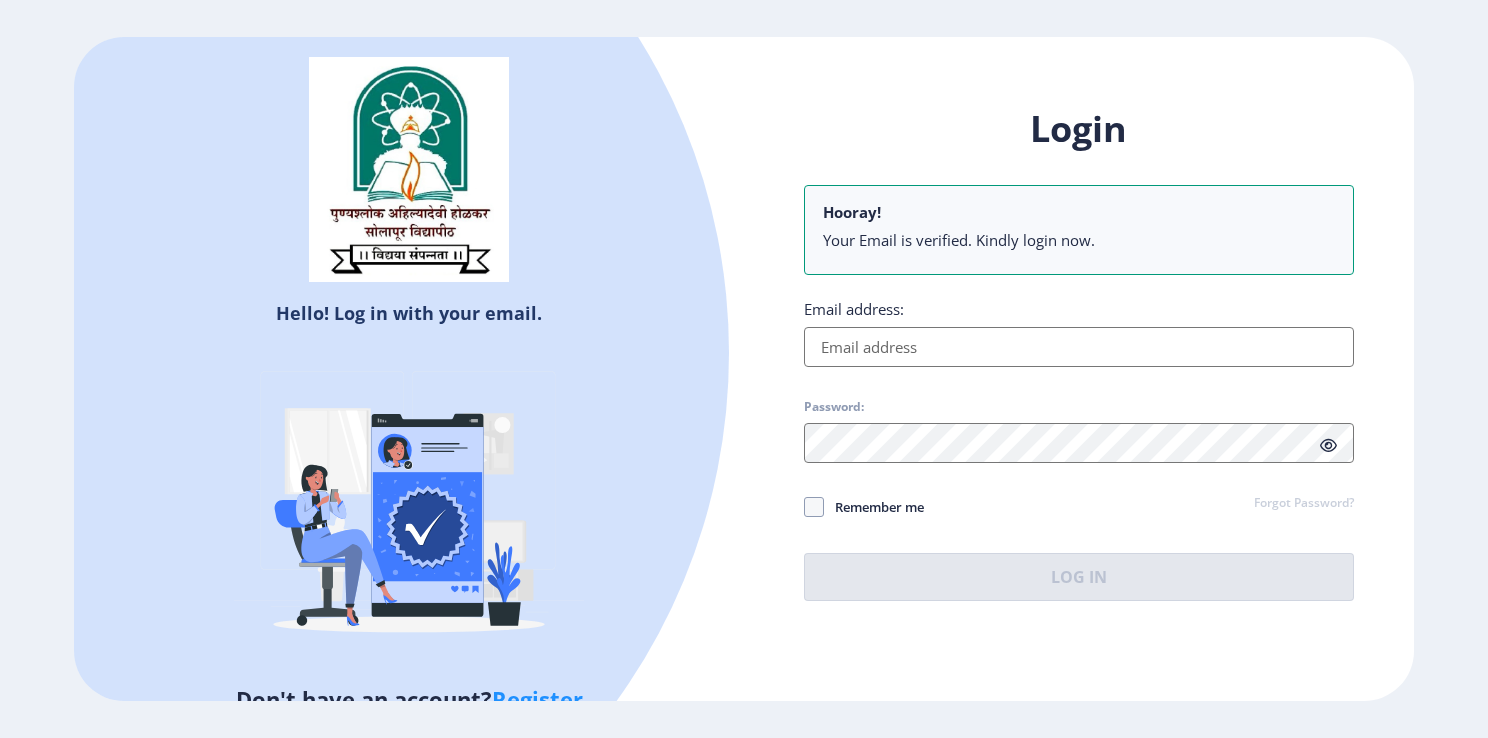 click on "Email address:" at bounding box center (1079, 347) 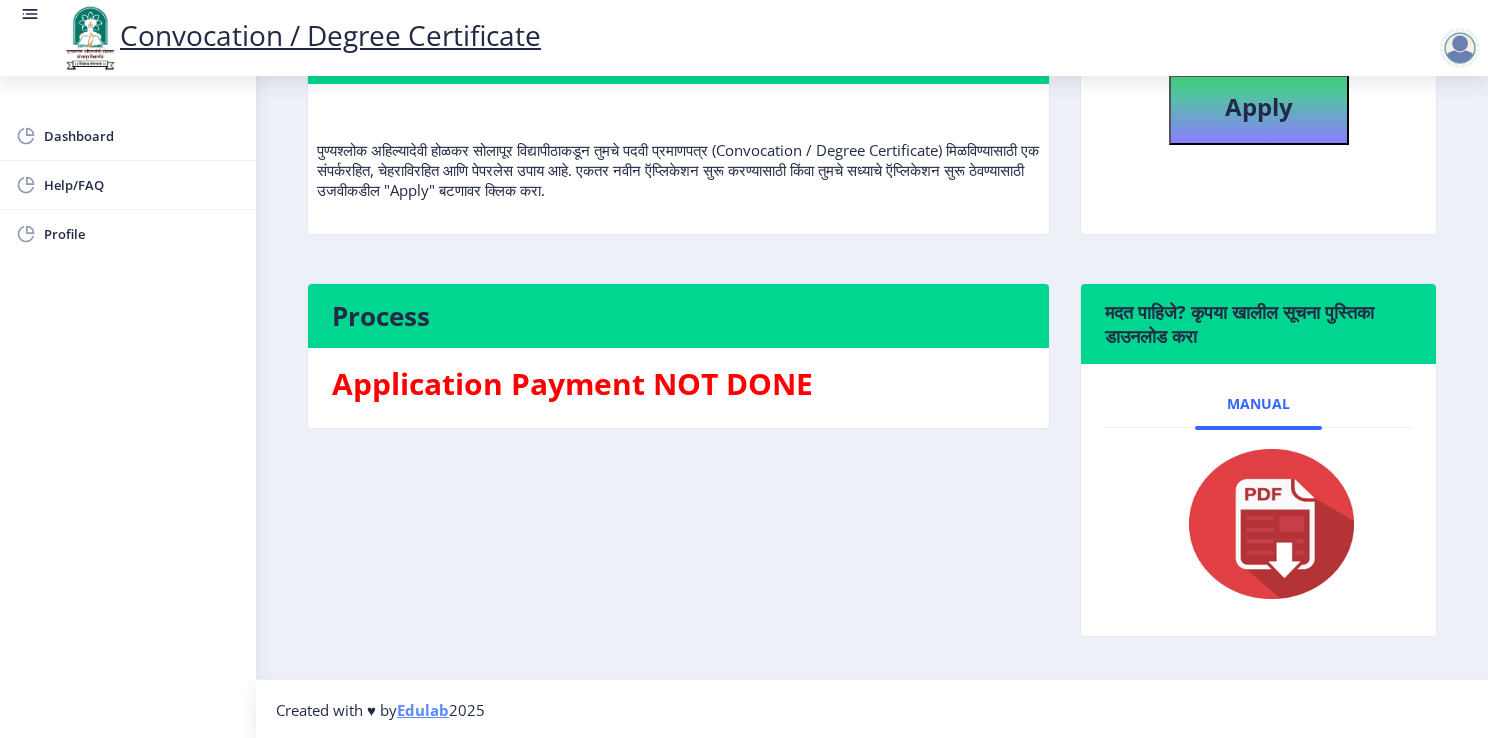 scroll, scrollTop: 189, scrollLeft: 0, axis: vertical 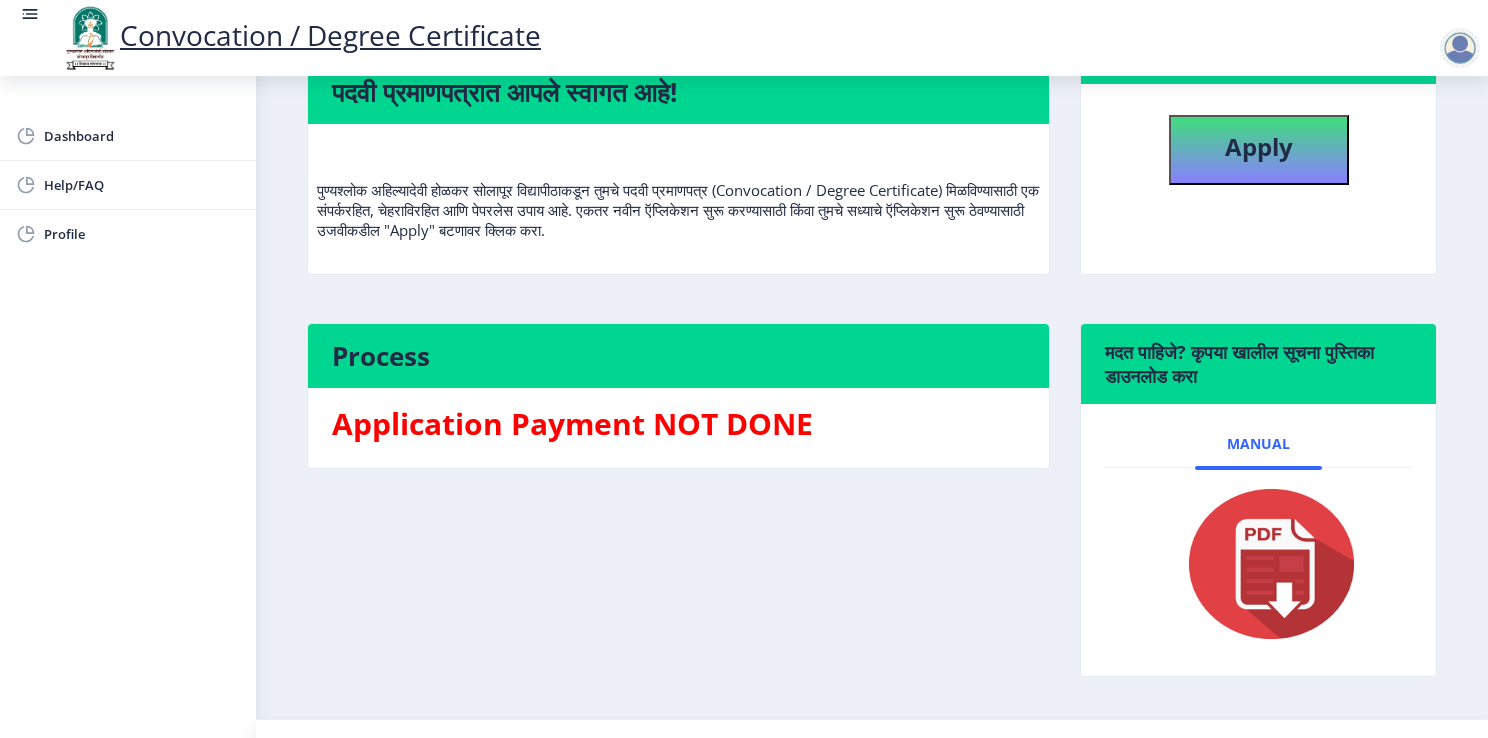 click on "Application Payment NOT DONE" 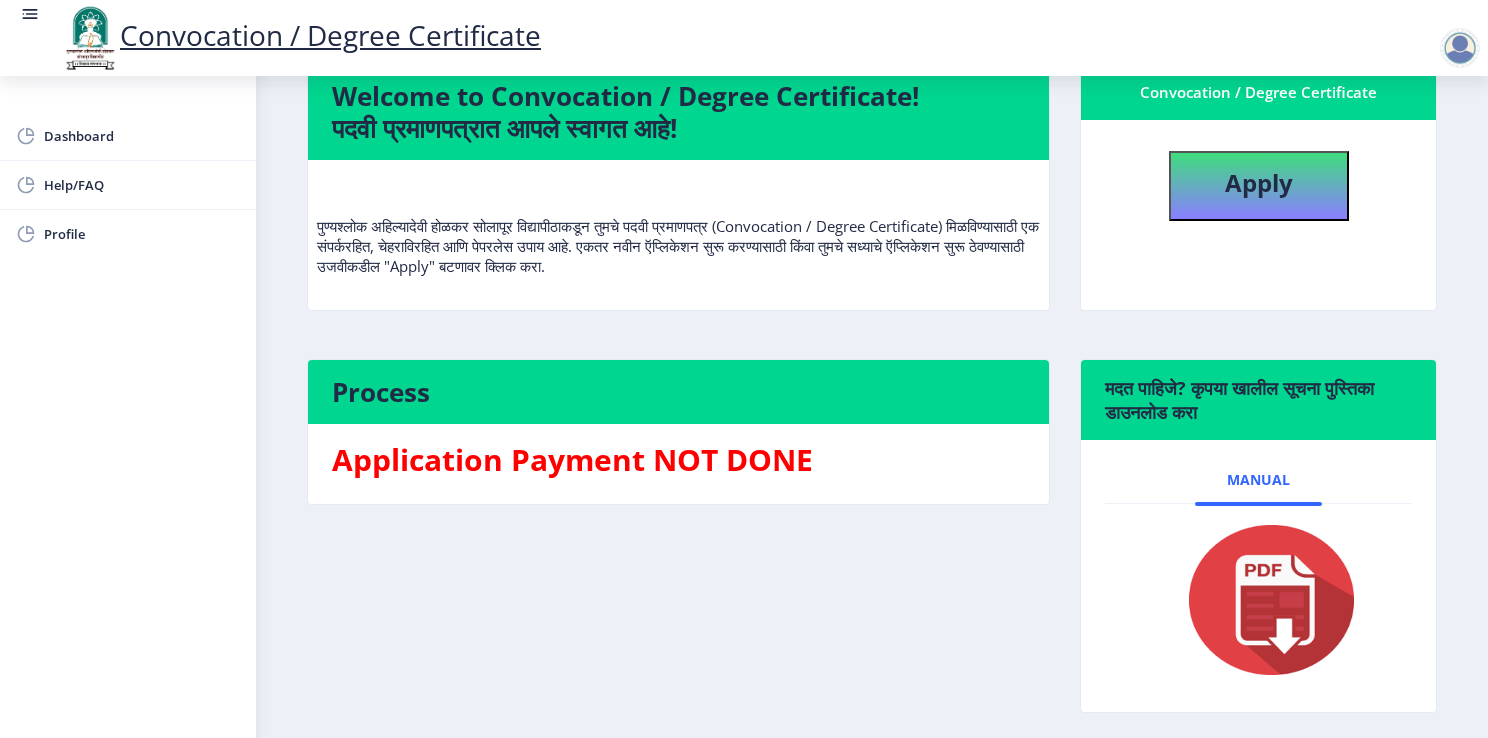 scroll, scrollTop: 0, scrollLeft: 0, axis: both 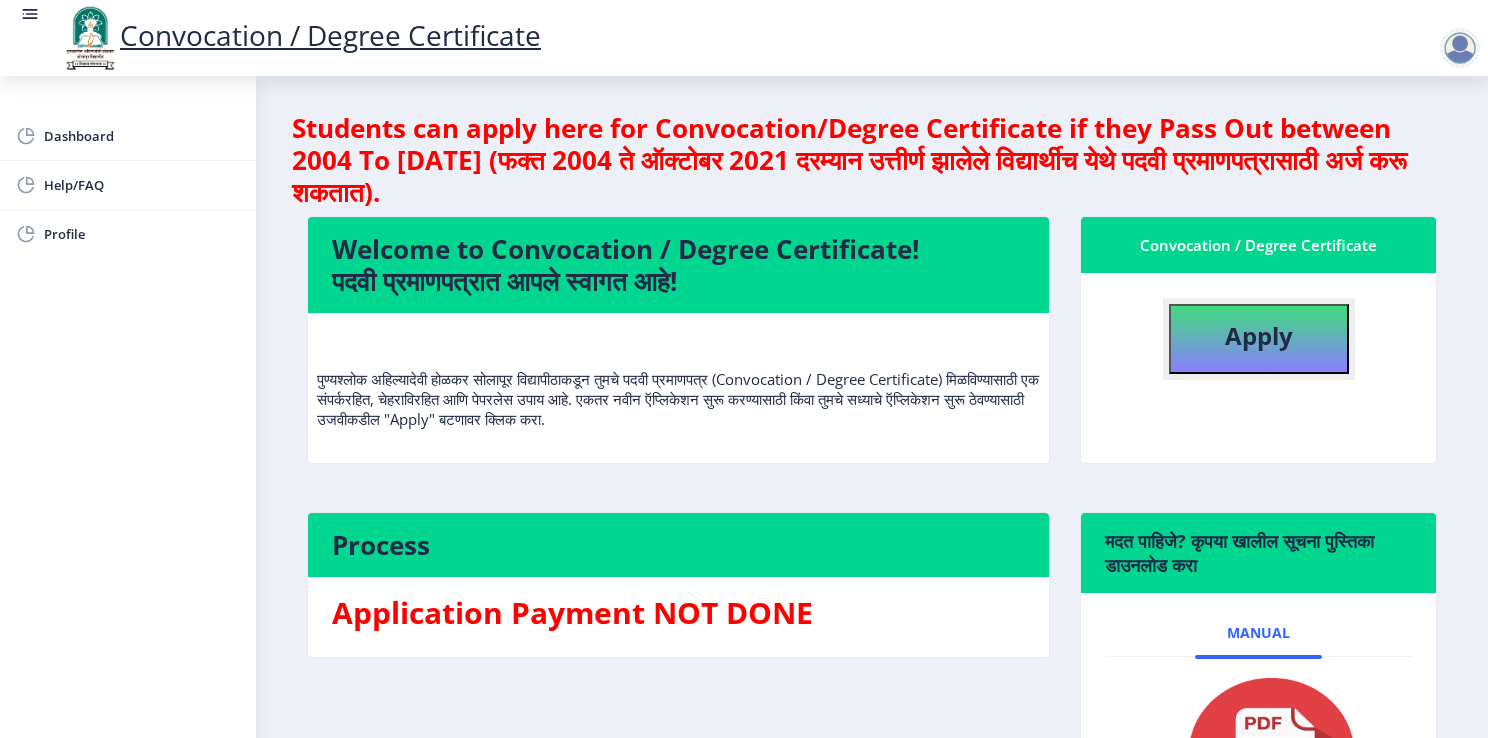 click on "Apply" 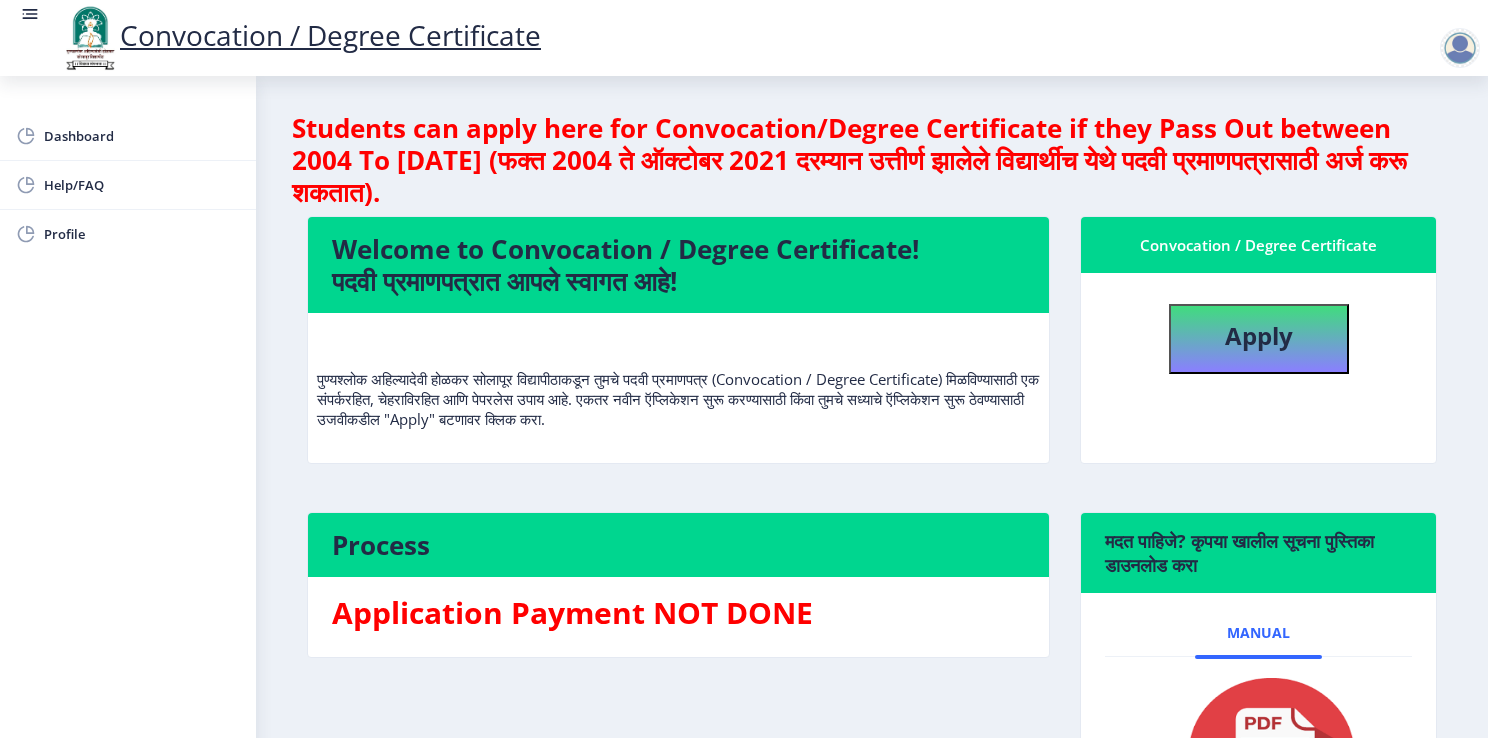 select 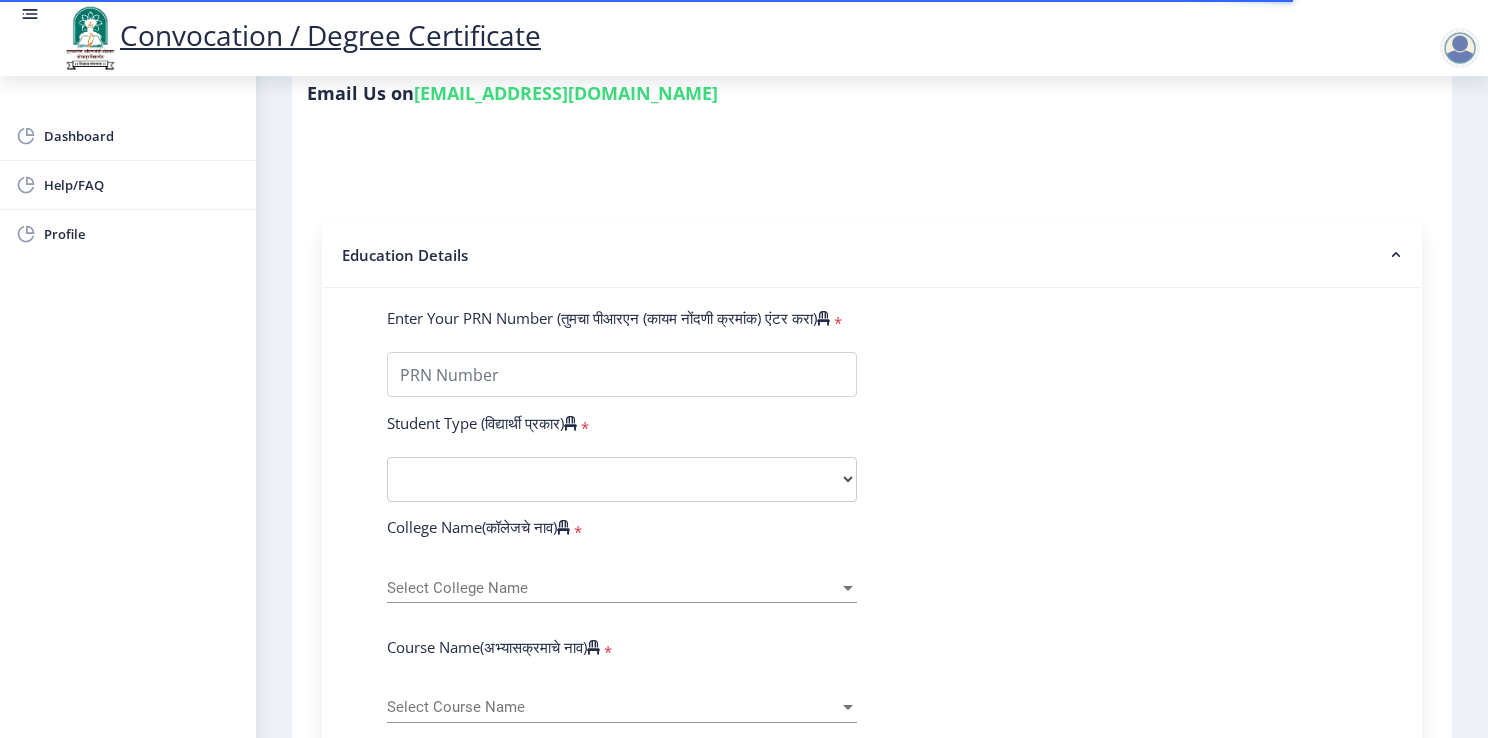 scroll, scrollTop: 342, scrollLeft: 0, axis: vertical 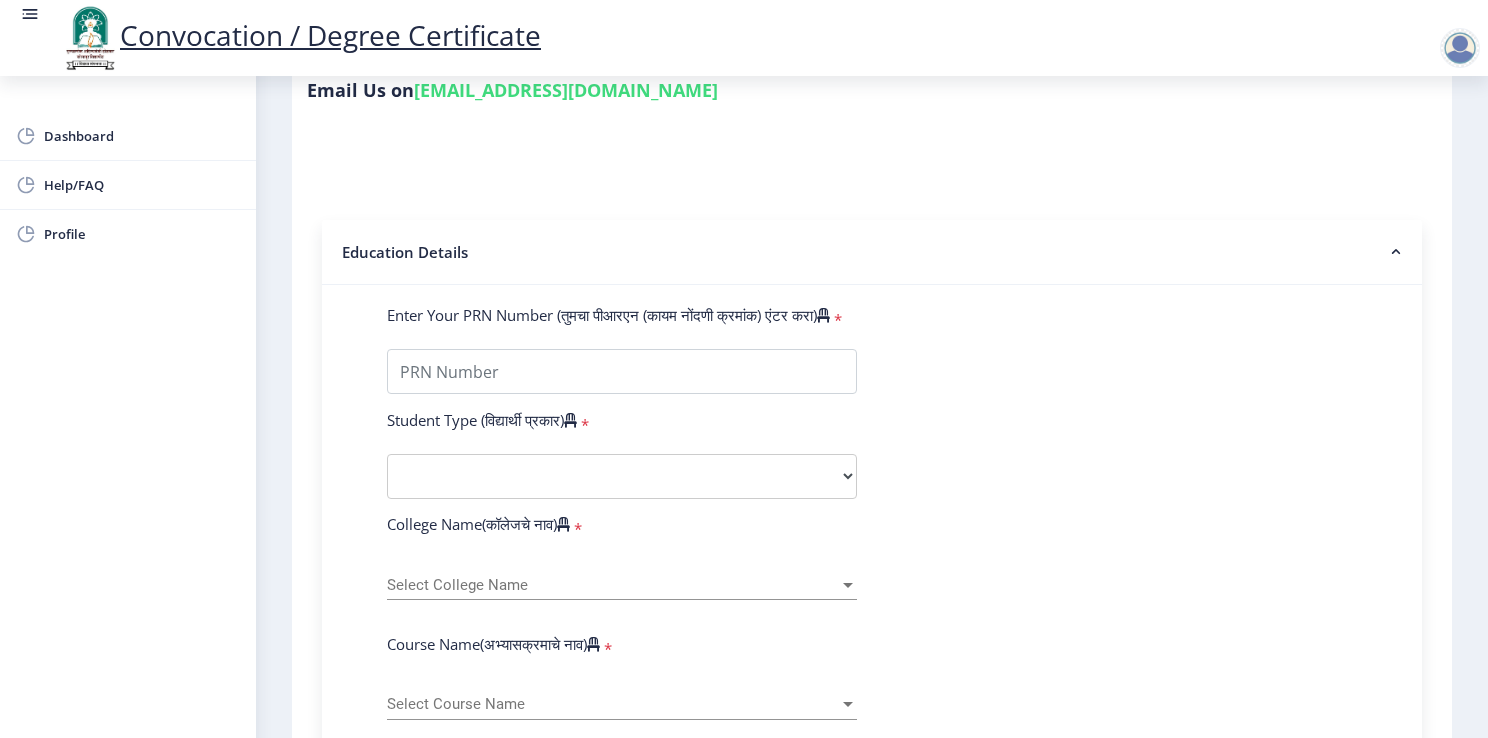 click on "Enter Your PRN Number (तुमचा पीआरएन (कायम नोंदणी क्रमांक) एंटर करा)   * Student Type (विद्यार्थी प्रकार)    * Select Student Type Regular External College Name(कॉलेजचे नाव)   * Select College Name Select College Name Course Name(अभ्यासक्रमाचे नाव)   * Select Course Name Select Course Name Enter passing Year(उत्तीर्ण वर्ष प्रविष्ट करा)   *  2025   2024   2023   2022   2021   2020   2019   2018   2017   2016   2015   2014   2013   2012   2011   2010   2009   2008   2007   2006   2005   2004   2003   2002   2001   2000   1999   1998   1997   1996   1995   1994   1993   1992   1991   1990   1989   1988   1987   1986   1985   1984   1983   1982   1981   1980   1979   1978   1977   1976  Enter Passing Month(उत्तीर्ण महिना प्रविष्ट करा)   * Enter Passing Month" 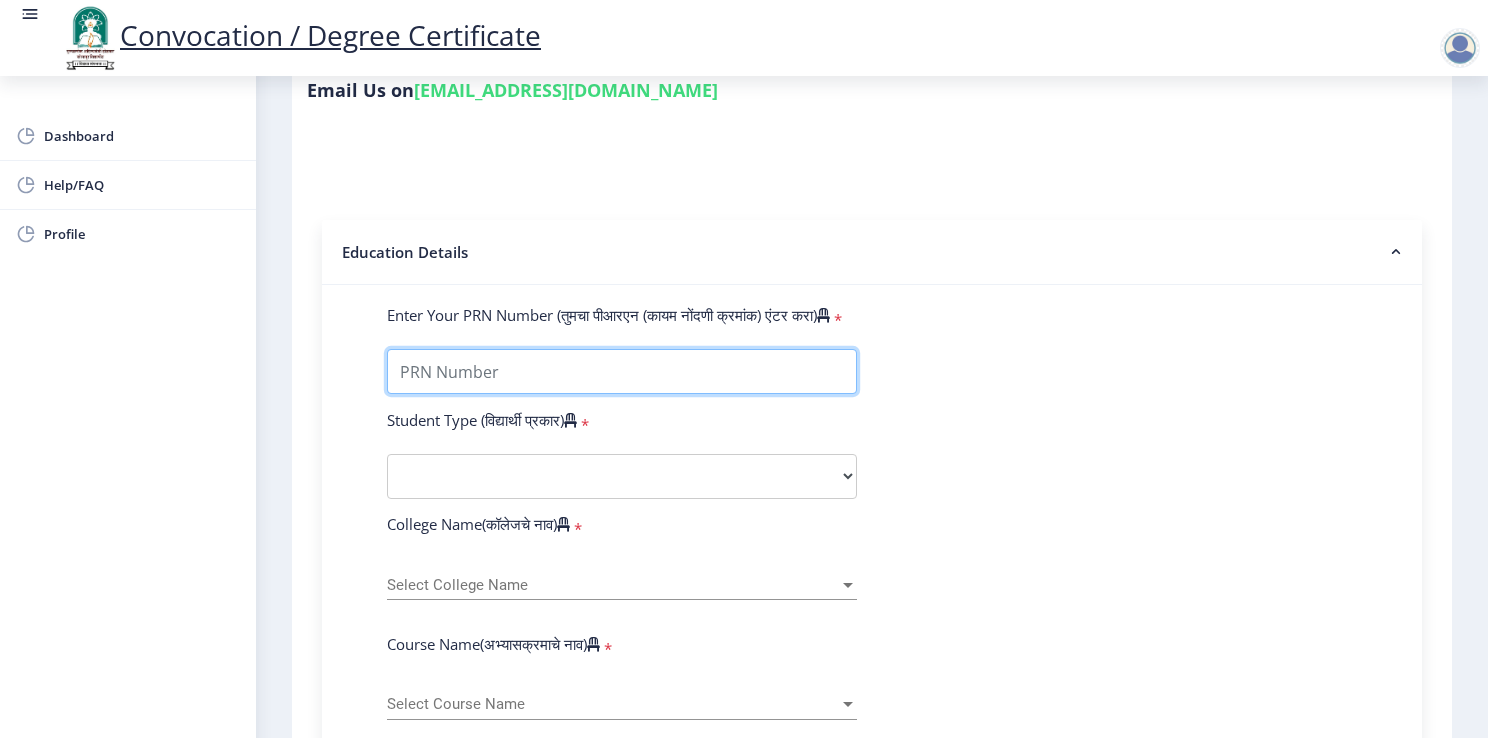 click on "Enter Your PRN Number (तुमचा पीआरएन (कायम नोंदणी क्रमांक) एंटर करा)" at bounding box center [622, 371] 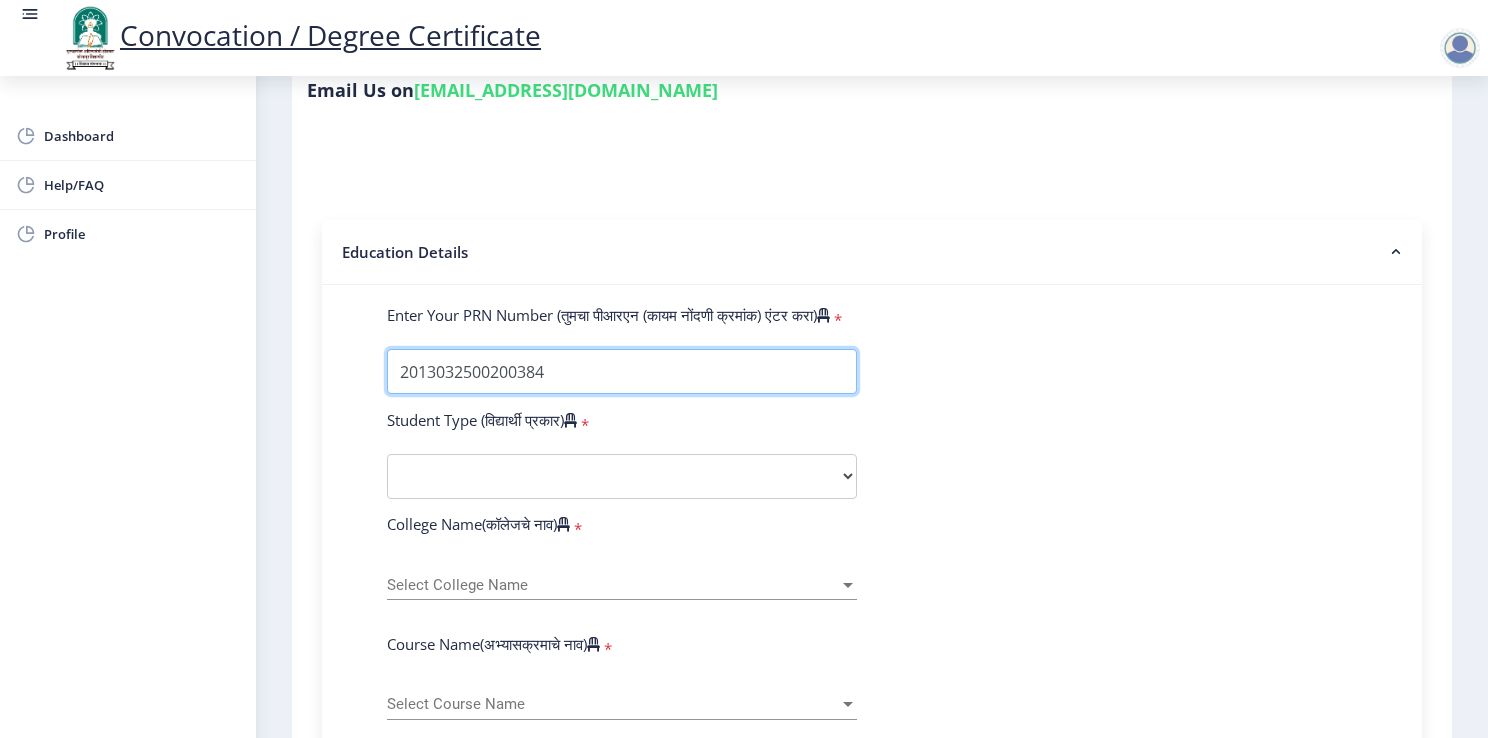 type on "2013032500200384" 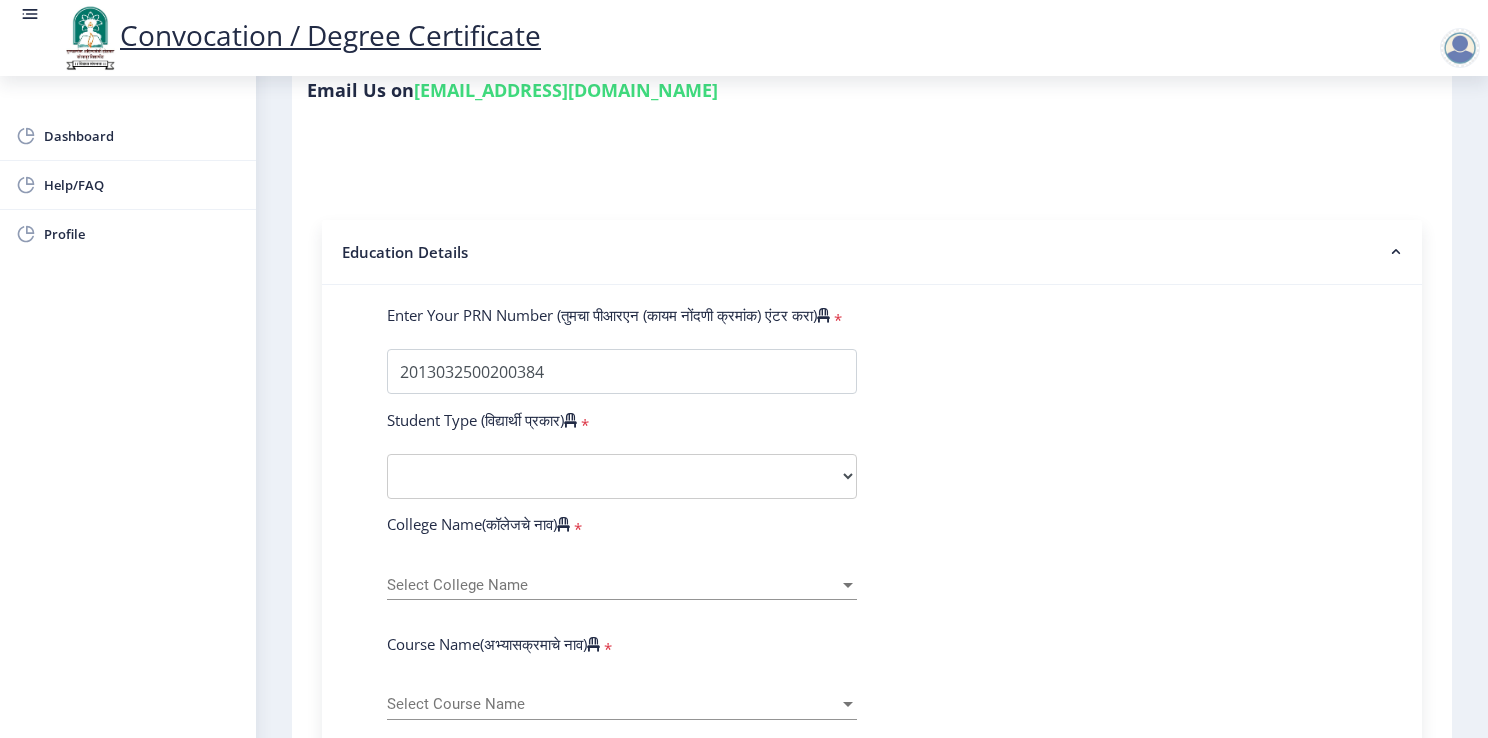 click on "Enter Your PRN Number (तुमचा पीआरएन (कायम नोंदणी क्रमांक) एंटर करा)   * Student Type (विद्यार्थी प्रकार)    * Select Student Type Regular External College Name(कॉलेजचे नाव)   * Select College Name Select College Name Course Name(अभ्यासक्रमाचे नाव)   * Select Course Name Select Course Name Enter passing Year(उत्तीर्ण वर्ष प्रविष्ट करा)   *  2025   2024   2023   2022   2021   2020   2019   2018   2017   2016   2015   2014   2013   2012   2011   2010   2009   2008   2007   2006   2005   2004   2003   2002   2001   2000   1999   1998   1997   1996   1995   1994   1993   1992   1991   1990   1989   1988   1987   1986   1985   1984   1983   1982   1981   1980   1979   1978   1977   1976  Enter Passing Month(उत्तीर्ण महिना प्रविष्ट करा)   * Enter Passing Month" 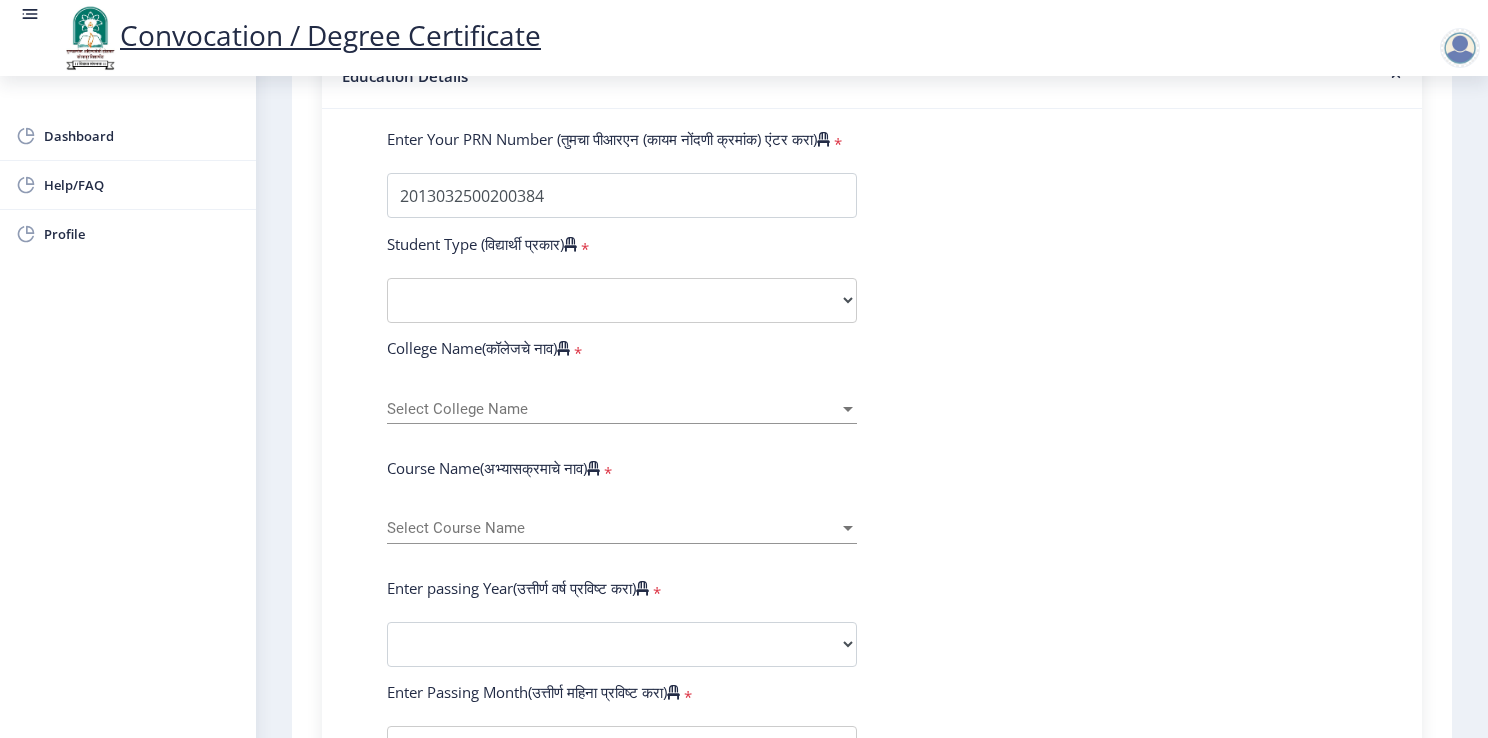 scroll, scrollTop: 522, scrollLeft: 0, axis: vertical 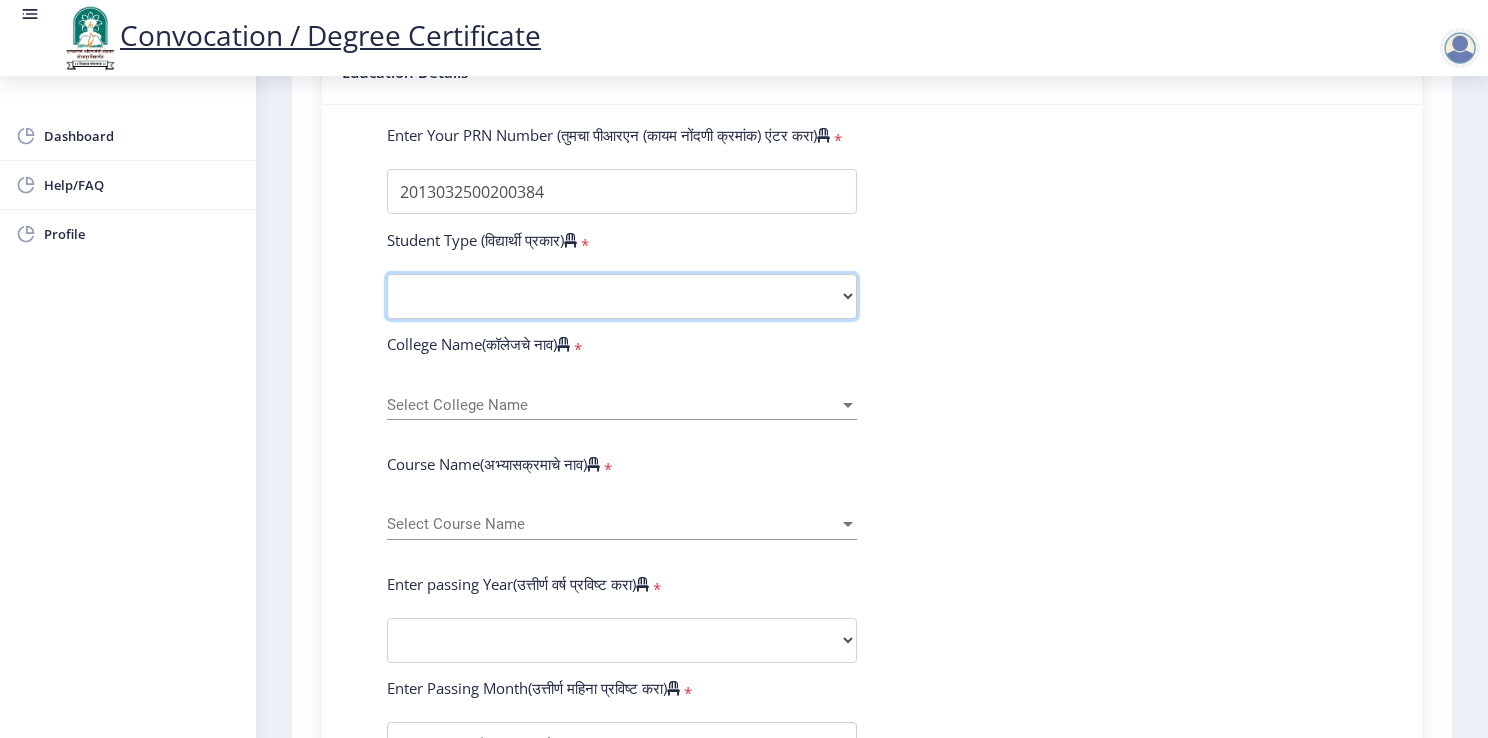 click on "Select Student Type Regular External" at bounding box center [622, 296] 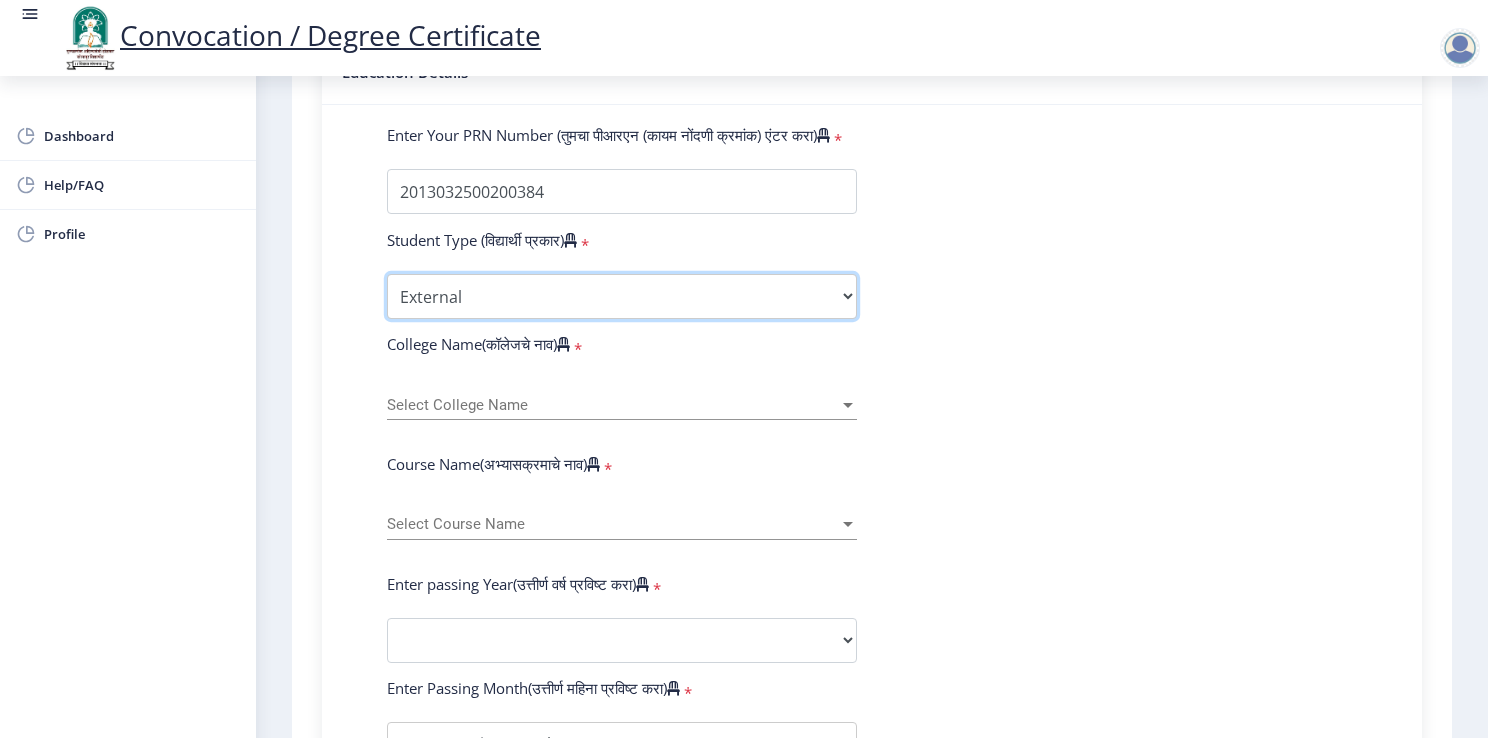click on "Select Student Type Regular External" at bounding box center [622, 296] 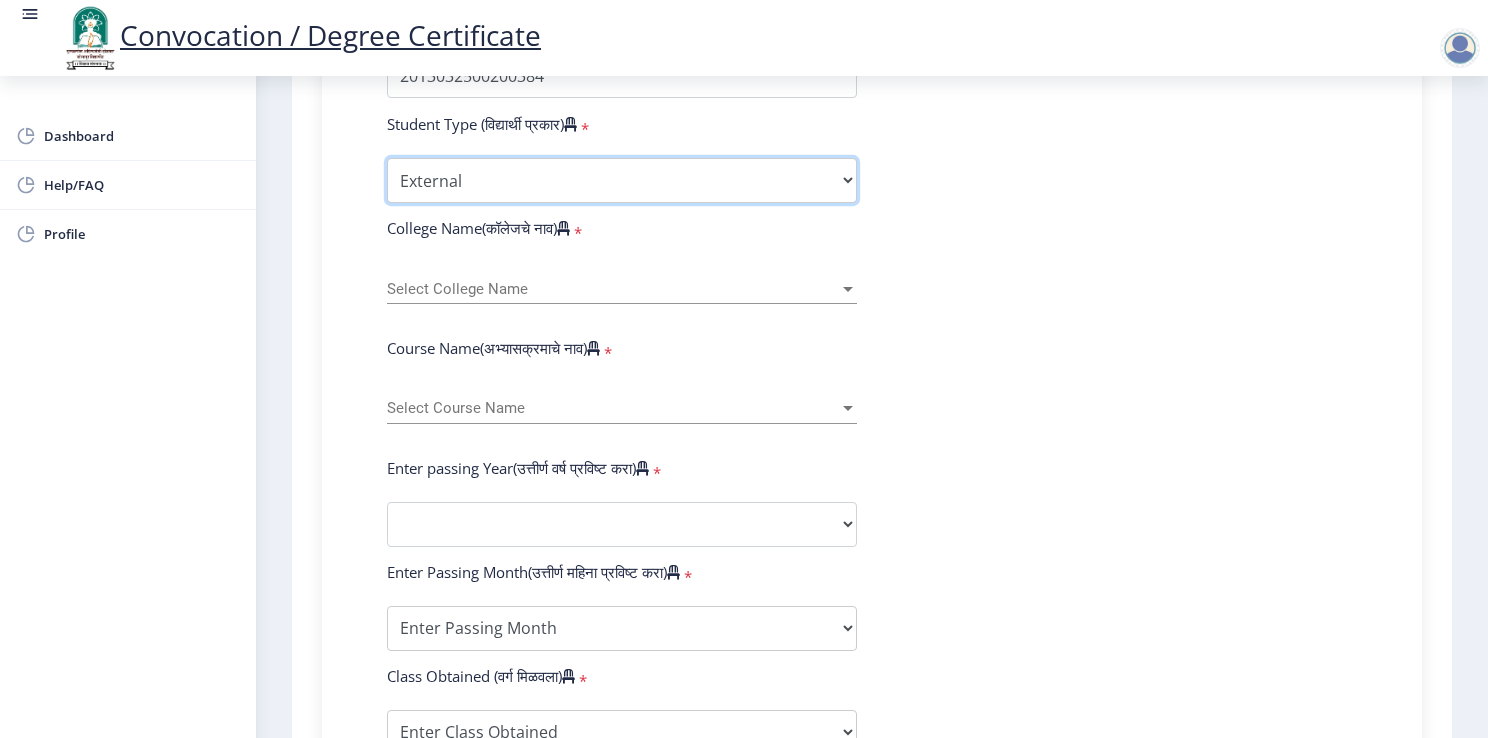 scroll, scrollTop: 640, scrollLeft: 0, axis: vertical 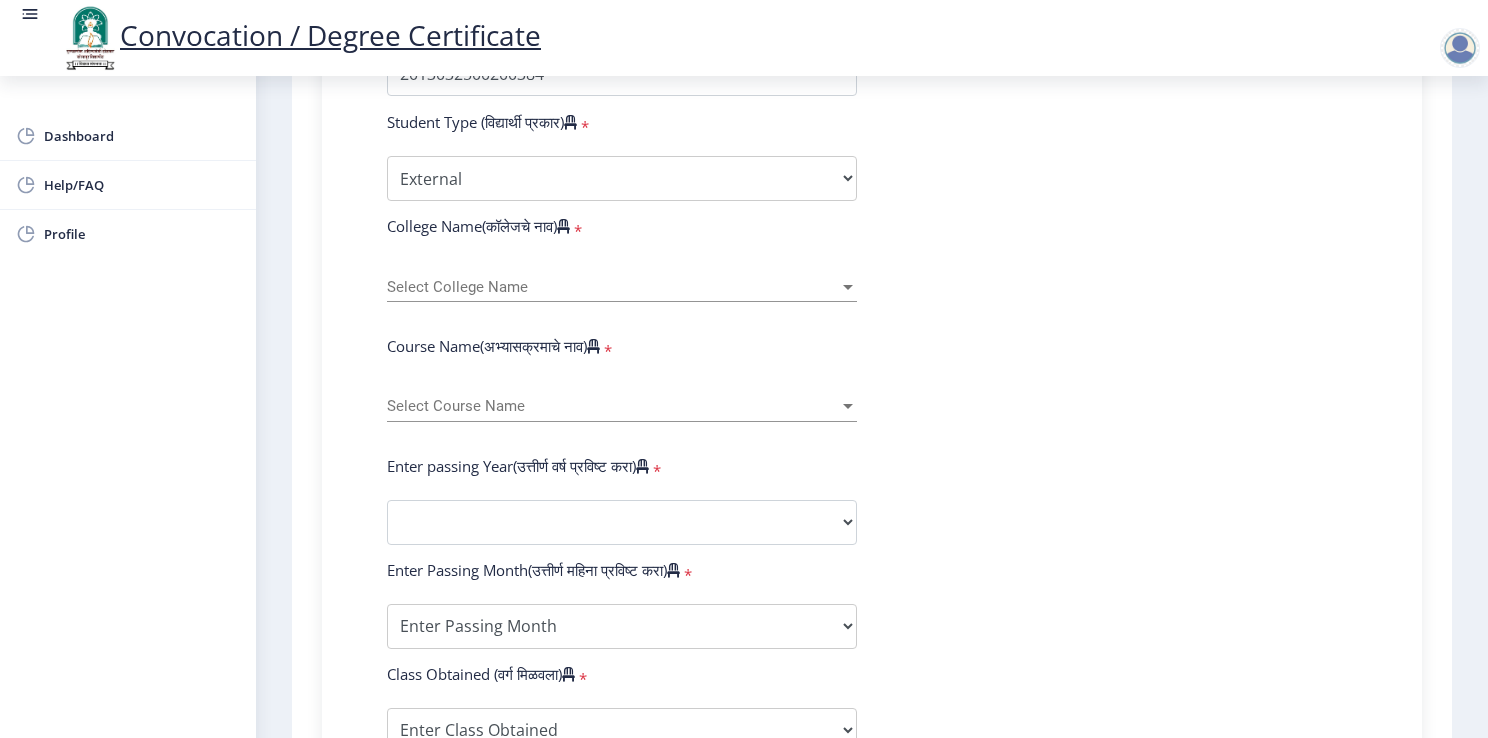 click on "Select College Name Select College Name" 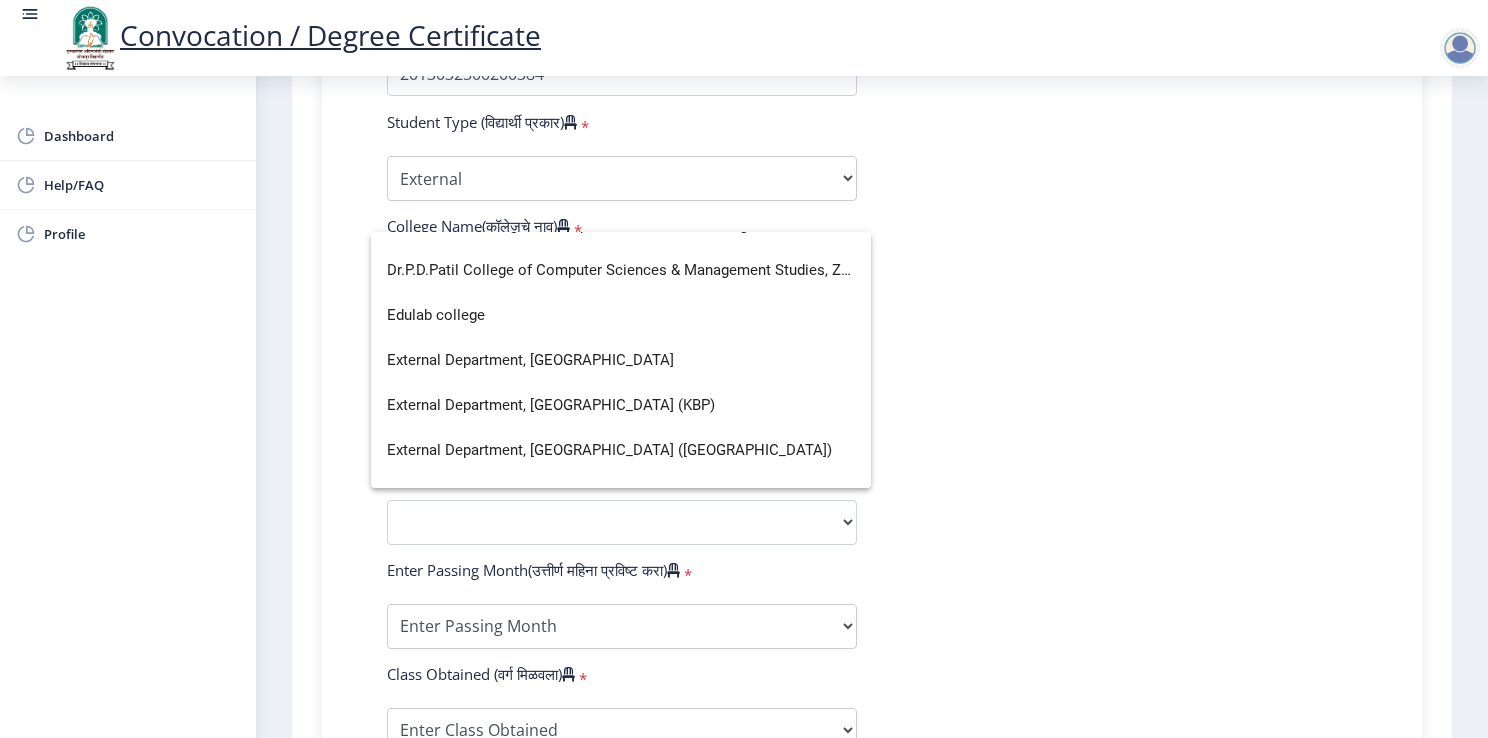 scroll, scrollTop: 1604, scrollLeft: 0, axis: vertical 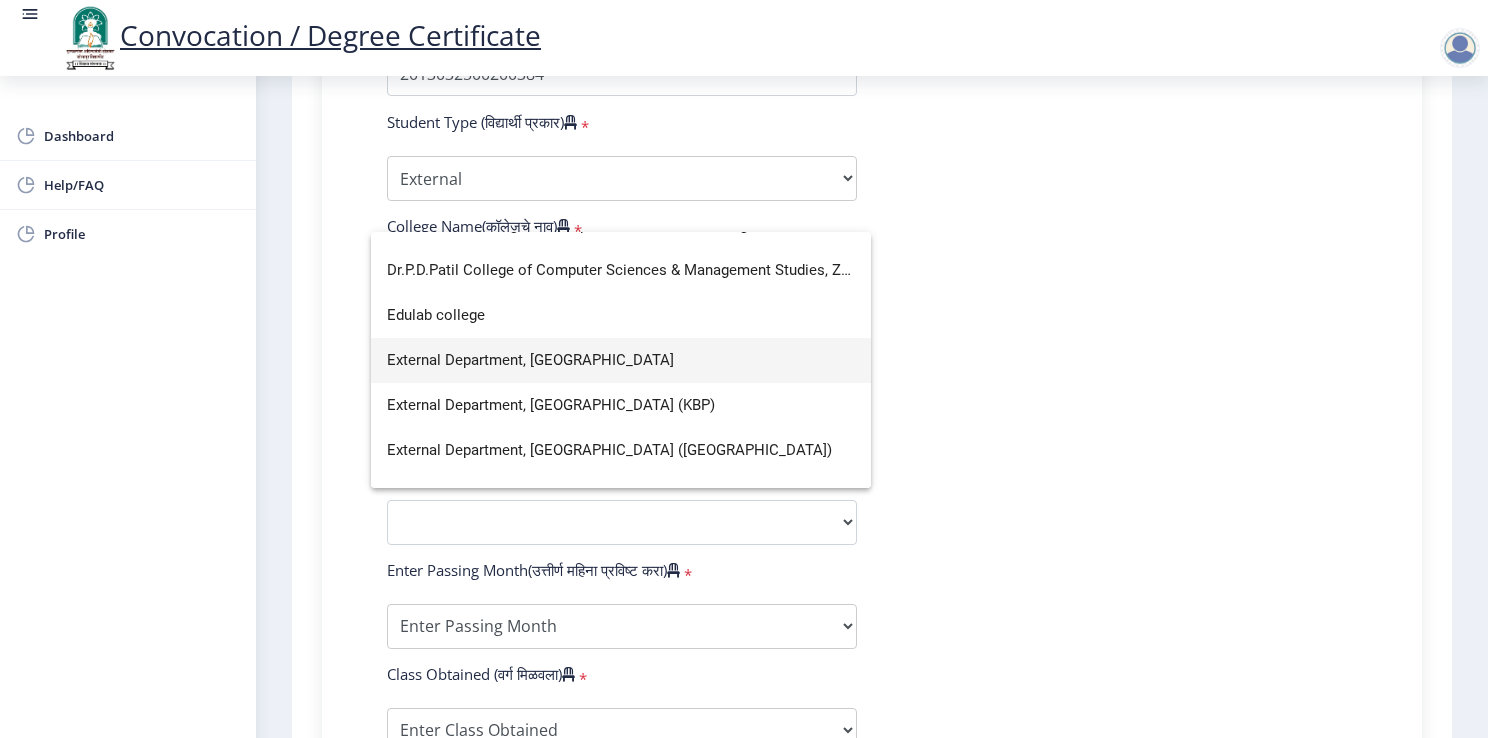 click on "External Department, [GEOGRAPHIC_DATA]" at bounding box center (621, 360) 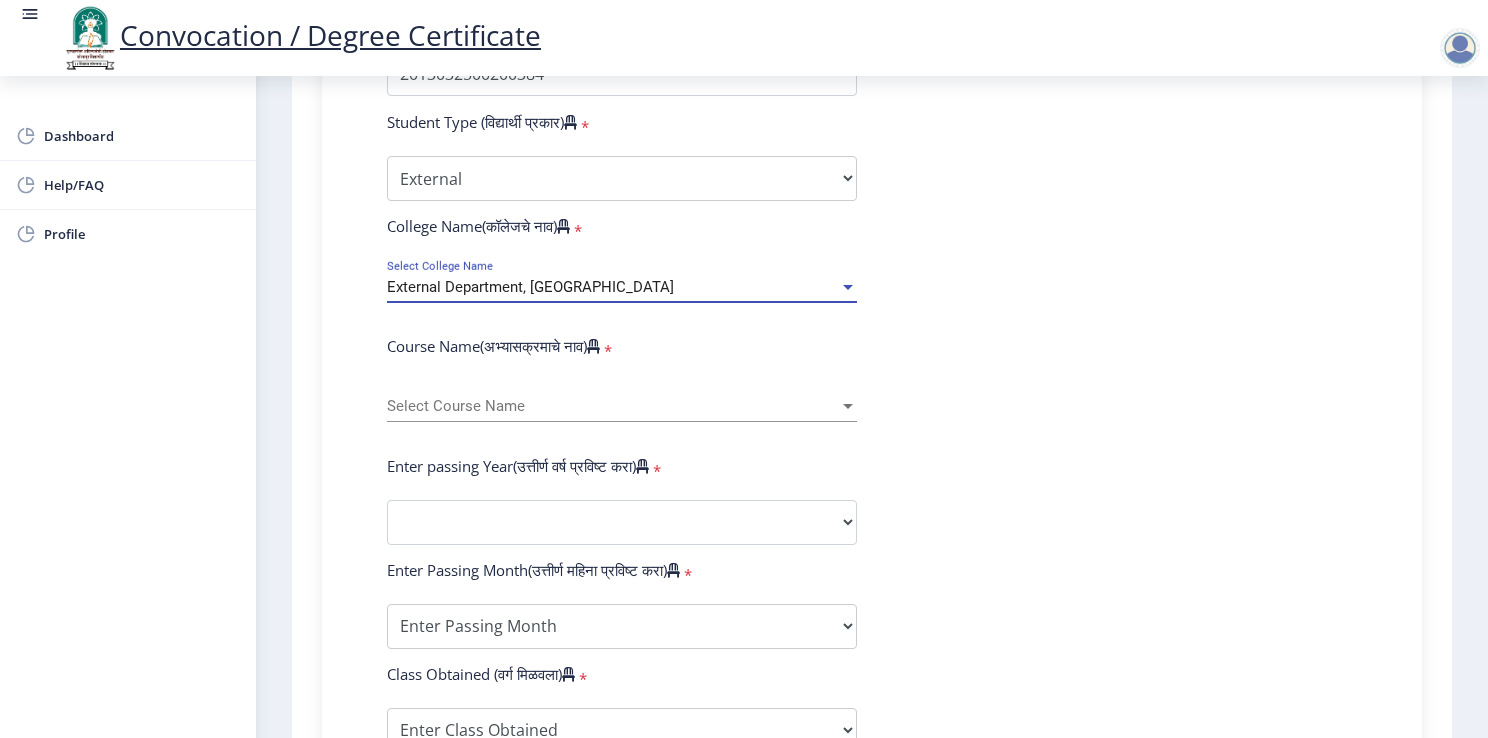 click on "External Department, [GEOGRAPHIC_DATA]" at bounding box center (613, 287) 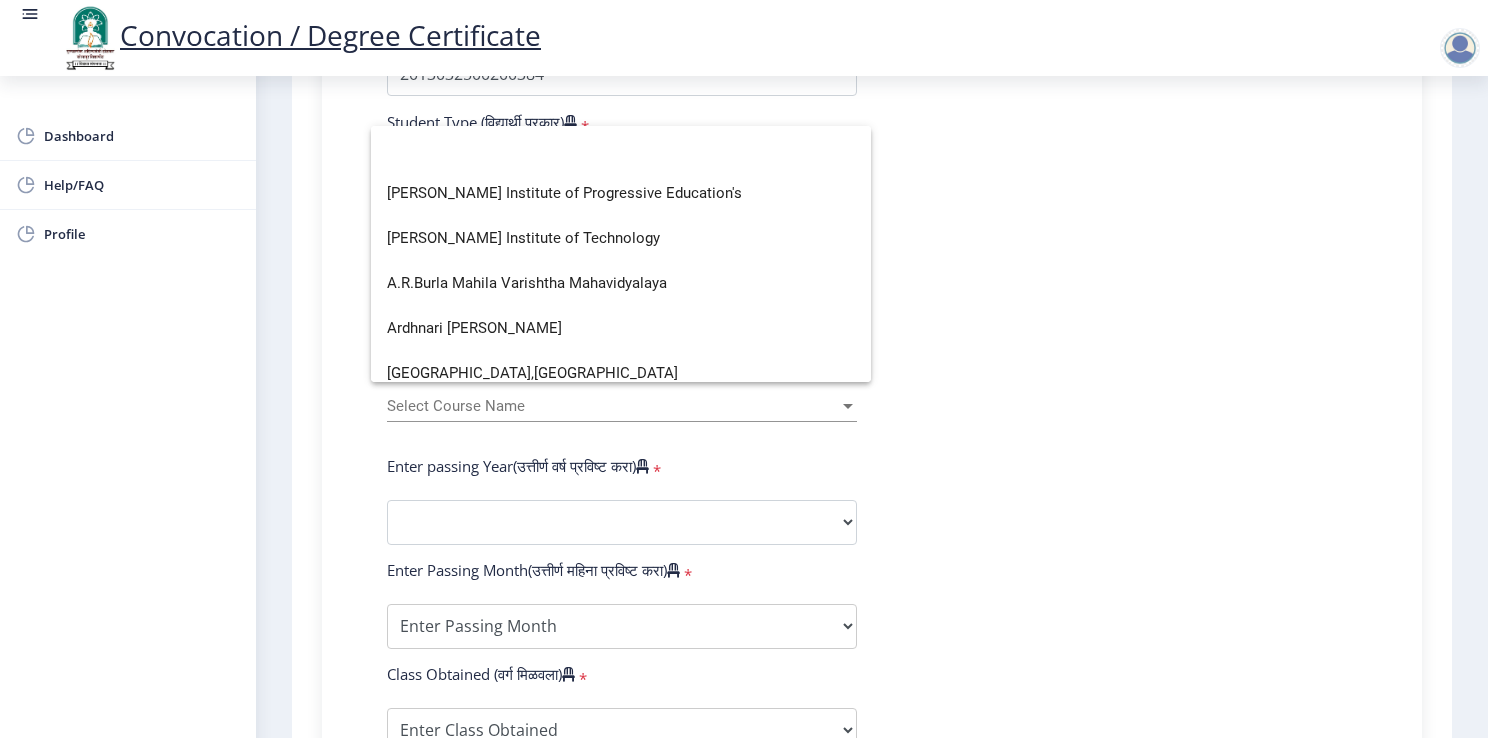 scroll, scrollTop: 0, scrollLeft: 0, axis: both 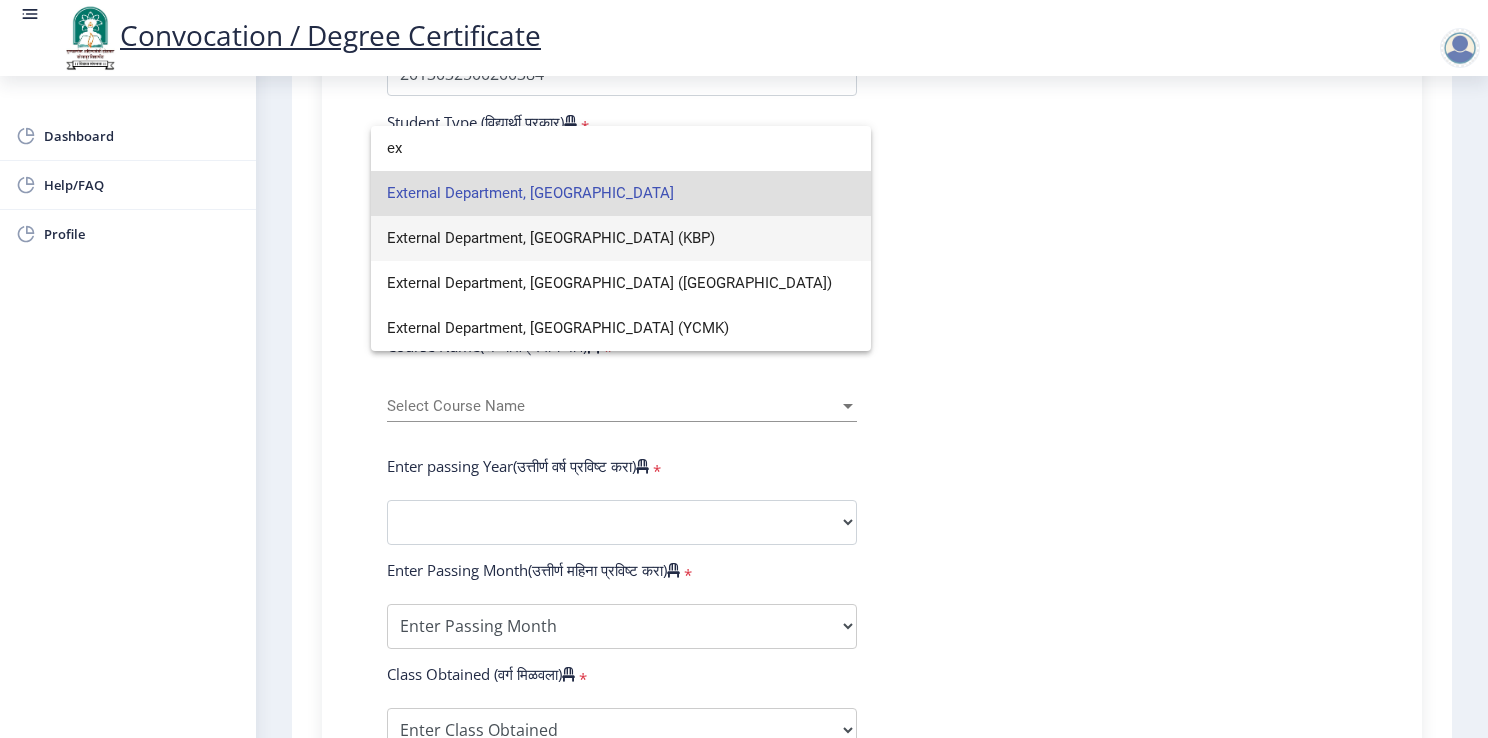 type on "ex" 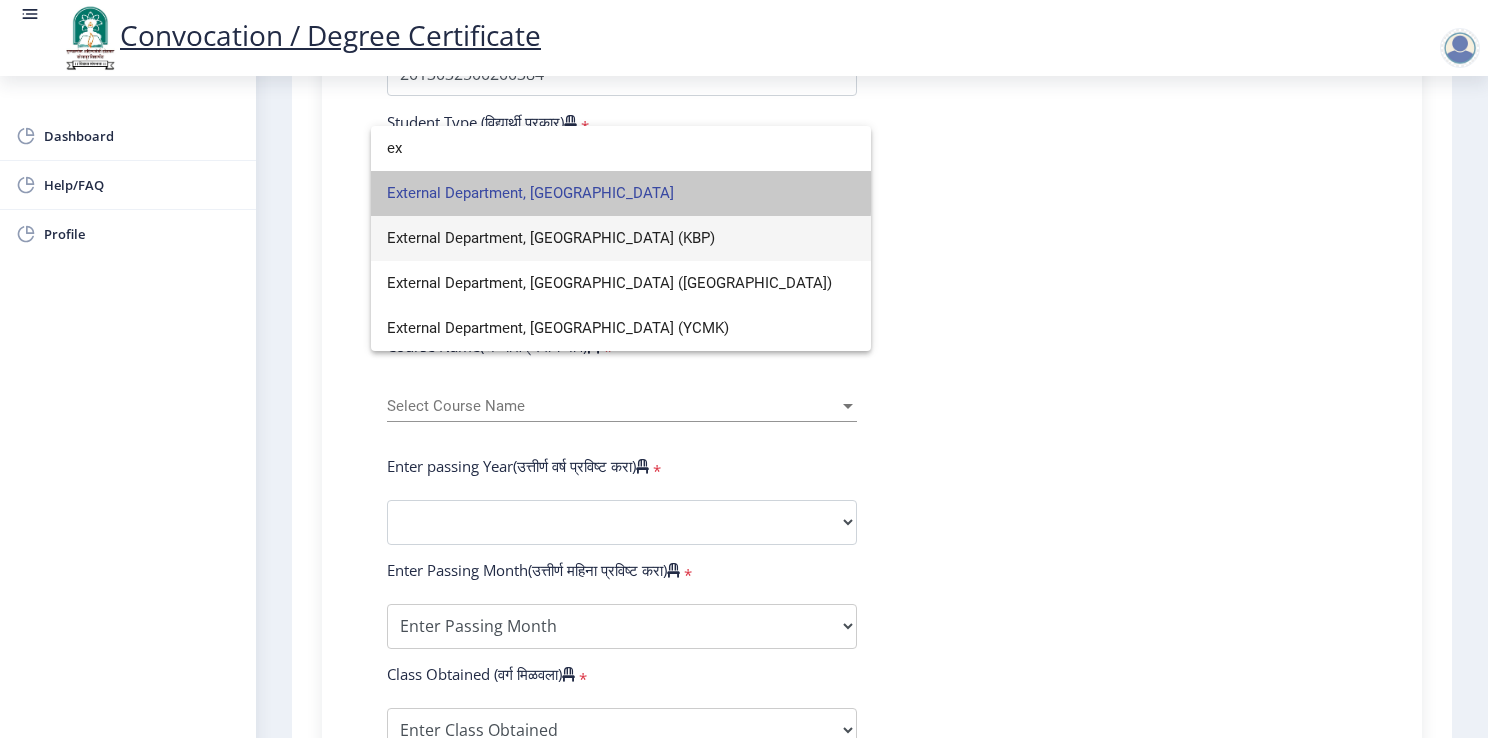 click on "External Department, [GEOGRAPHIC_DATA]" at bounding box center [621, 193] 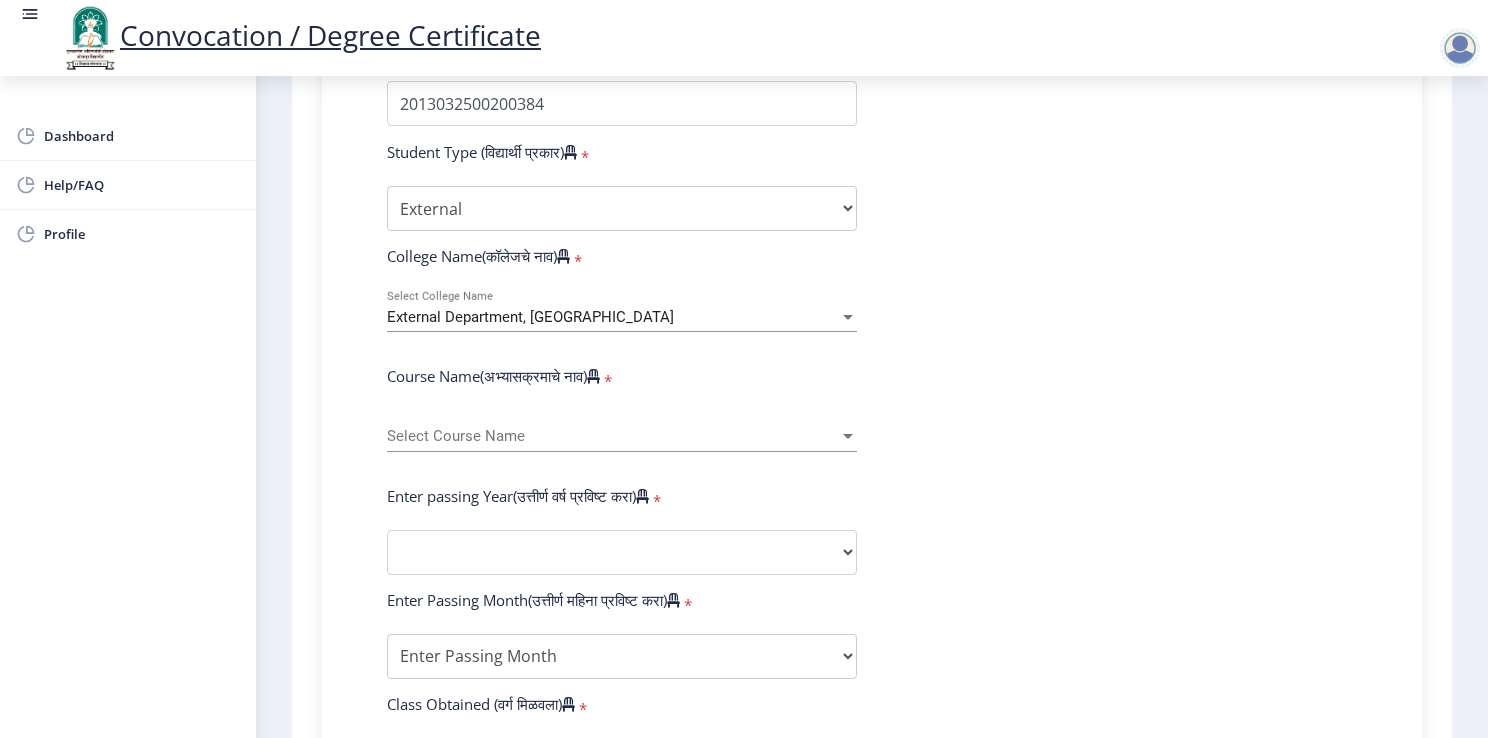 scroll, scrollTop: 680, scrollLeft: 0, axis: vertical 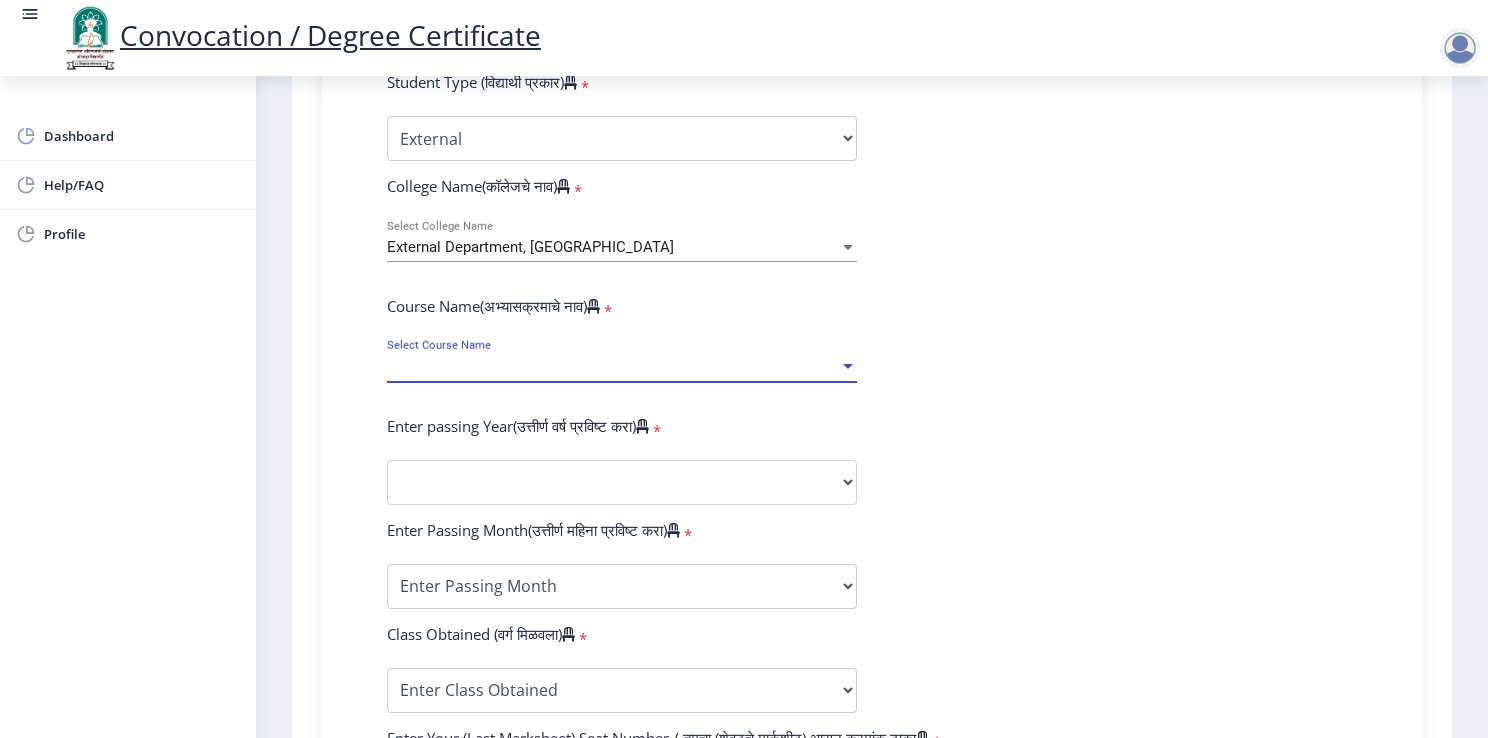 click on "Select Course Name" at bounding box center [613, 366] 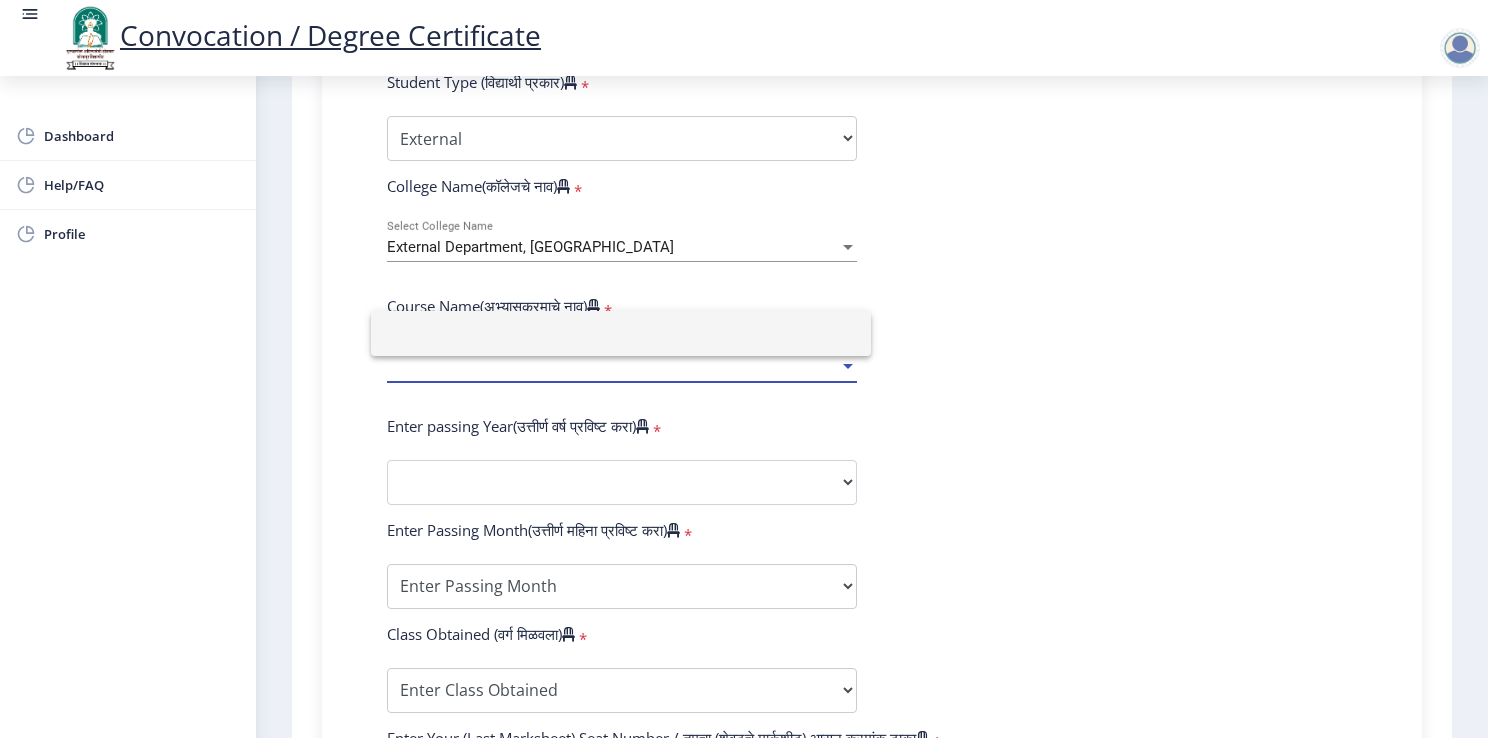 click 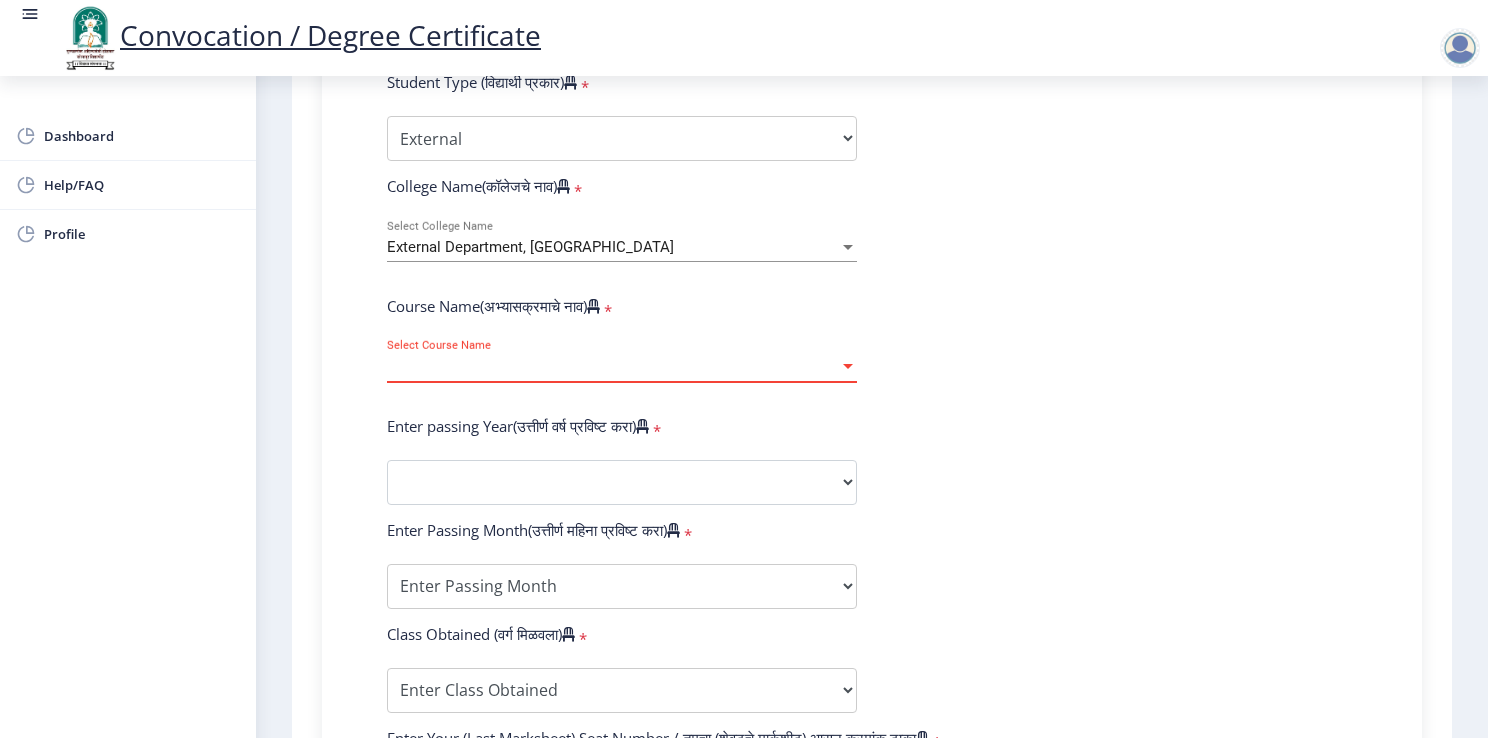 click at bounding box center (848, 366) 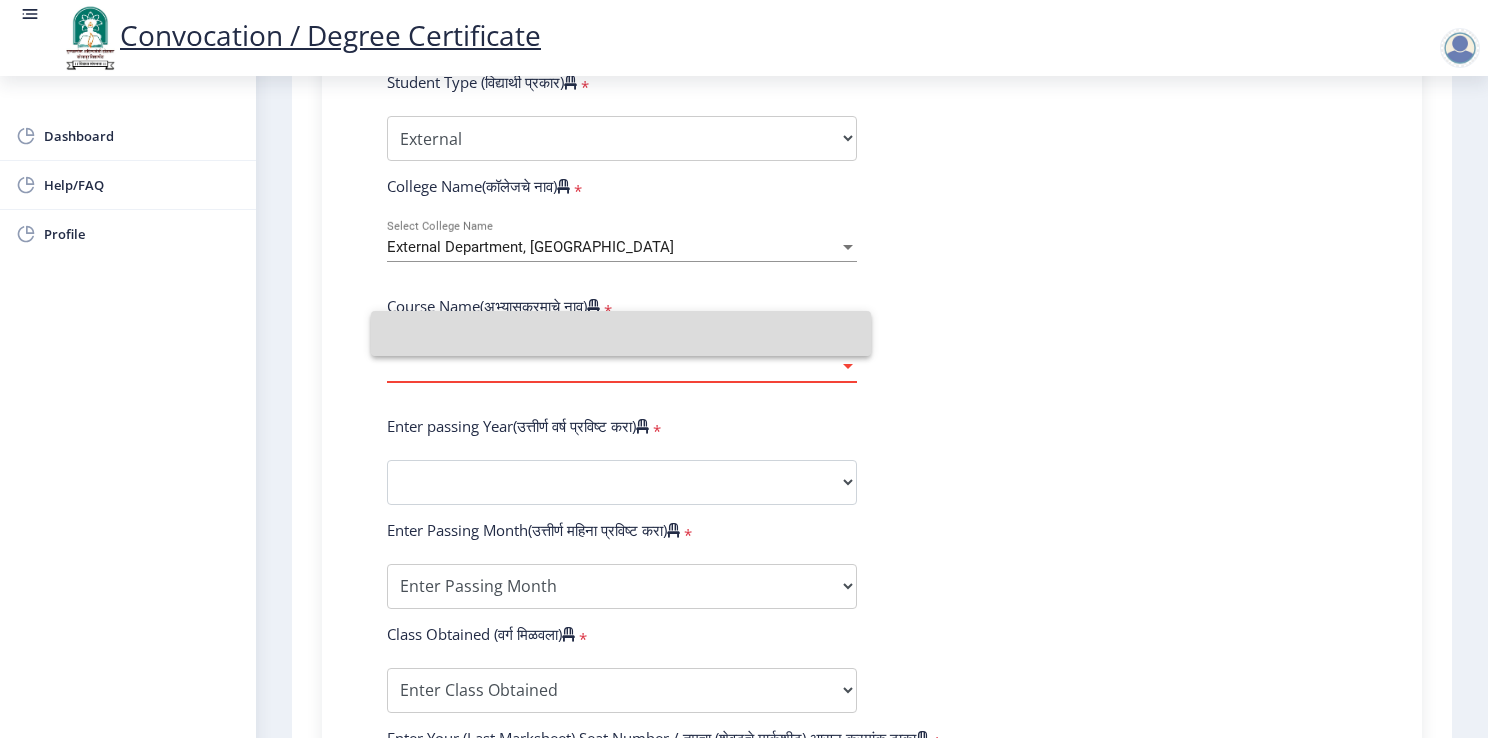 click at bounding box center (621, 333) 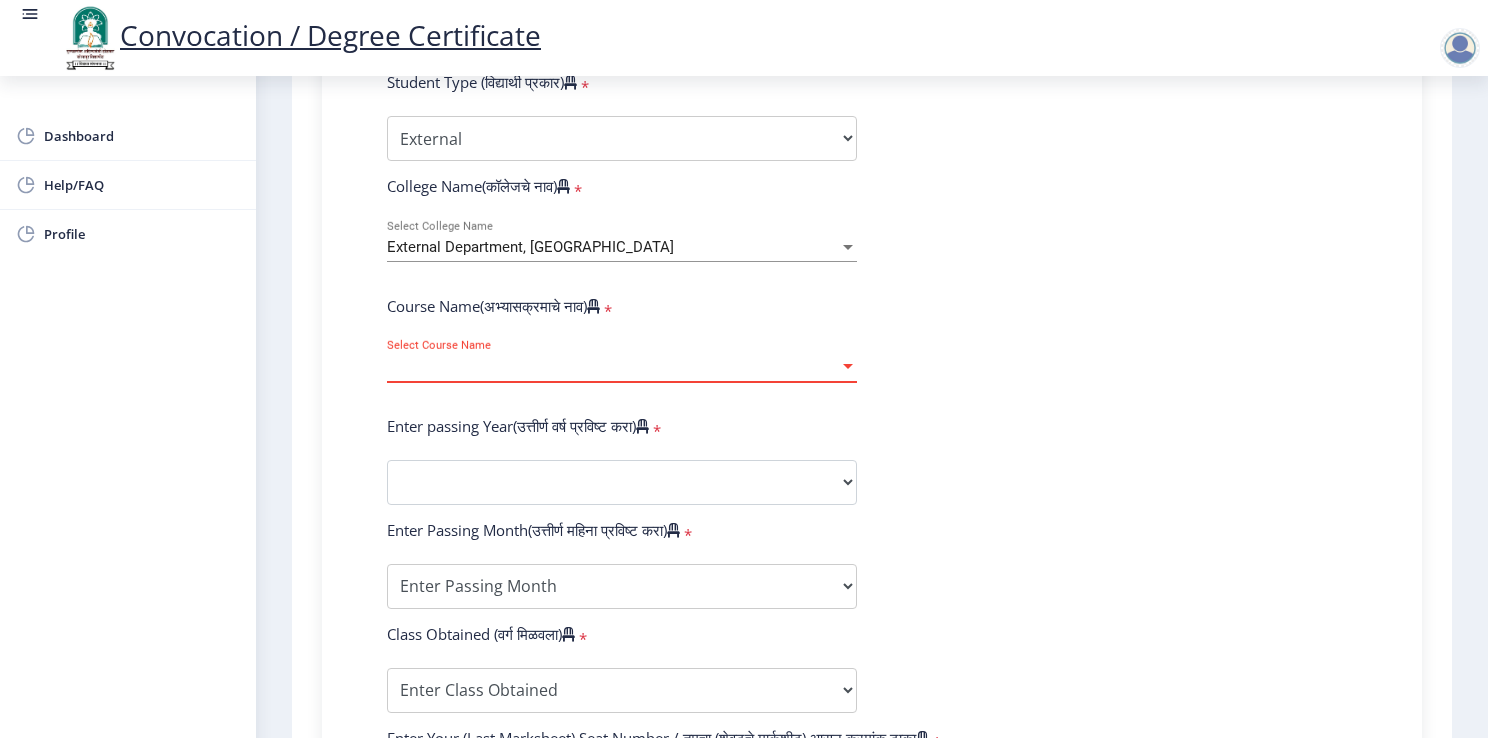 click on "Select Course Name" at bounding box center [613, 366] 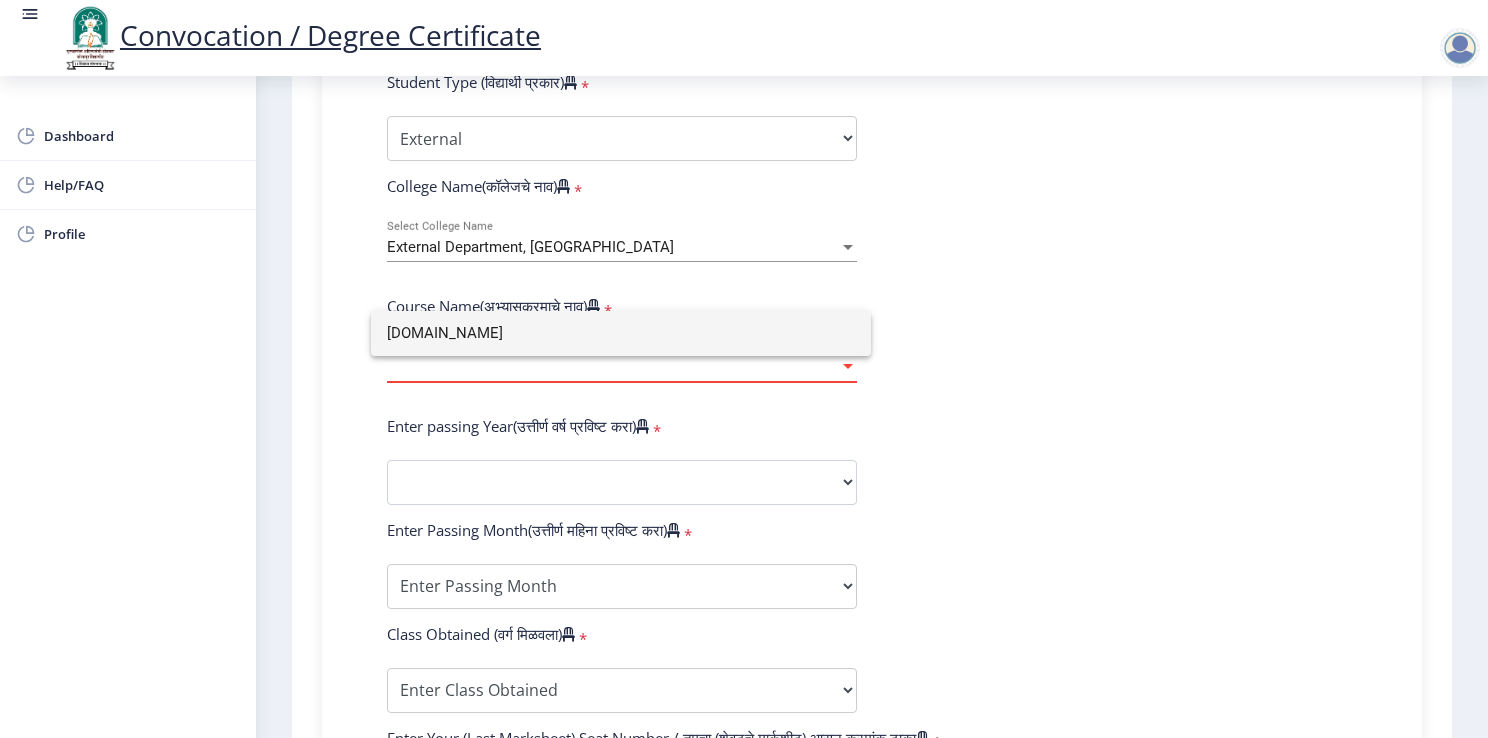 type on "[DOMAIN_NAME]" 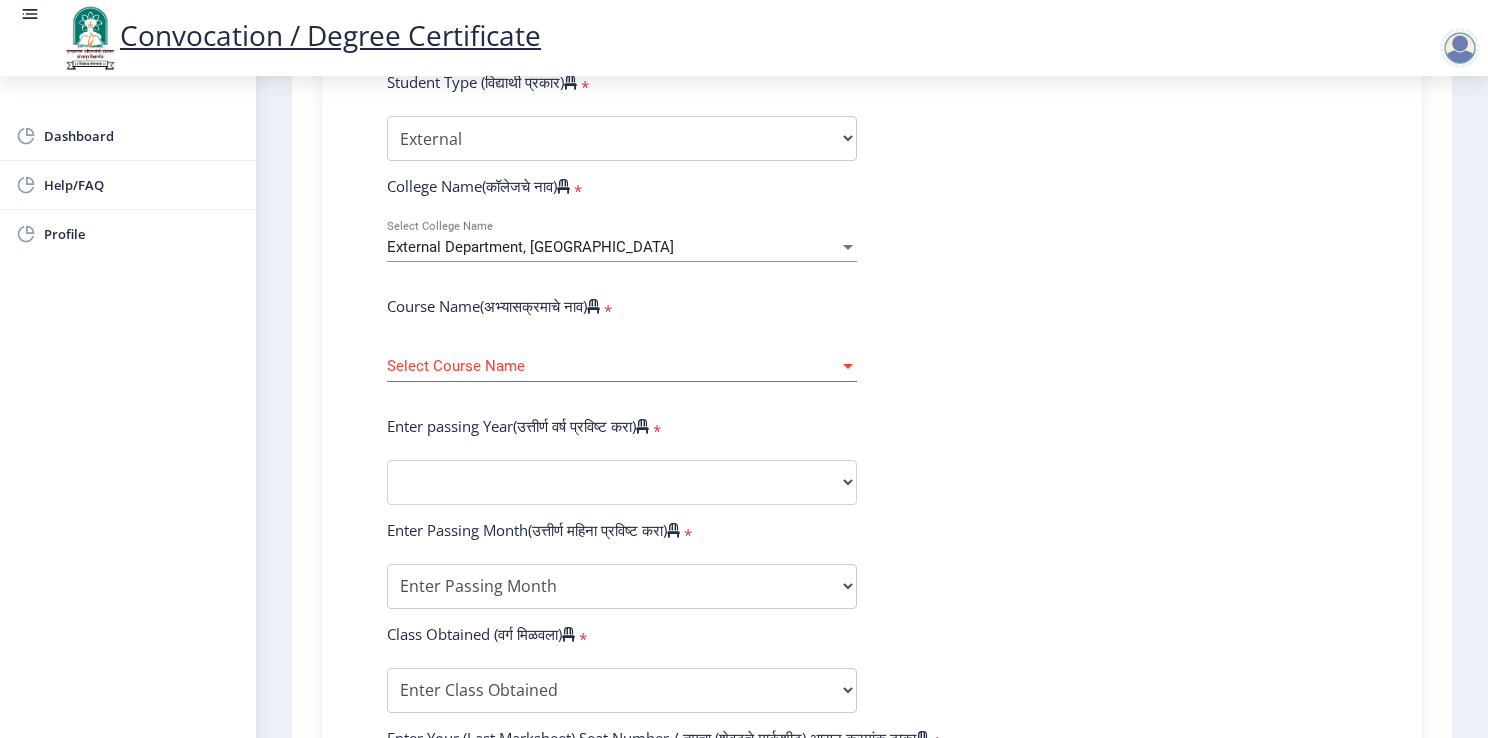 click on "Select Course Name Select Course Name" 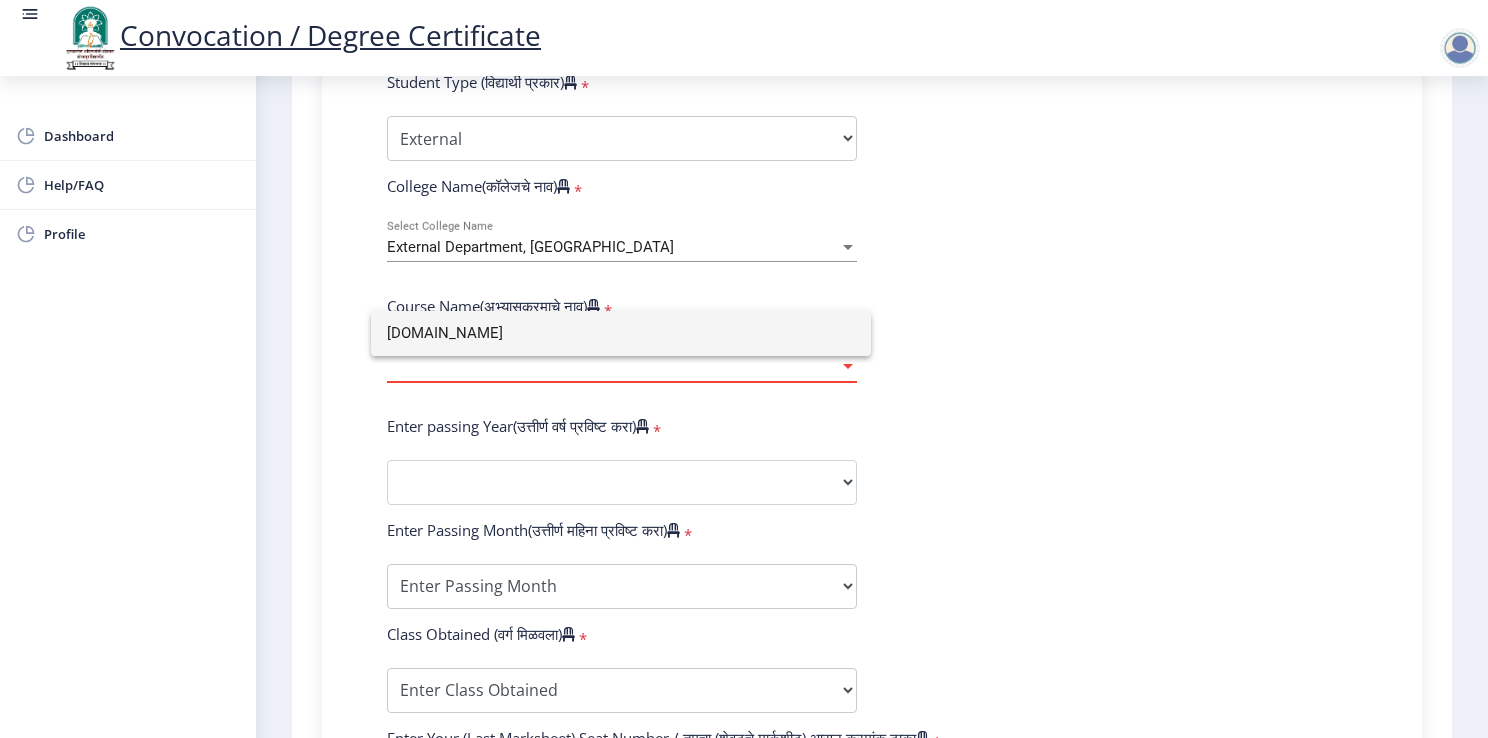 click 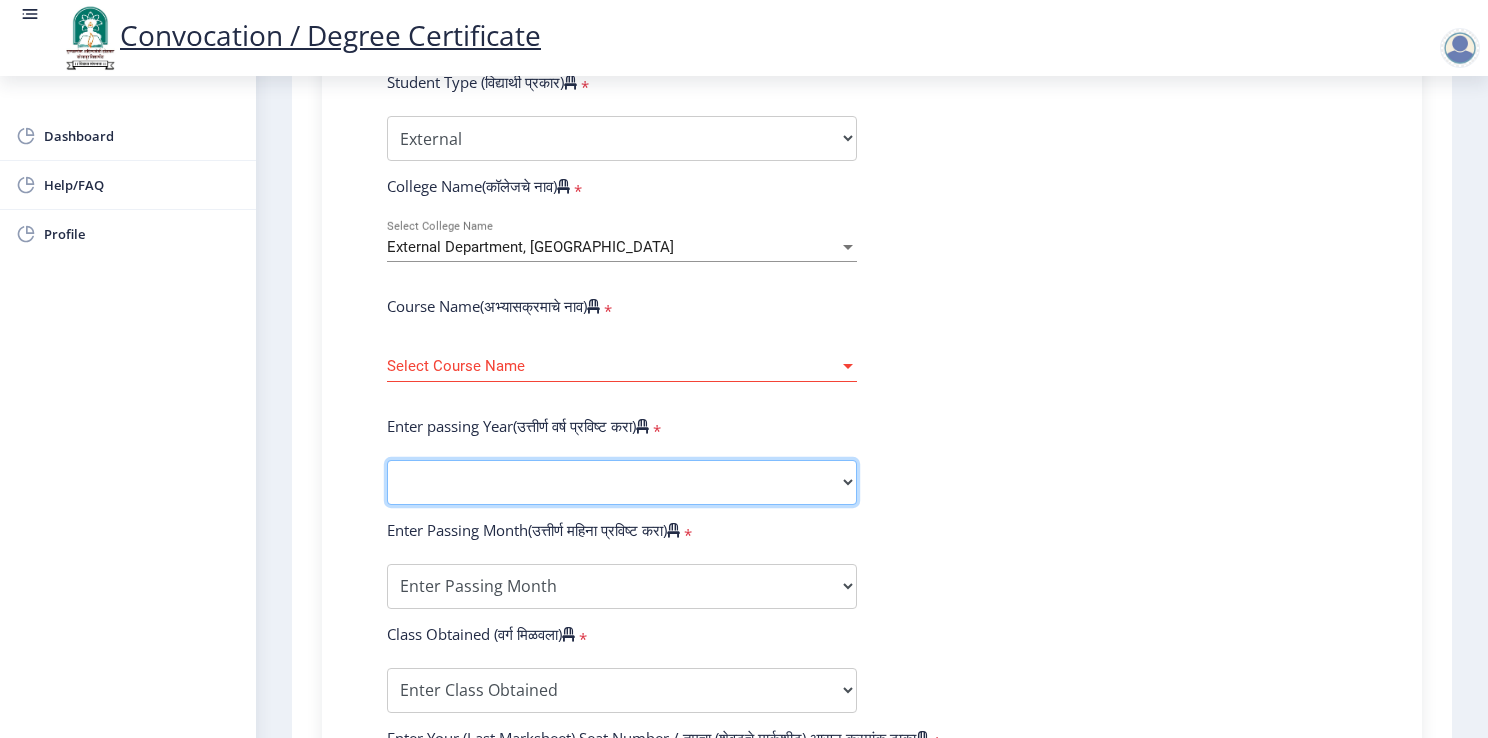 click on "2025   2024   2023   2022   2021   2020   2019   2018   2017   2016   2015   2014   2013   2012   2011   2010   2009   2008   2007   2006   2005   2004   2003   2002   2001   2000   1999   1998   1997   1996   1995   1994   1993   1992   1991   1990   1989   1988   1987   1986   1985   1984   1983   1982   1981   1980   1979   1978   1977   1976" 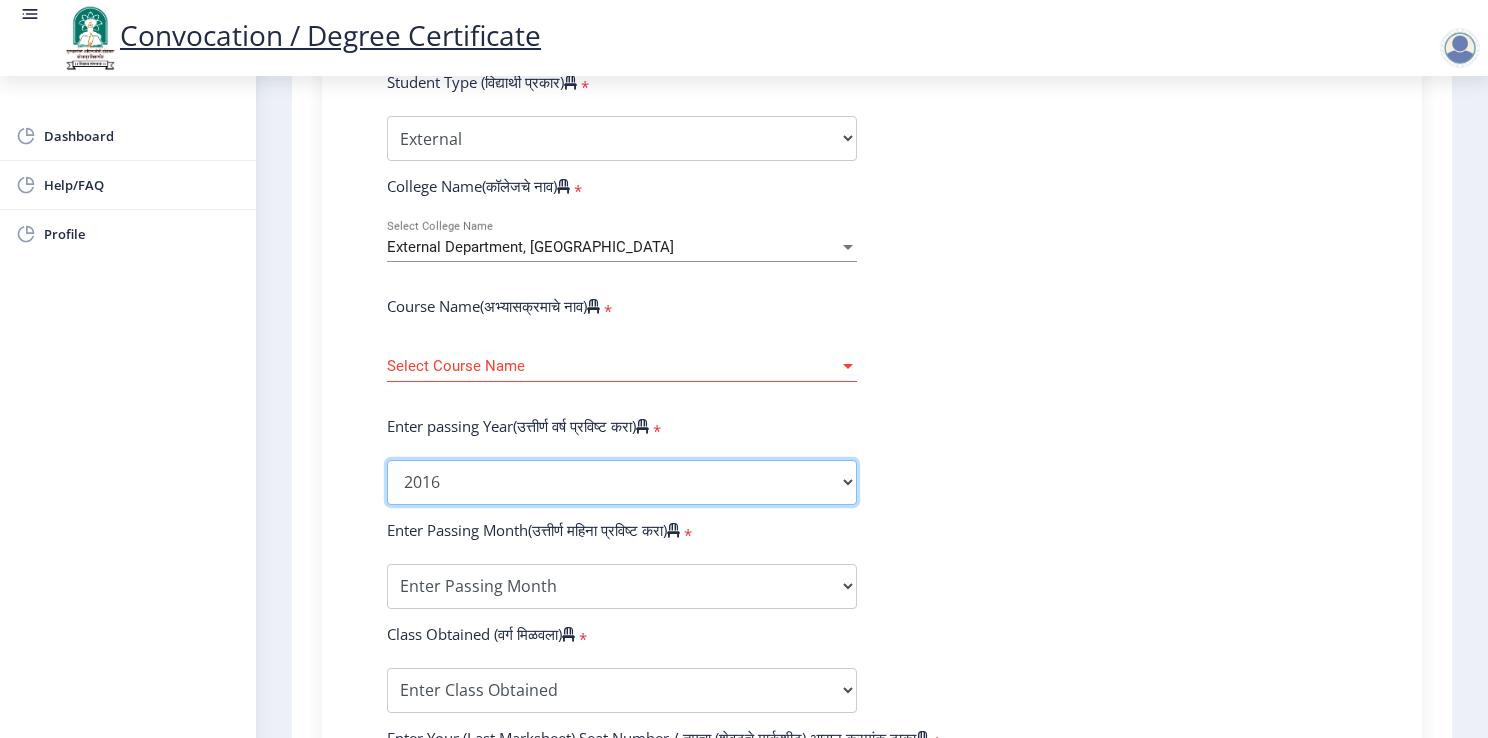 click on "2025   2024   2023   2022   2021   2020   2019   2018   2017   2016   2015   2014   2013   2012   2011   2010   2009   2008   2007   2006   2005   2004   2003   2002   2001   2000   1999   1998   1997   1996   1995   1994   1993   1992   1991   1990   1989   1988   1987   1986   1985   1984   1983   1982   1981   1980   1979   1978   1977   1976" 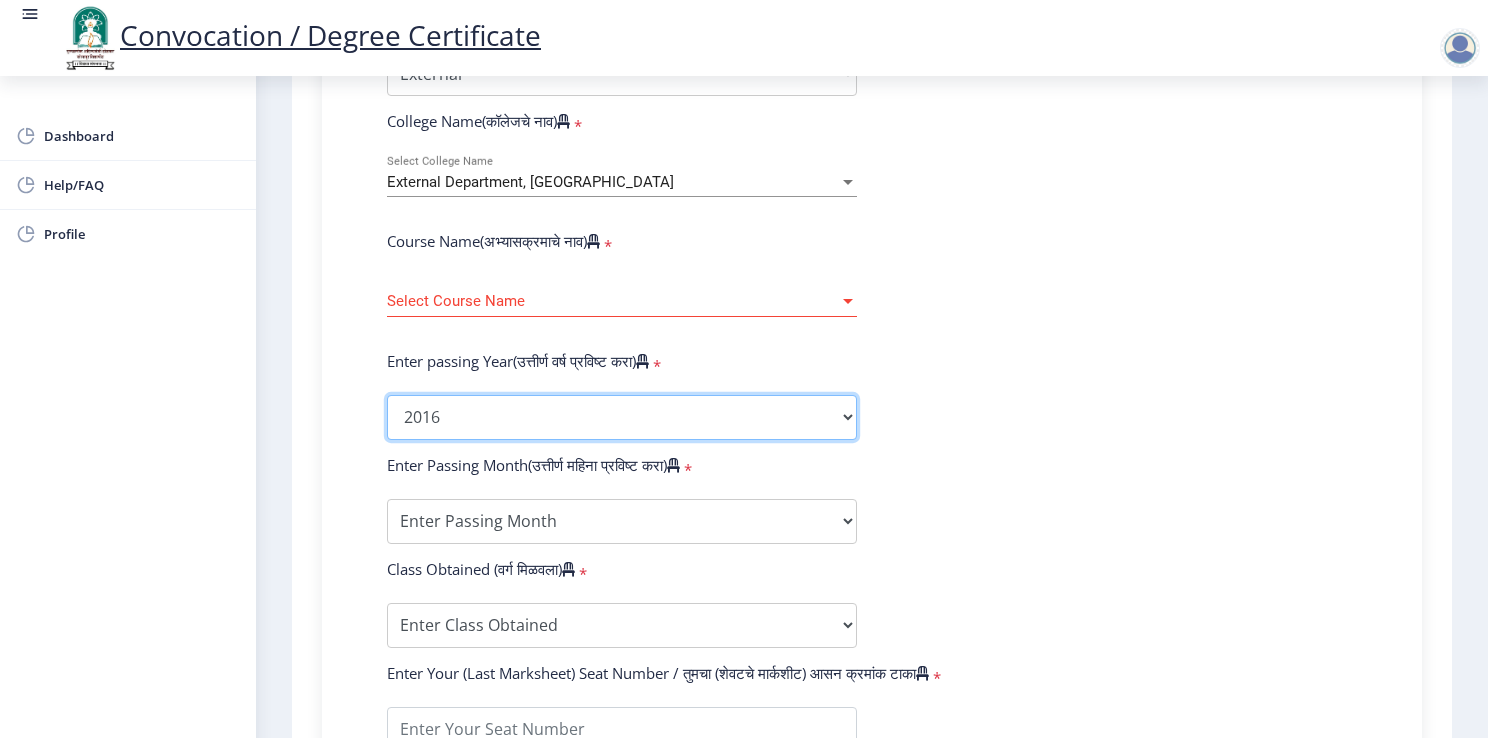 scroll, scrollTop: 880, scrollLeft: 0, axis: vertical 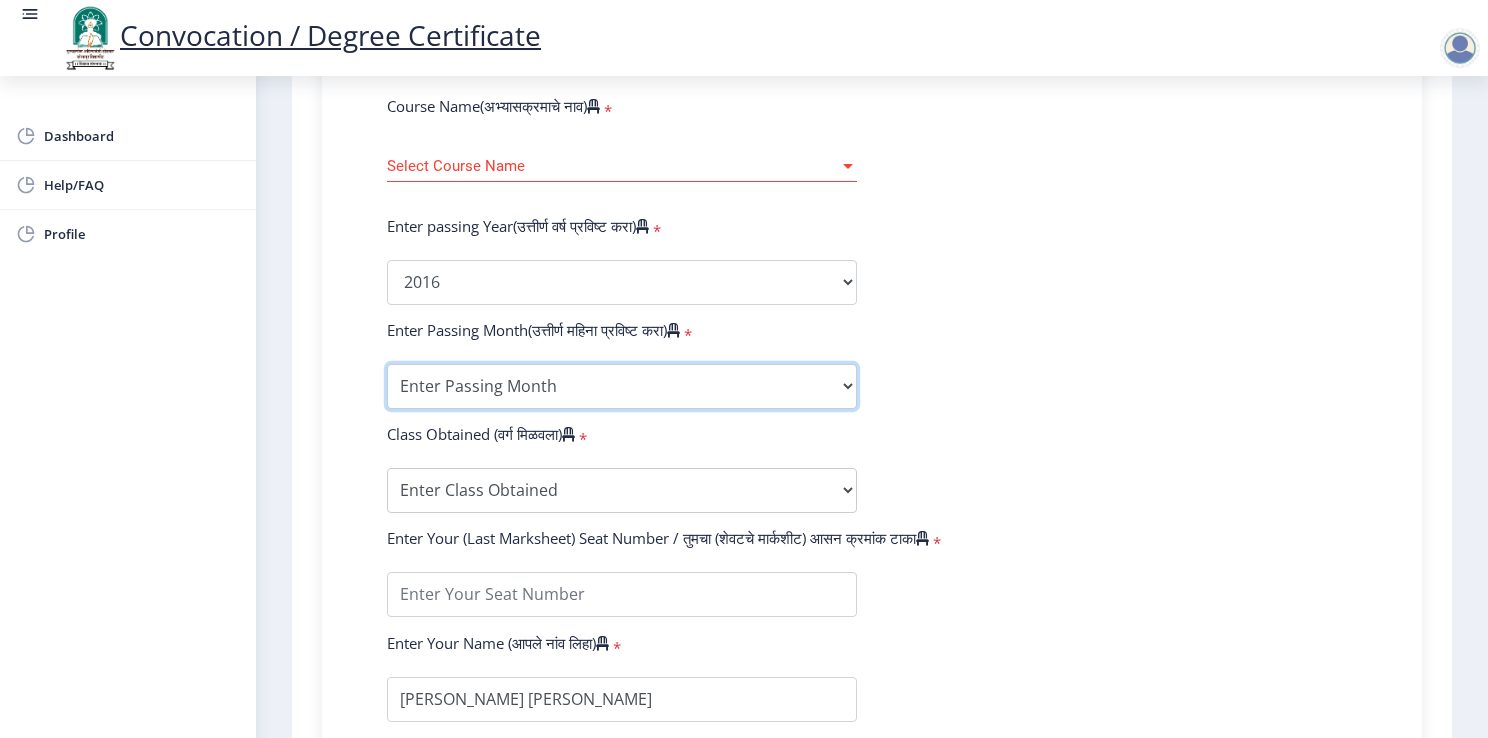 click on "Enter Passing Month March April May October November December" at bounding box center [622, 386] 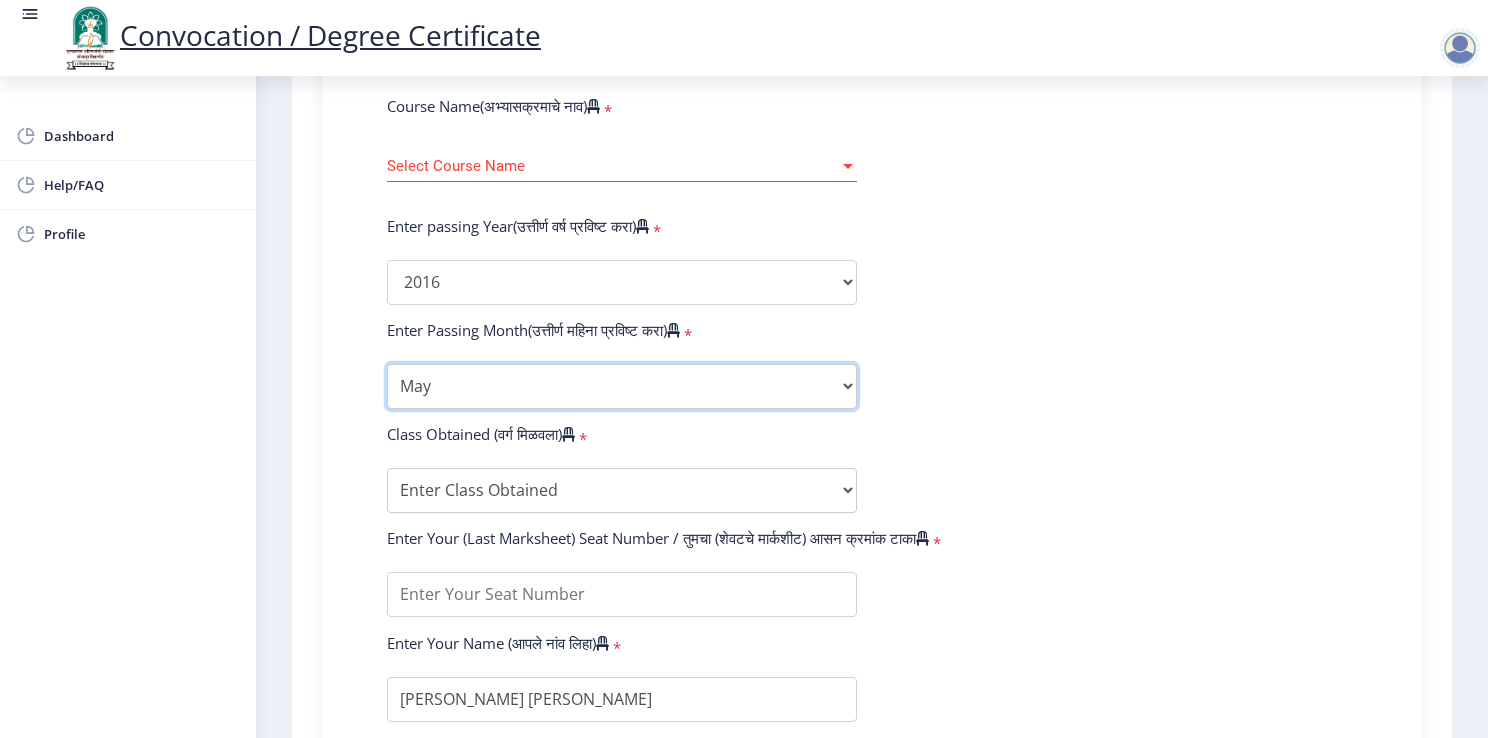 click on "Enter Passing Month March April May October November December" at bounding box center (622, 386) 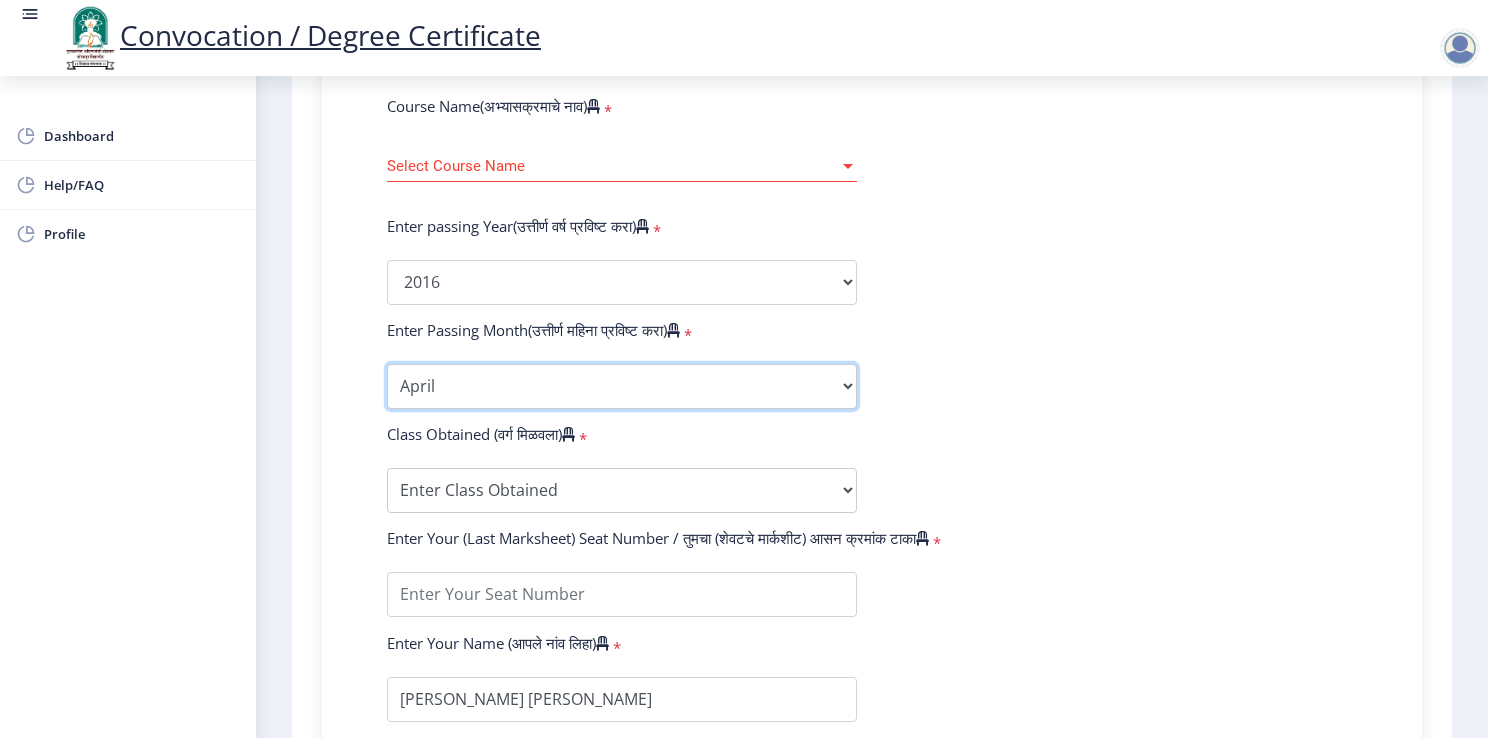 click on "Enter Passing Month March April May October November December" at bounding box center [622, 386] 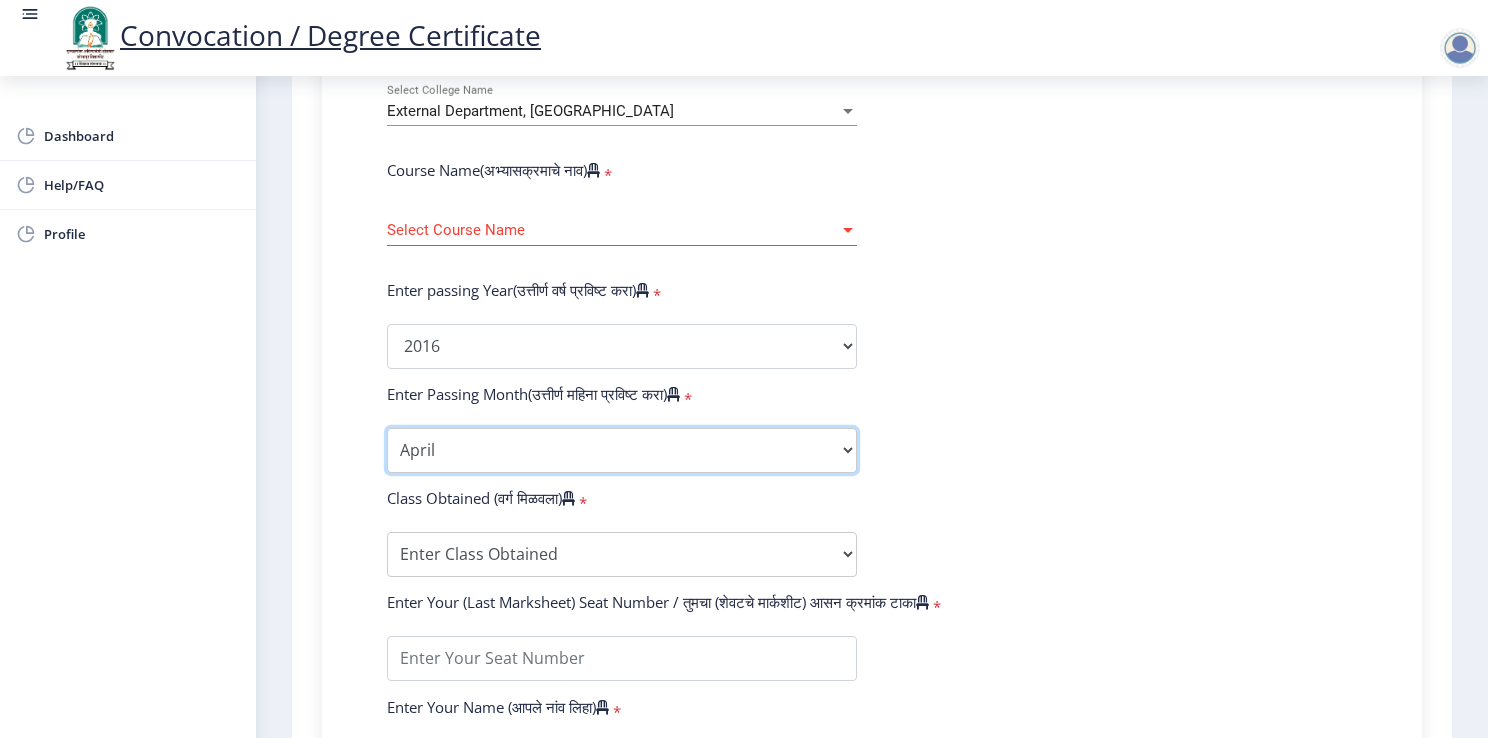 scroll, scrollTop: 780, scrollLeft: 0, axis: vertical 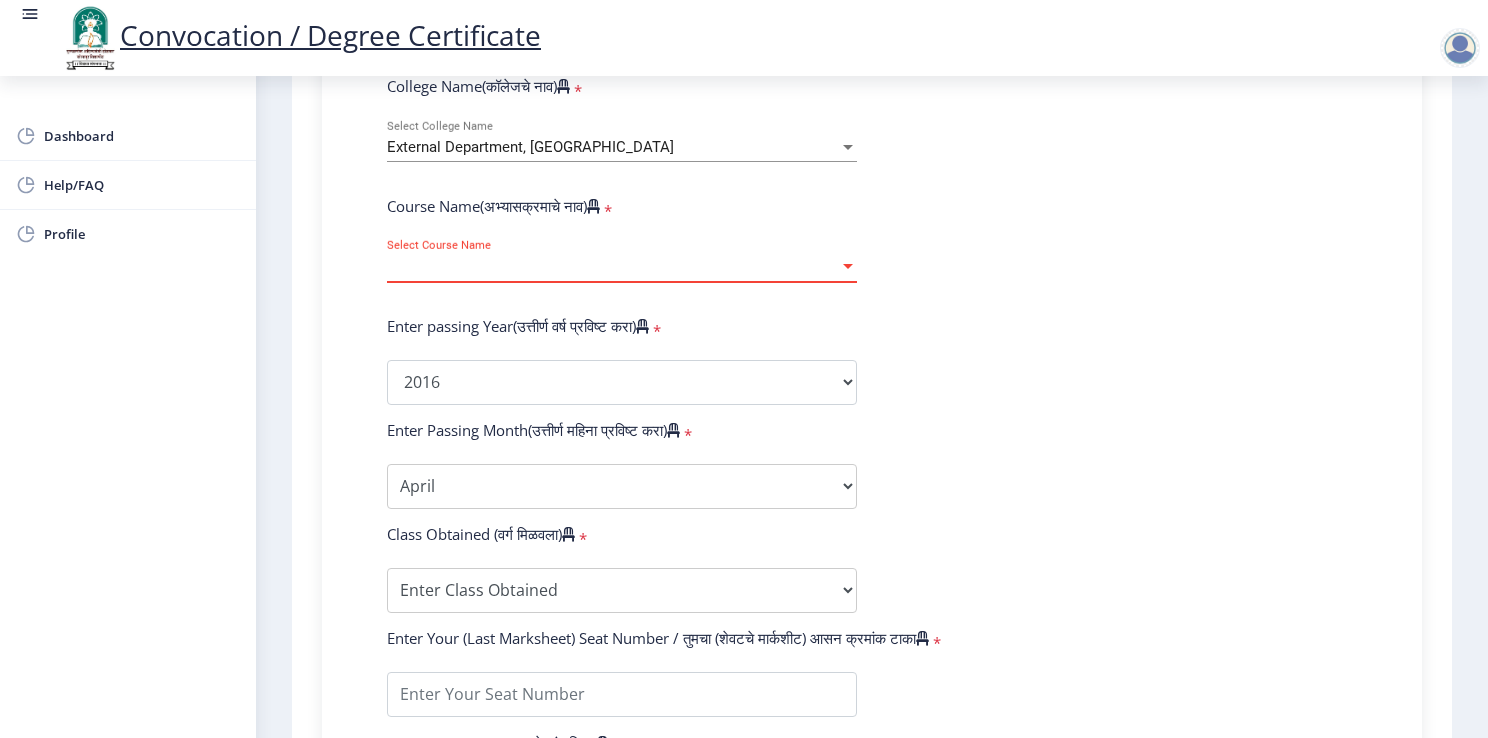 click at bounding box center (848, 266) 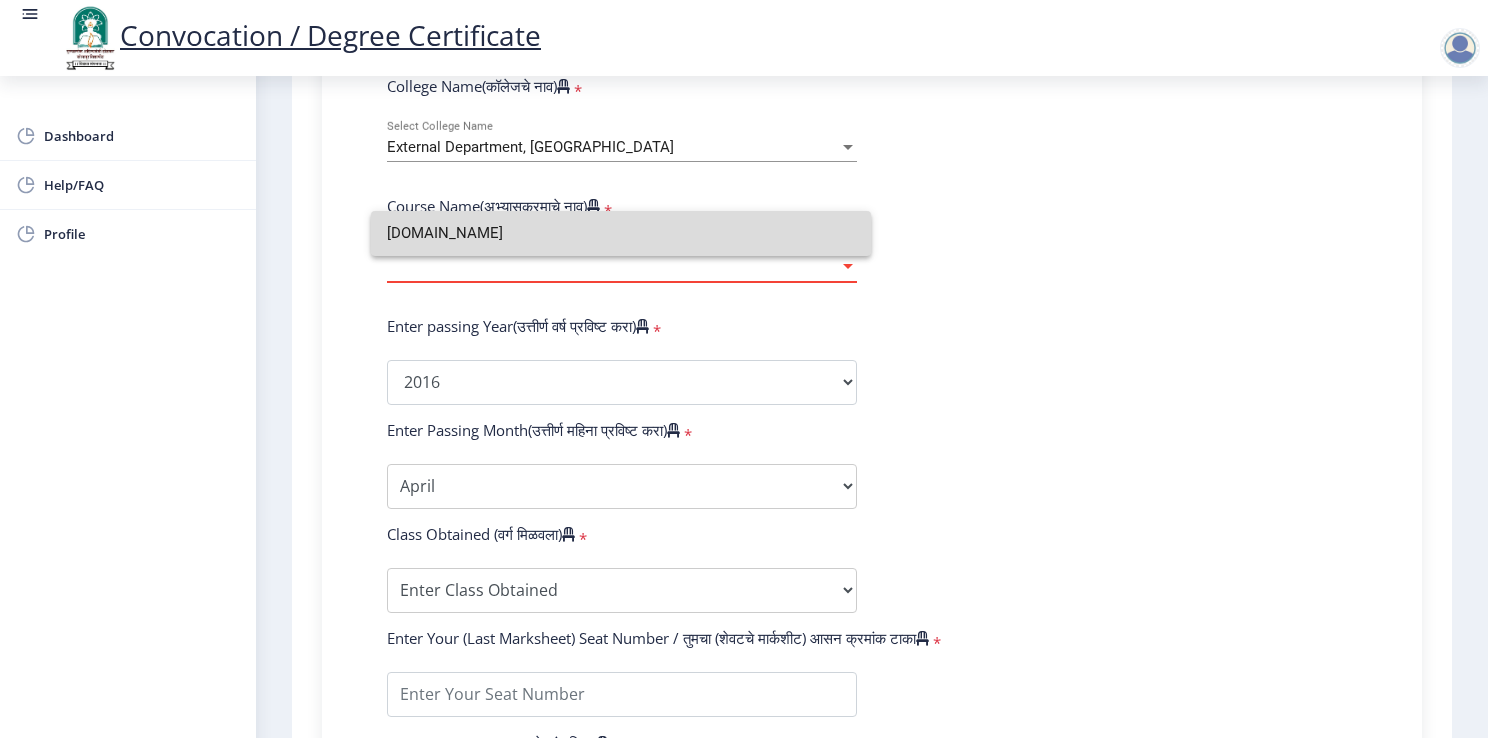click on "[DOMAIN_NAME]" at bounding box center [621, 233] 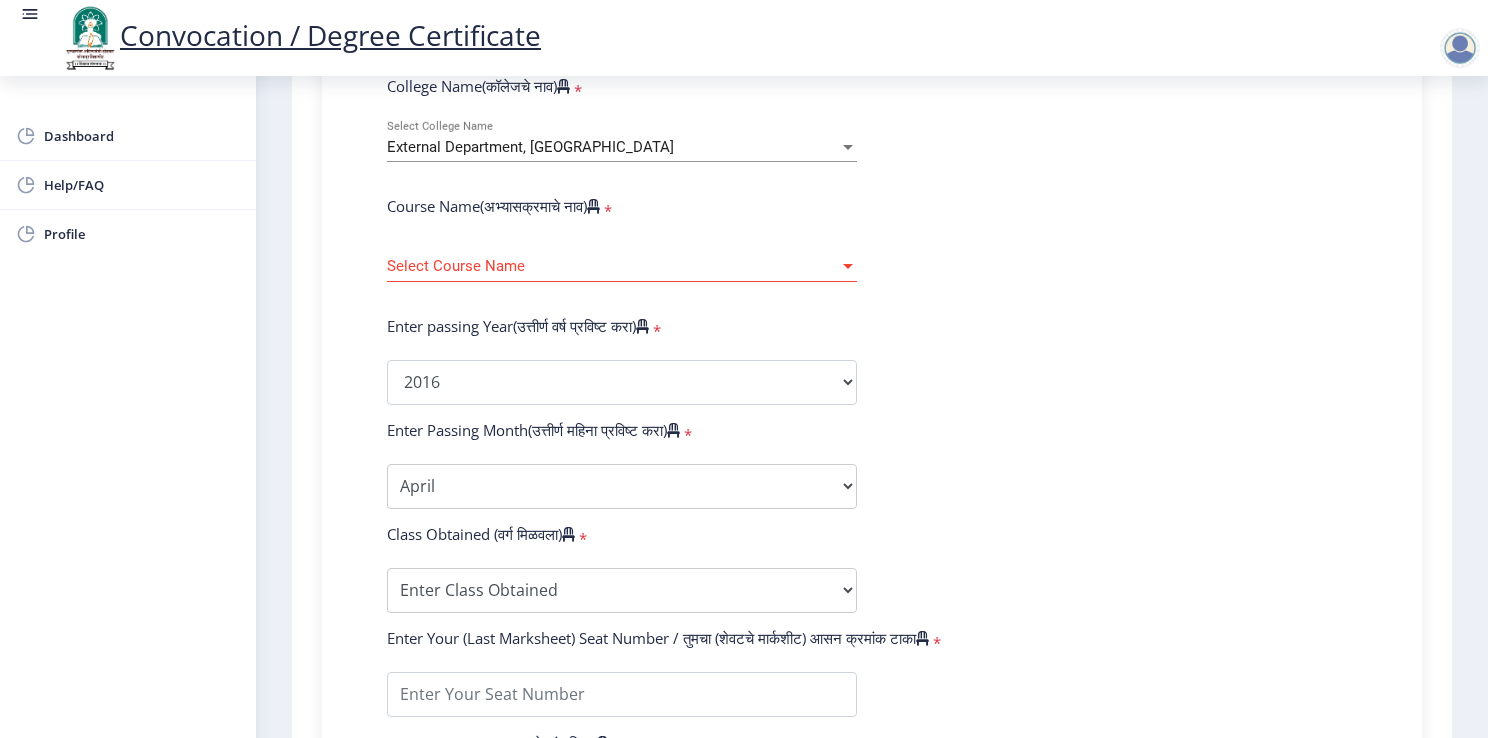 click at bounding box center [848, 266] 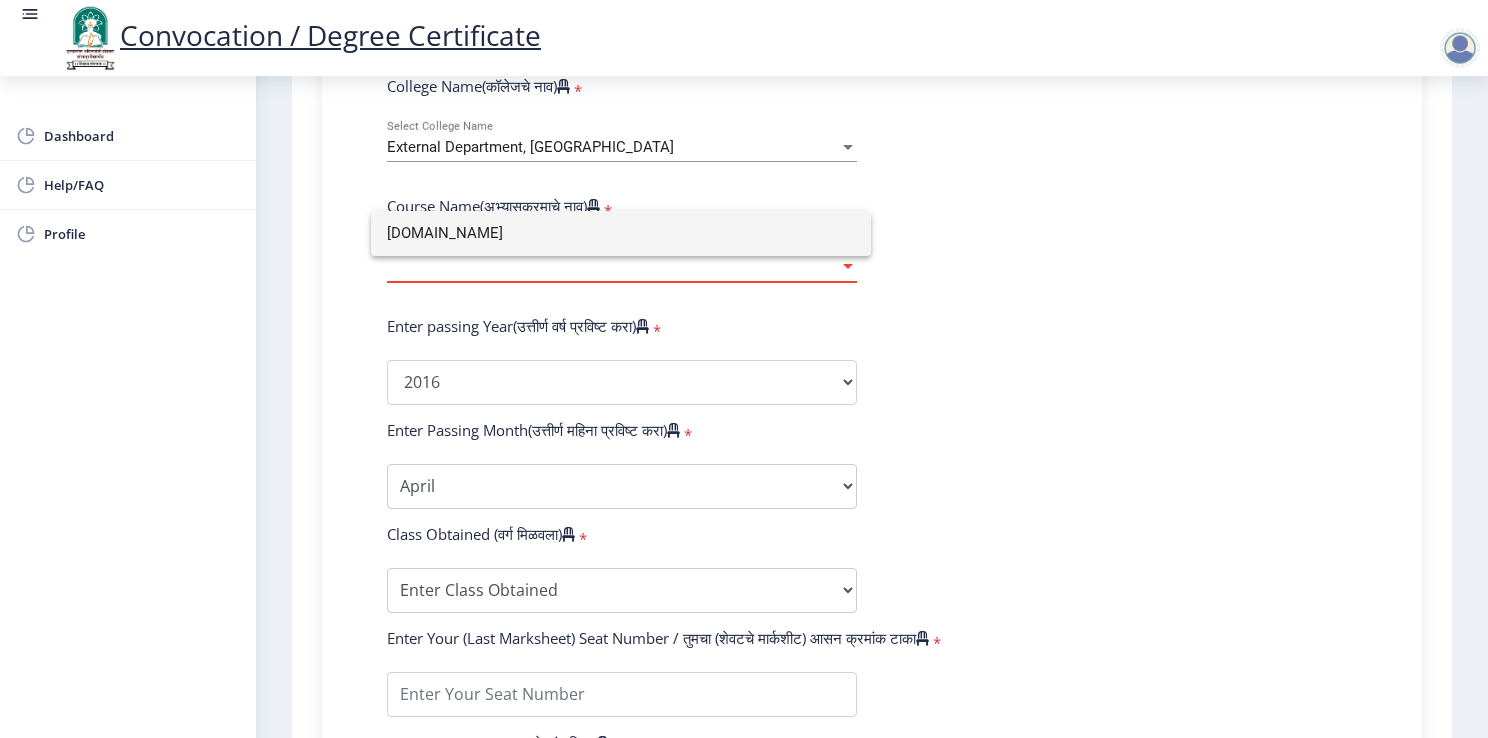click 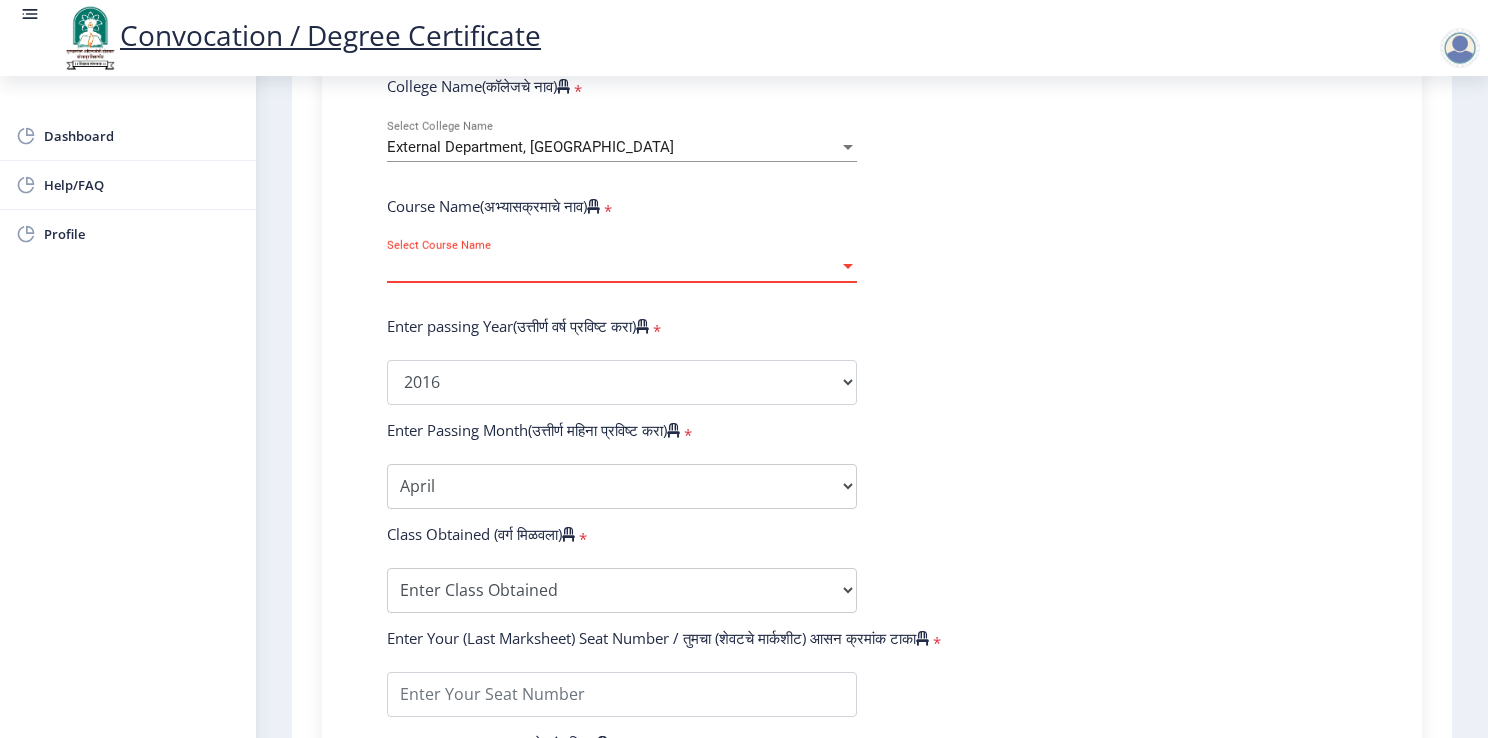 click on "Select Course Name" at bounding box center [613, 266] 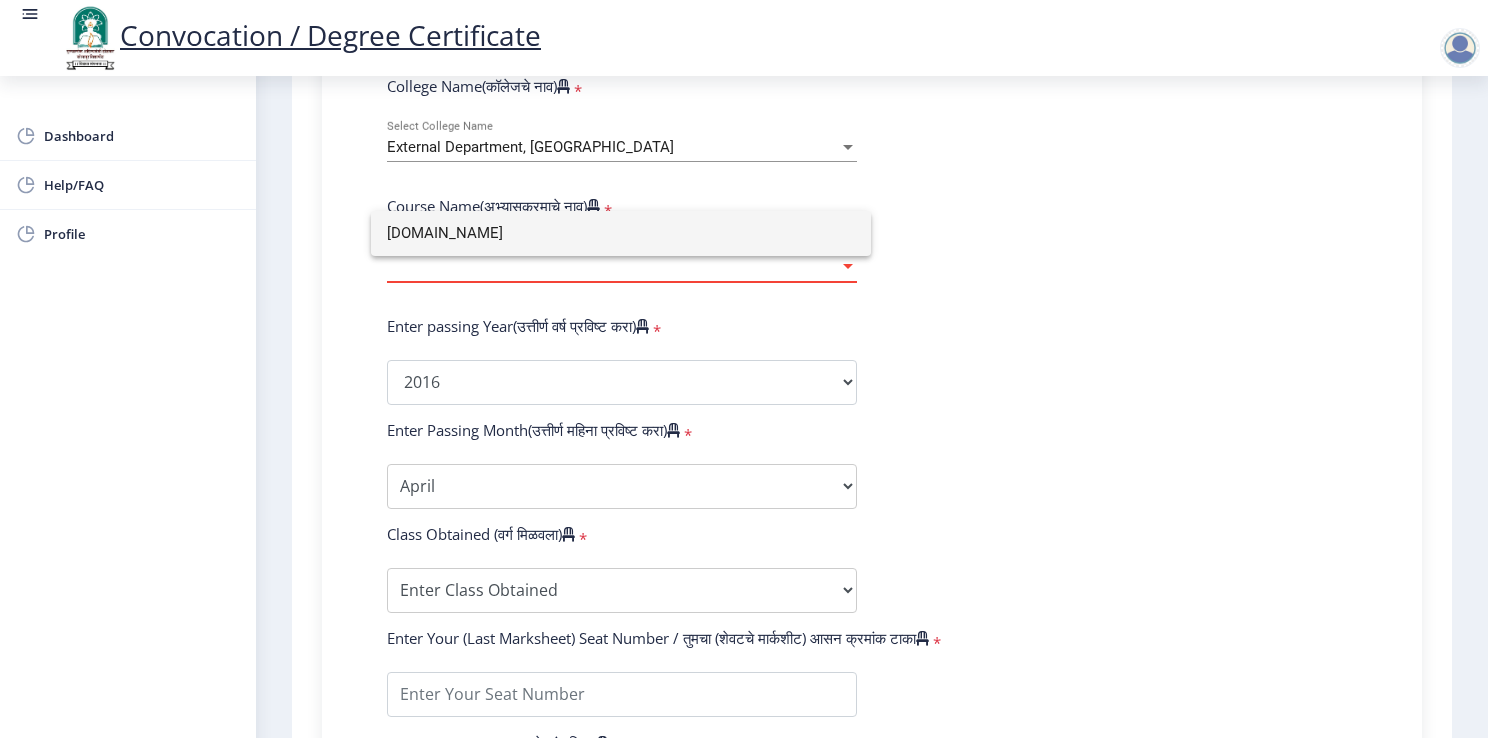 click 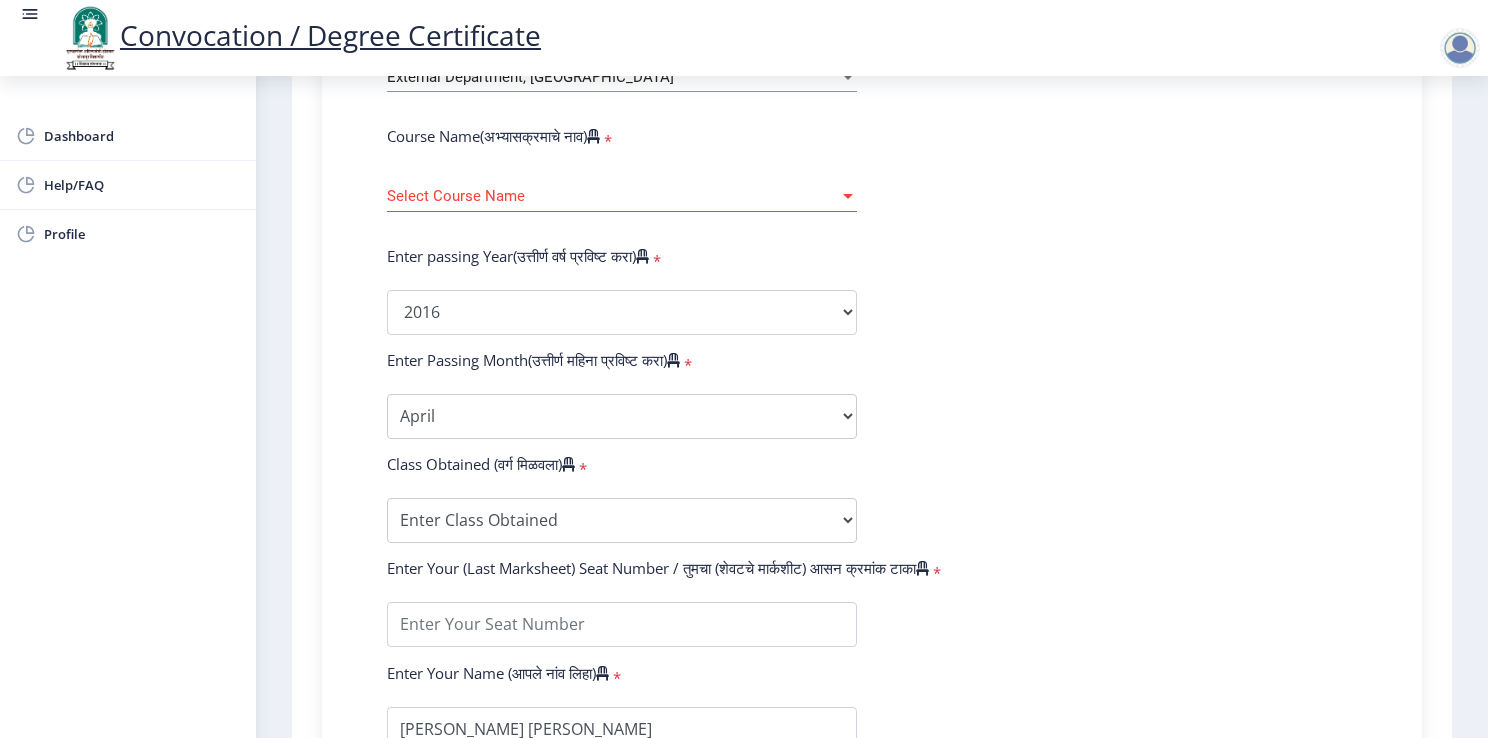 scroll, scrollTop: 880, scrollLeft: 0, axis: vertical 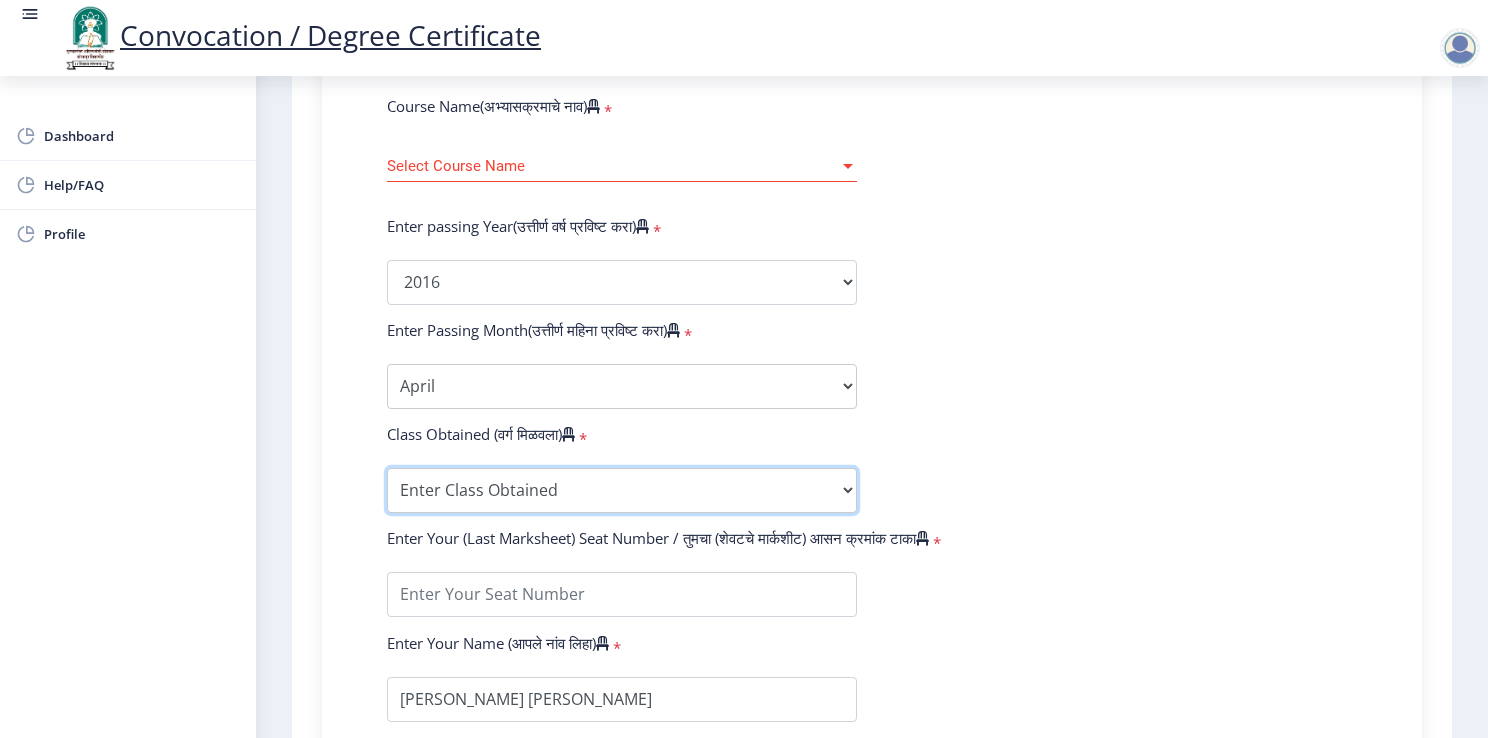 click on "Enter Class Obtained FIRST CLASS WITH DISTINCTION FIRST CLASS HIGHER SECOND CLASS SECOND CLASS PASS CLASS Grade O Grade A+ Grade A Grade B+ Grade B Grade C+ Grade C Grade D Grade E" at bounding box center (622, 490) 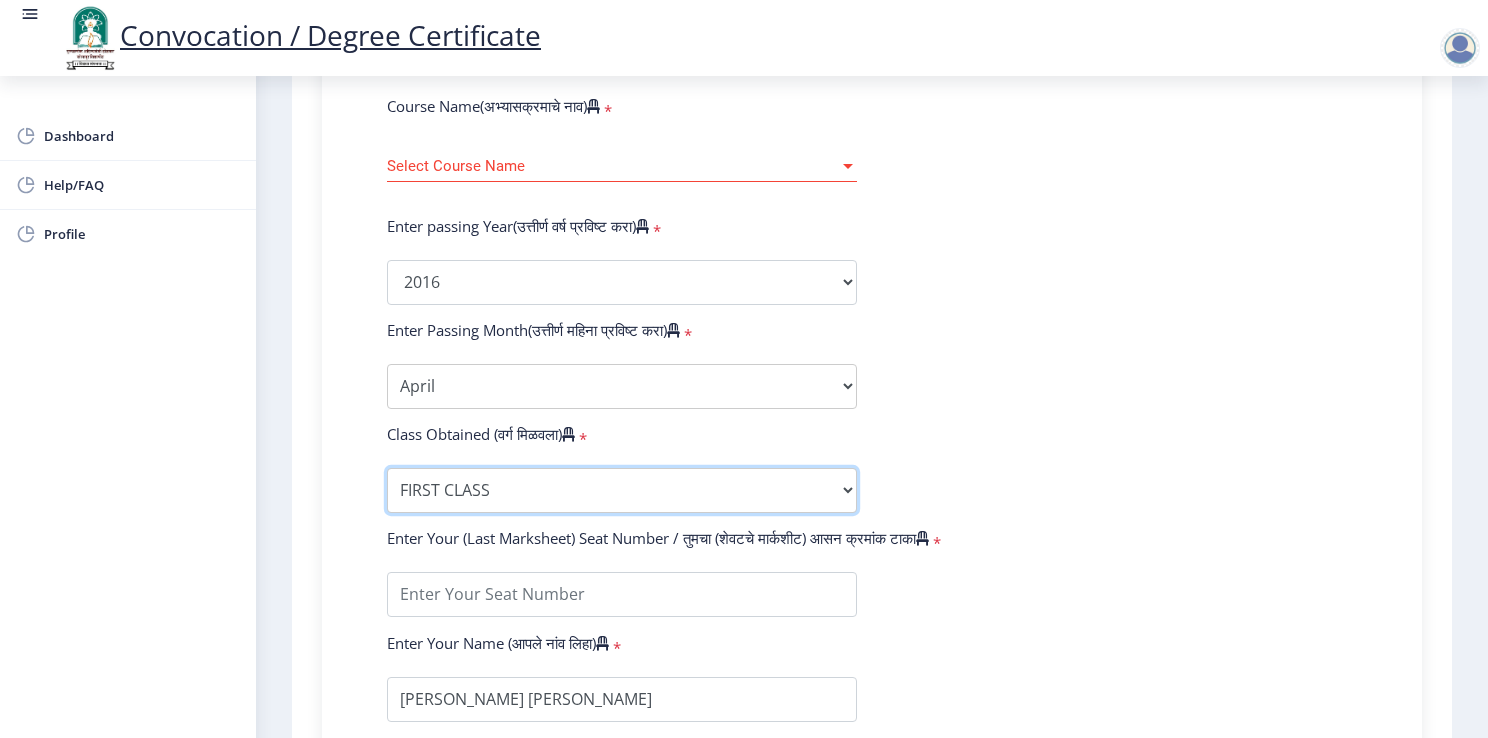 click on "Enter Class Obtained FIRST CLASS WITH DISTINCTION FIRST CLASS HIGHER SECOND CLASS SECOND CLASS PASS CLASS Grade O Grade A+ Grade A Grade B+ Grade B Grade C+ Grade C Grade D Grade E" at bounding box center [622, 490] 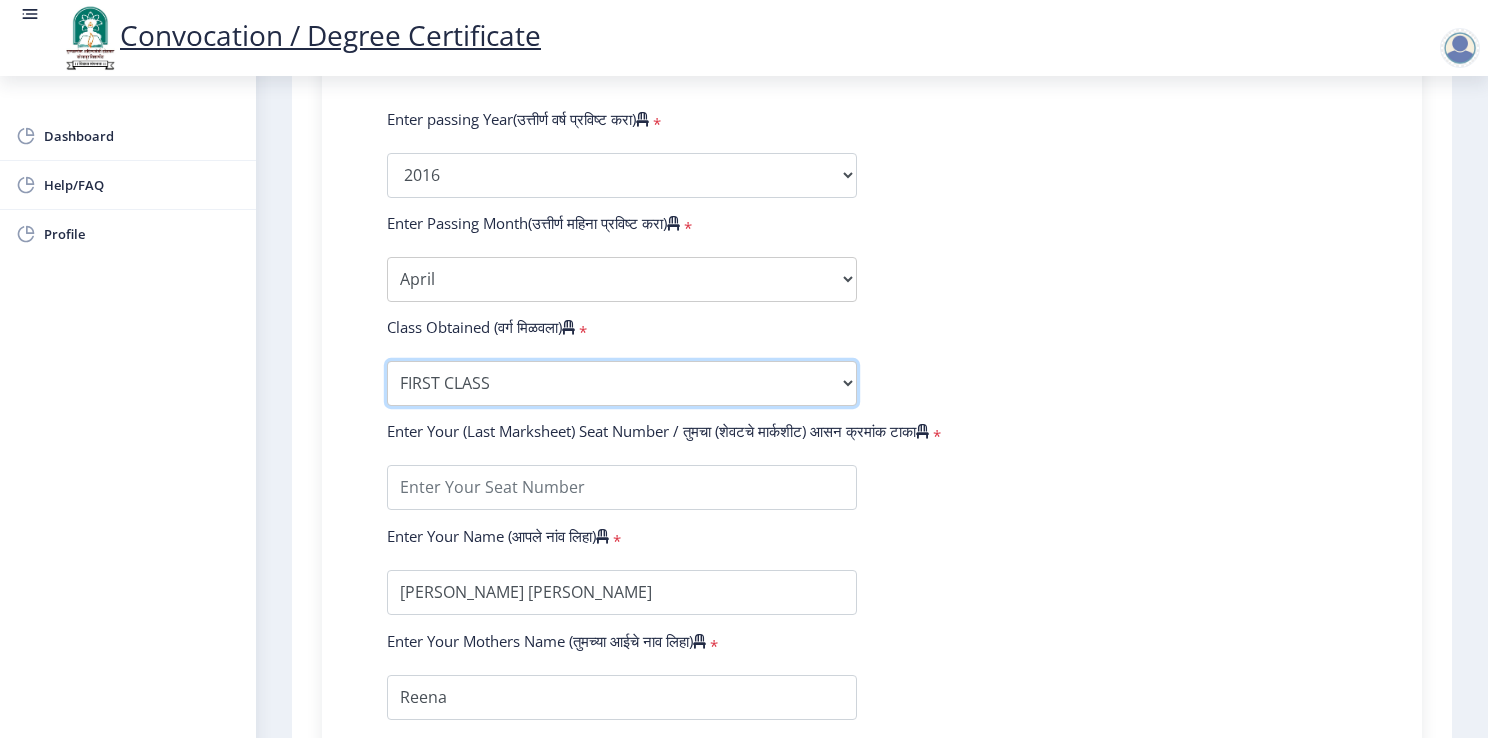 scroll, scrollTop: 1080, scrollLeft: 0, axis: vertical 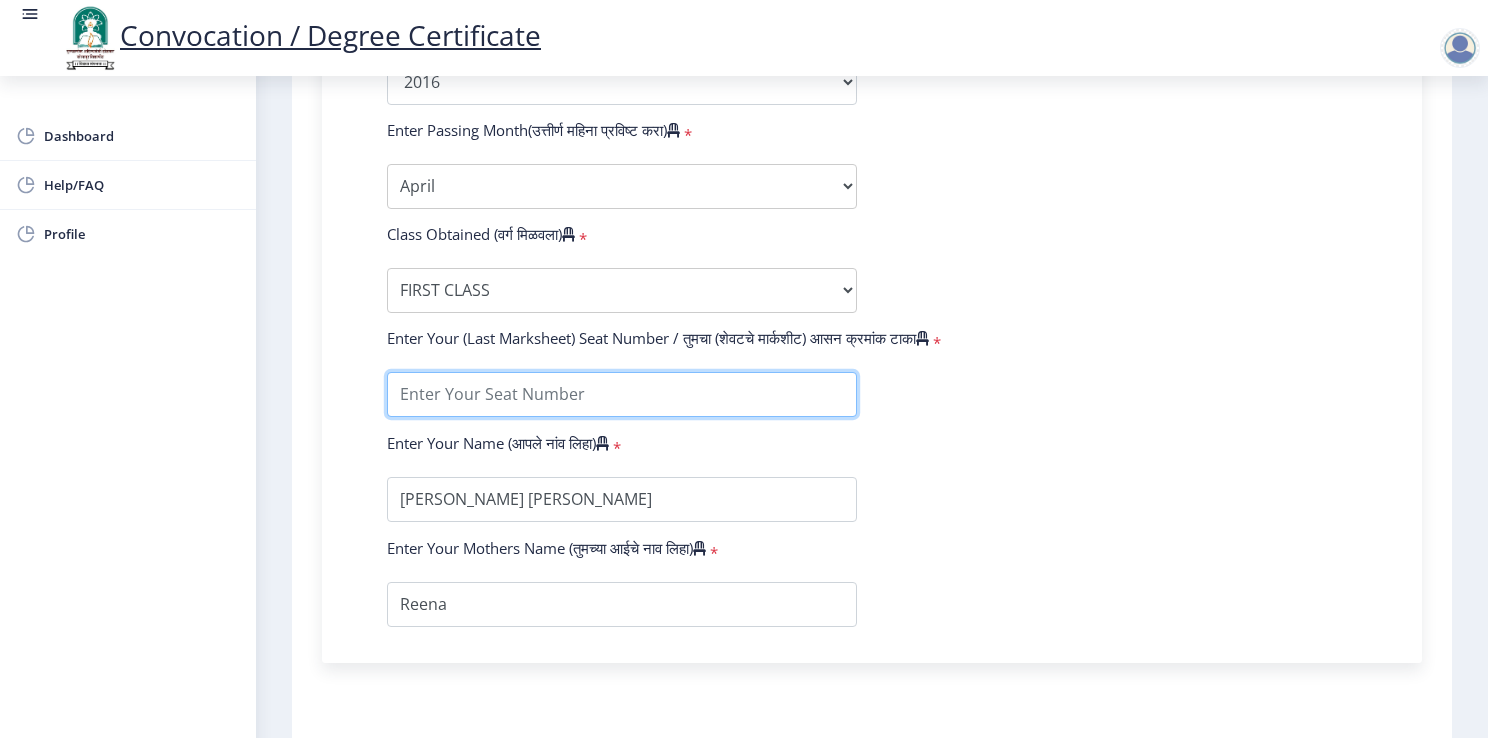 click at bounding box center [622, 394] 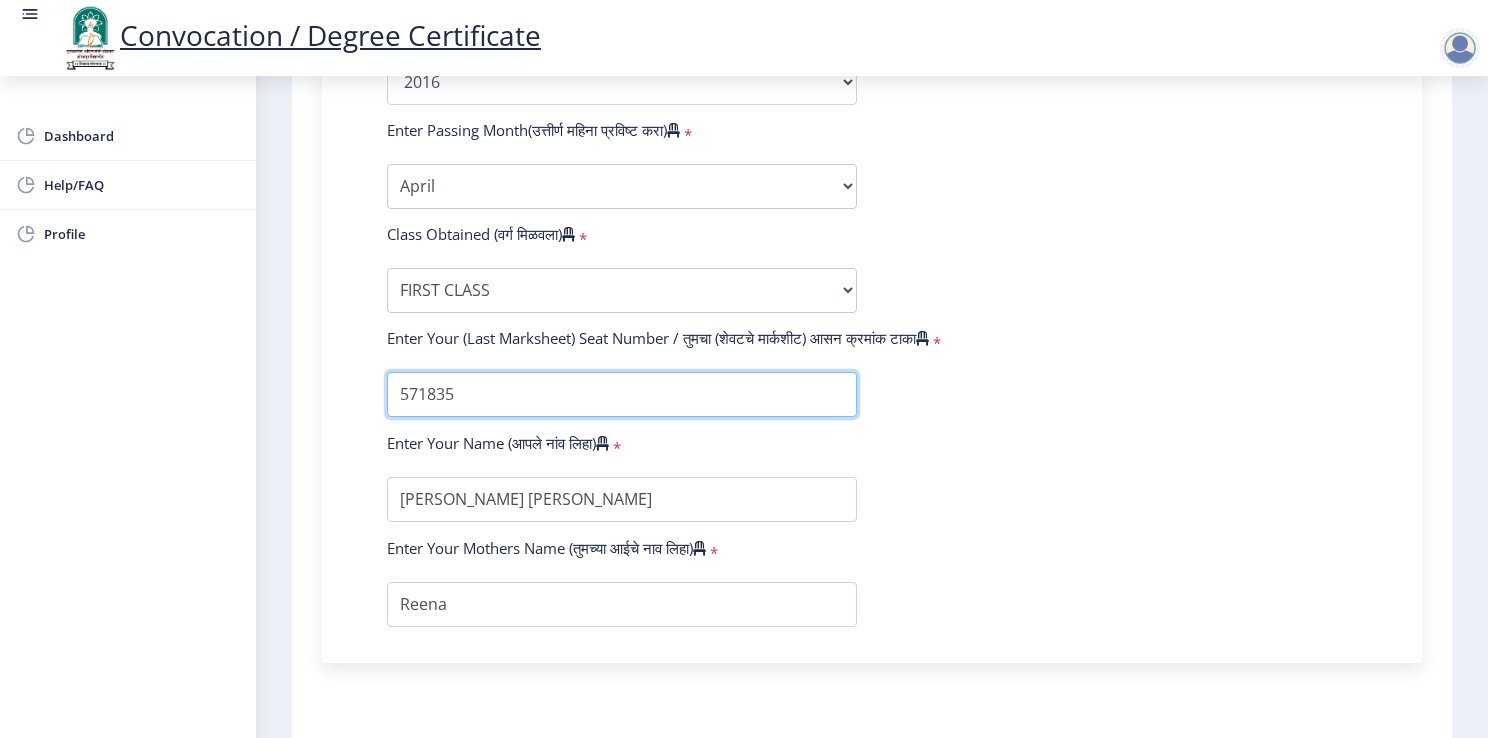 type on "571835" 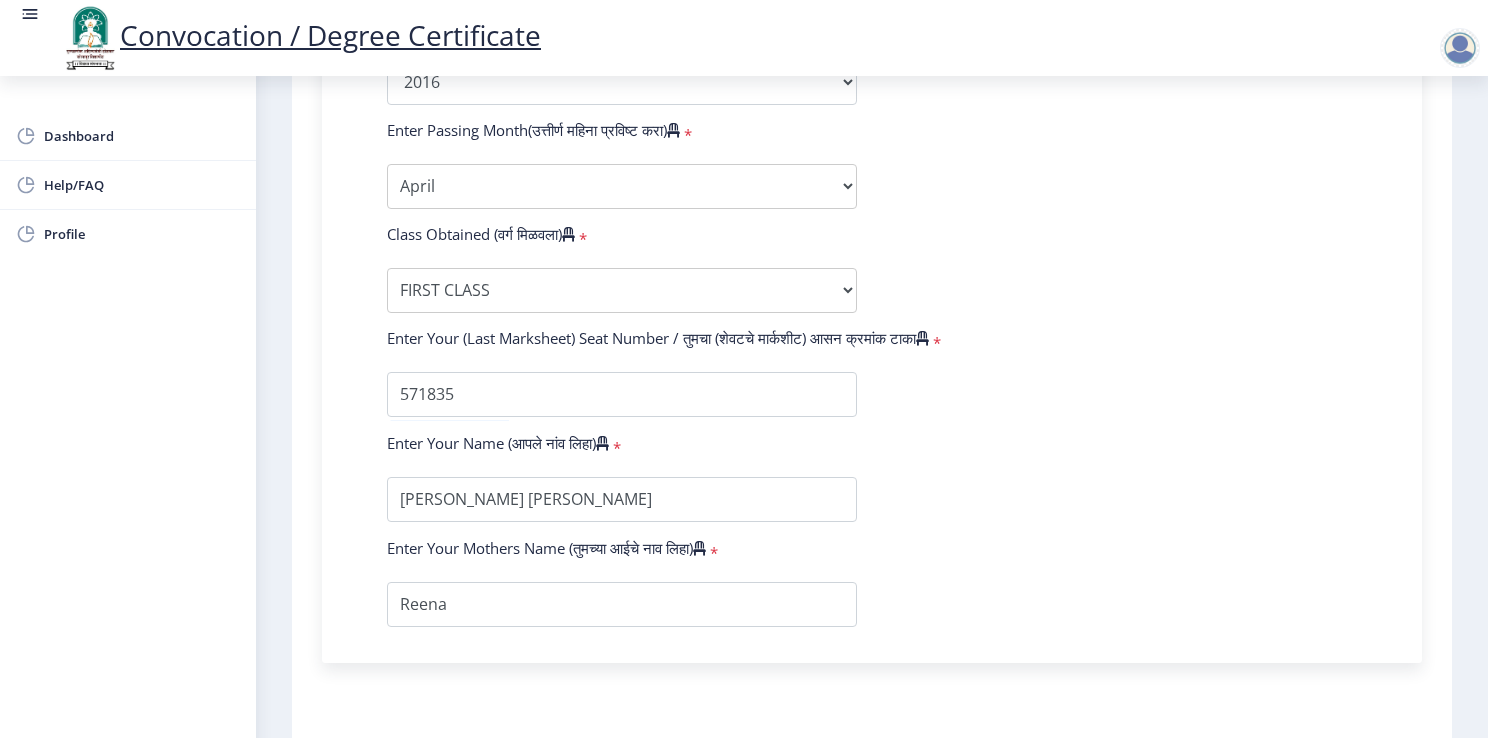 click on "Enter Your PRN Number (तुमचा पीआरएन (कायम नोंदणी क्रमांक) एंटर करा)   * Student Type (विद्यार्थी प्रकार)    * Select Student Type Regular External College Name(कॉलेजचे नाव)   * External Department, [GEOGRAPHIC_DATA] Select College Name Course Name(अभ्यासक्रमाचे नाव)   * Select Course Name Select Course Name Enter passing Year(उत्तीर्ण वर्ष प्रविष्ट करा)   *  2025   2024   2023   2022   2021   2020   2019   2018   2017   2016   2015   2014   2013   2012   2011   2010   2009   2008   2007   2006   2005   2004   2003   2002   2001   2000   1999   1998   1997   1996   1995   1994   1993   1992   1991   1990   1989   1988   1987   1986   1985   1984   1983   1982   1981   1980   1979   1978   1977   1976  Enter Passing Month(उत्तीर्ण महिना प्रविष्ट करा)   *" 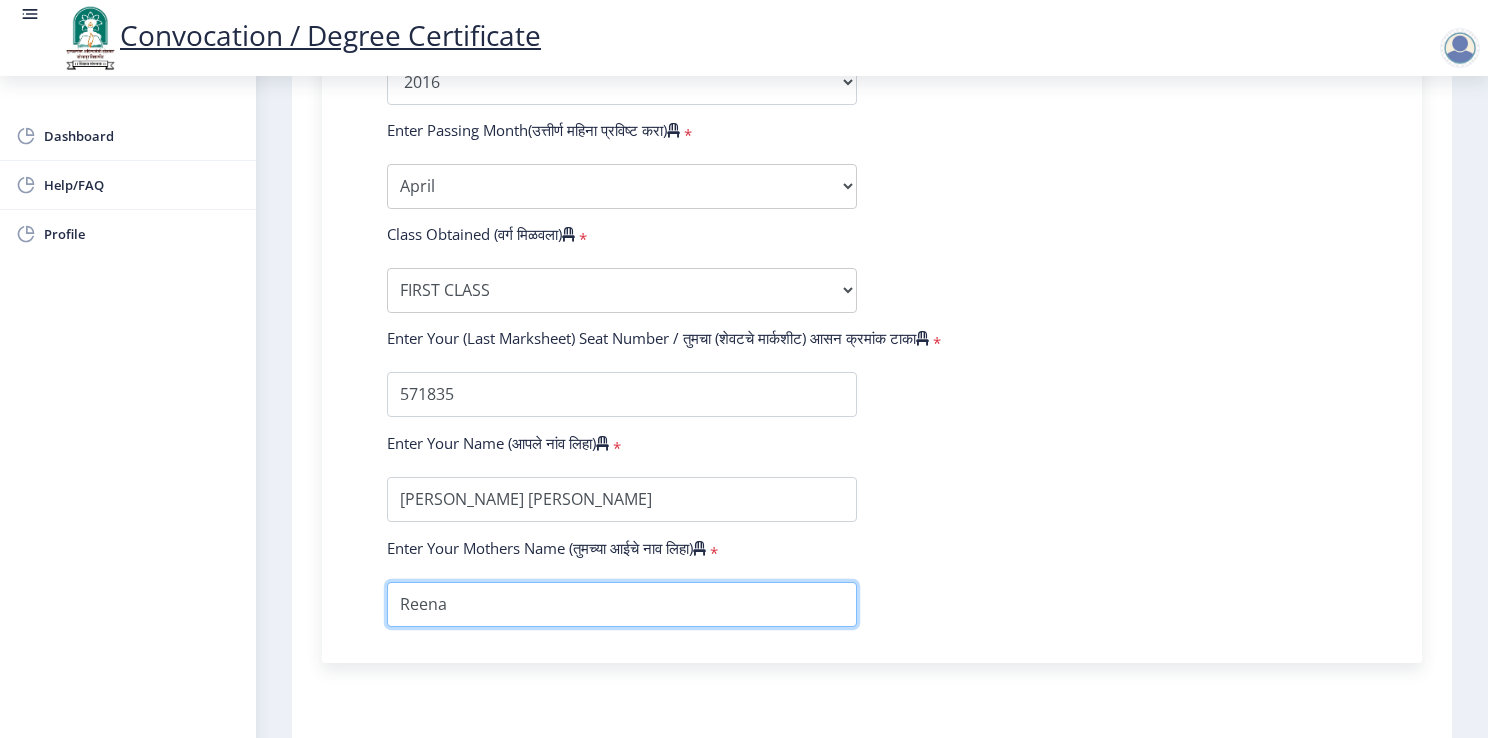 click at bounding box center [622, 604] 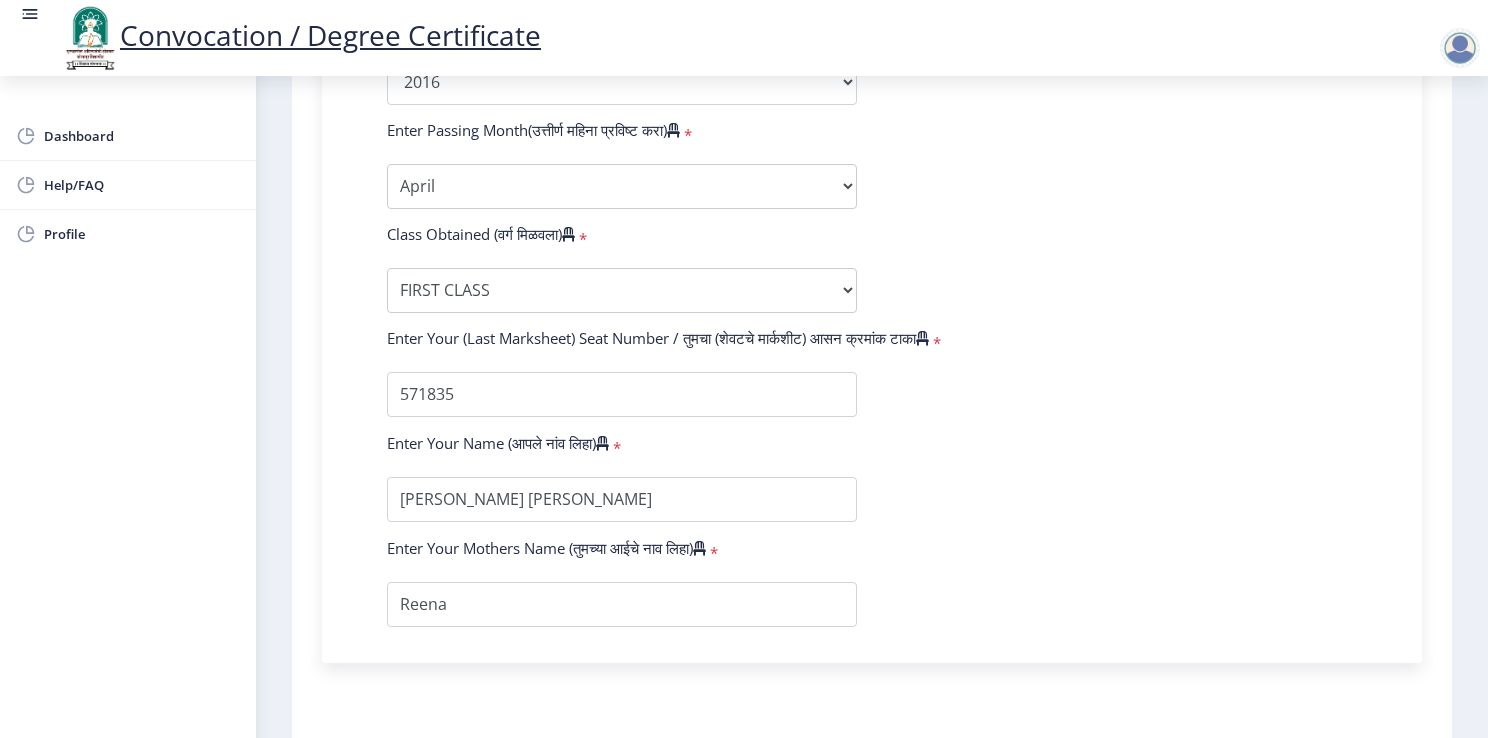 click on "Enter Your PRN Number (तुमचा पीआरएन (कायम नोंदणी क्रमांक) एंटर करा)   * Student Type (विद्यार्थी प्रकार)    * Select Student Type Regular External College Name(कॉलेजचे नाव)   * External Department, [GEOGRAPHIC_DATA] Select College Name Course Name(अभ्यासक्रमाचे नाव)   * Select Course Name Select Course Name Enter passing Year(उत्तीर्ण वर्ष प्रविष्ट करा)   *  2025   2024   2023   2022   2021   2020   2019   2018   2017   2016   2015   2014   2013   2012   2011   2010   2009   2008   2007   2006   2005   2004   2003   2002   2001   2000   1999   1998   1997   1996   1995   1994   1993   1992   1991   1990   1989   1988   1987   1986   1985   1984   1983   1982   1981   1980   1979   1978   1977   1976  Enter Passing Month(उत्तीर्ण महिना प्रविष्ट करा)   *" 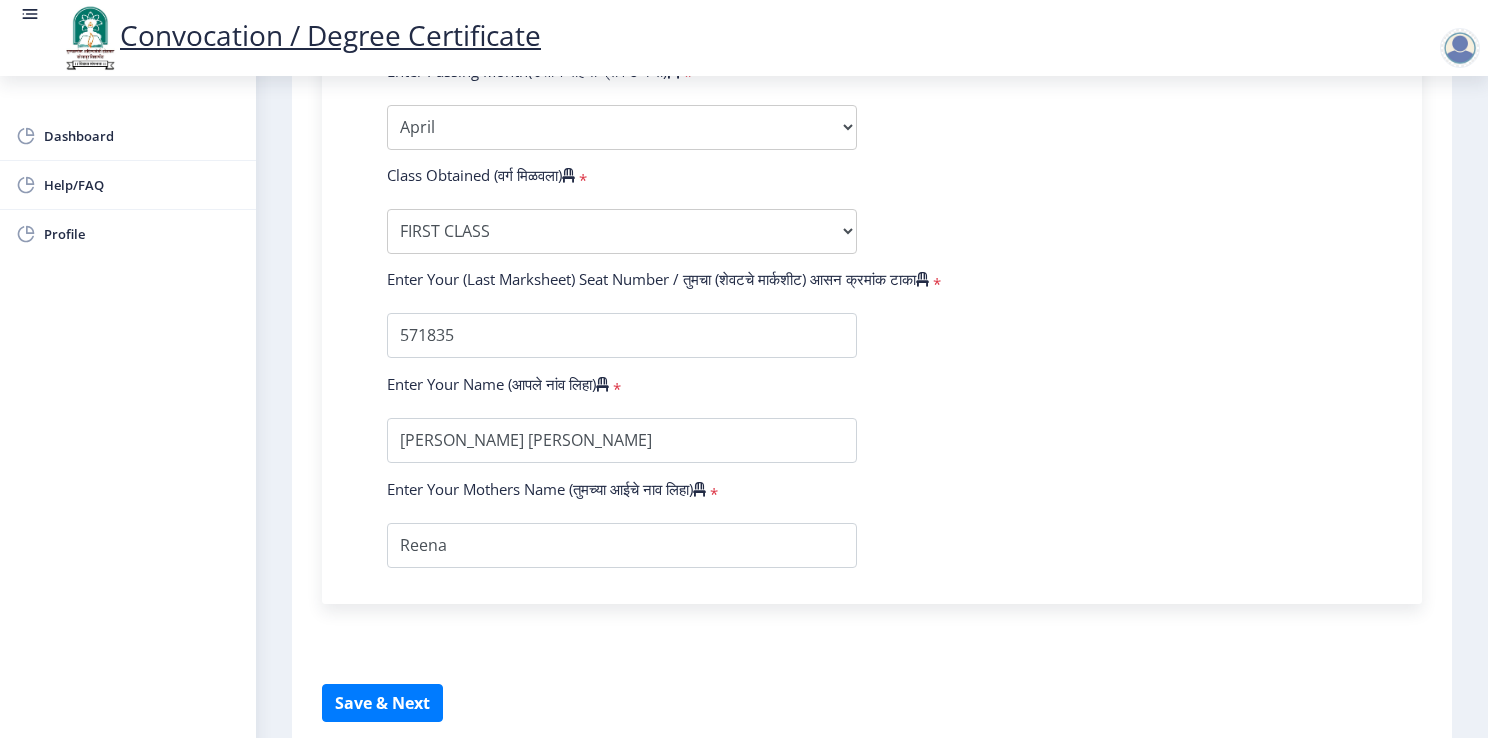 scroll, scrollTop: 1192, scrollLeft: 0, axis: vertical 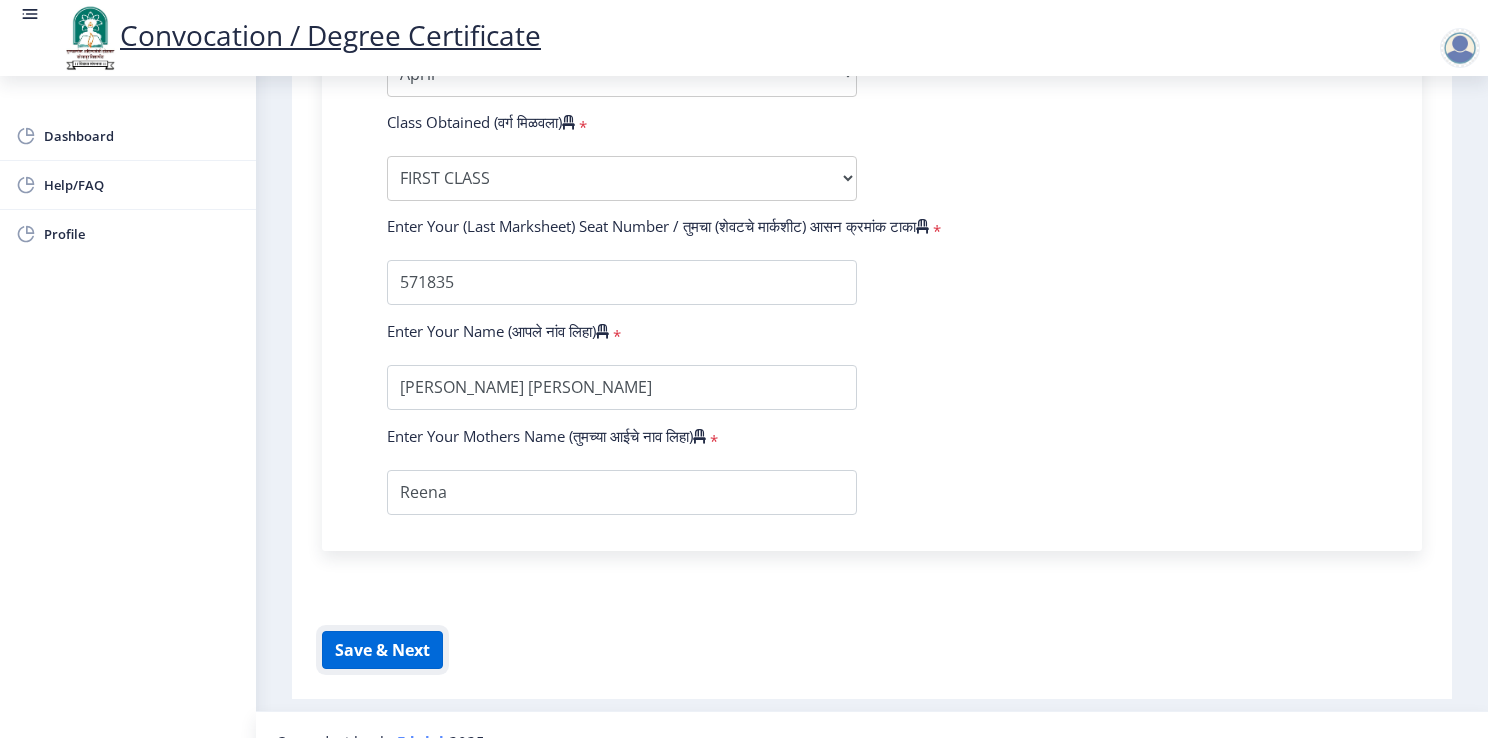 click on "Save & Next" 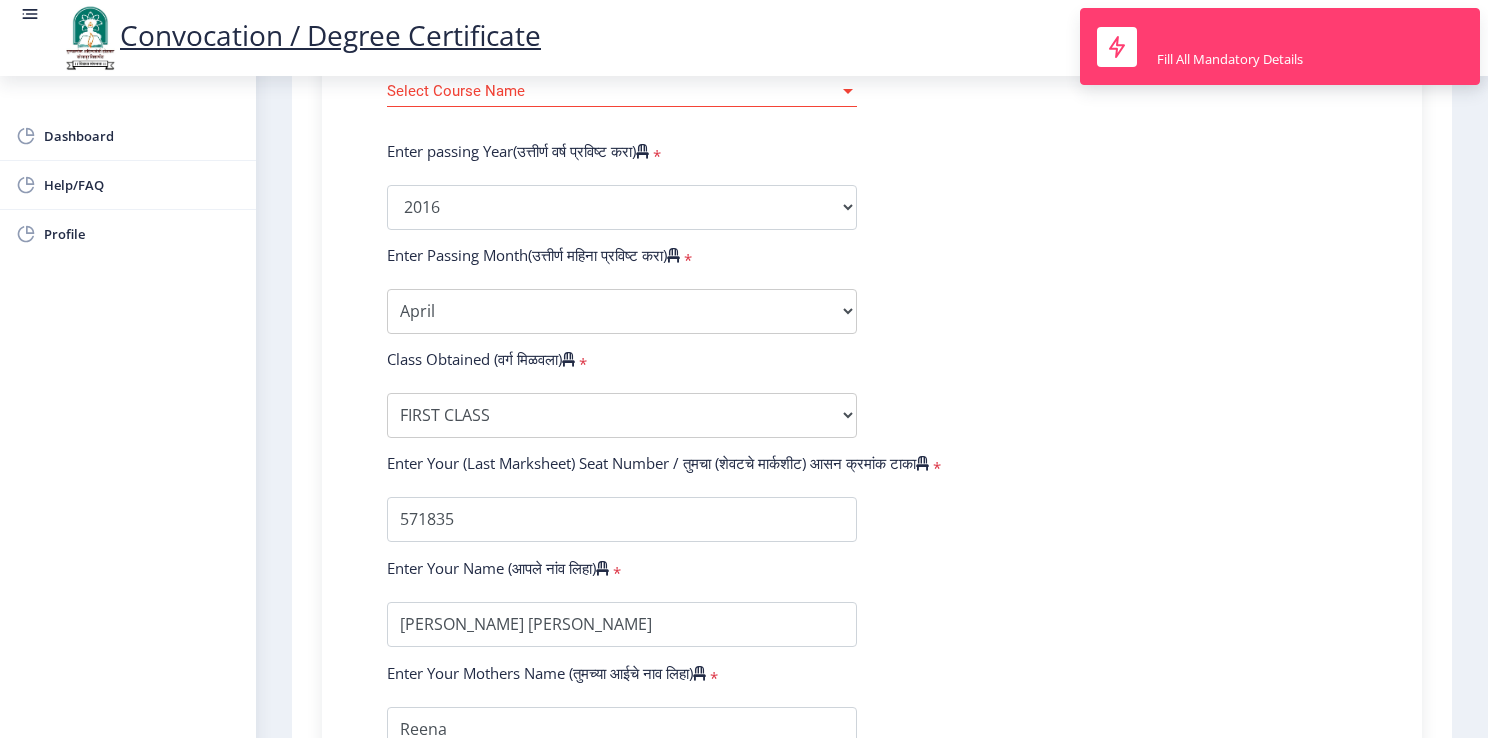 scroll, scrollTop: 692, scrollLeft: 0, axis: vertical 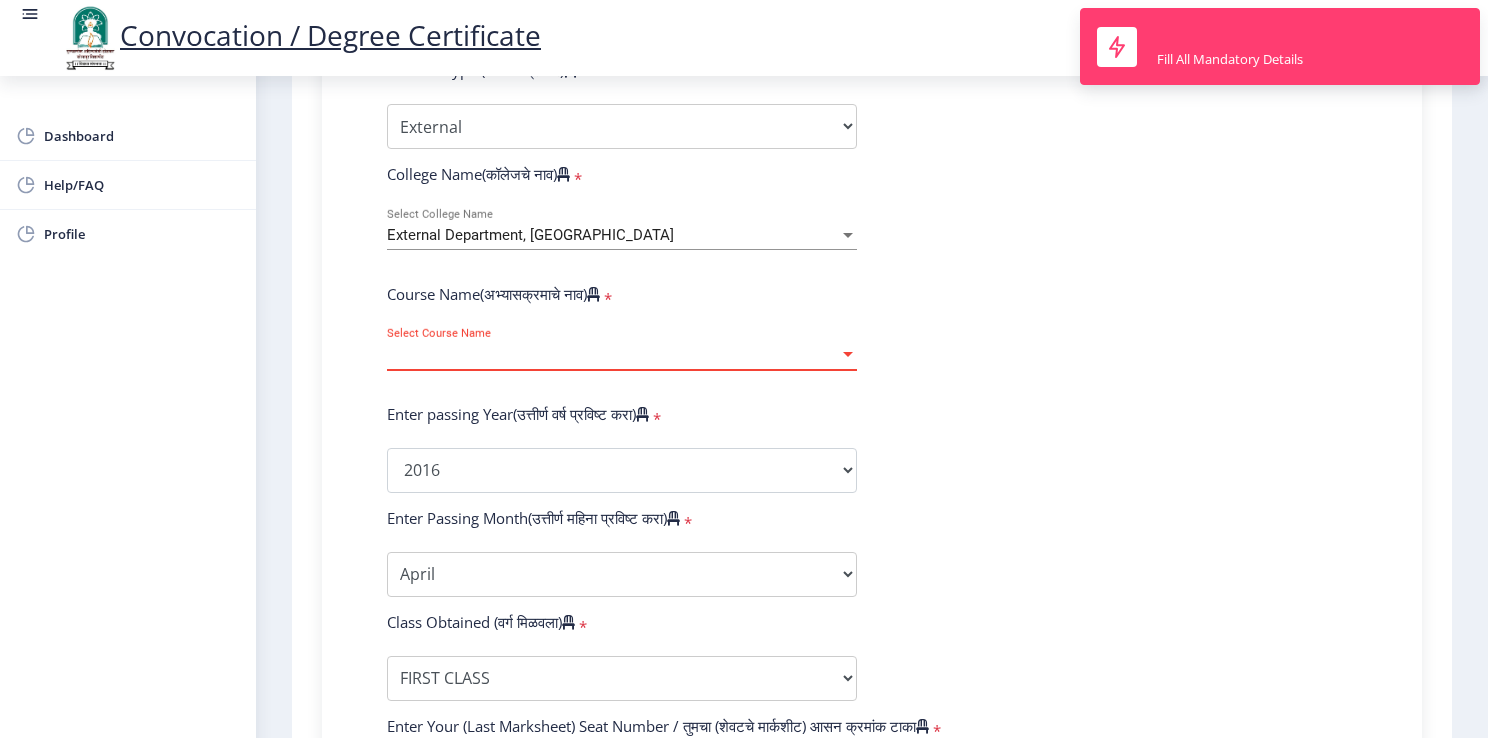 click at bounding box center [848, 354] 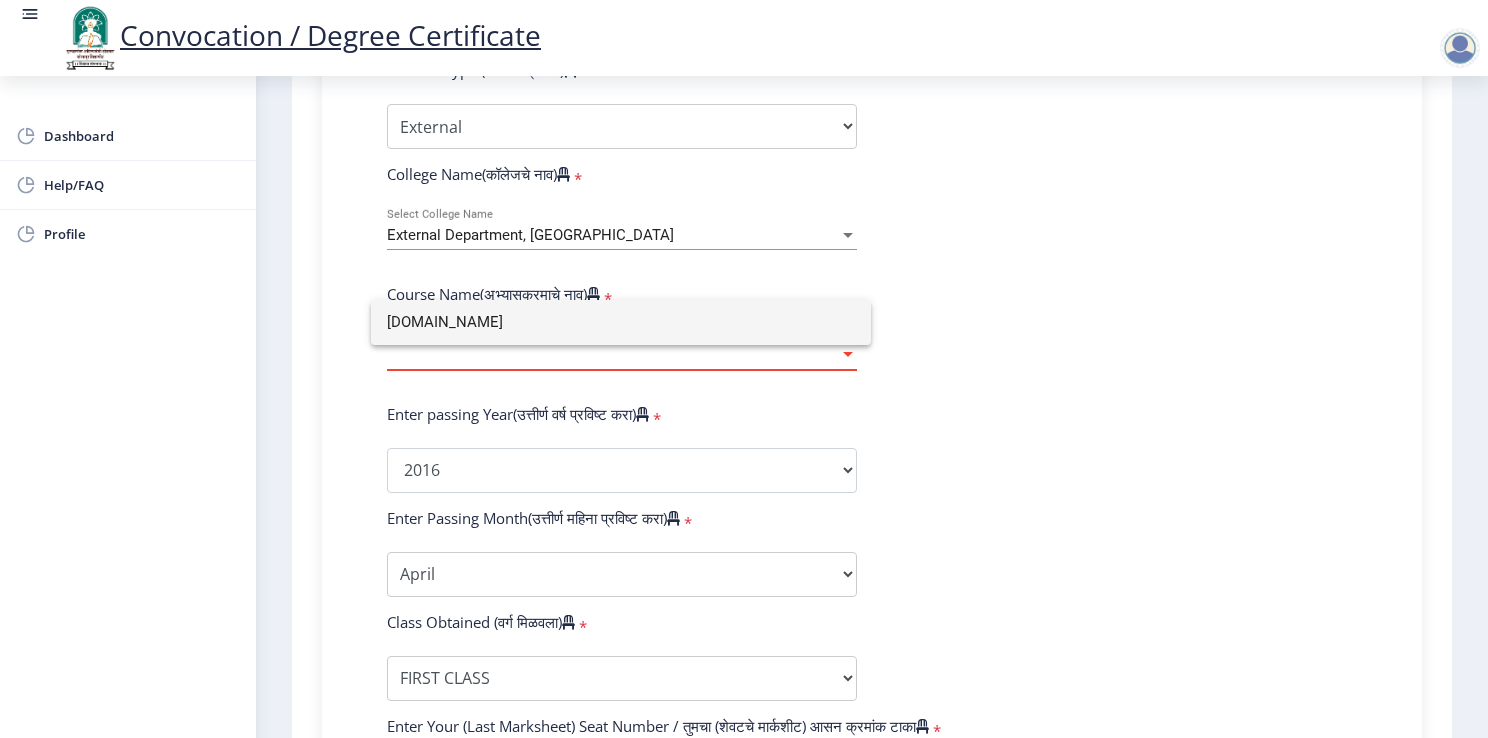 click 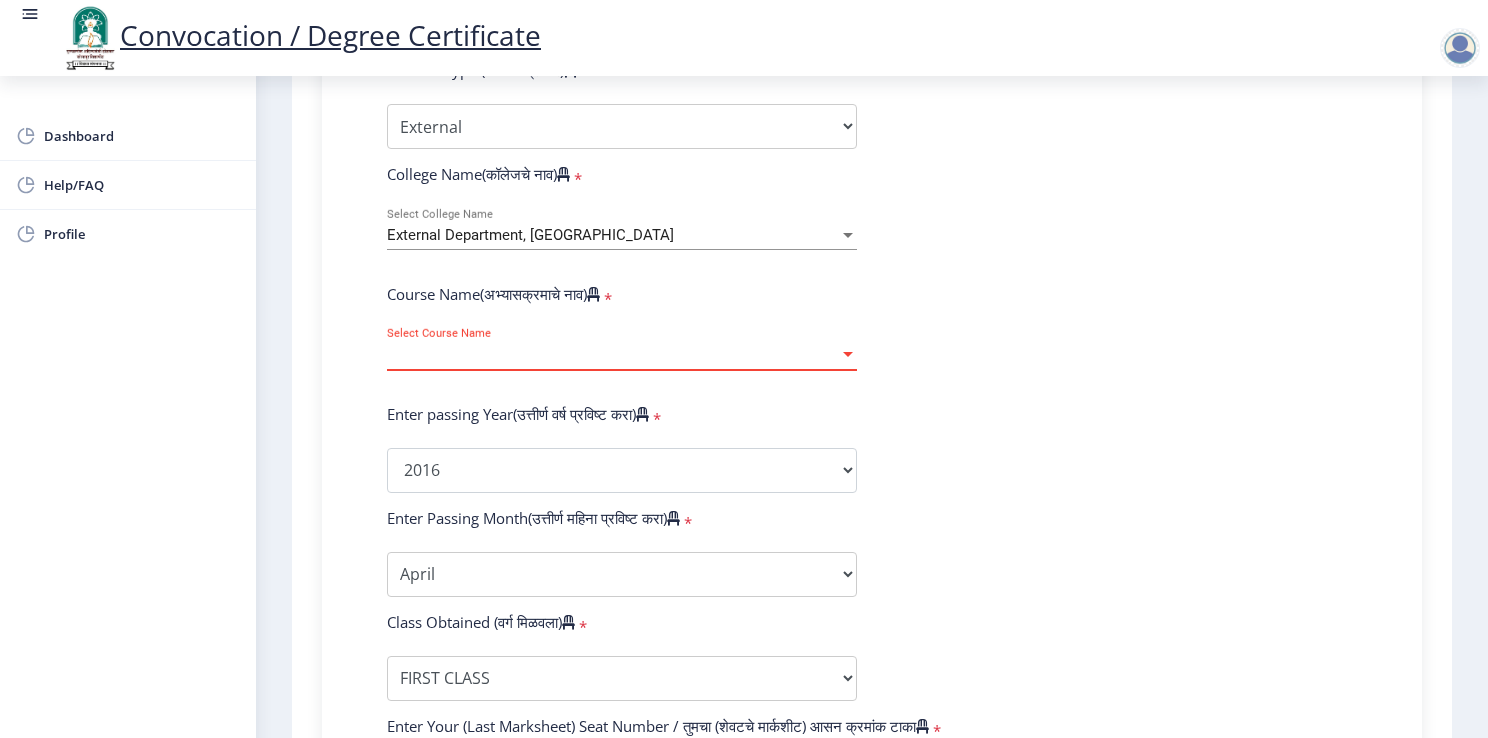 click on "Select Course Name" at bounding box center (613, 354) 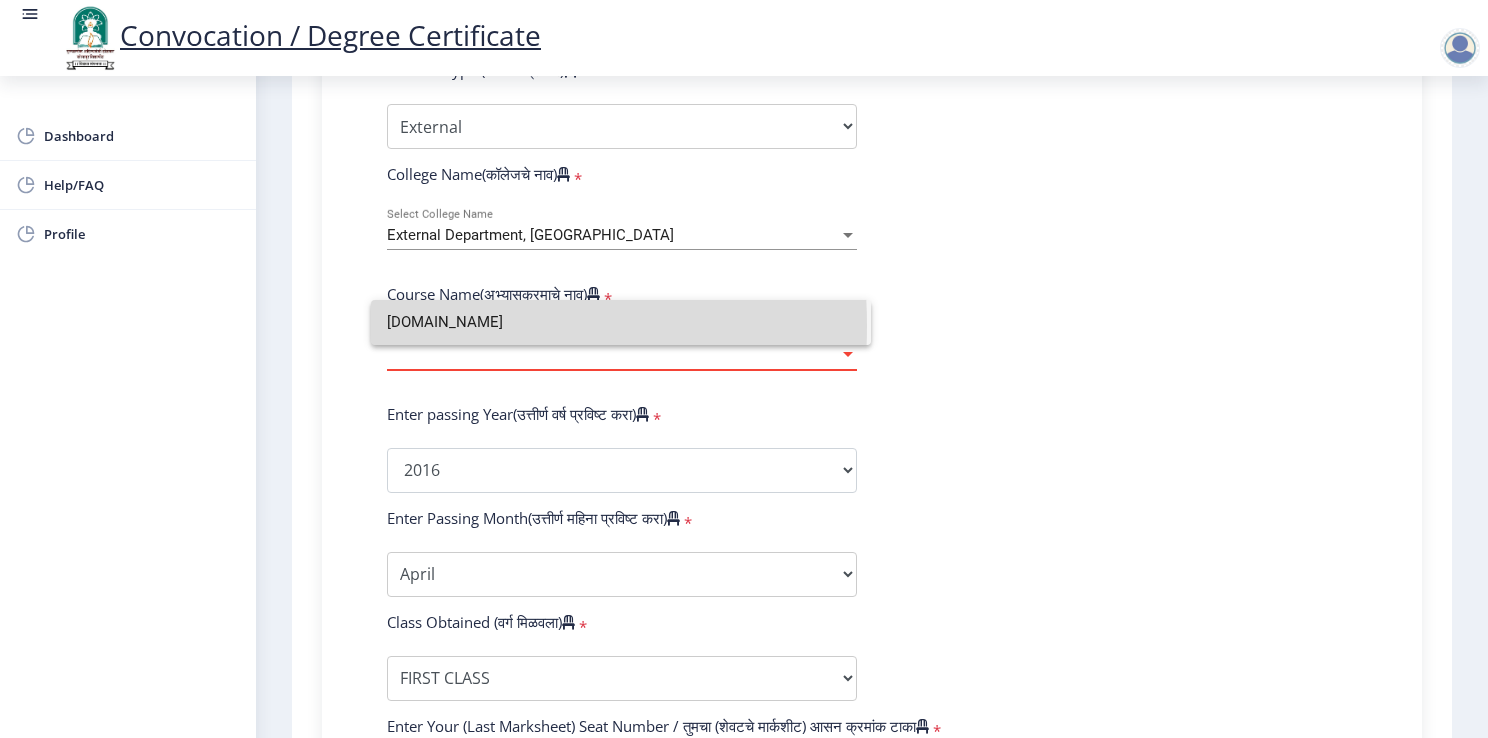 click on "[DOMAIN_NAME]" at bounding box center [621, 322] 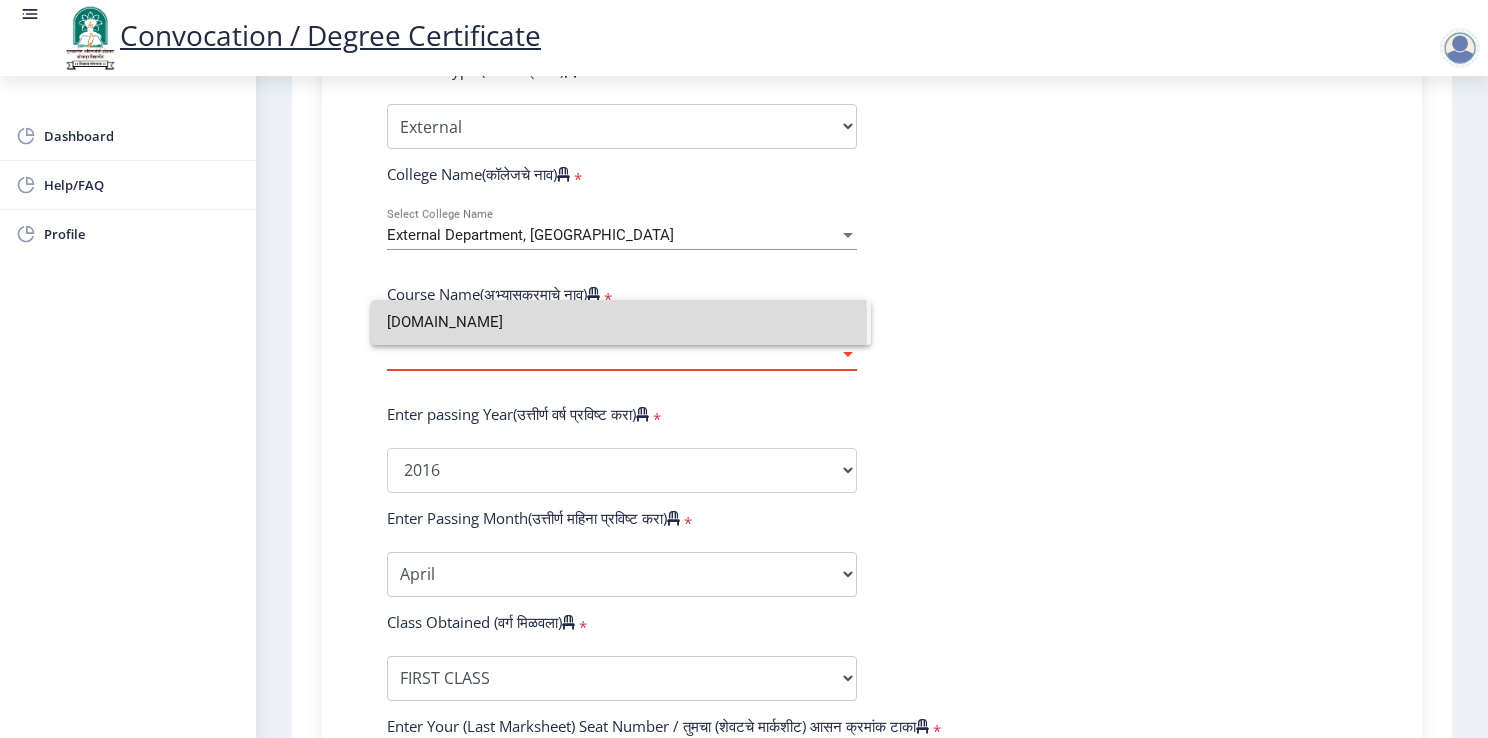 click on "[DOMAIN_NAME]" at bounding box center [621, 322] 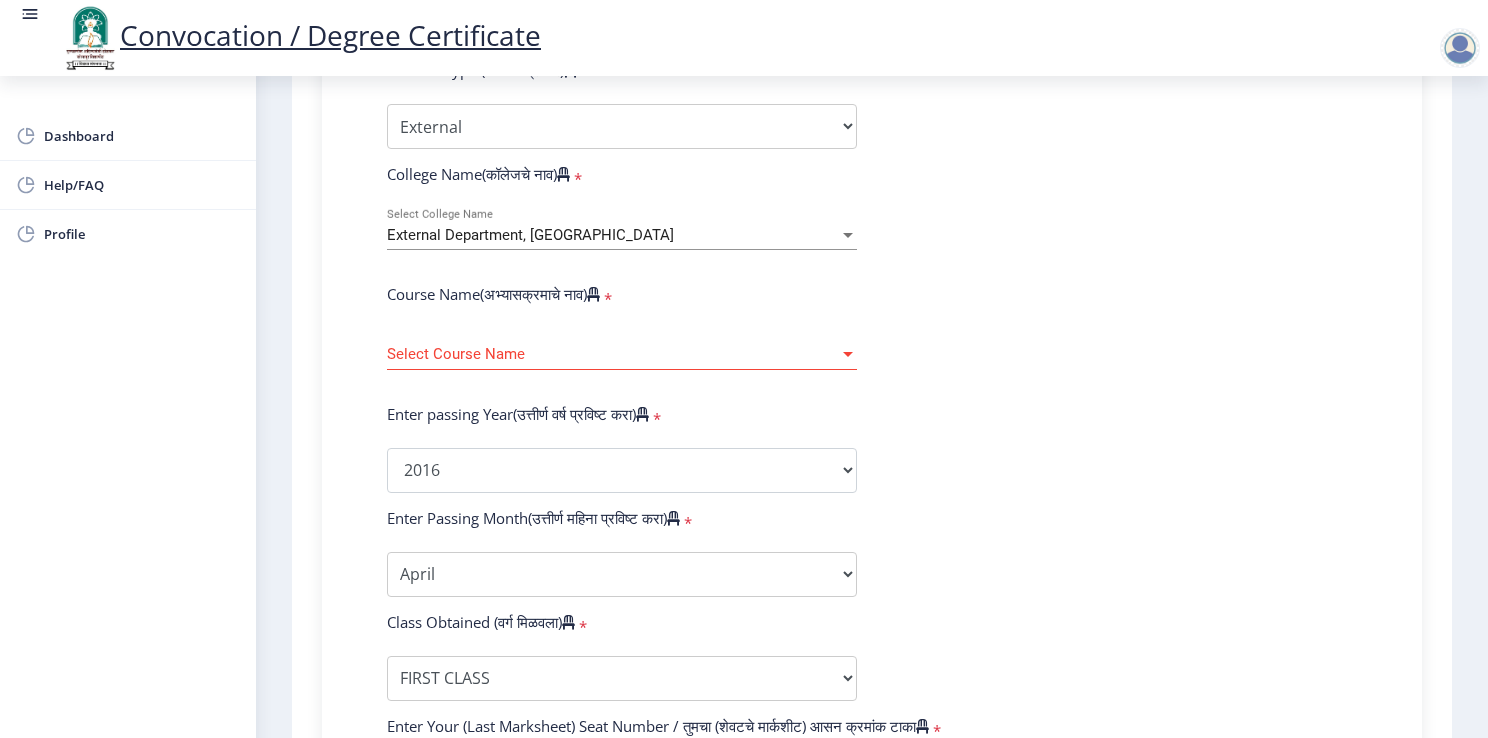 click on "Enter Your PRN Number (तुमचा पीआरएन (कायम नोंदणी क्रमांक) एंटर करा)   * Student Type (विद्यार्थी प्रकार)    * Select Student Type Regular External College Name(कॉलेजचे नाव)   * External Department, [GEOGRAPHIC_DATA] Select College Name Course Name(अभ्यासक्रमाचे नाव)   * Select Course Name Select Course Name Enter passing Year(उत्तीर्ण वर्ष प्रविष्ट करा)   *  2025   2024   2023   2022   2021   2020   2019   2018   2017   2016   2015   2014   2013   2012   2011   2010   2009   2008   2007   2006   2005   2004   2003   2002   2001   2000   1999   1998   1997   1996   1995   1994   1993   1992   1991   1990   1989   1988   1987   1986   1985   1984   1983   1982   1981   1980   1979   1978   1977   1976  Enter Passing Month(उत्तीर्ण महिना प्रविष्ट करा)   *" 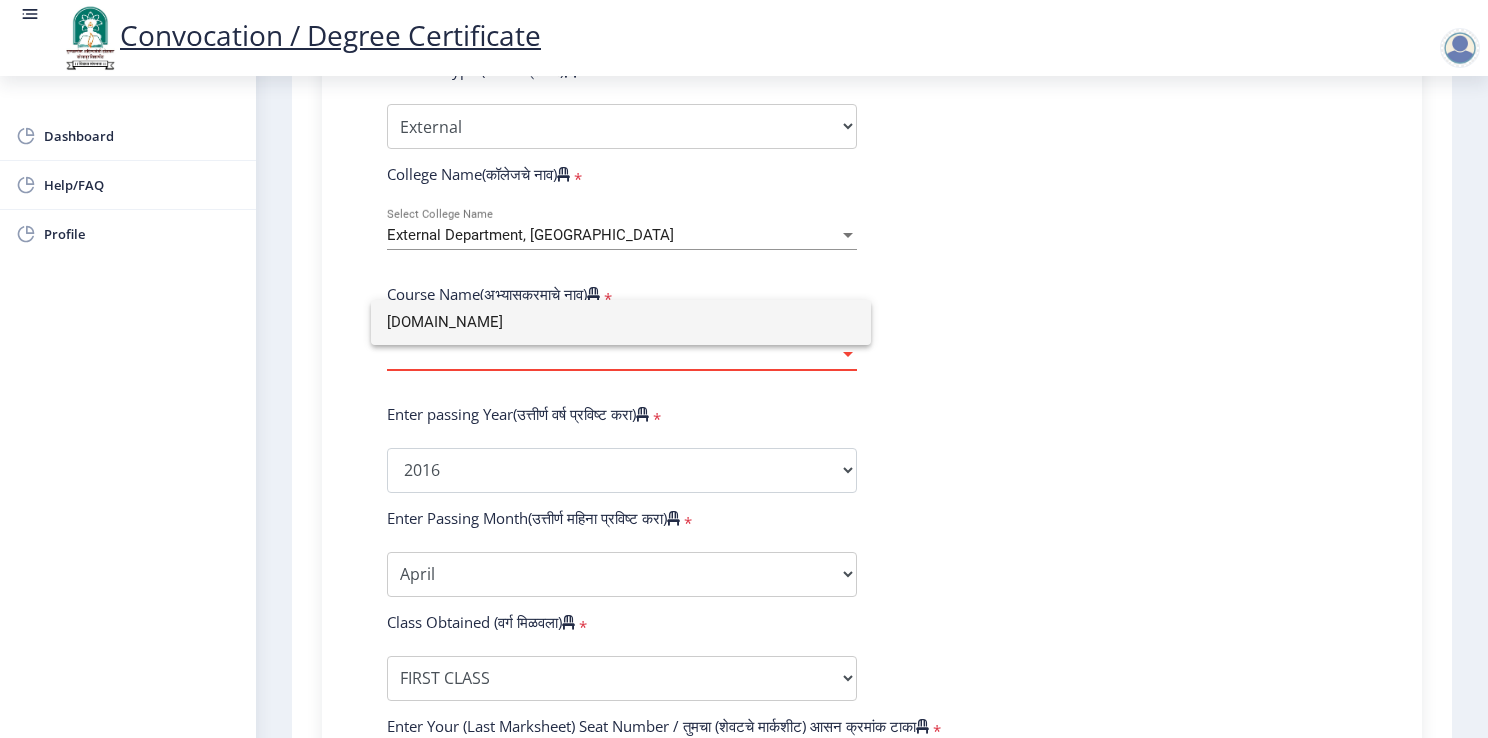 click on "[DOMAIN_NAME]" at bounding box center (621, 322) 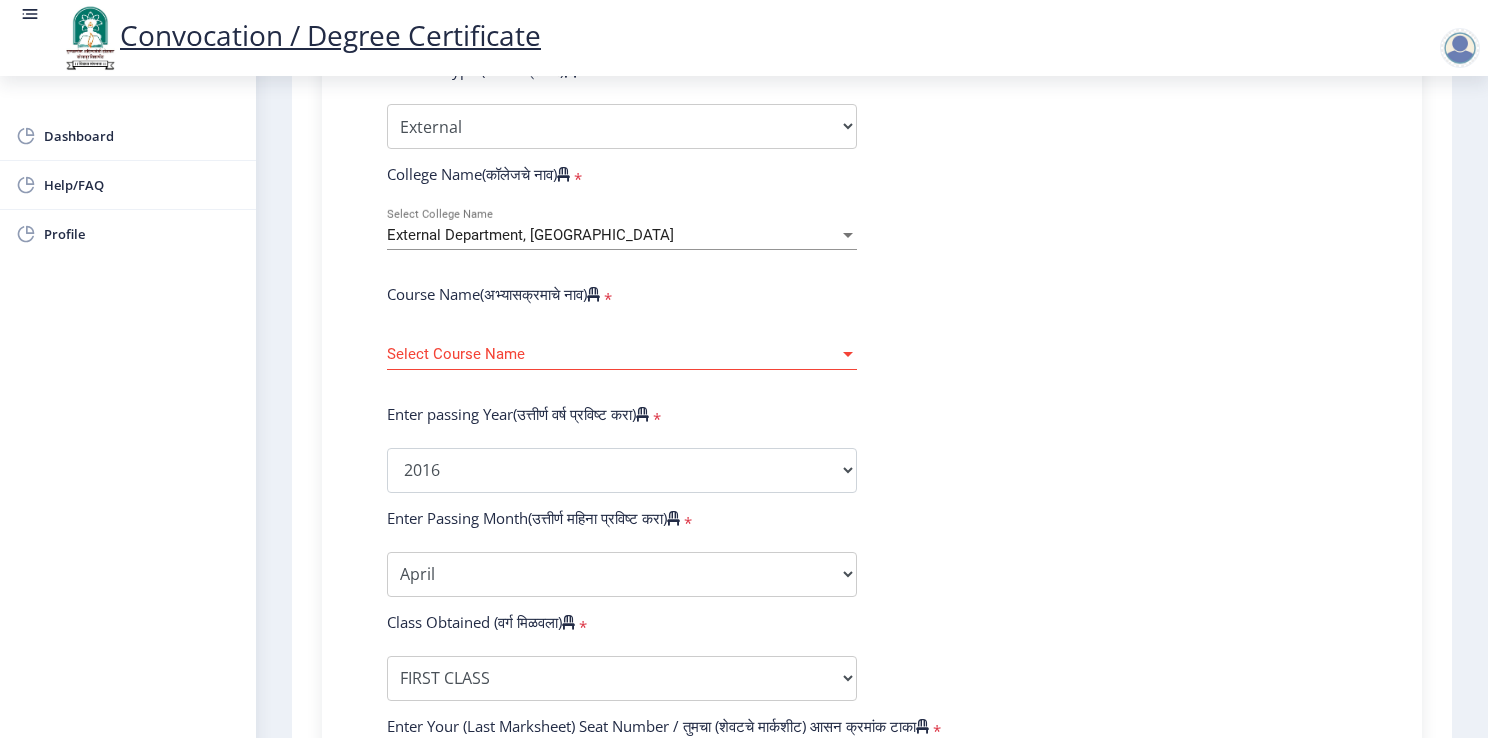 click on "Select Course Name Select Course Name" 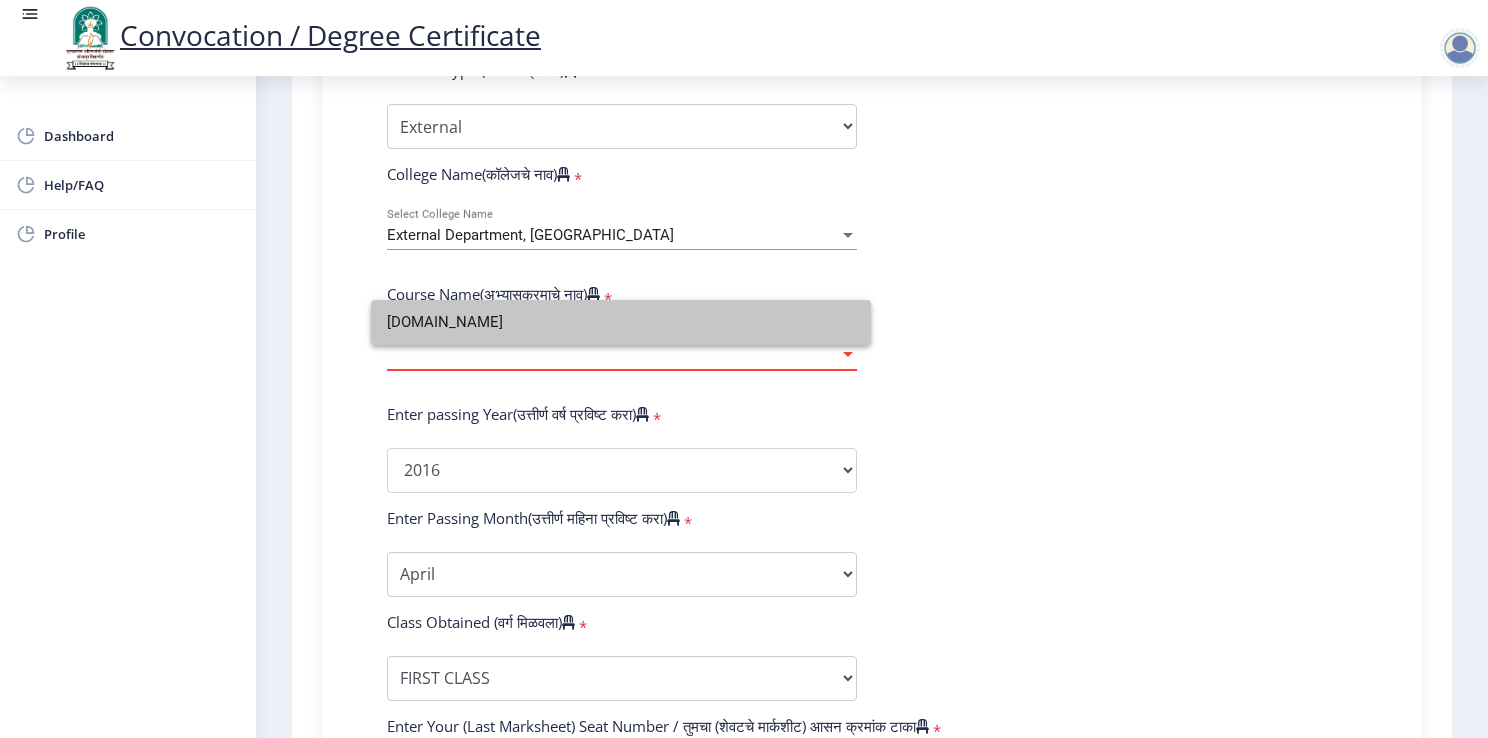 click on "[DOMAIN_NAME]" at bounding box center [621, 322] 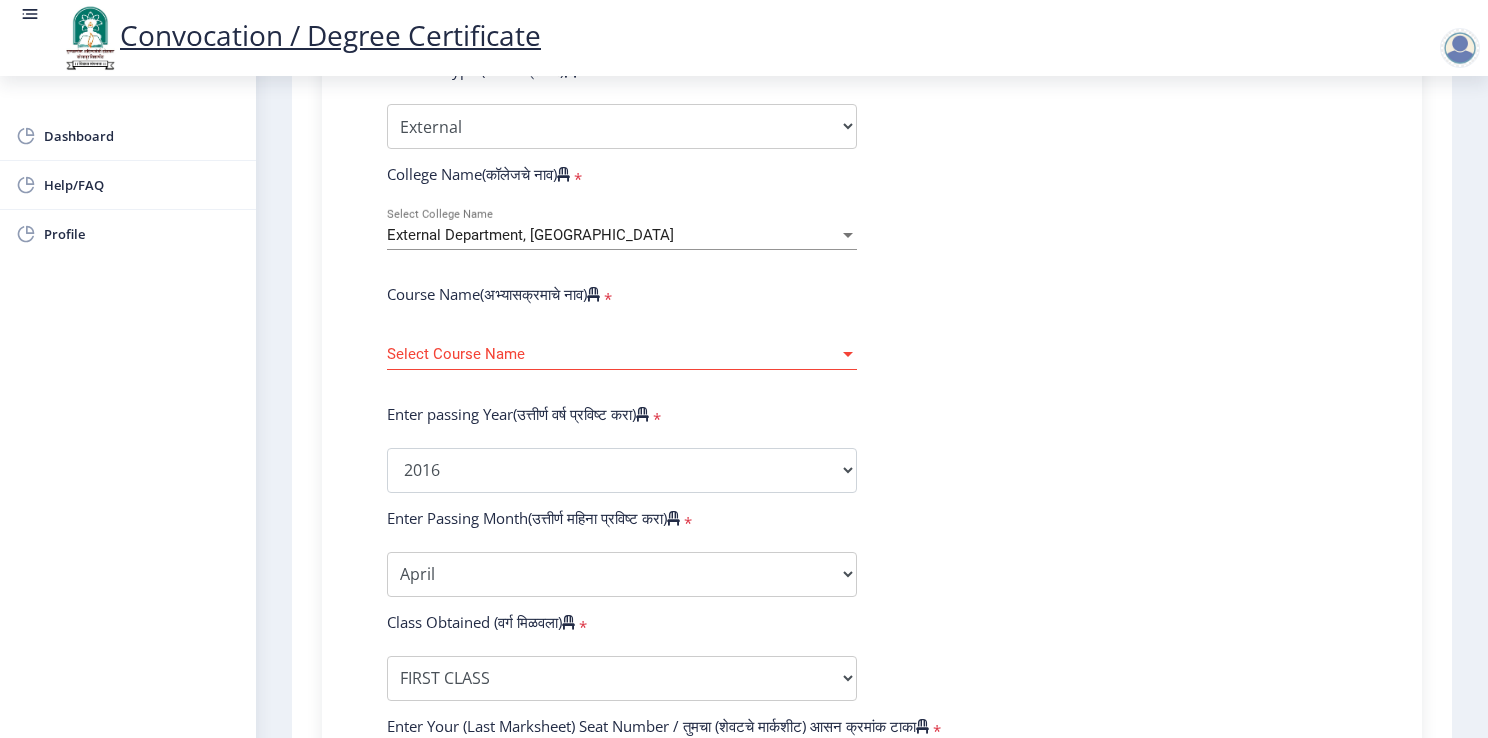 click on "Enter Your PRN Number (तुमचा पीआरएन (कायम नोंदणी क्रमांक) एंटर करा)   * Student Type (विद्यार्थी प्रकार)    * Select Student Type Regular External College Name(कॉलेजचे नाव)   * External Department, [GEOGRAPHIC_DATA] Select College Name Course Name(अभ्यासक्रमाचे नाव)   * Select Course Name Select Course Name Enter passing Year(उत्तीर्ण वर्ष प्रविष्ट करा)   *  2025   2024   2023   2022   2021   2020   2019   2018   2017   2016   2015   2014   2013   2012   2011   2010   2009   2008   2007   2006   2005   2004   2003   2002   2001   2000   1999   1998   1997   1996   1995   1994   1993   1992   1991   1990   1989   1988   1987   1986   1985   1984   1983   1982   1981   1980   1979   1978   1977   1976  Enter Passing Month(उत्तीर्ण महिना प्रविष्ट करा)   *" 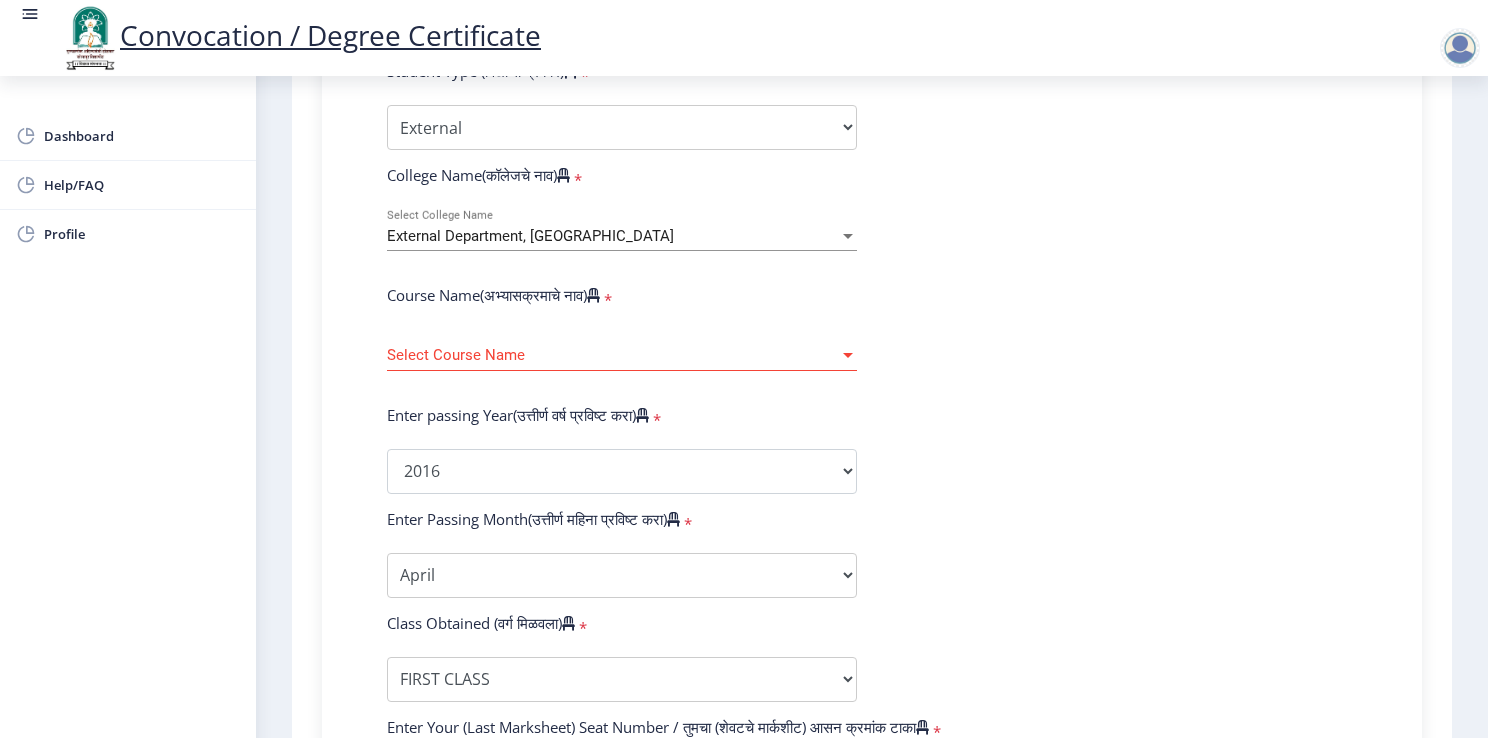 scroll, scrollTop: 692, scrollLeft: 0, axis: vertical 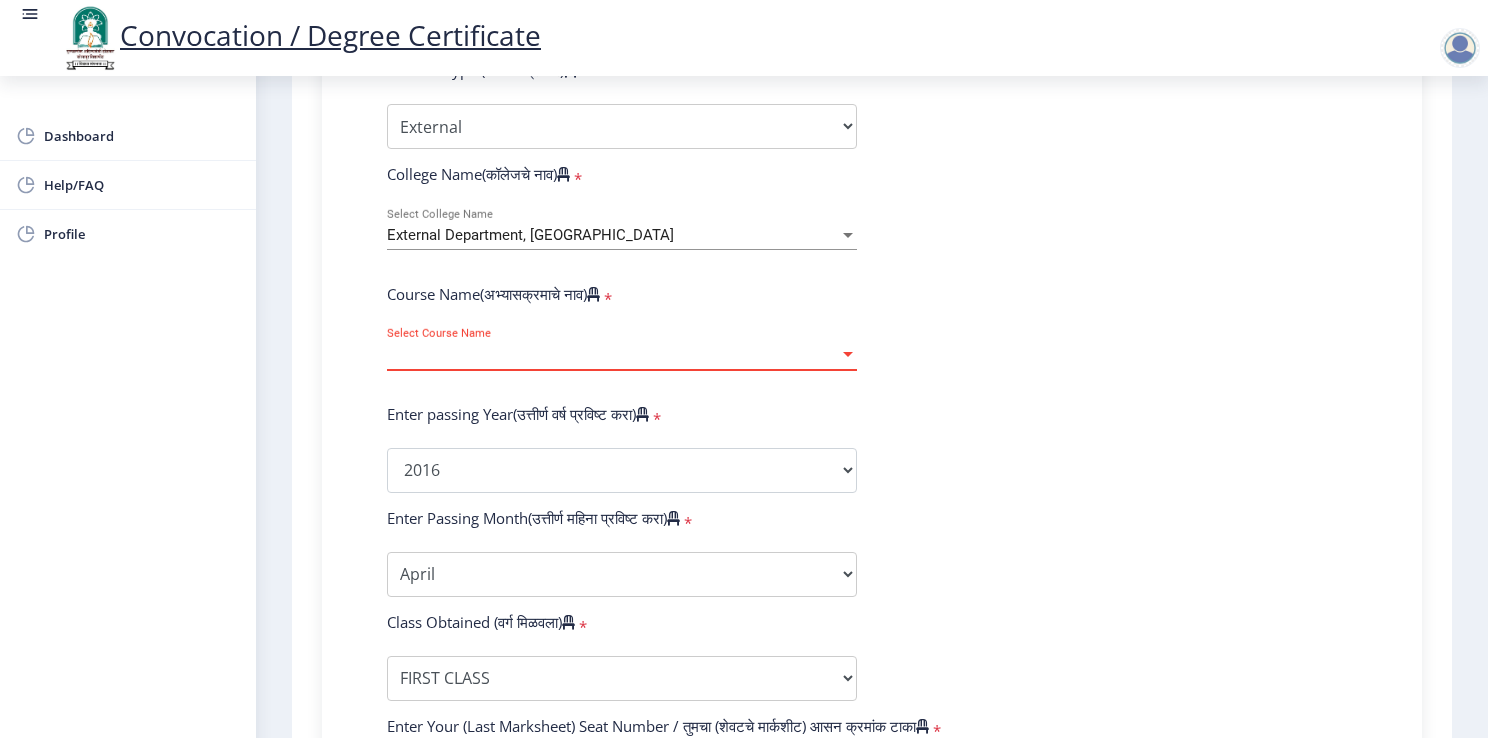click on "Select Course Name" at bounding box center [613, 354] 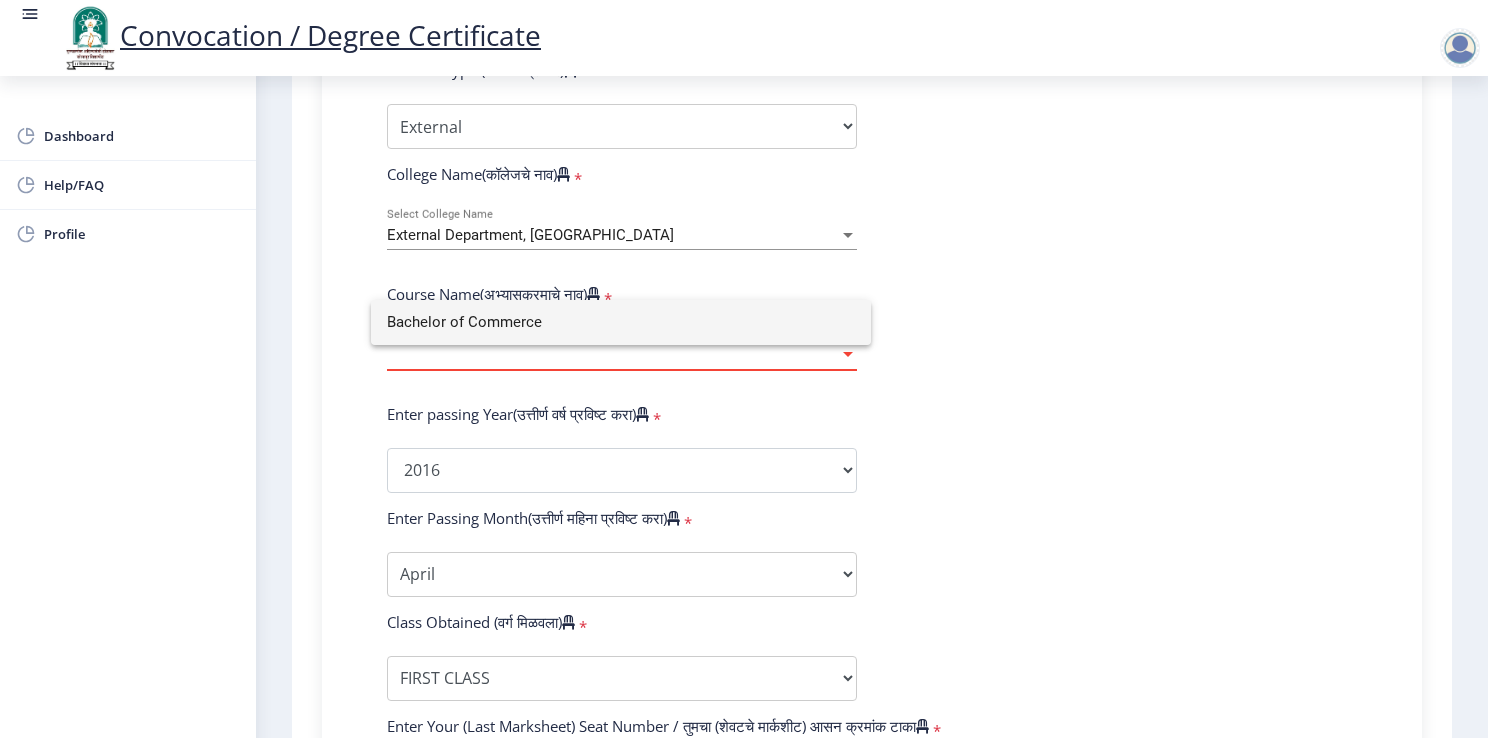 type on "Bachelor of Commerce" 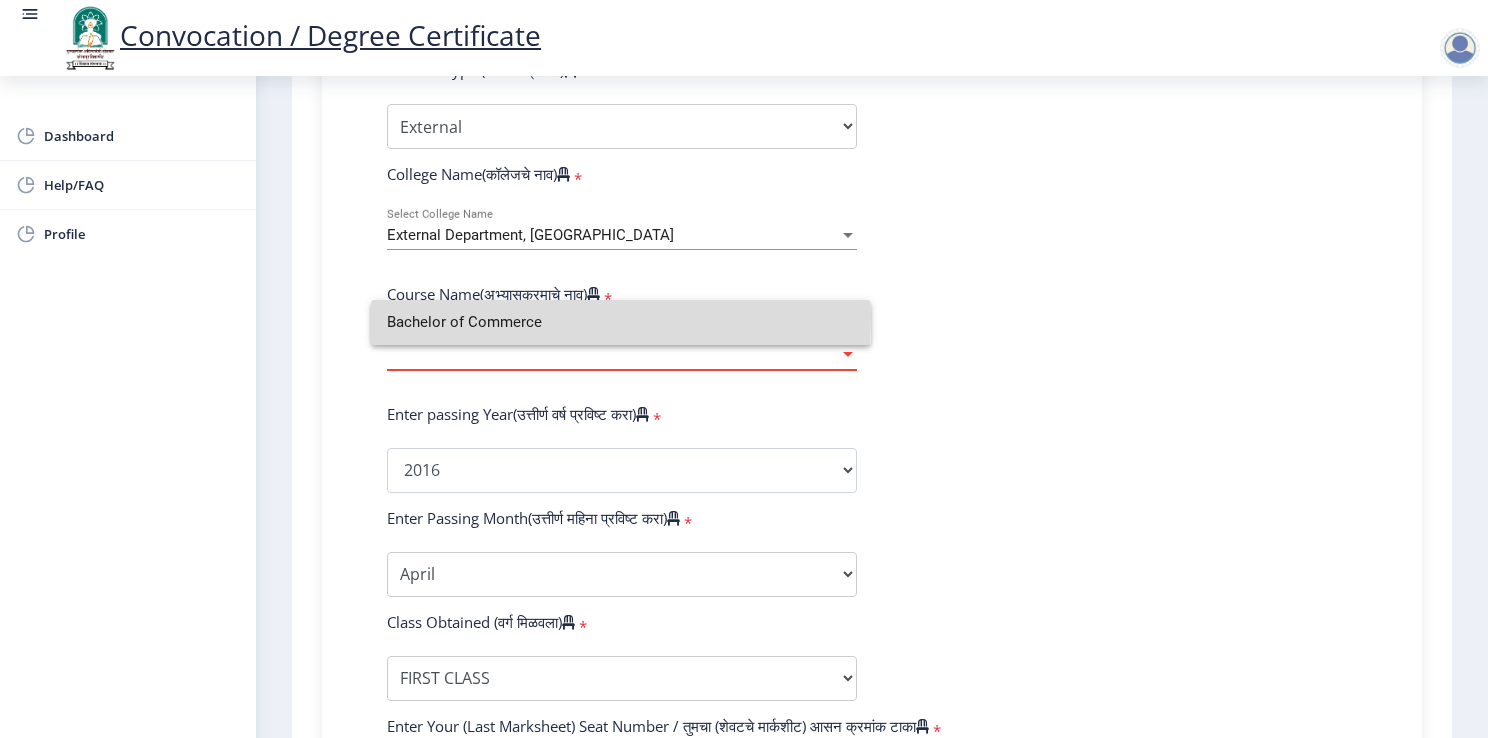 click on "Bachelor of Commerce" at bounding box center (621, 322) 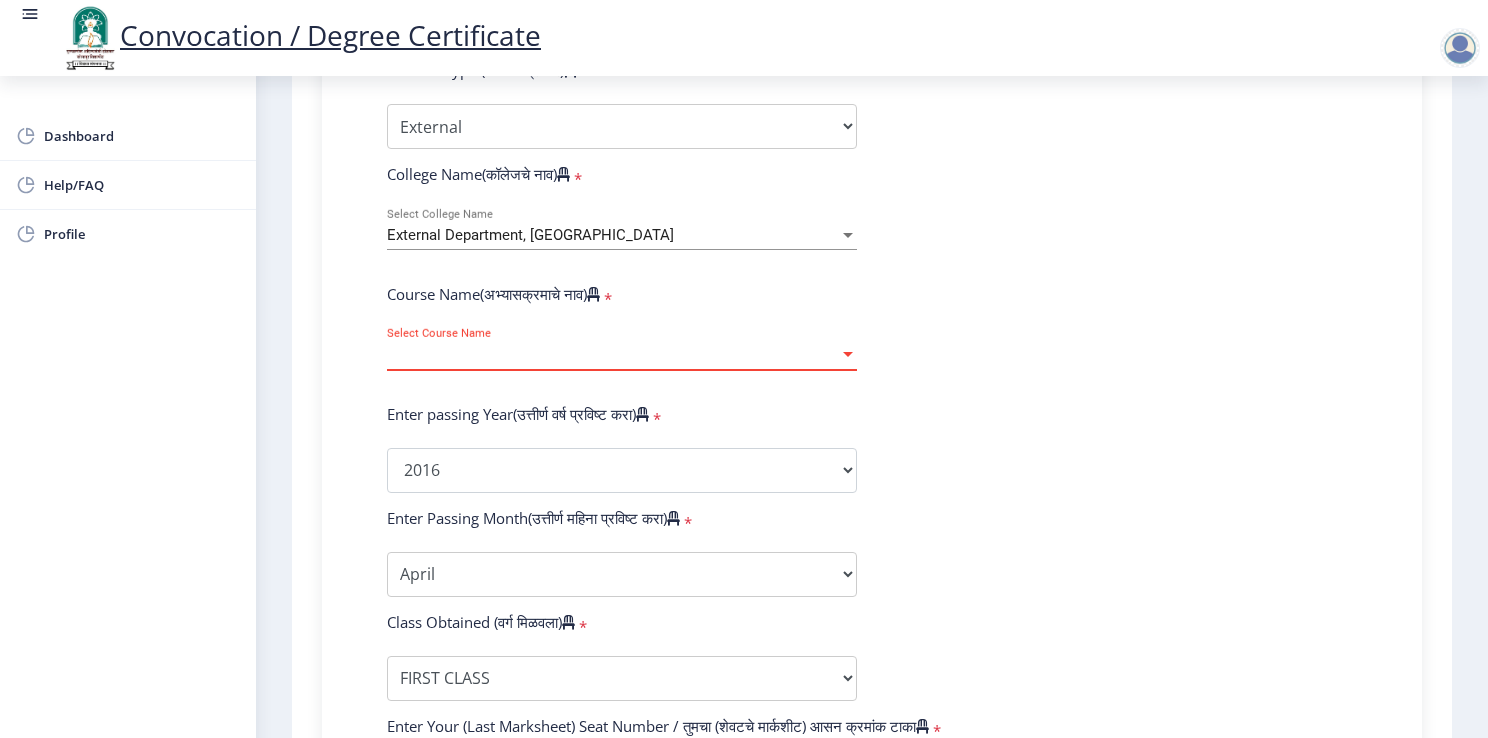 click on "Select Course Name" at bounding box center [613, 354] 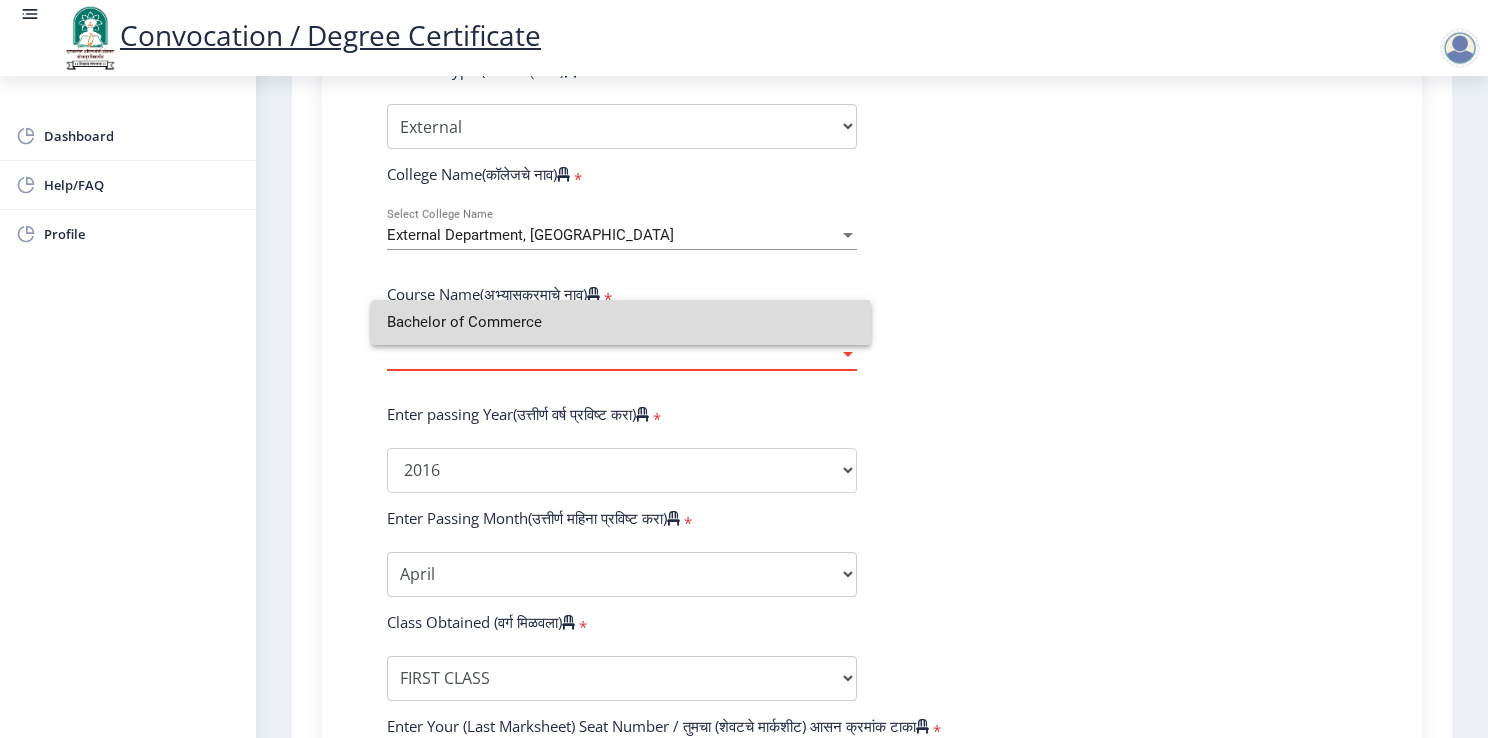 click on "Bachelor of Commerce" at bounding box center [621, 322] 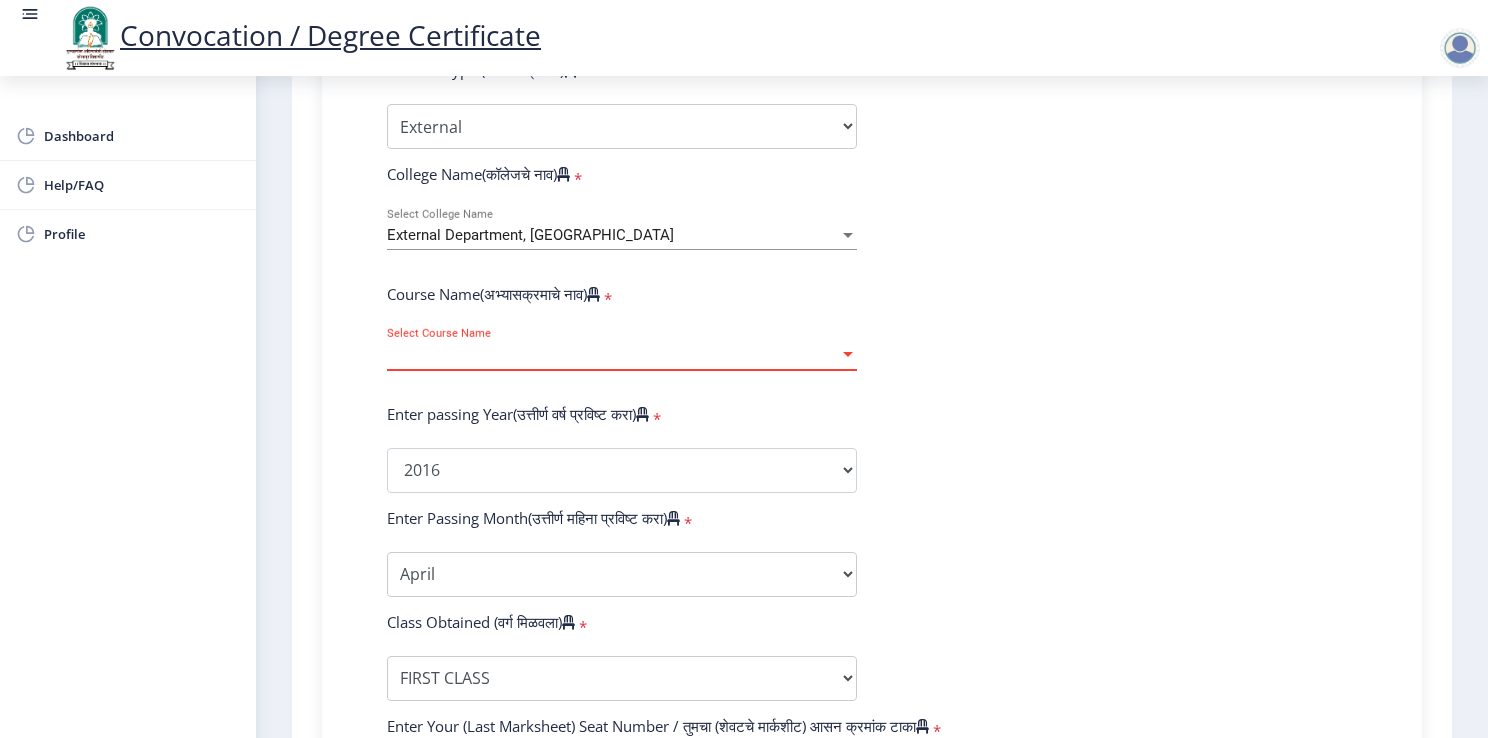 click at bounding box center (848, 354) 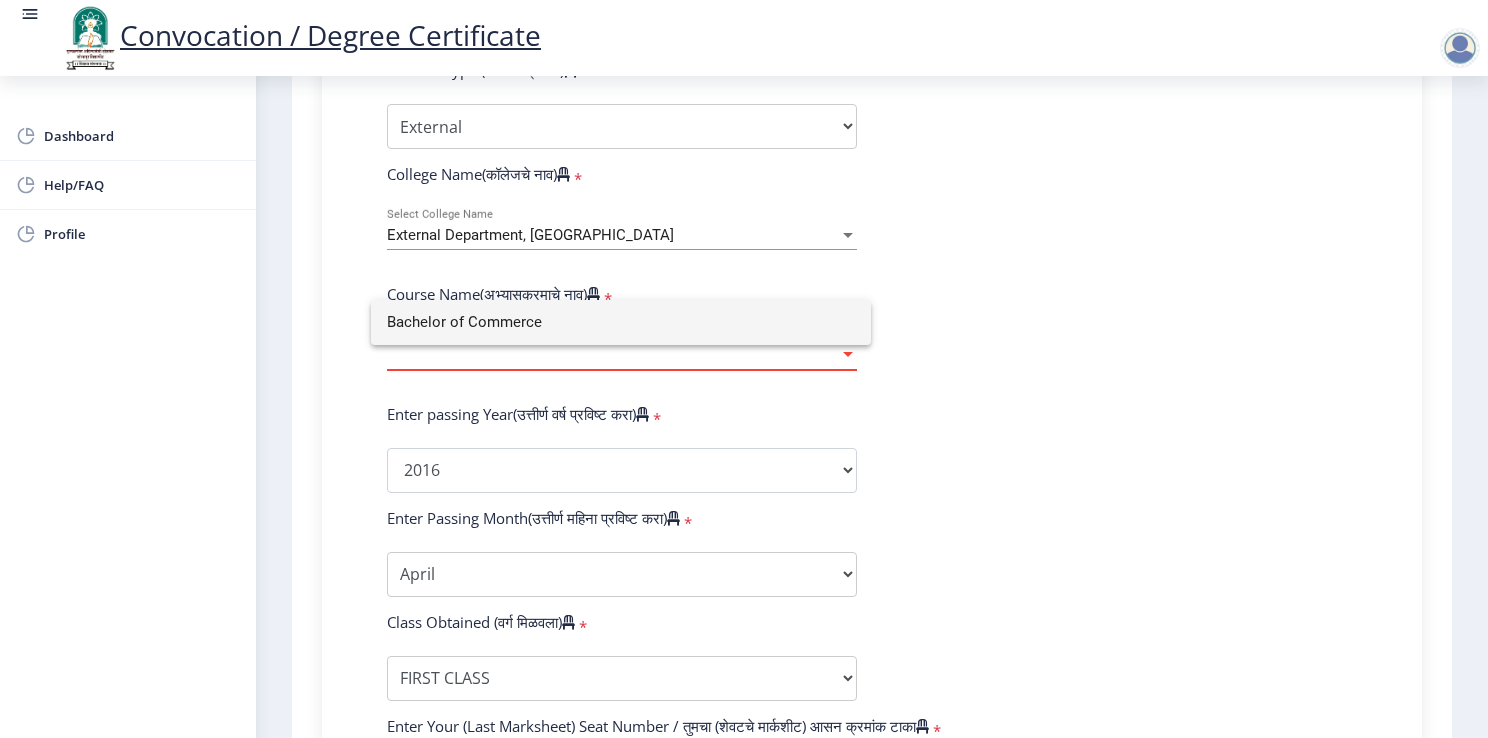 click 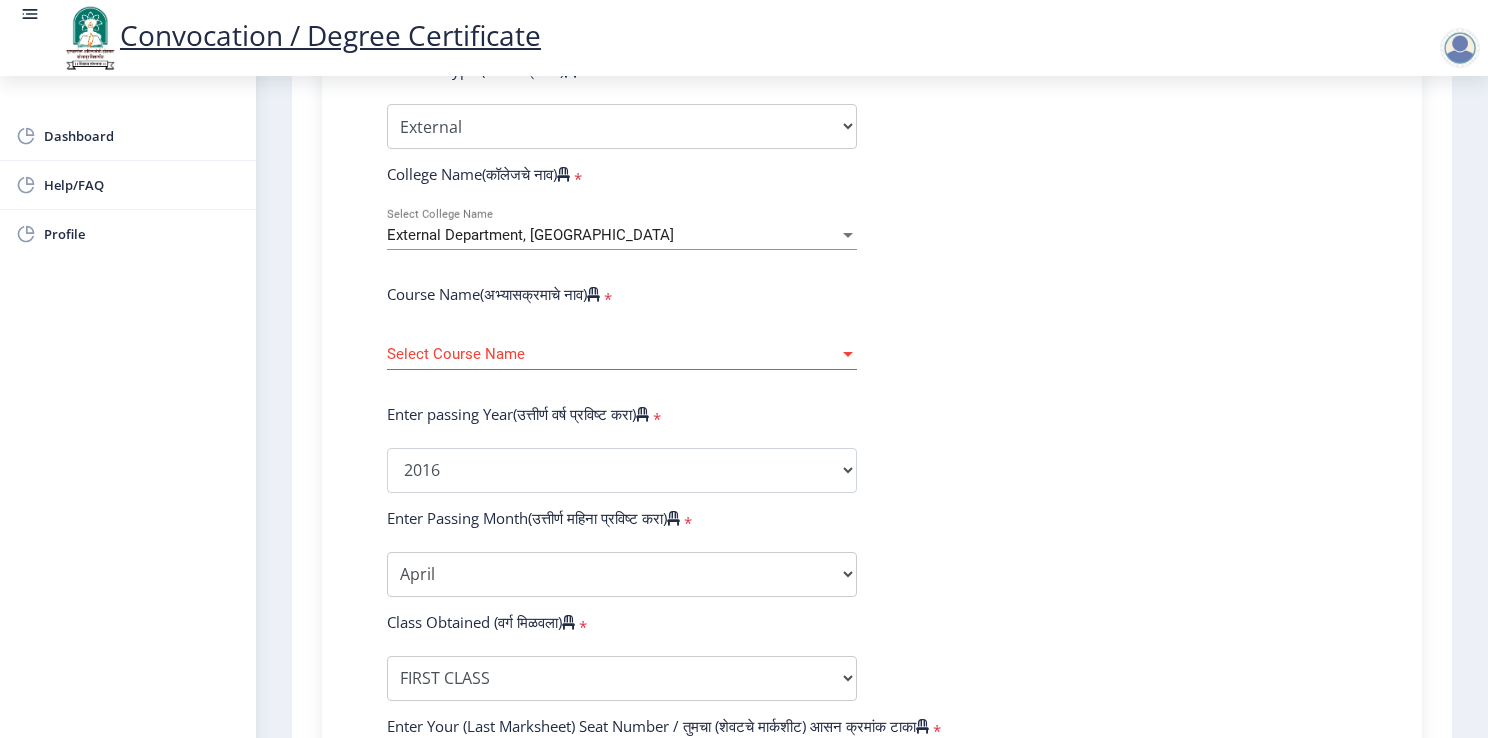 click on "Enter Your PRN Number (तुमचा पीआरएन (कायम नोंदणी क्रमांक) एंटर करा)   * Student Type (विद्यार्थी प्रकार)    * Select Student Type Regular External College Name(कॉलेजचे नाव)   * External Department, [GEOGRAPHIC_DATA] Select College Name Course Name(अभ्यासक्रमाचे नाव)   * Select Course Name Select Course Name Enter passing Year(उत्तीर्ण वर्ष प्रविष्ट करा)   *  2025   2024   2023   2022   2021   2020   2019   2018   2017   2016   2015   2014   2013   2012   2011   2010   2009   2008   2007   2006   2005   2004   2003   2002   2001   2000   1999   1998   1997   1996   1995   1994   1993   1992   1991   1990   1989   1988   1987   1986   1985   1984   1983   1982   1981   1980   1979   1978   1977   1976  Enter Passing Month(उत्तीर्ण महिना प्रविष्ट करा)   *" 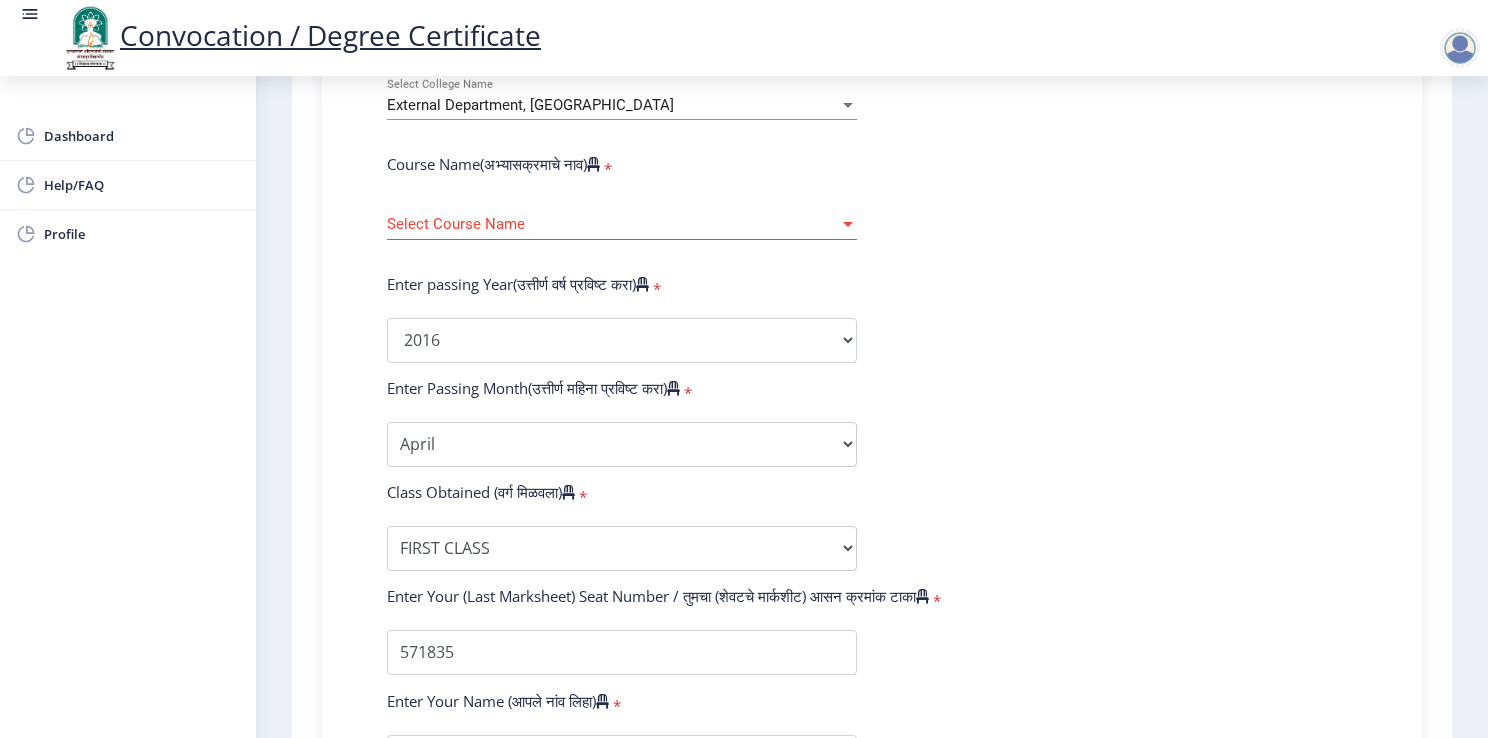click on "Enter Your PRN Number (तुमचा पीआरएन (कायम नोंदणी क्रमांक) एंटर करा)   * Student Type (विद्यार्थी प्रकार)    * Select Student Type Regular External College Name(कॉलेजचे नाव)   * External Department, [GEOGRAPHIC_DATA] Select College Name Course Name(अभ्यासक्रमाचे नाव)   * Select Course Name Select Course Name Enter passing Year(उत्तीर्ण वर्ष प्रविष्ट करा)   *  2025   2024   2023   2022   2021   2020   2019   2018   2017   2016   2015   2014   2013   2012   2011   2010   2009   2008   2007   2006   2005   2004   2003   2002   2001   2000   1999   1998   1997   1996   1995   1994   1993   1992   1991   1990   1989   1988   1987   1986   1985   1984   1983   1982   1981   1980   1979   1978   1977   1976  Enter Passing Month(उत्तीर्ण महिना प्रविष्ट करा)   *" 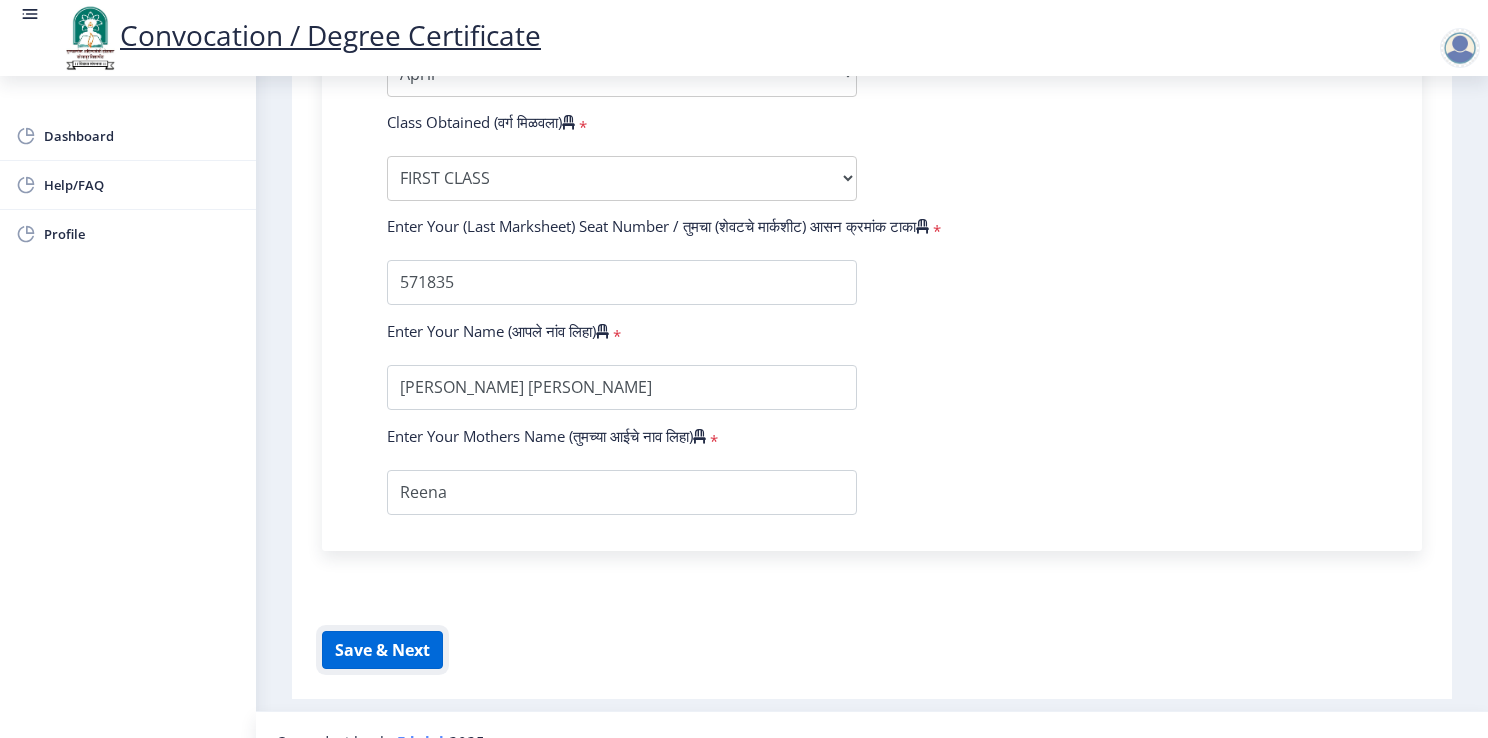 click on "Save & Next" 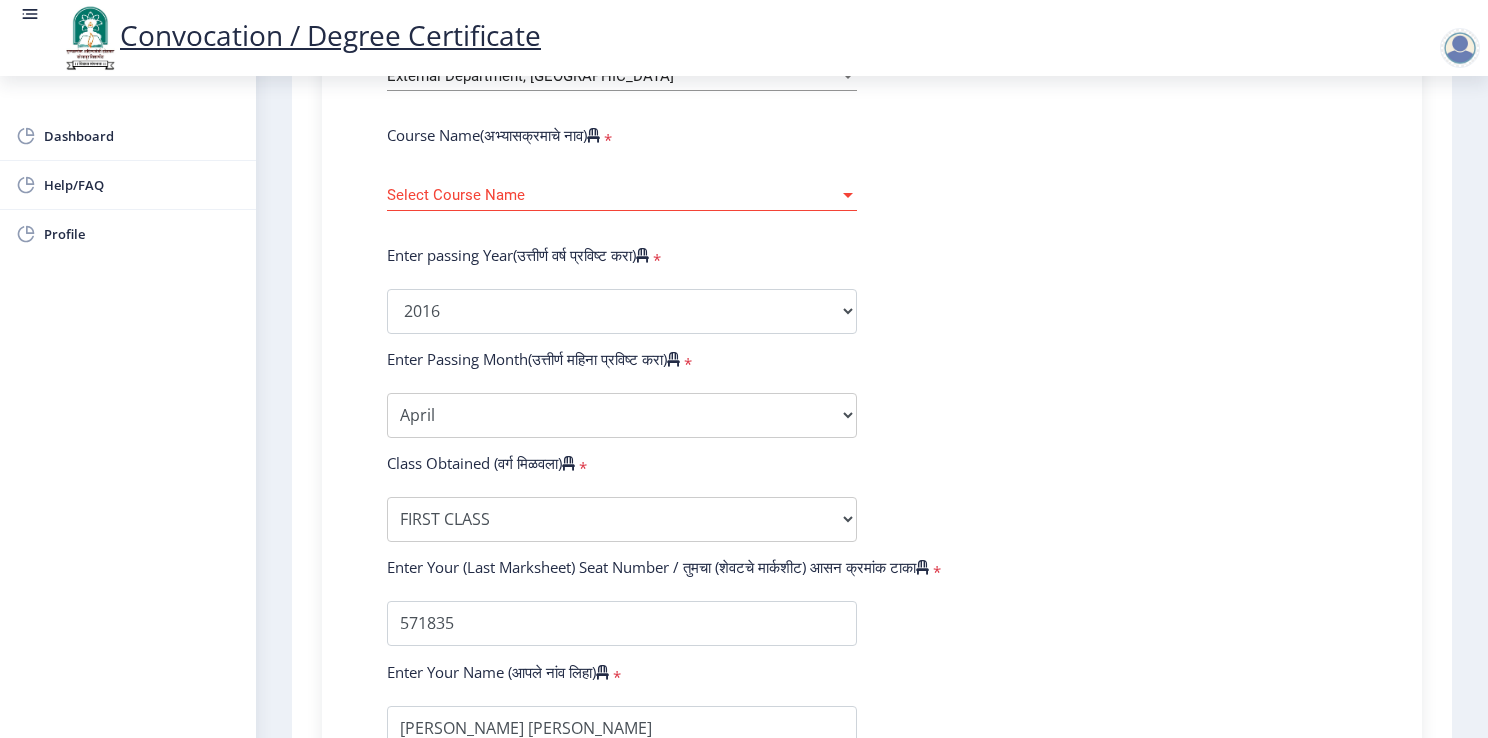 scroll, scrollTop: 854, scrollLeft: 0, axis: vertical 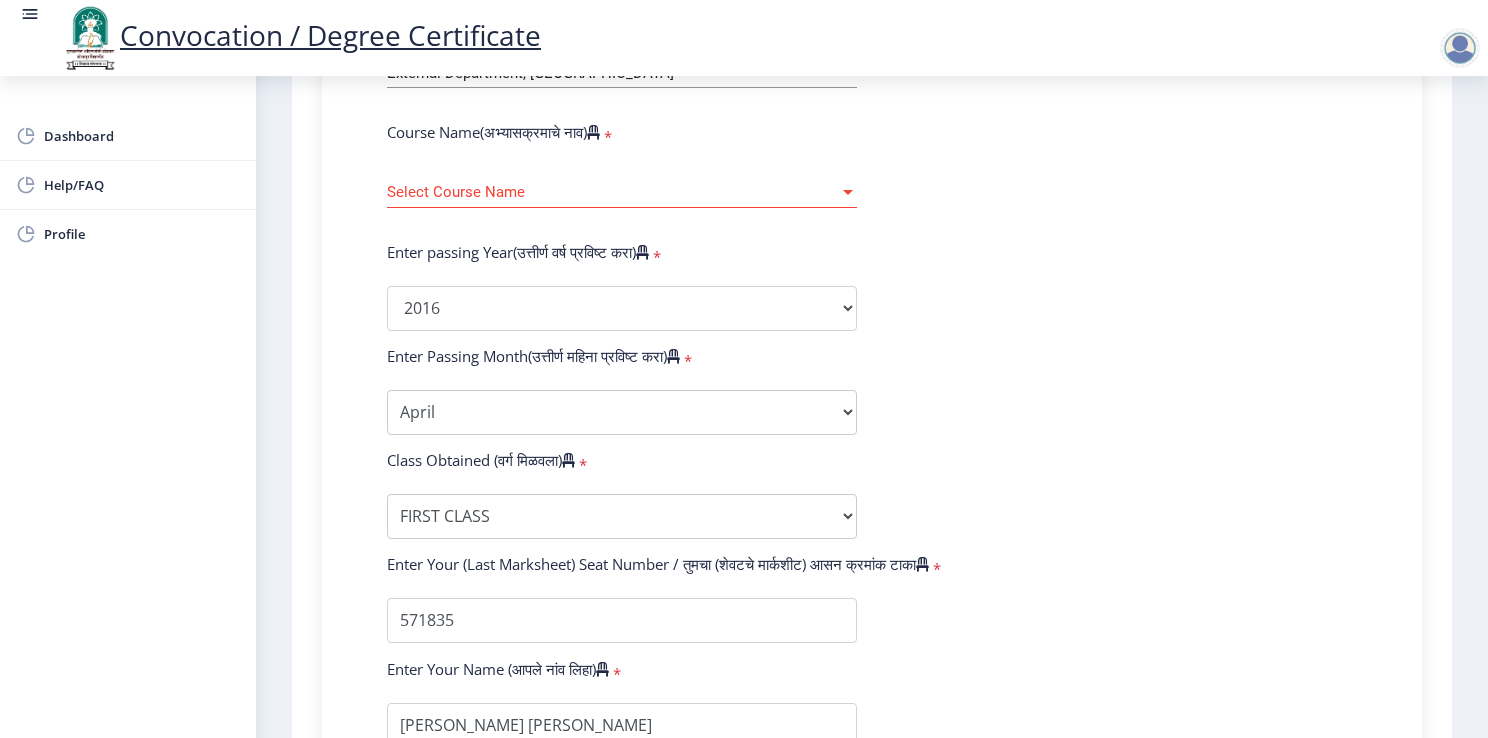 click on "Select Course Name Select Course Name" 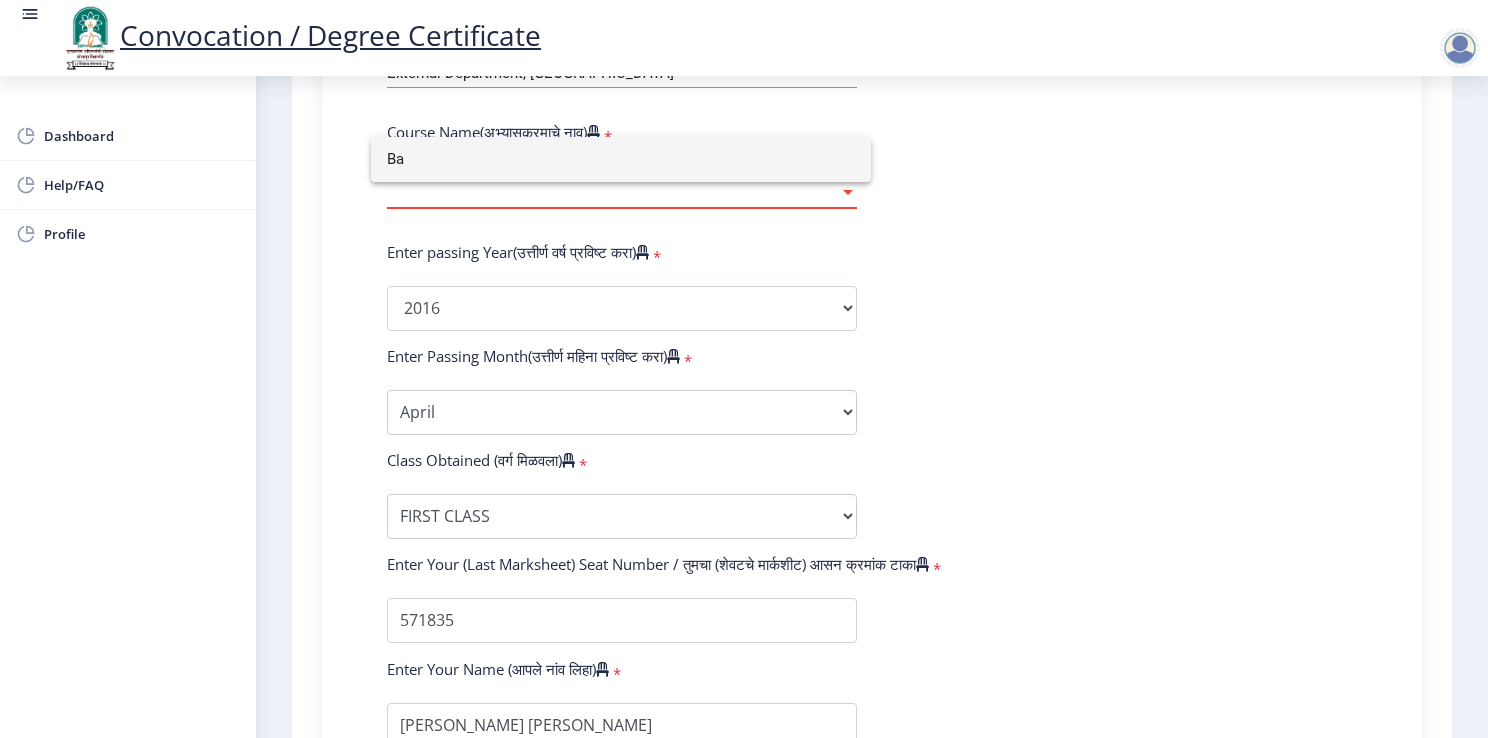 type on "B" 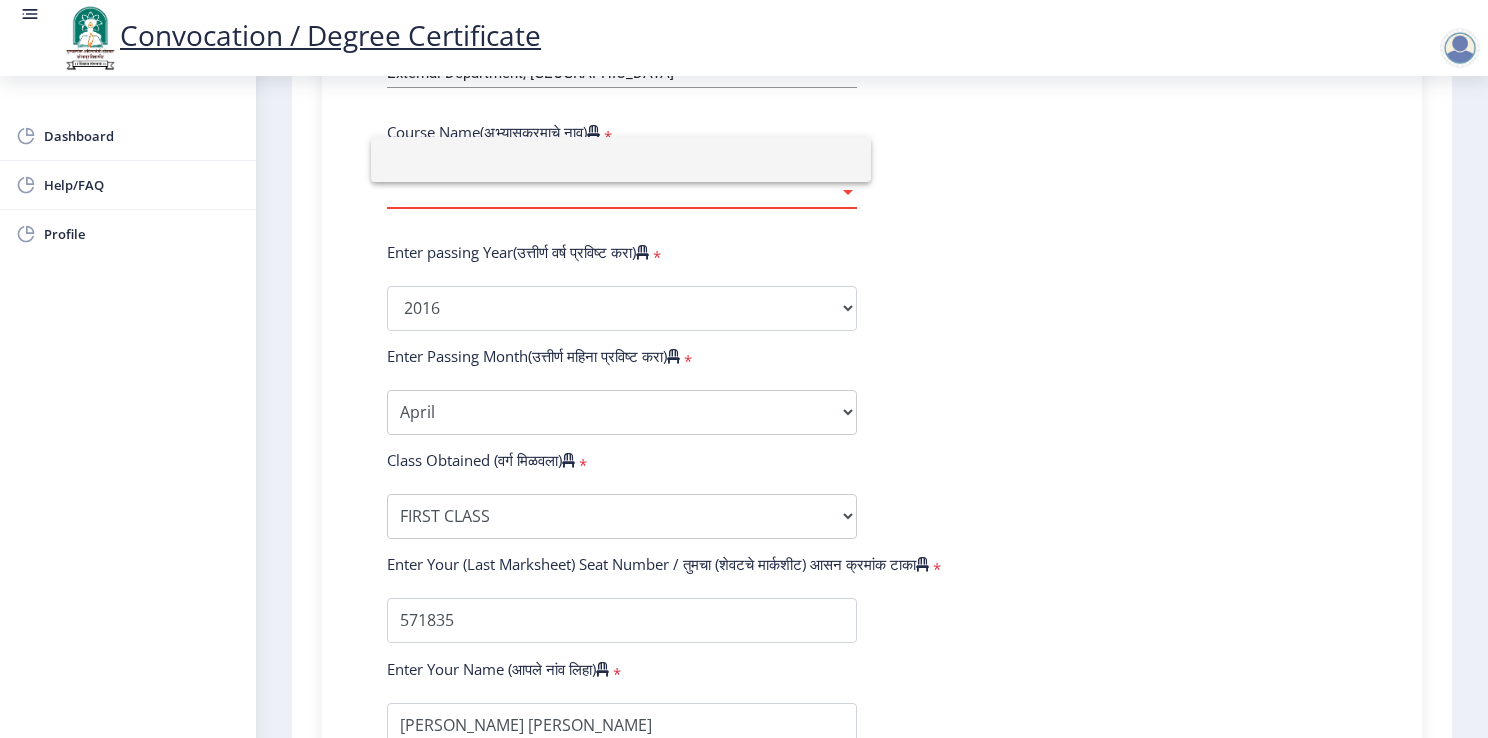 type 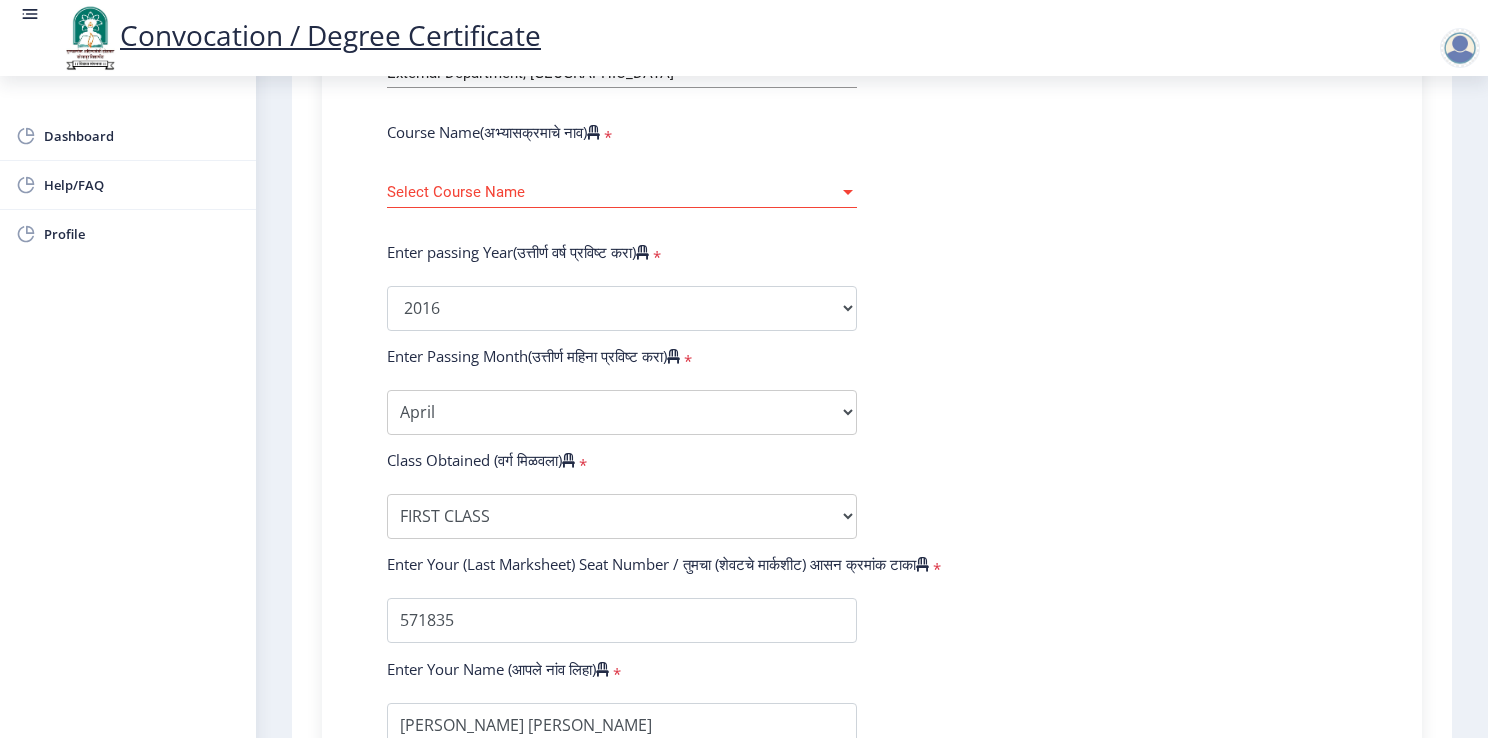 click on "Enter Your PRN Number (तुमचा पीआरएन (कायम नोंदणी क्रमांक) एंटर करा)   * Student Type (विद्यार्थी प्रकार)    * Select Student Type Regular External College Name(कॉलेजचे नाव)   * External Department, [GEOGRAPHIC_DATA] Select College Name Course Name(अभ्यासक्रमाचे नाव)   * Select Course Name Select Course Name Enter passing Year(उत्तीर्ण वर्ष प्रविष्ट करा)   *  2025   2024   2023   2022   2021   2020   2019   2018   2017   2016   2015   2014   2013   2012   2011   2010   2009   2008   2007   2006   2005   2004   2003   2002   2001   2000   1999   1998   1997   1996   1995   1994   1993   1992   1991   1990   1989   1988   1987   1986   1985   1984   1983   1982   1981   1980   1979   1978   1977   1976  Enter Passing Month(उत्तीर्ण महिना प्रविष्ट करा)   *" 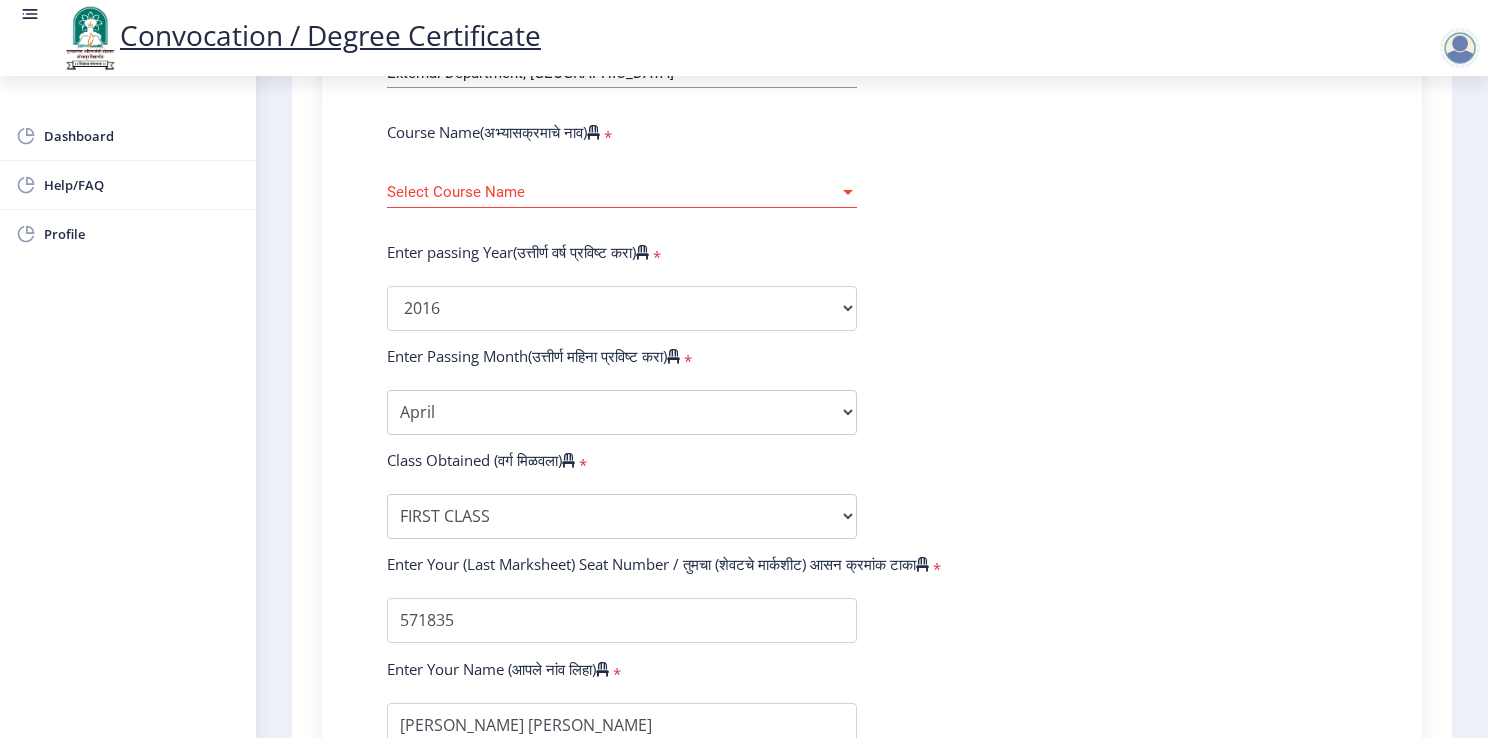 click on "Enter Your PRN Number (तुमचा पीआरएन (कायम नोंदणी क्रमांक) एंटर करा)   * Student Type (विद्यार्थी प्रकार)    * Select Student Type Regular External College Name(कॉलेजचे नाव)   * External Department, [GEOGRAPHIC_DATA] Select College Name Course Name(अभ्यासक्रमाचे नाव)   * Select Course Name Select Course Name Enter passing Year(उत्तीर्ण वर्ष प्रविष्ट करा)   *  2025   2024   2023   2022   2021   2020   2019   2018   2017   2016   2015   2014   2013   2012   2011   2010   2009   2008   2007   2006   2005   2004   2003   2002   2001   2000   1999   1998   1997   1996   1995   1994   1993   1992   1991   1990   1989   1988   1987   1986   1985   1984   1983   1982   1981   1980   1979   1978   1977   1976  Enter Passing Month(उत्तीर्ण महिना प्रविष्ट करा)   *" 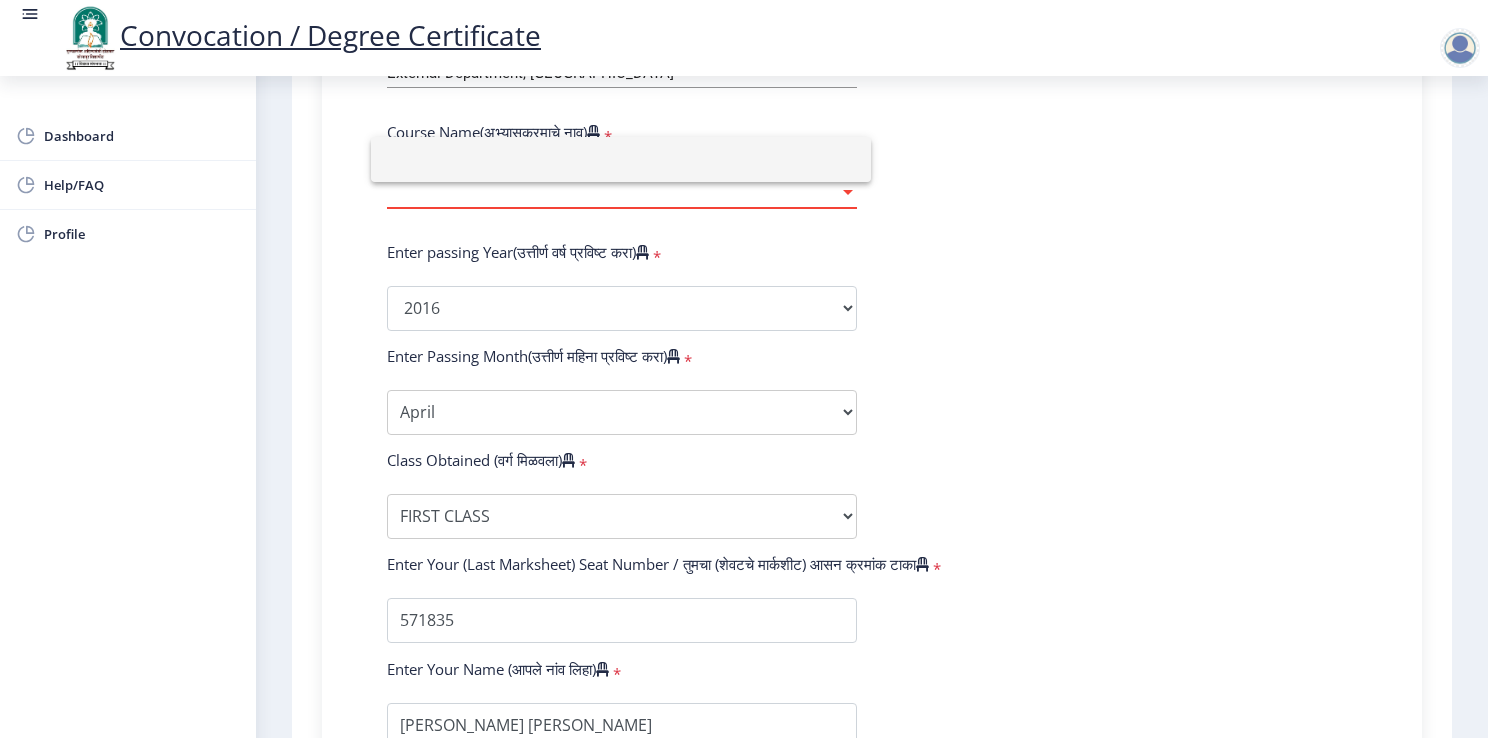 click 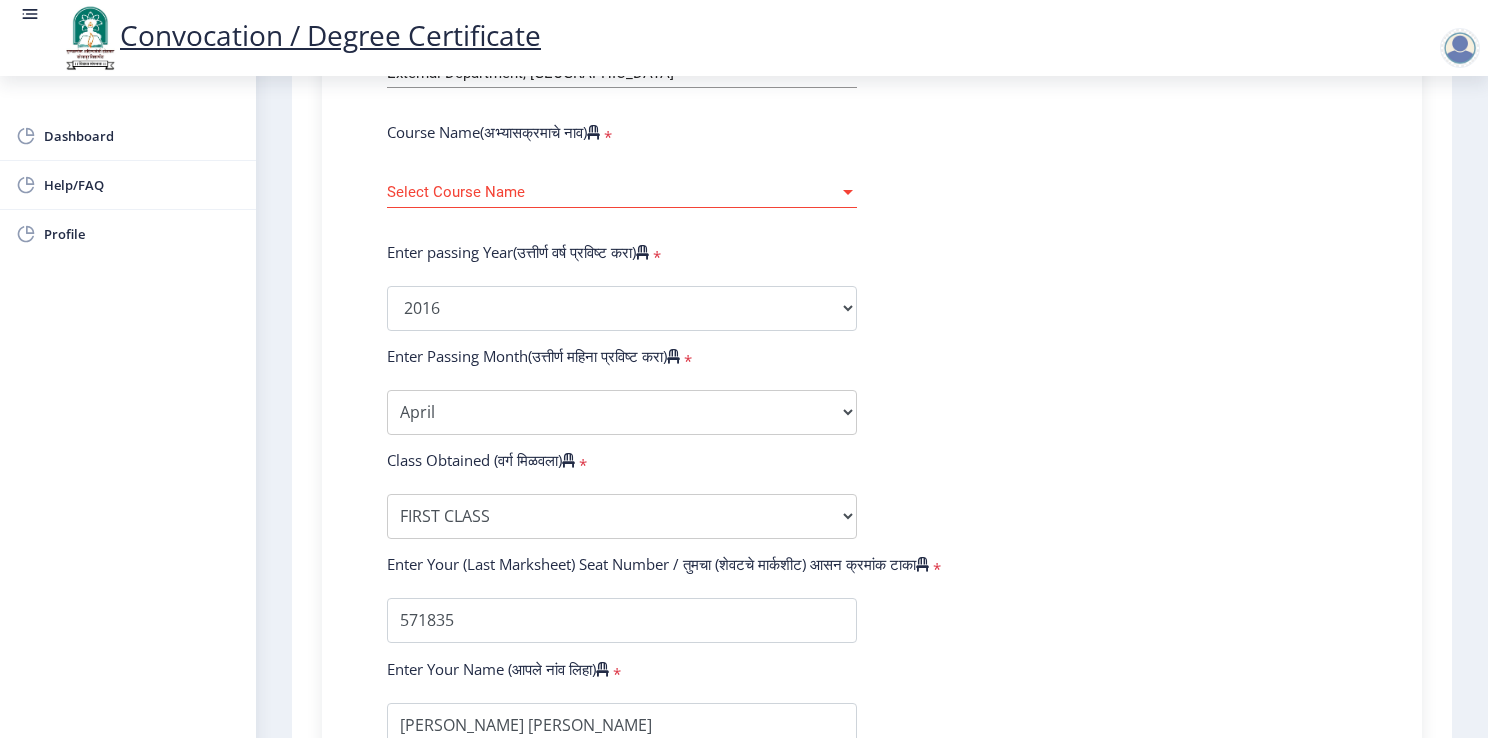 click at bounding box center (848, 192) 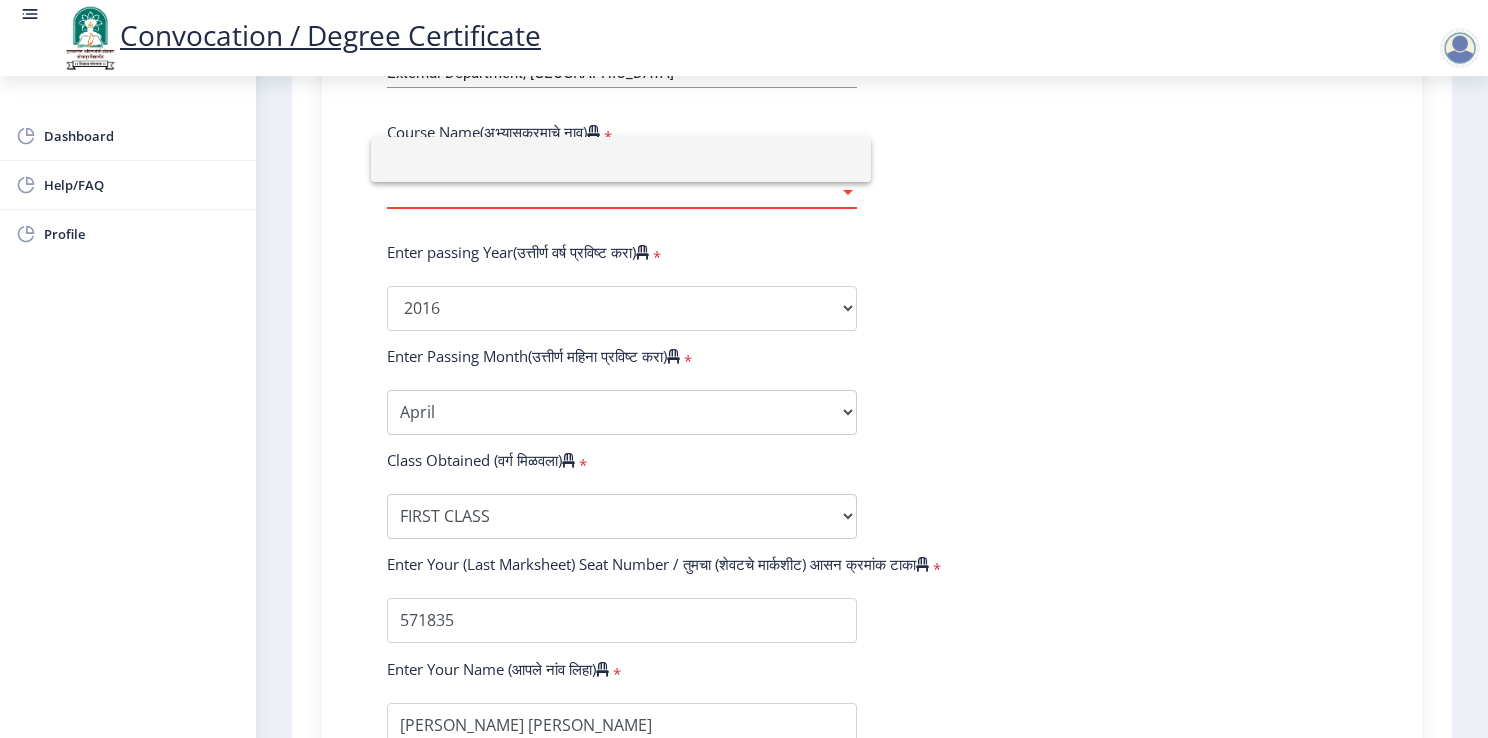 click 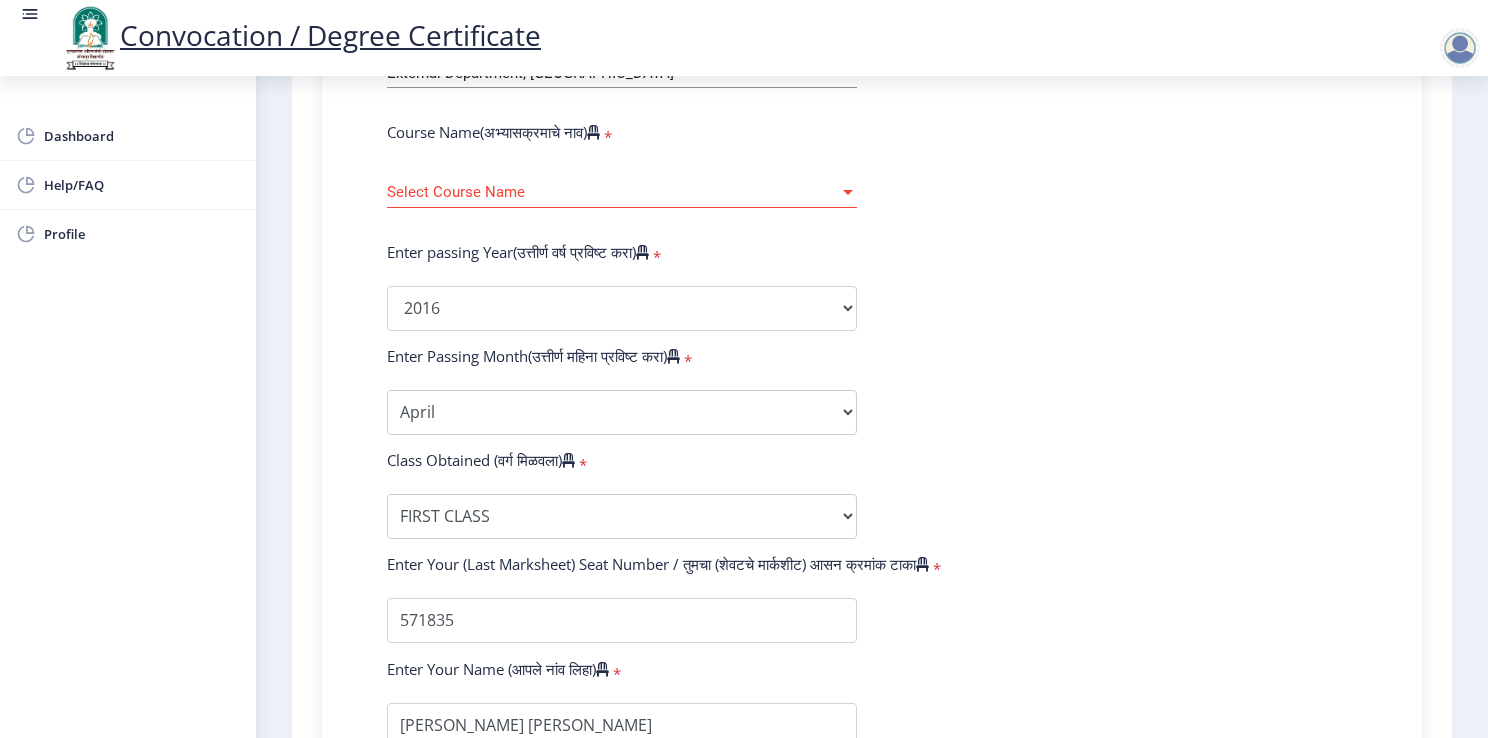 scroll, scrollTop: 554, scrollLeft: 0, axis: vertical 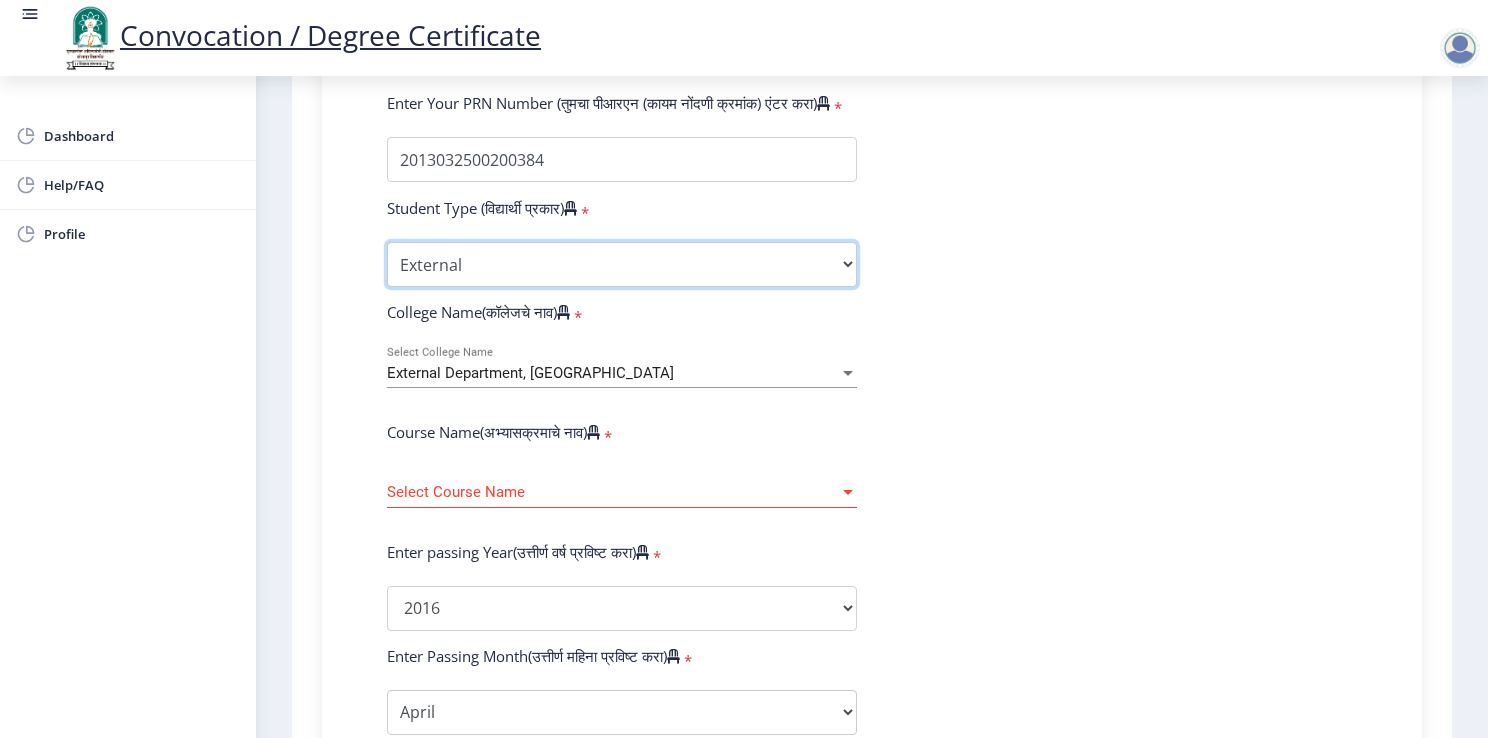drag, startPoint x: 813, startPoint y: 224, endPoint x: 784, endPoint y: 231, distance: 29.832869 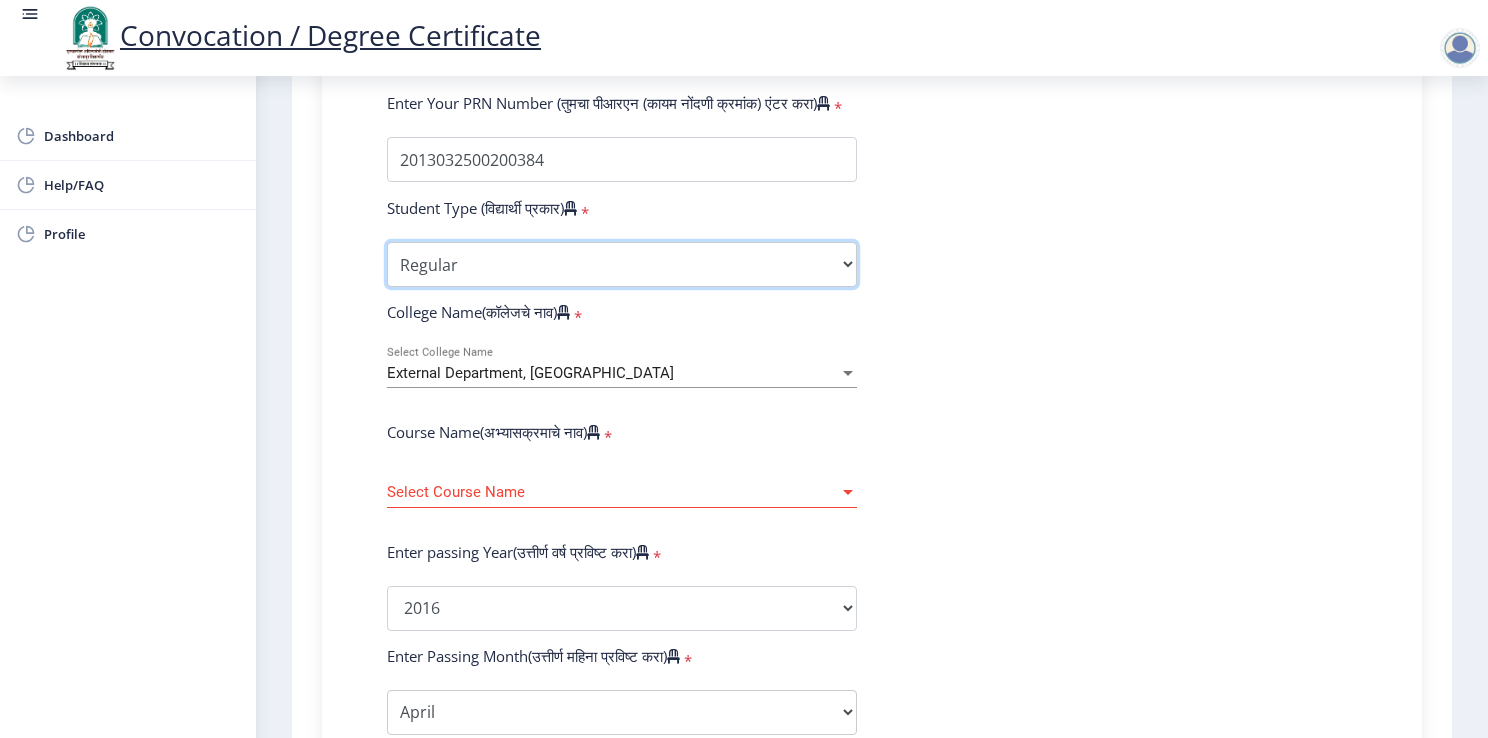 click on "Select Student Type Regular External" at bounding box center [622, 264] 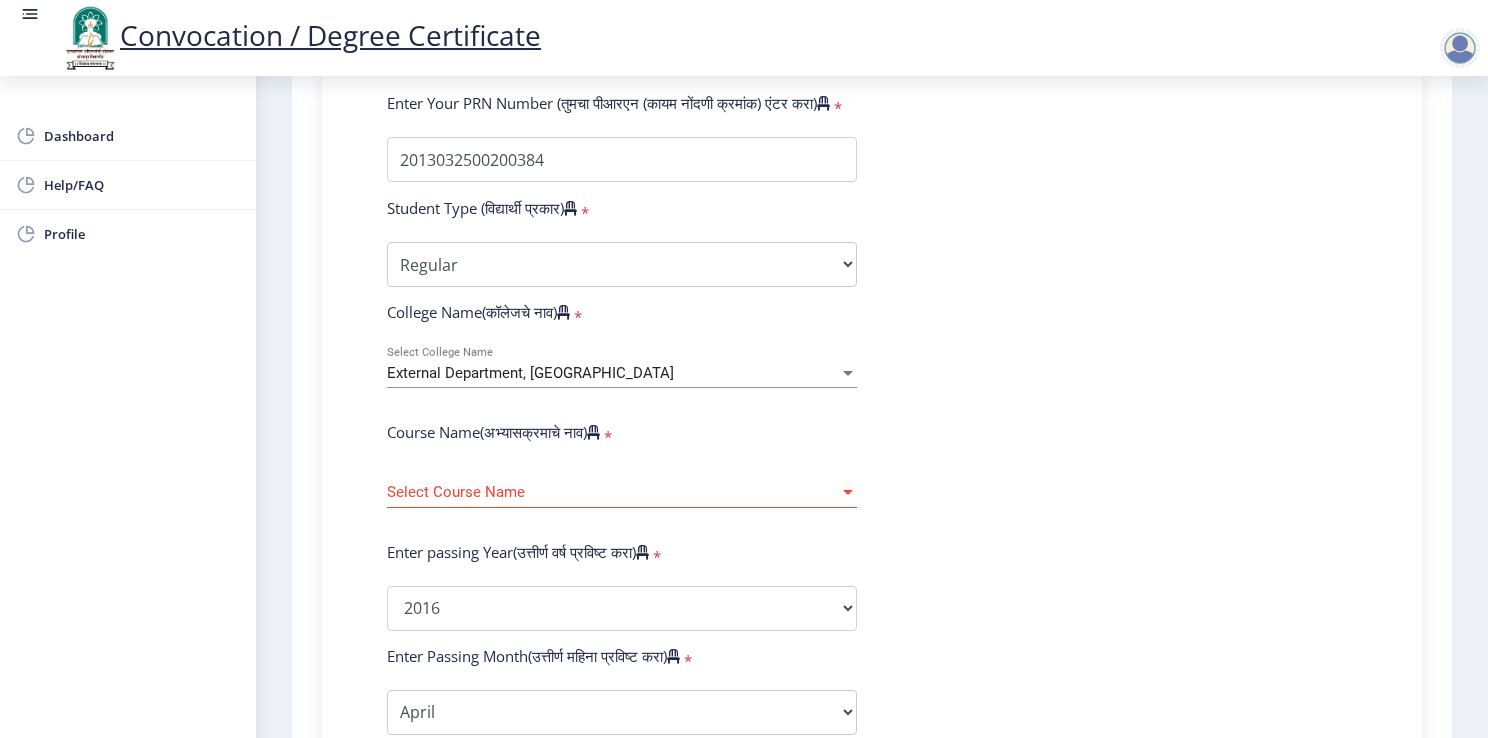 click on "External Department, [GEOGRAPHIC_DATA]" at bounding box center (613, 373) 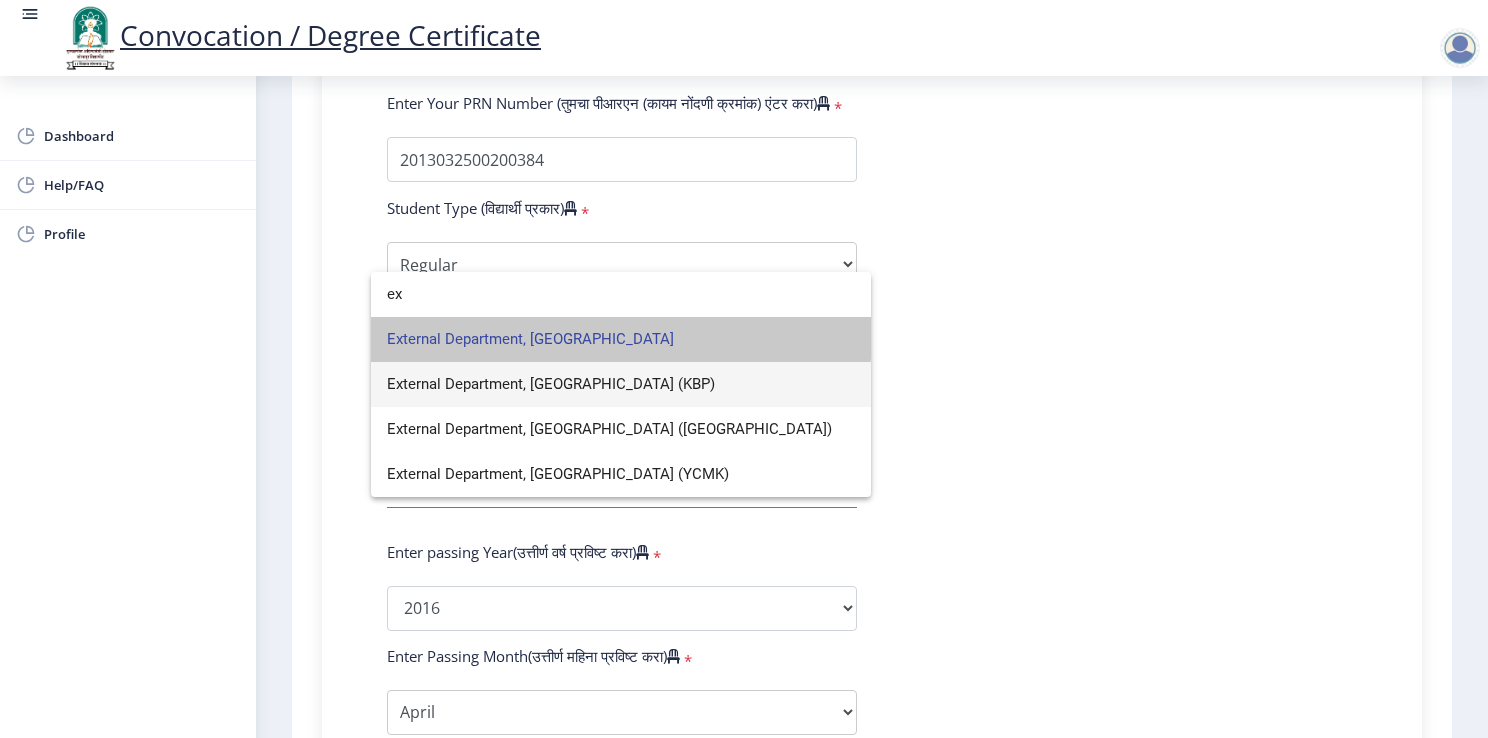 drag, startPoint x: 544, startPoint y: 331, endPoint x: 1020, endPoint y: 315, distance: 476.26883 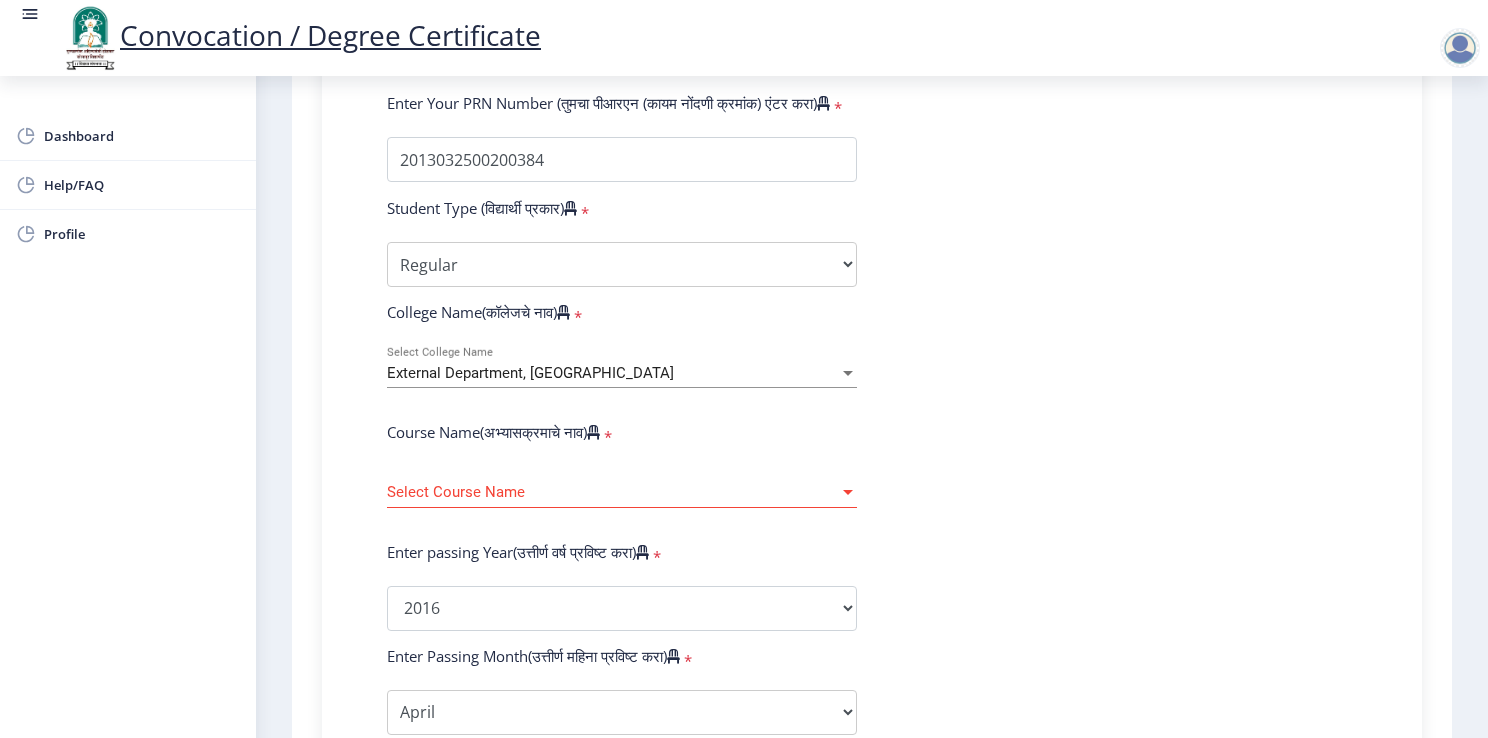 click on "Enter Your PRN Number (तुमचा पीआरएन (कायम नोंदणी क्रमांक) एंटर करा)   * Student Type (विद्यार्थी प्रकार)    * Select Student Type Regular External College Name(कॉलेजचे नाव)   * External Department, [GEOGRAPHIC_DATA] Select College Name Course Name(अभ्यासक्रमाचे नाव)   * Select Course Name Select Course Name Enter passing Year(उत्तीर्ण वर्ष प्रविष्ट करा)   *  2025   2024   2023   2022   2021   2020   2019   2018   2017   2016   2015   2014   2013   2012   2011   2010   2009   2008   2007   2006   2005   2004   2003   2002   2001   2000   1999   1998   1997   1996   1995   1994   1993   1992   1991   1990   1989   1988   1987   1986   1985   1984   1983   1982   1981   1980   1979   1978   1977   1976  Enter Passing Month(उत्तीर्ण महिना प्रविष्ट करा)   *" 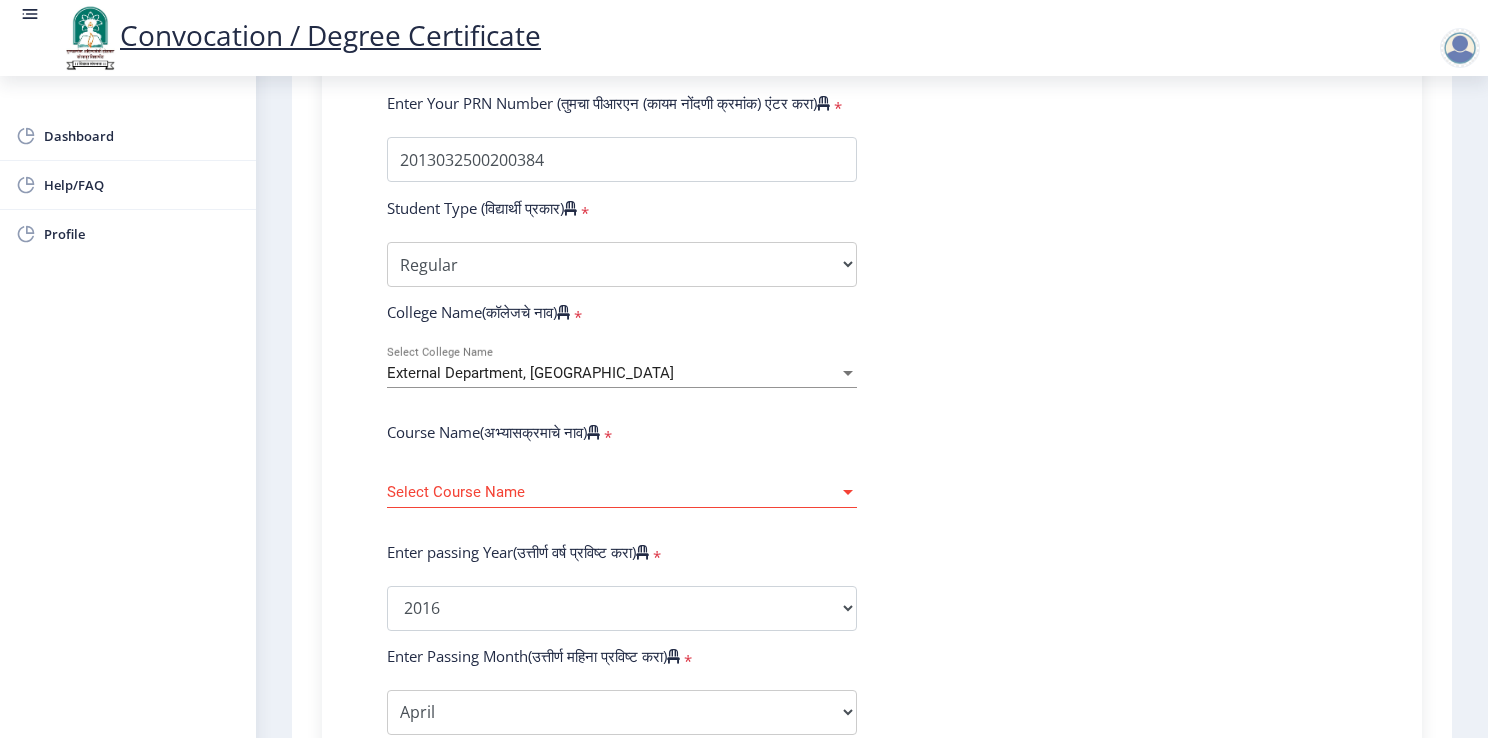 click on "Select Course Name Select Course Name" 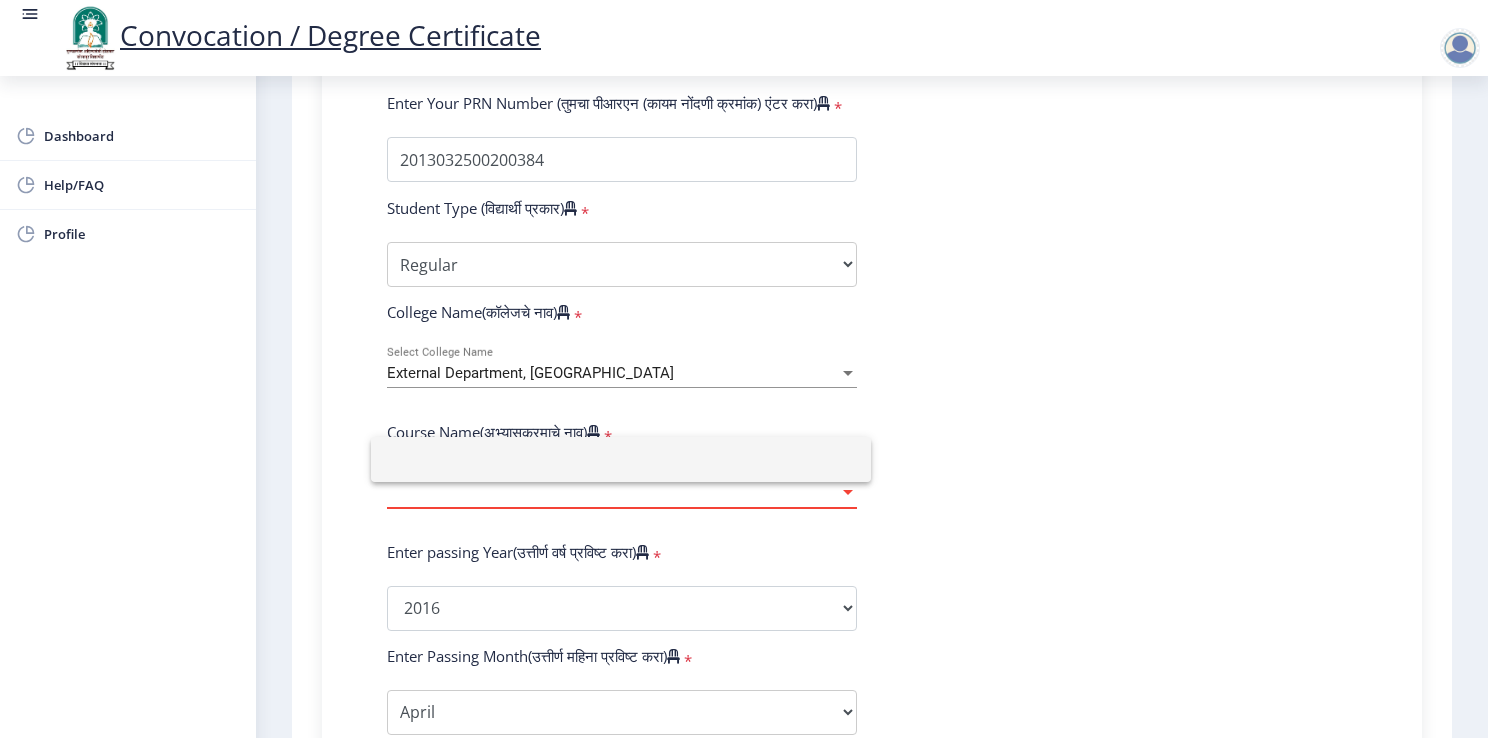 click 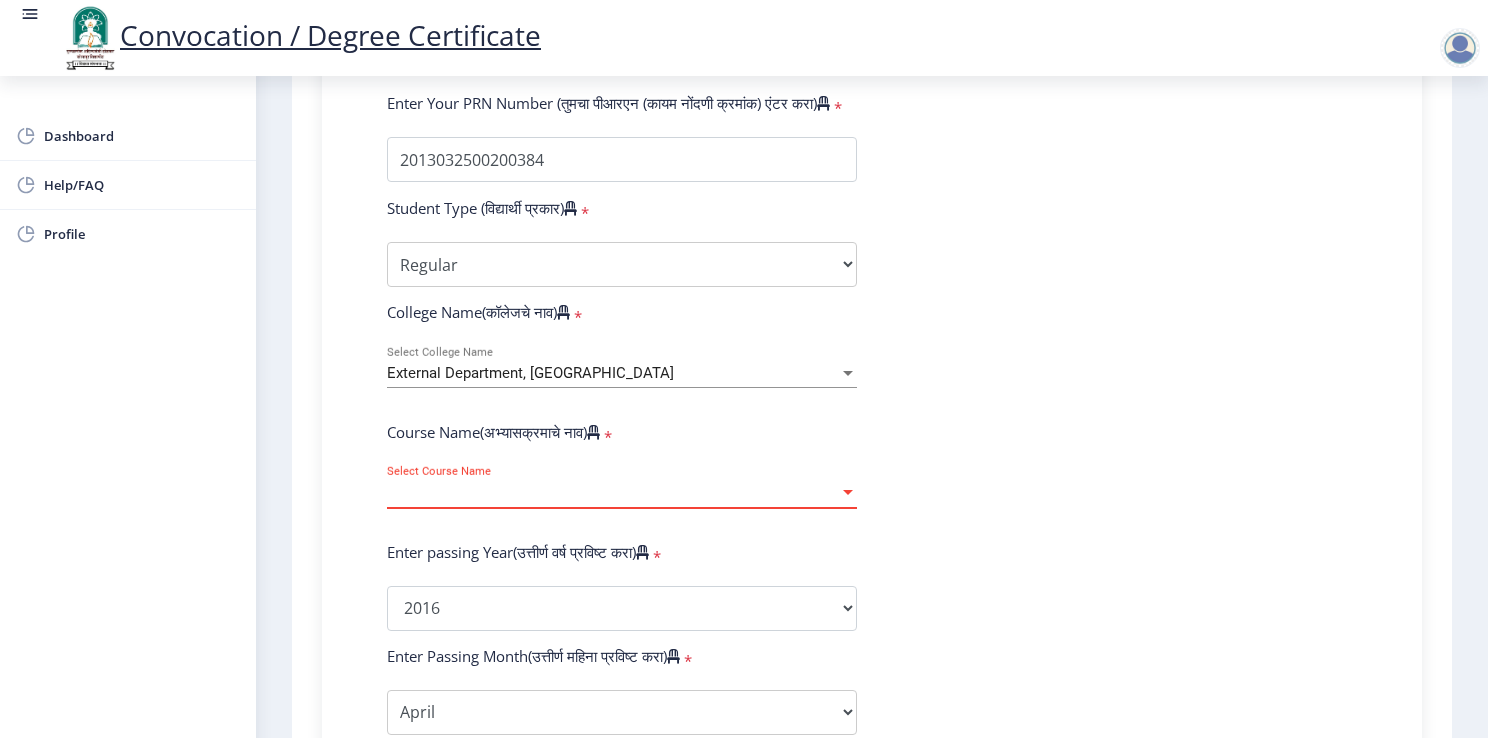 click at bounding box center (848, 492) 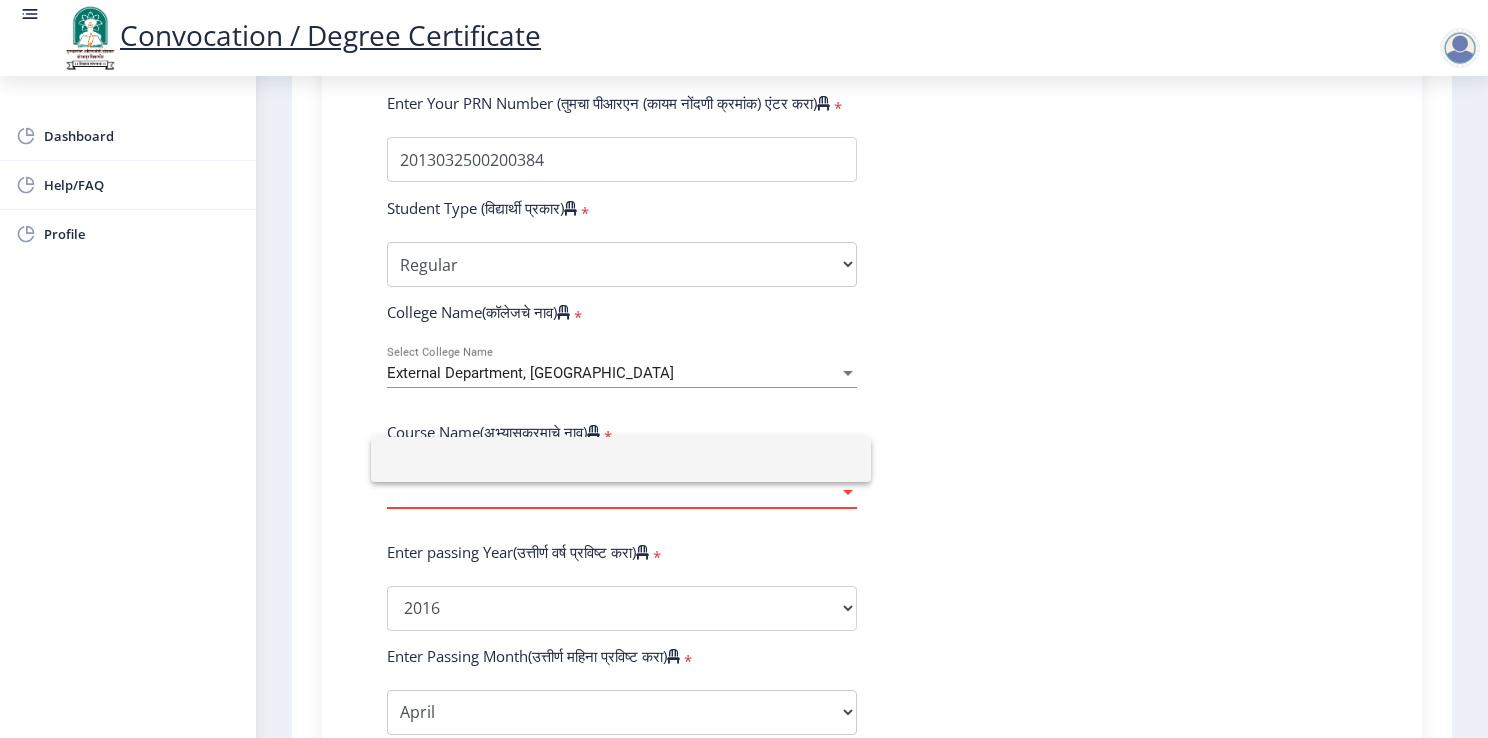 click 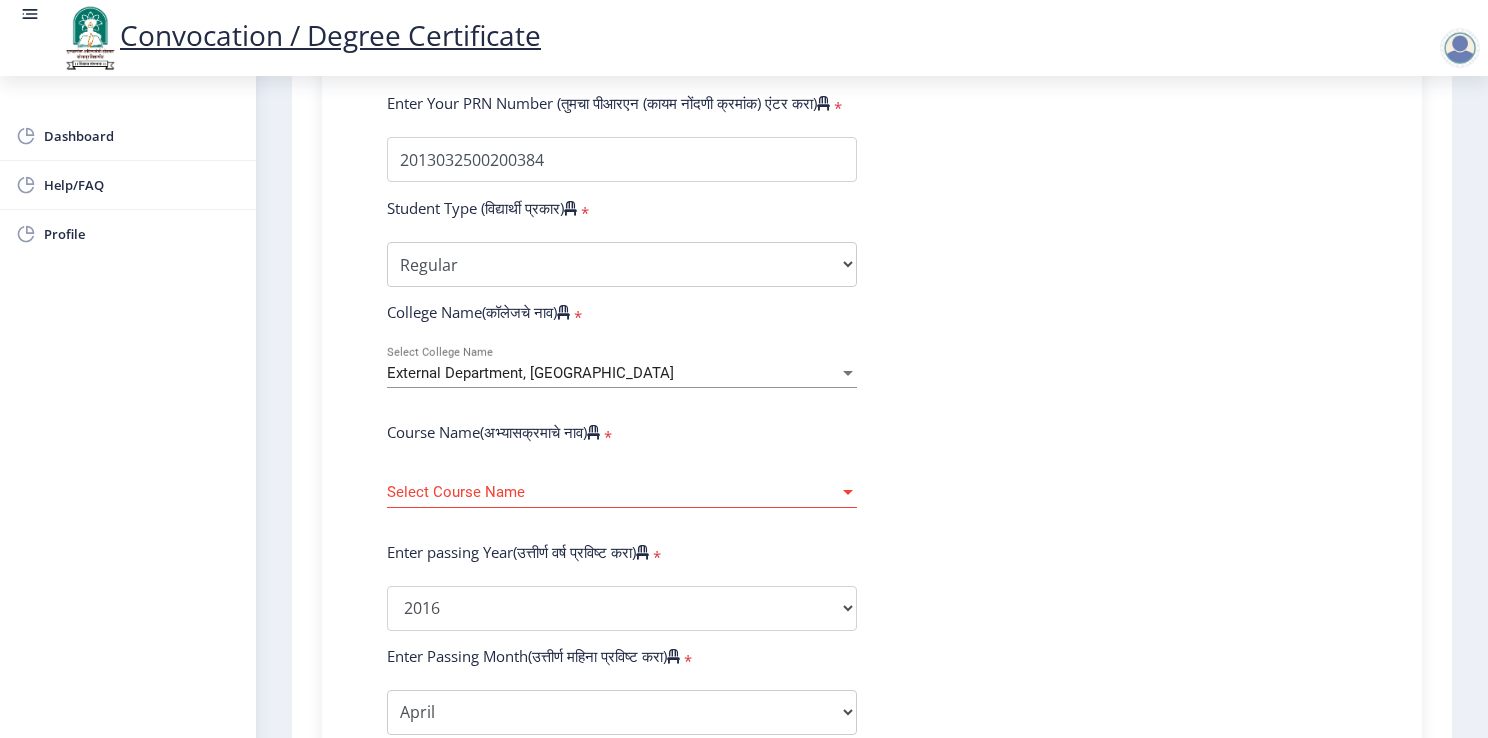 scroll, scrollTop: 0, scrollLeft: 0, axis: both 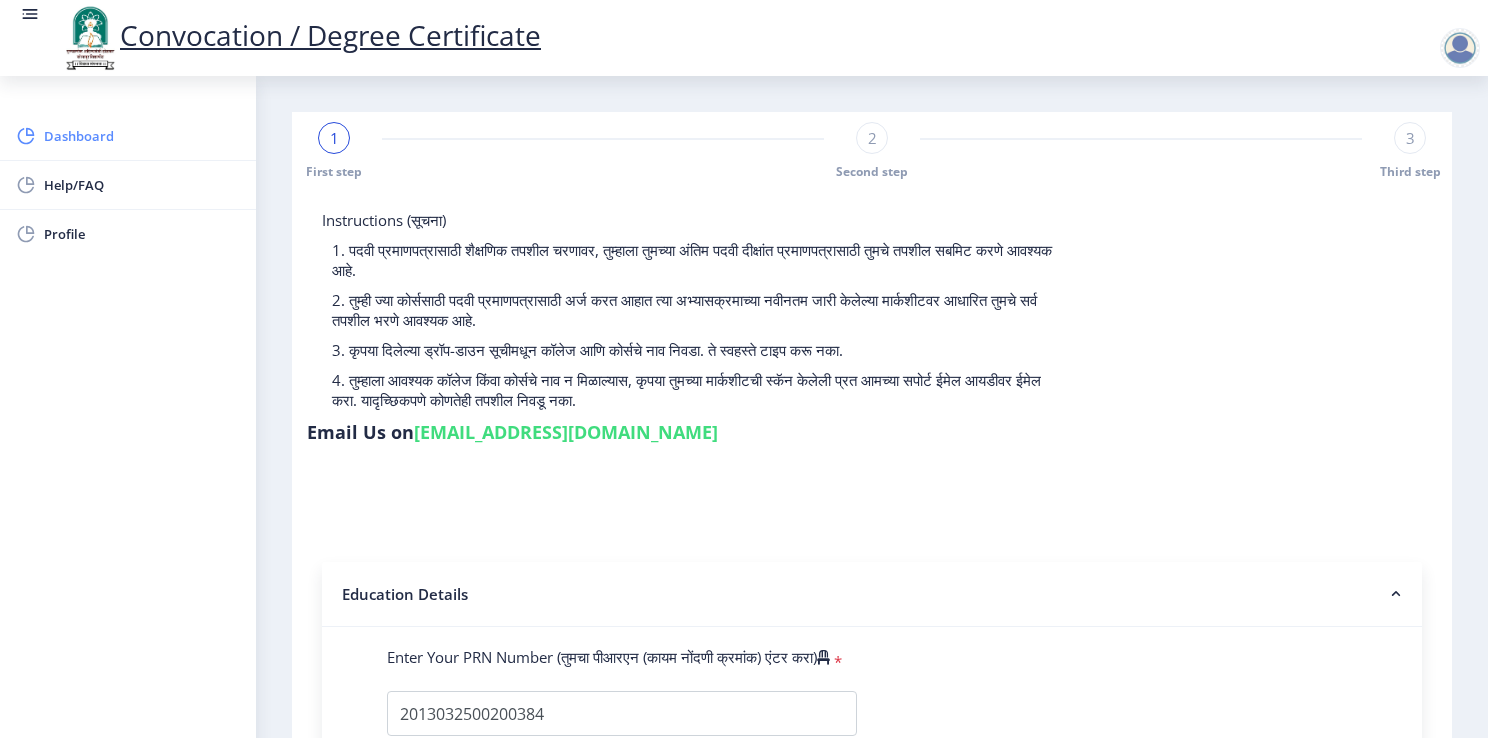 click on "Dashboard" 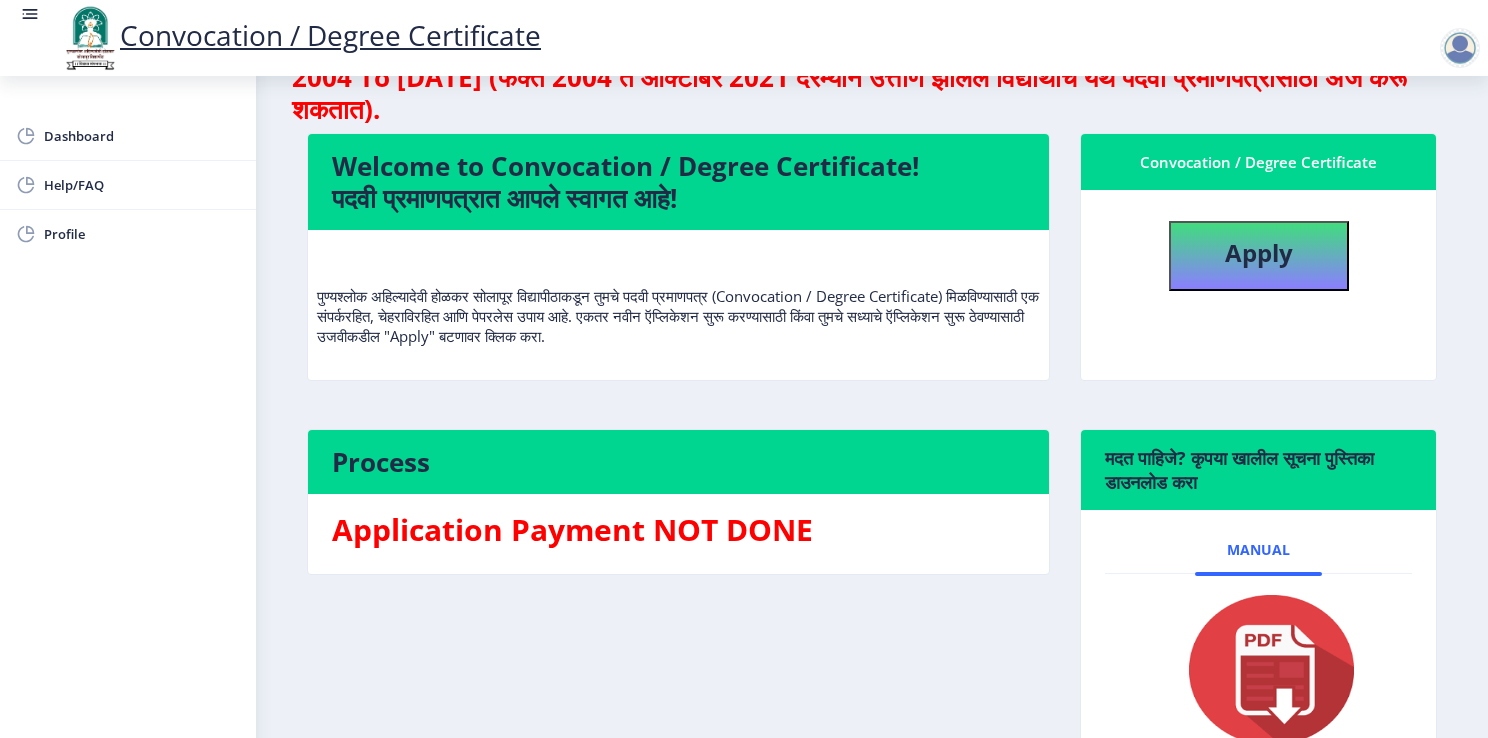 scroll, scrollTop: 0, scrollLeft: 0, axis: both 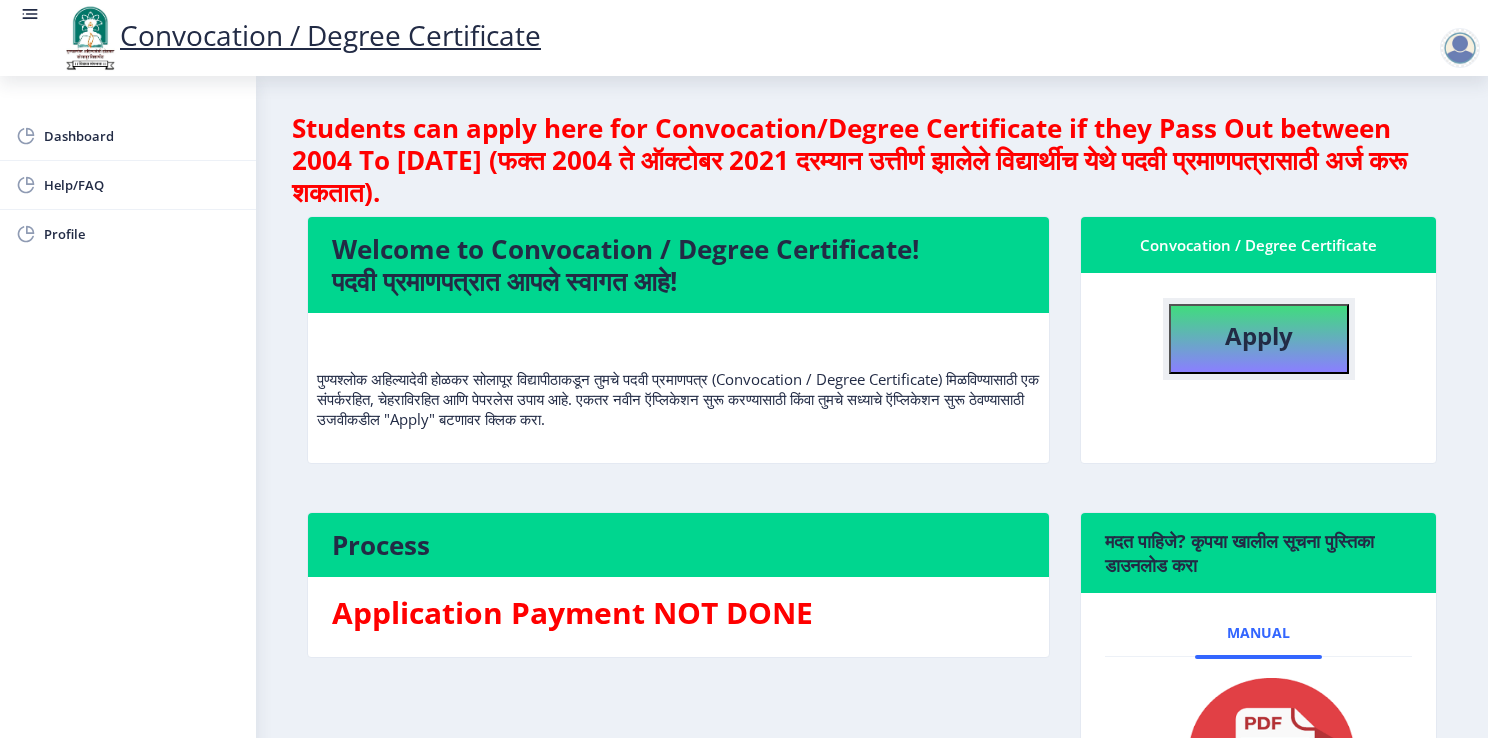 click on "Apply" 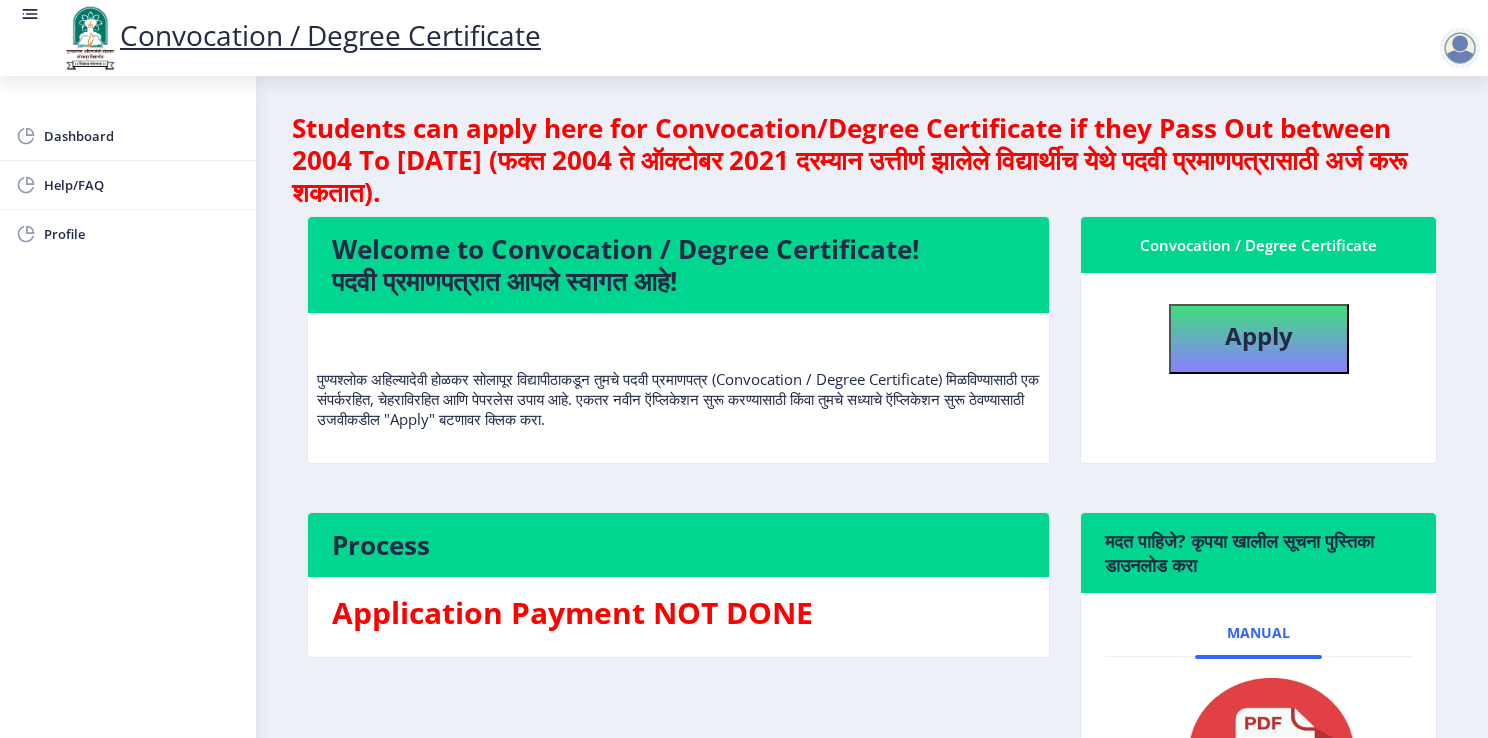 select 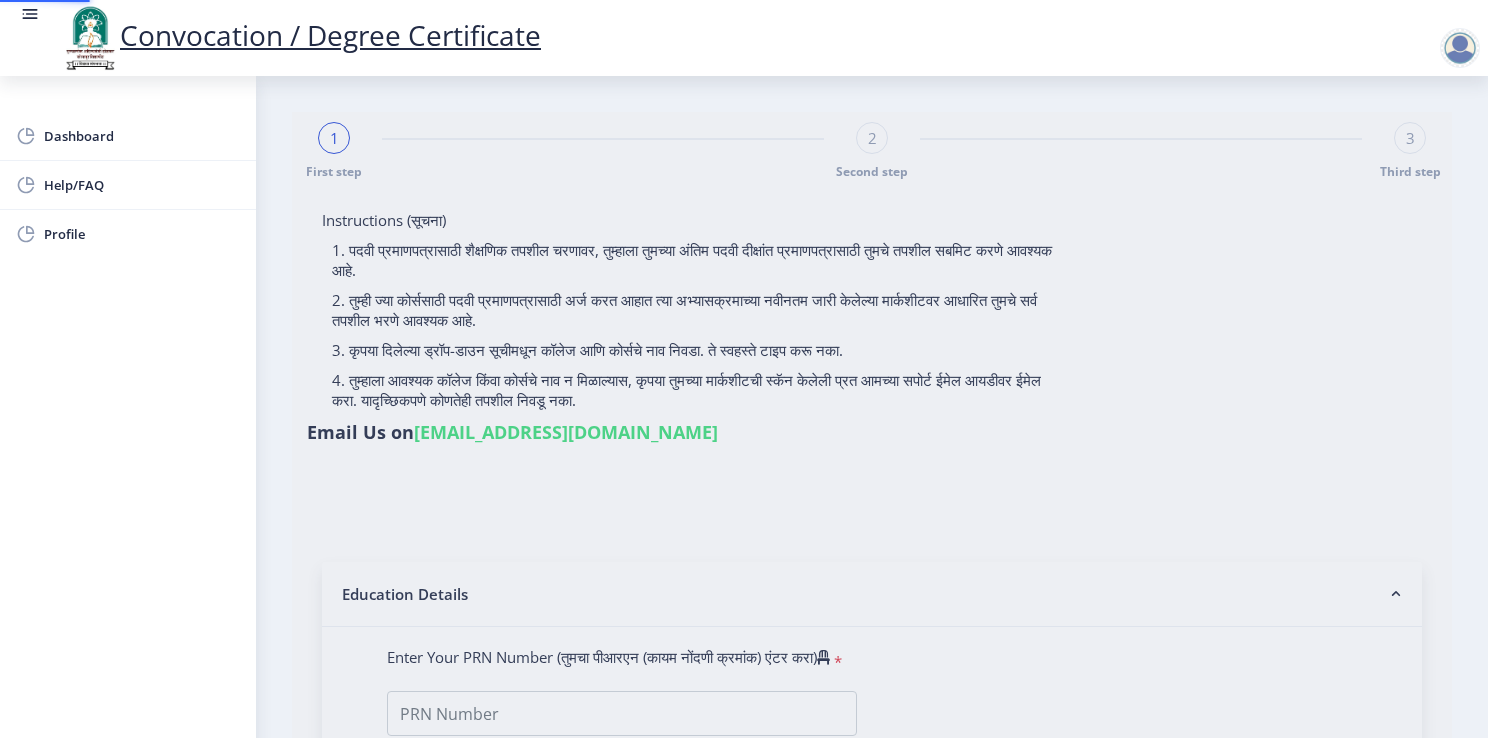 type on "[PERSON_NAME] [PERSON_NAME]" 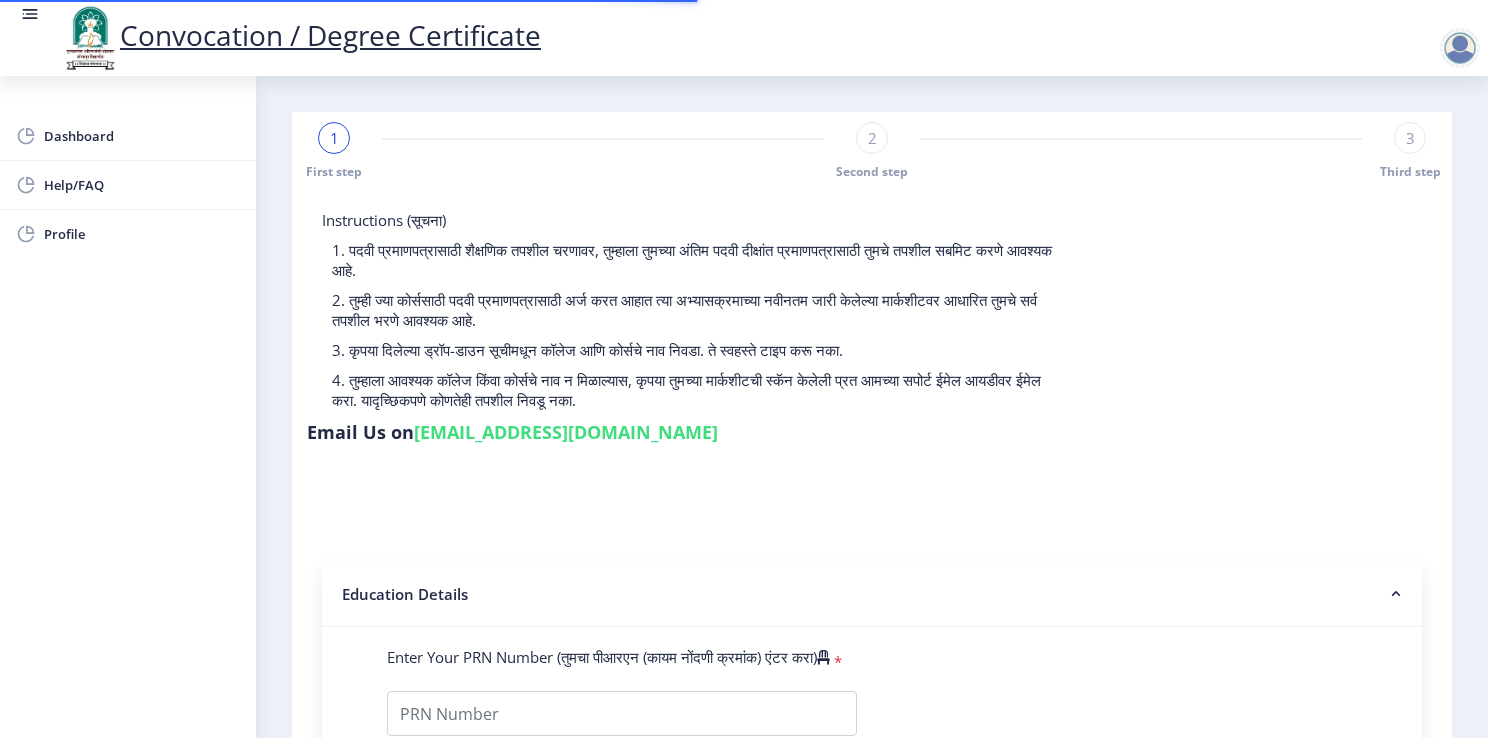 click 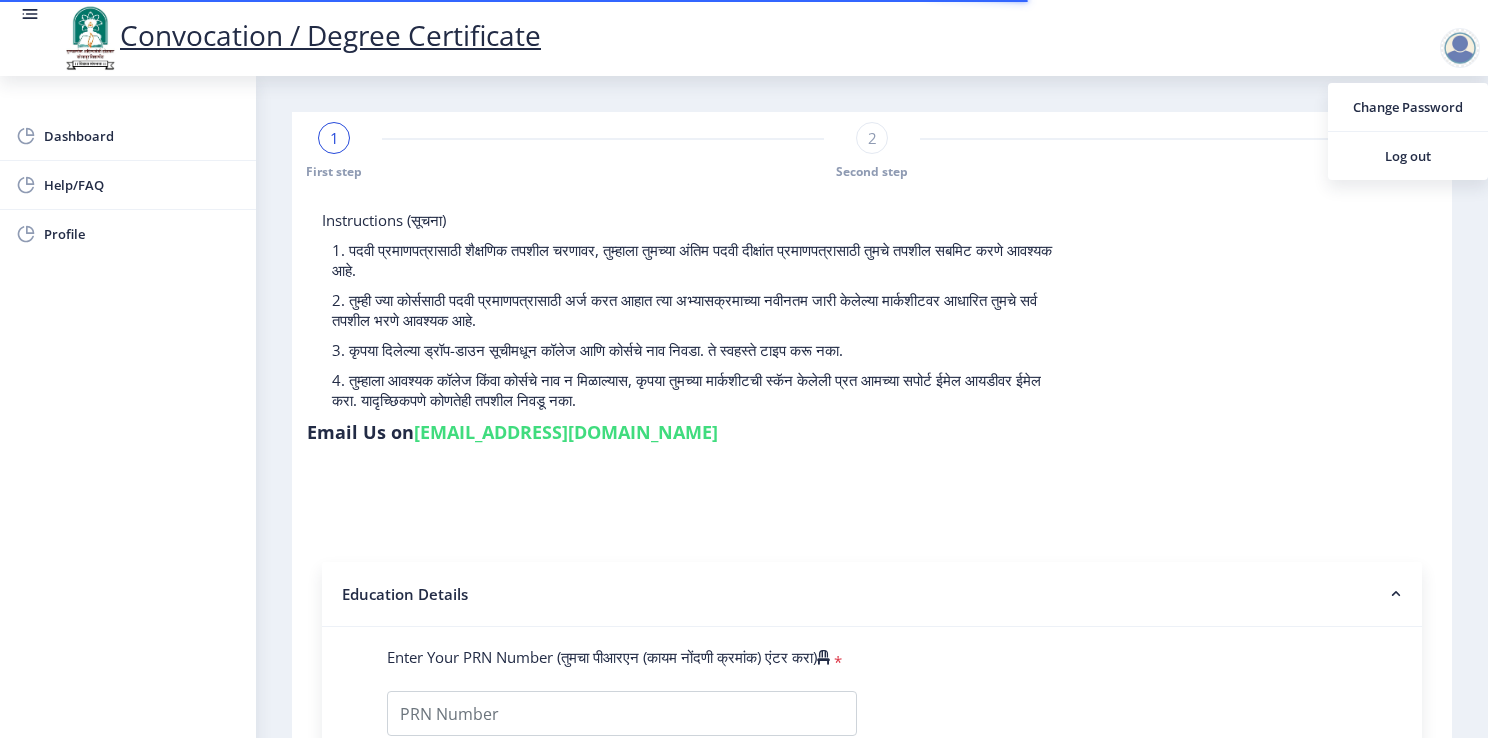 click on "Instructions (सूचना) 1. पदवी प्रमाणपत्रासाठी शैक्षणिक तपशील चरणावर, तुम्हाला तुमच्या अंतिम पदवी दीक्षांत प्रमाणपत्रासाठी तुमचे तपशील सबमिट करणे आवश्यक आहे.   2. तुम्ही ज्या कोर्ससाठी पदवी प्रमाणपत्रासाठी अर्ज करत आहात त्या अभ्यासक्रमाच्या नवीनतम जारी केलेल्या मार्कशीटवर आधारित तुमचे सर्व तपशील भरणे आवश्यक आहे.  Email Us on   [EMAIL_ADDRESS][DOMAIN_NAME] Education Details   Enter Your PRN Number (तुमचा पीआरएन (कायम नोंदणी क्रमांक) एंटर करा)   * * Regular * *" 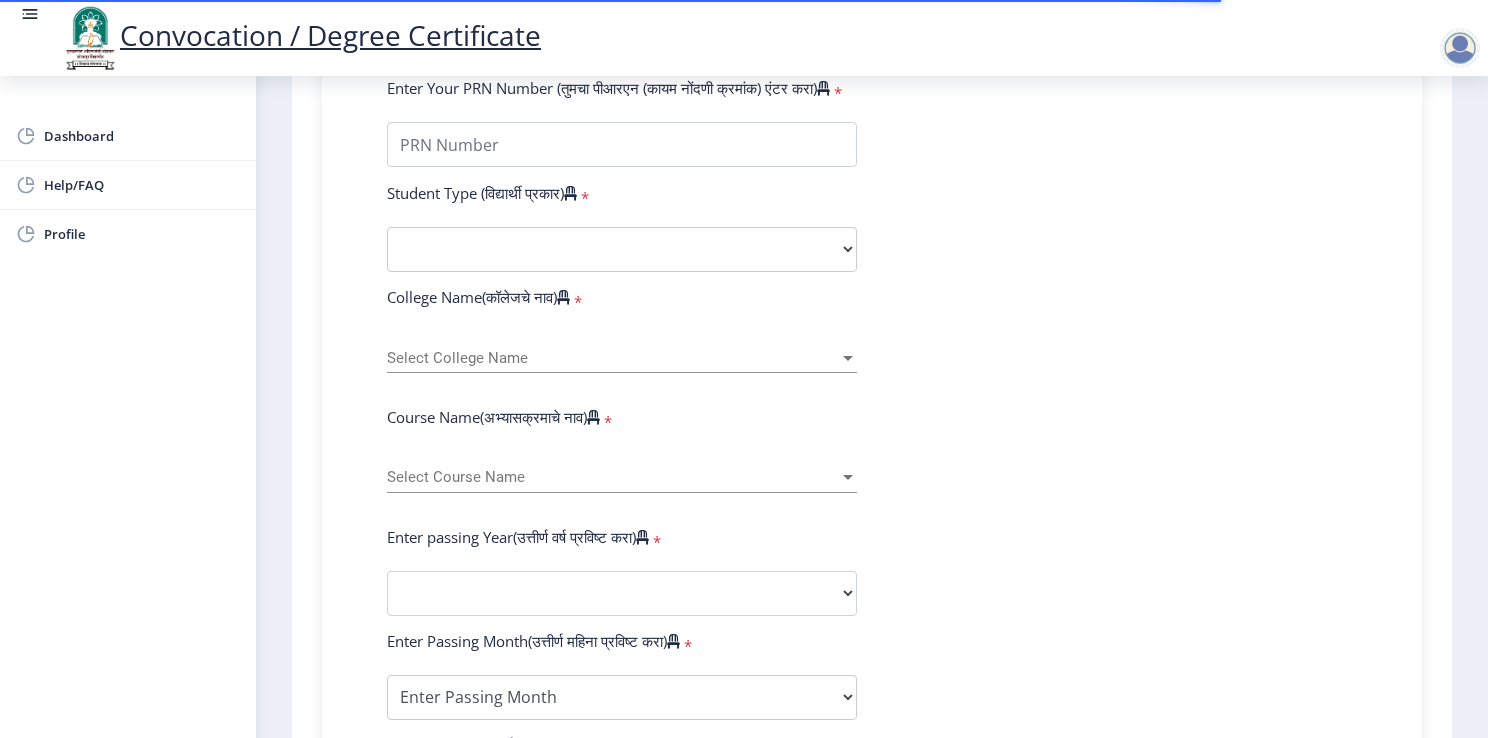 scroll, scrollTop: 600, scrollLeft: 0, axis: vertical 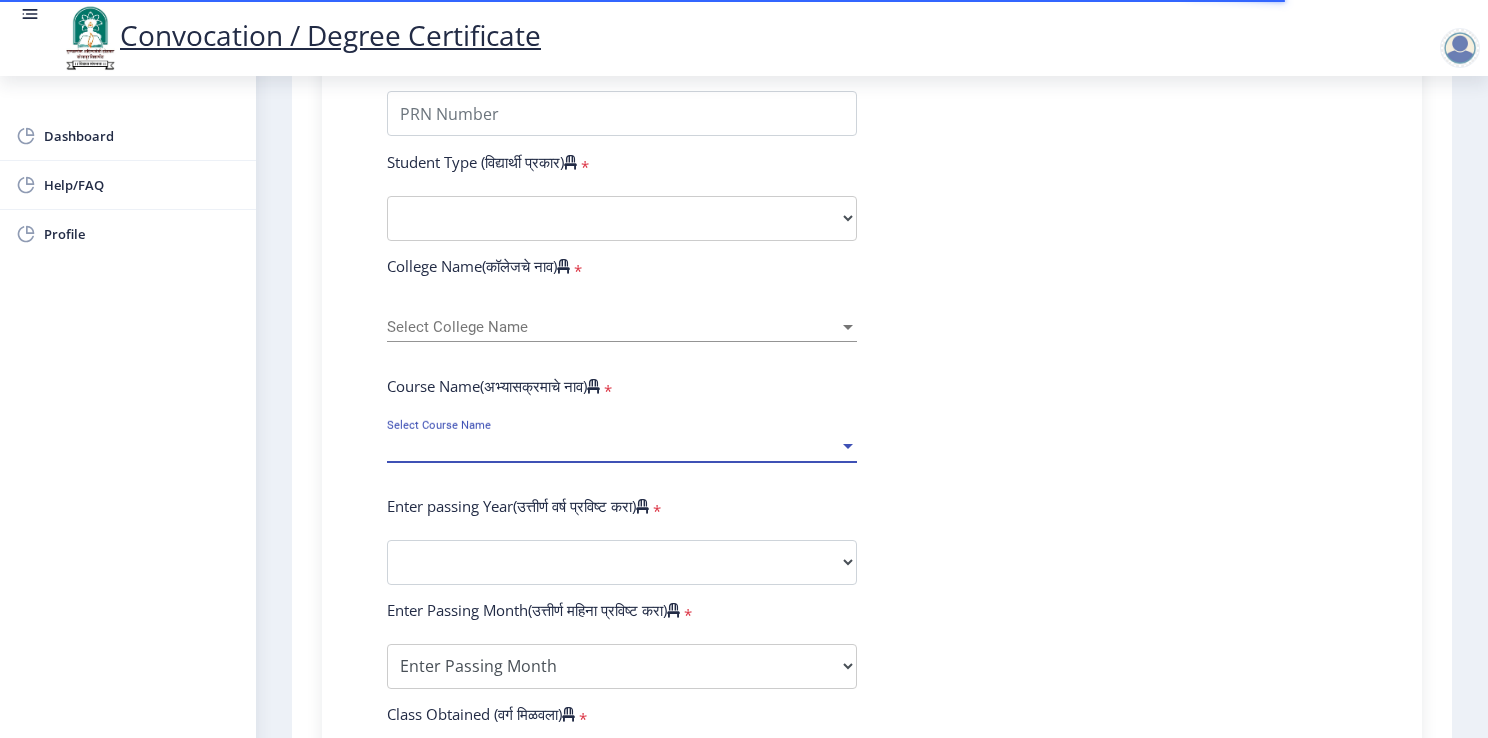click on "Select Course Name" at bounding box center (613, 446) 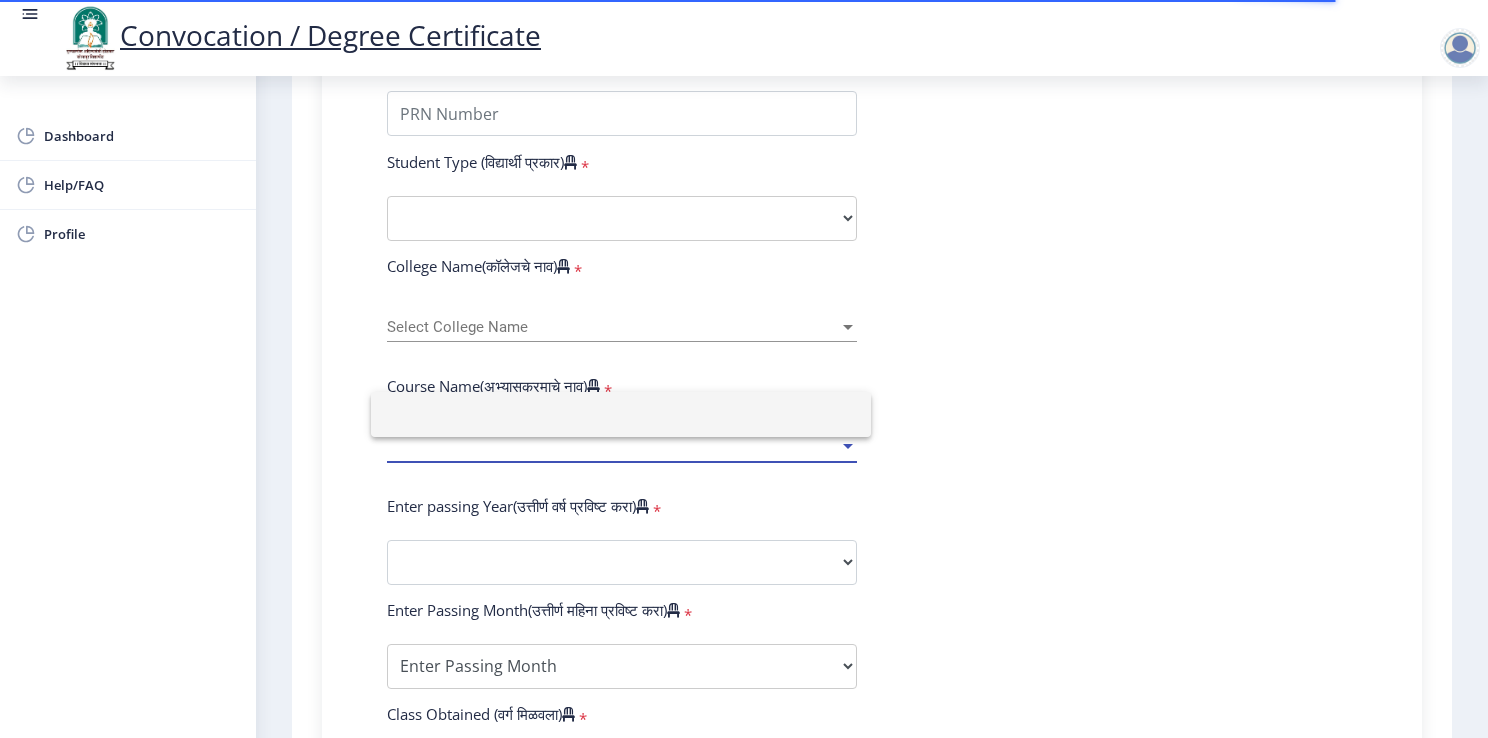 click 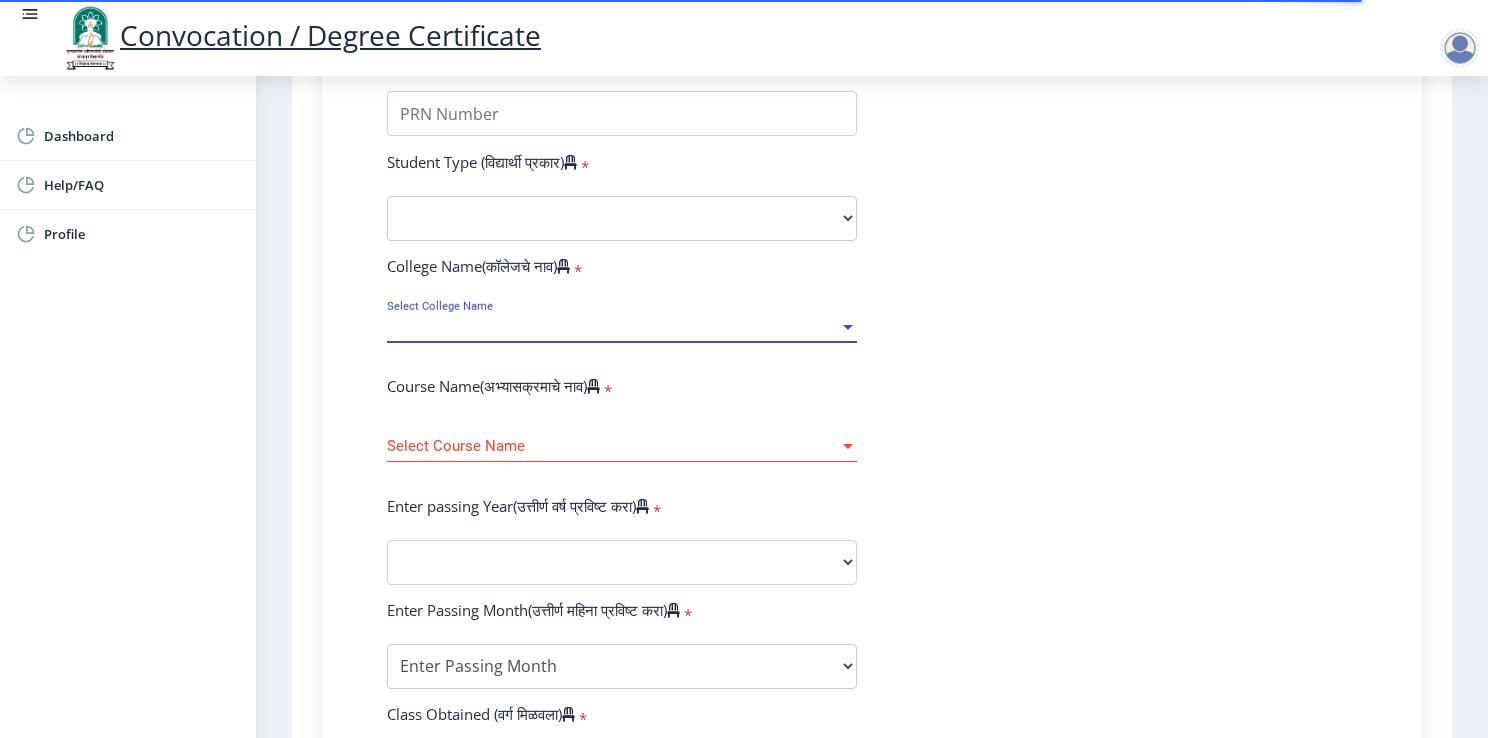 click on "Select College Name" at bounding box center (613, 327) 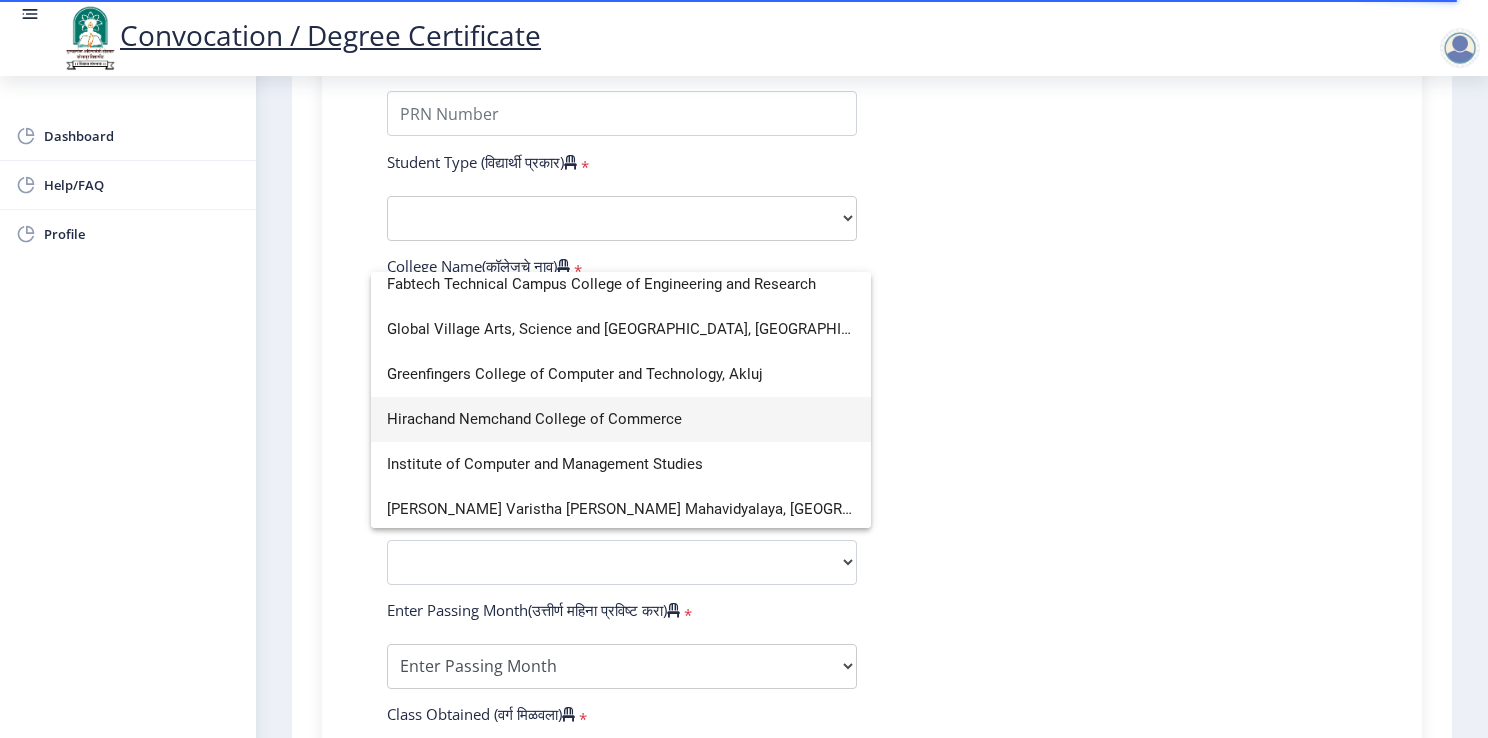 scroll, scrollTop: 1700, scrollLeft: 0, axis: vertical 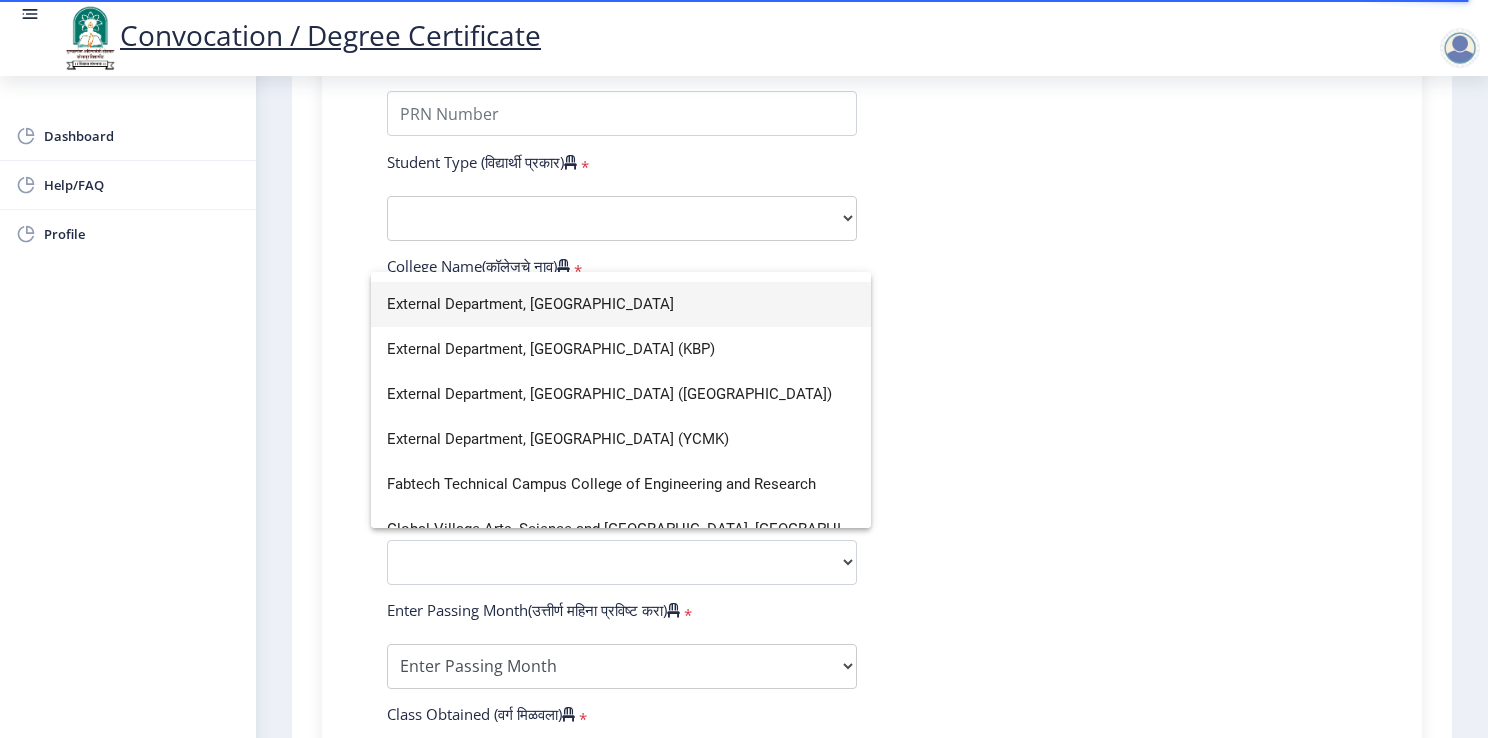 click on "External Department, [GEOGRAPHIC_DATA]" at bounding box center (621, 304) 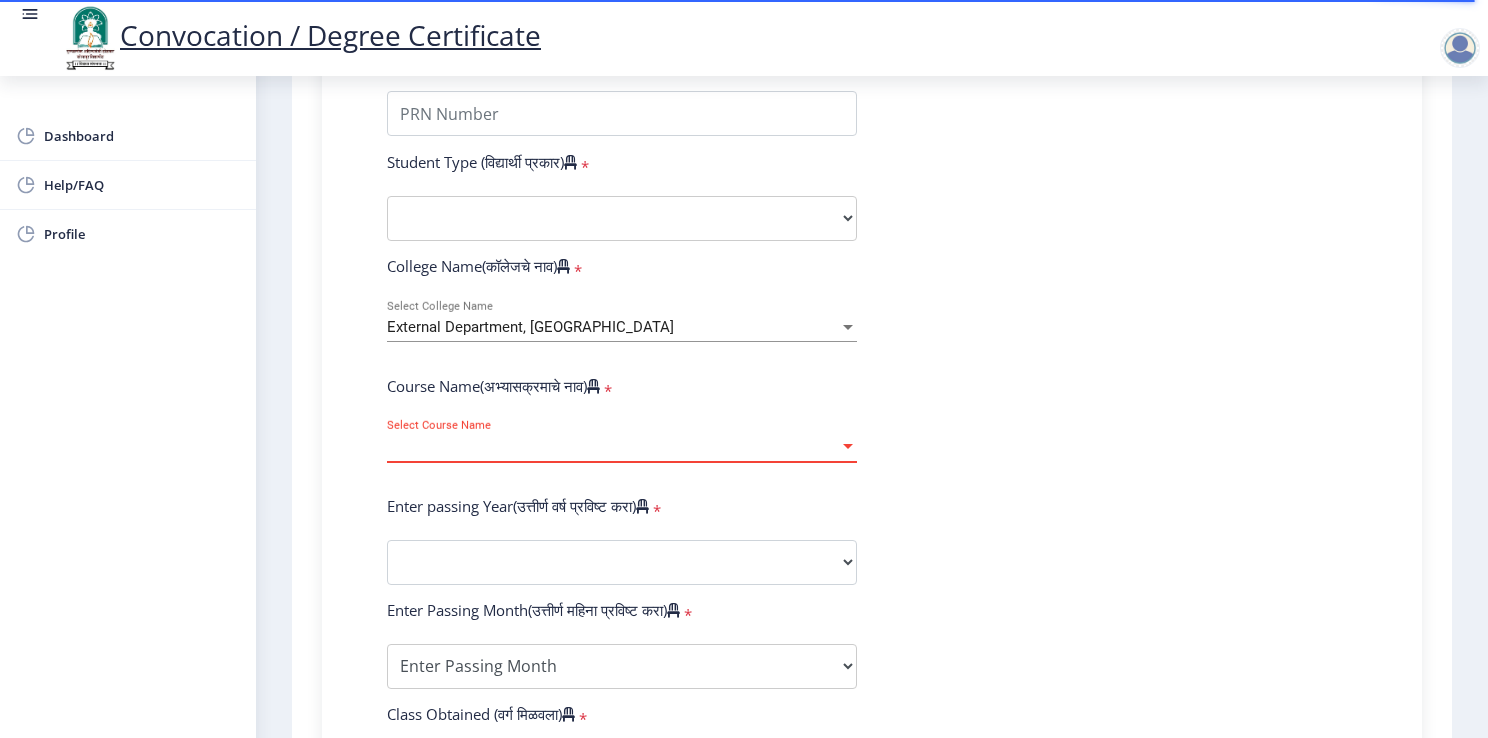 click on "Select Course Name" at bounding box center [613, 446] 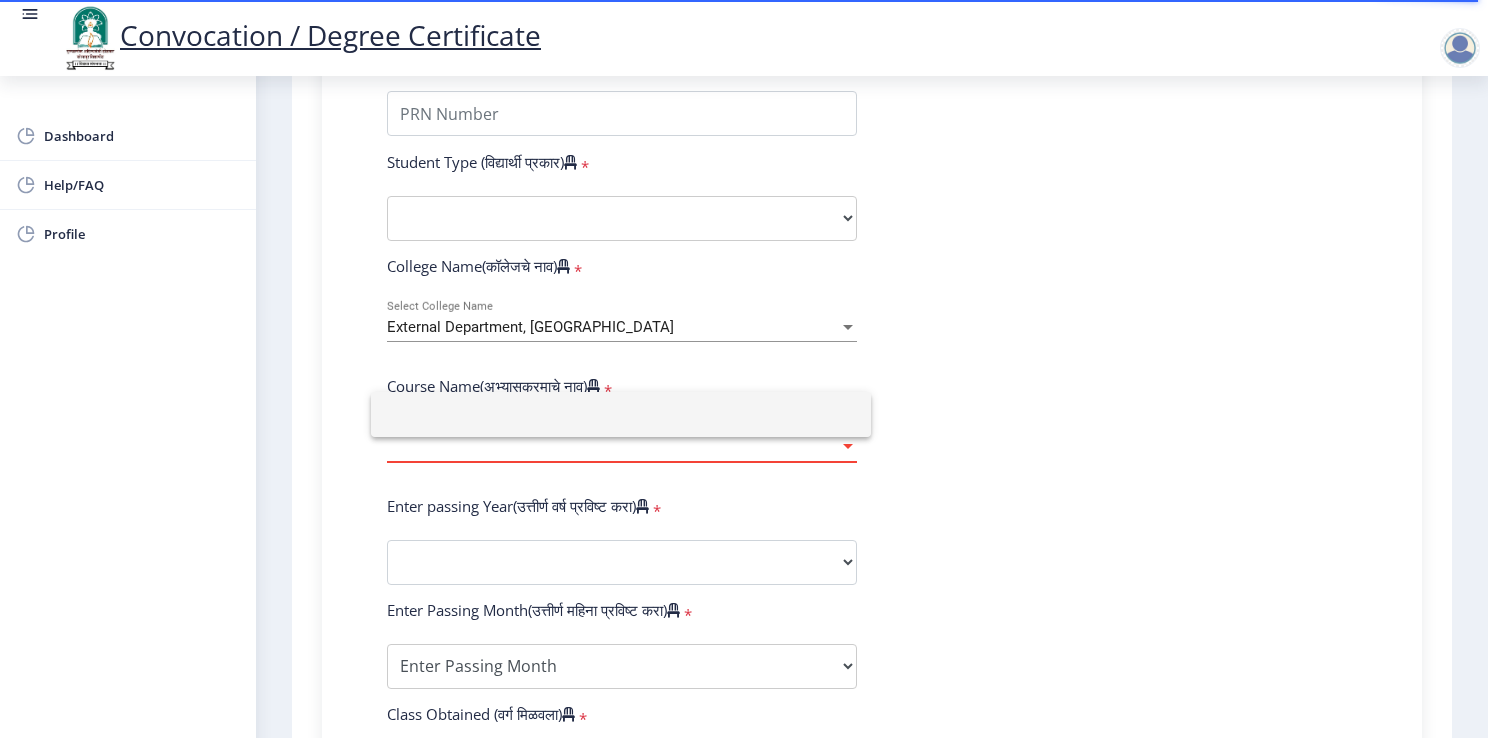 click 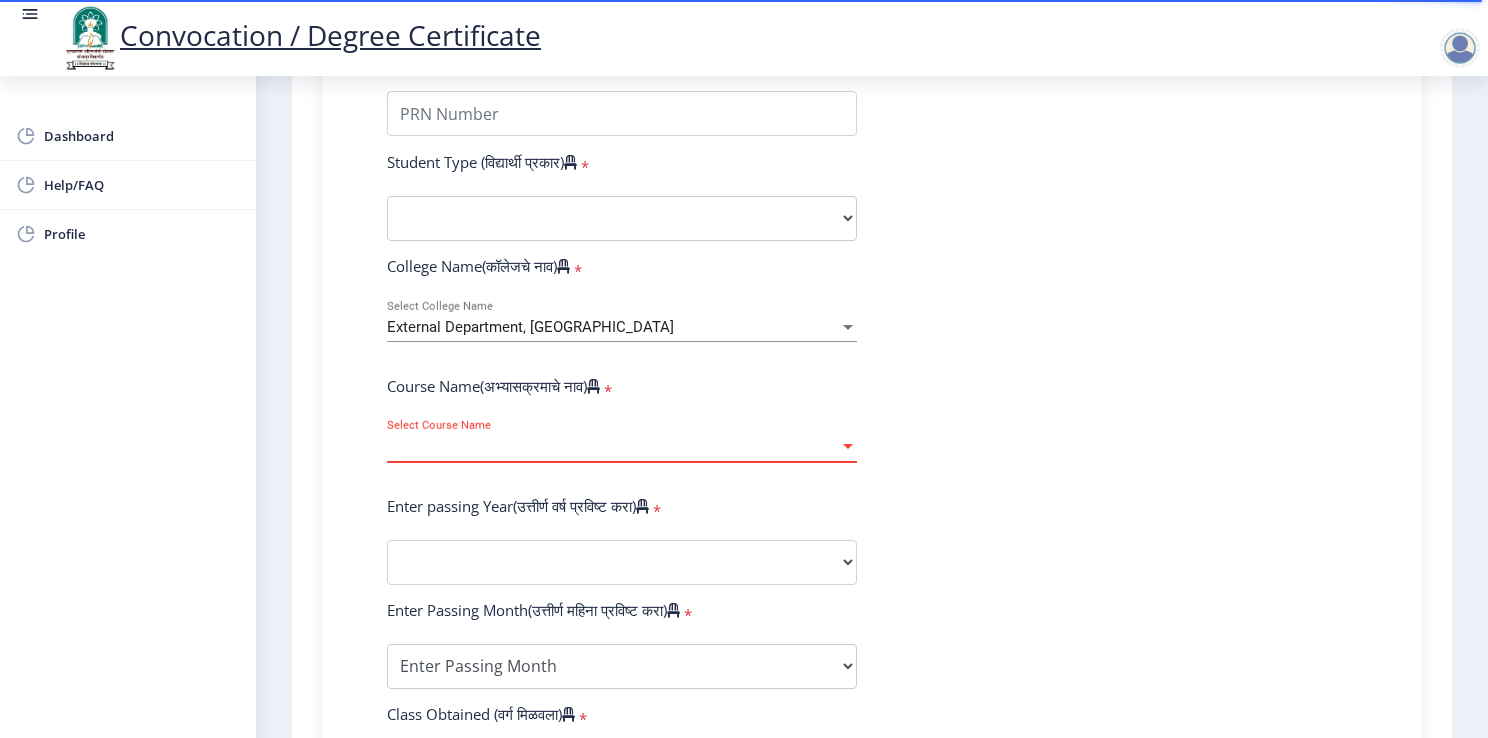 click at bounding box center [848, 446] 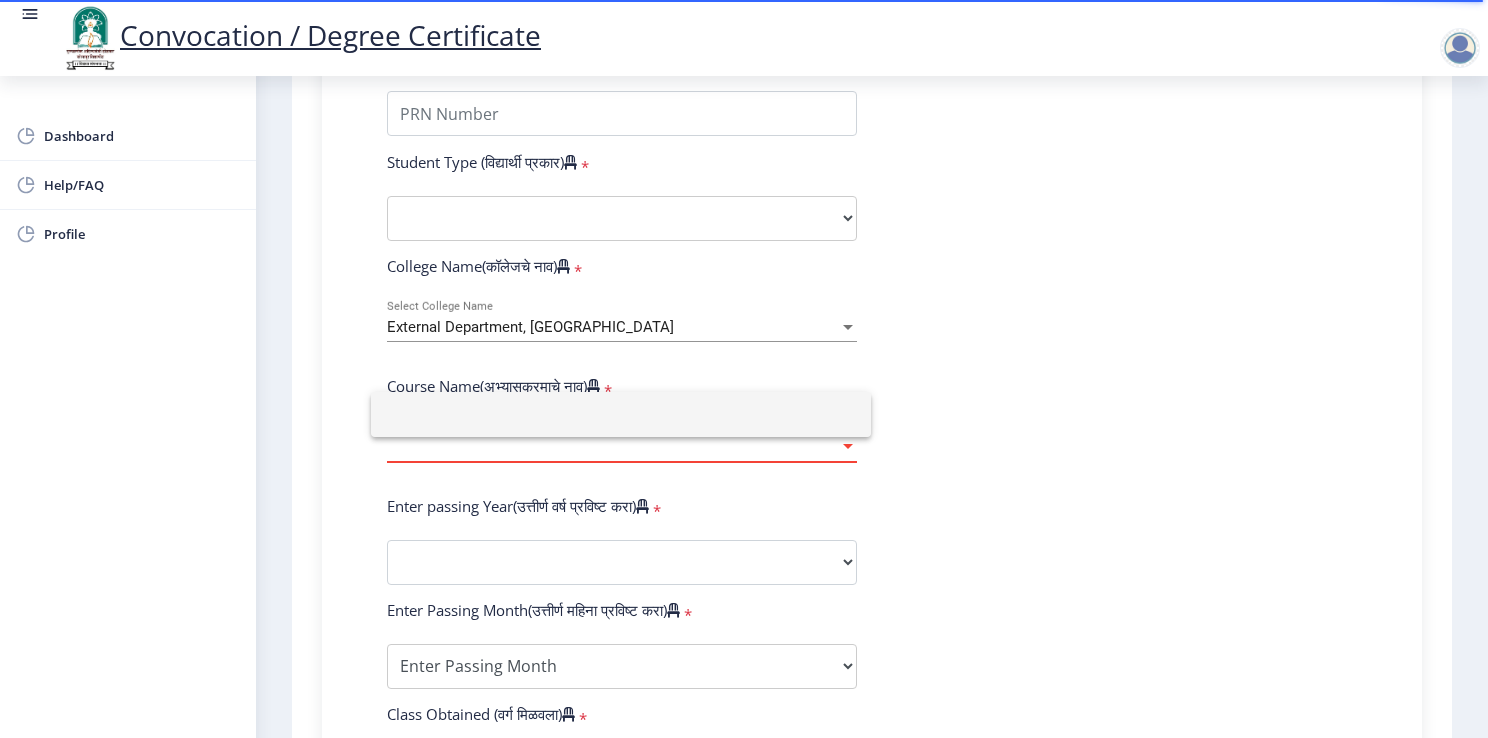 click 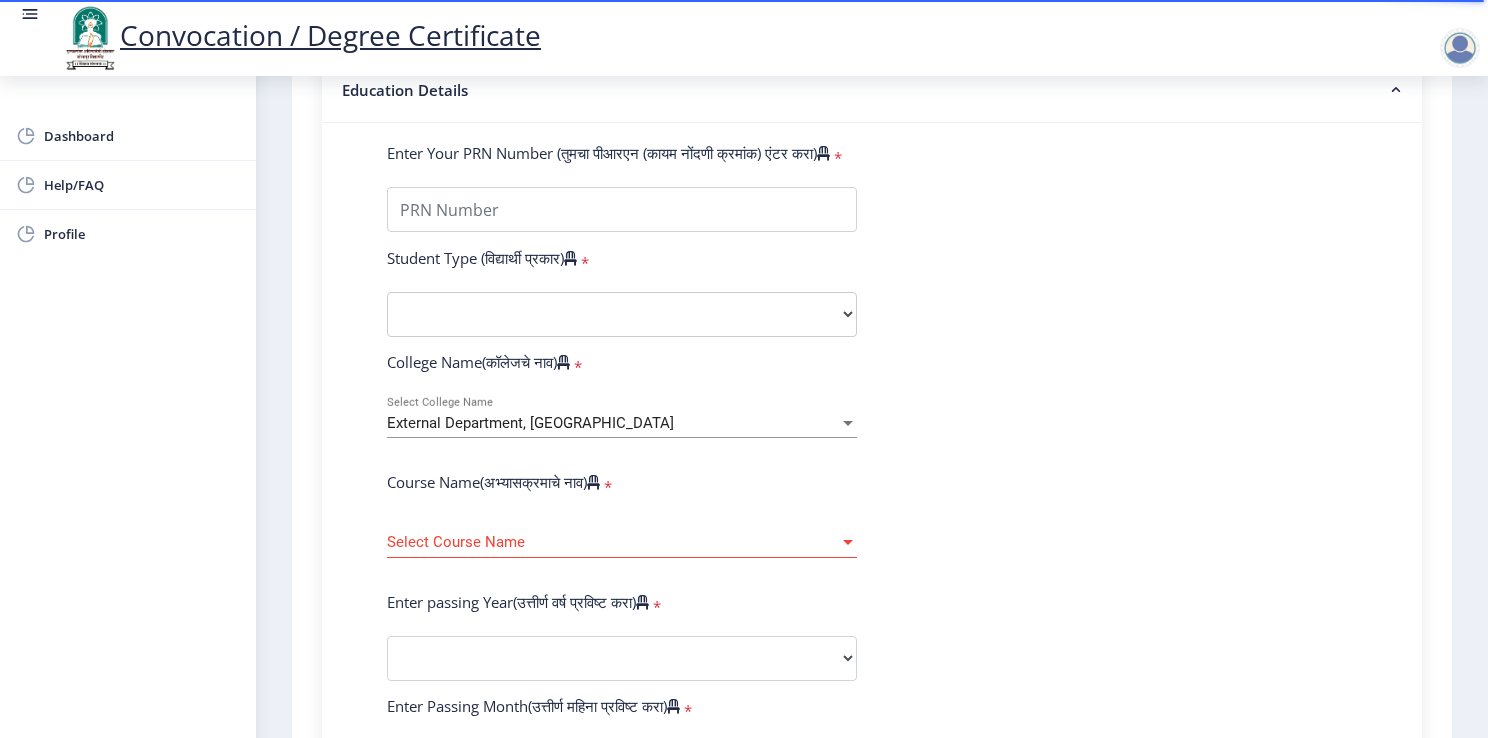 scroll, scrollTop: 400, scrollLeft: 0, axis: vertical 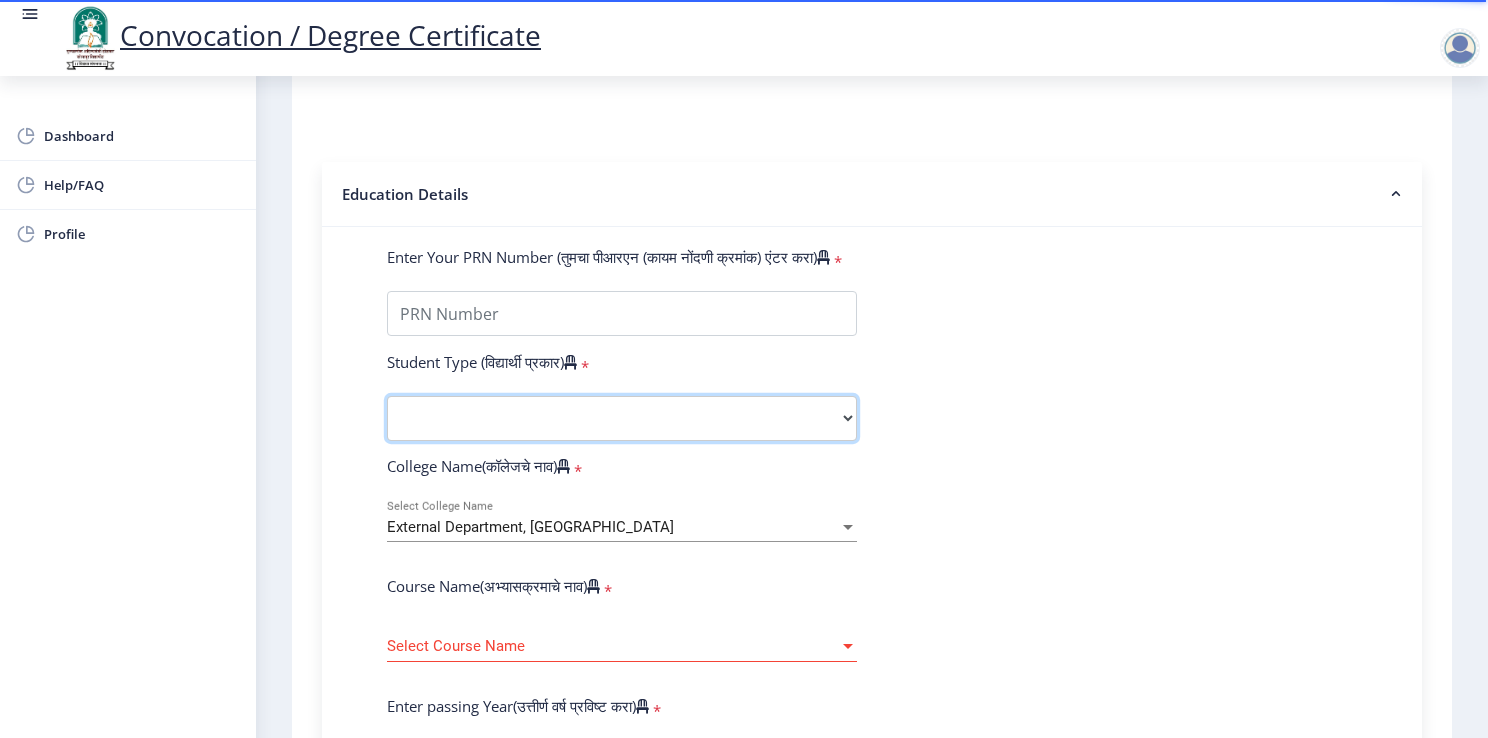 click on "Select Student Type Regular External" at bounding box center (622, 418) 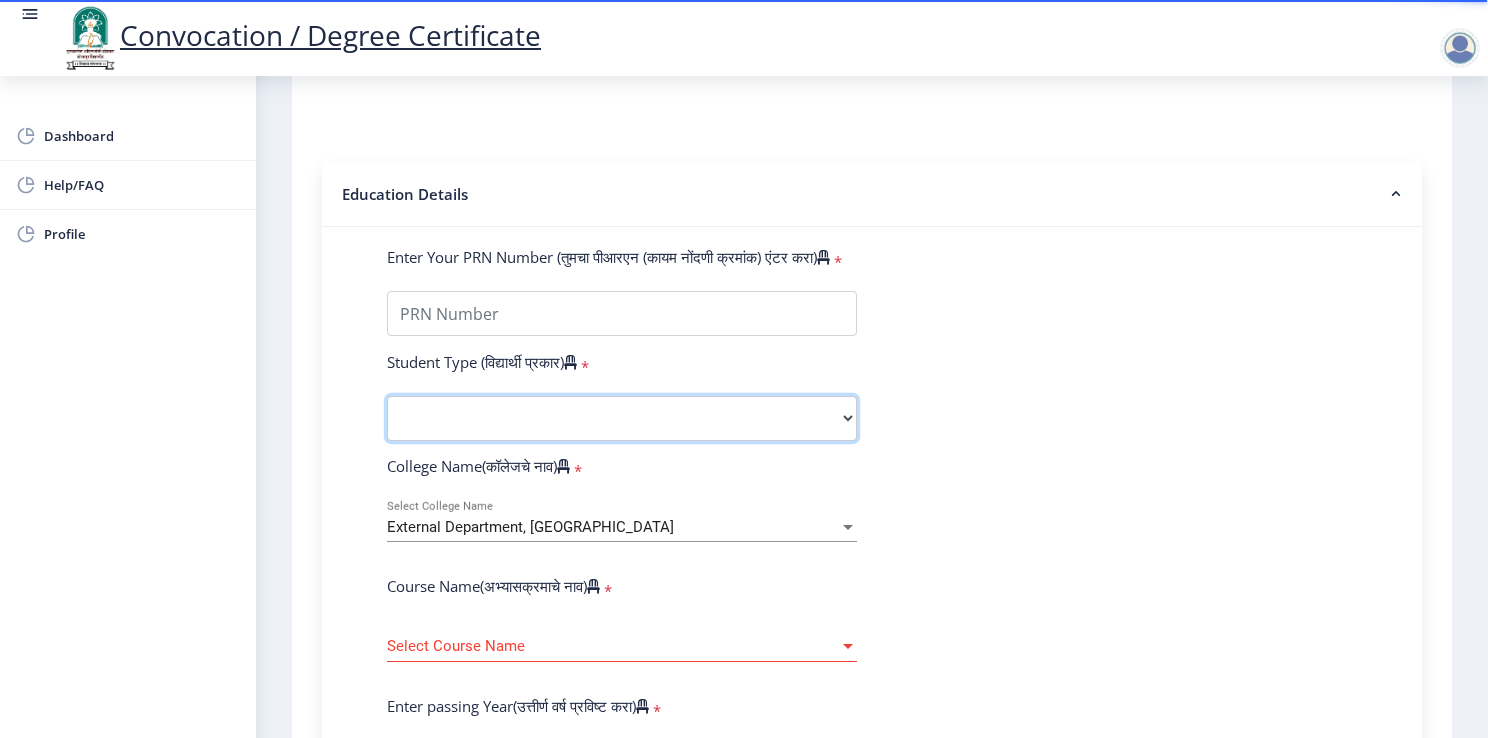 select on "External" 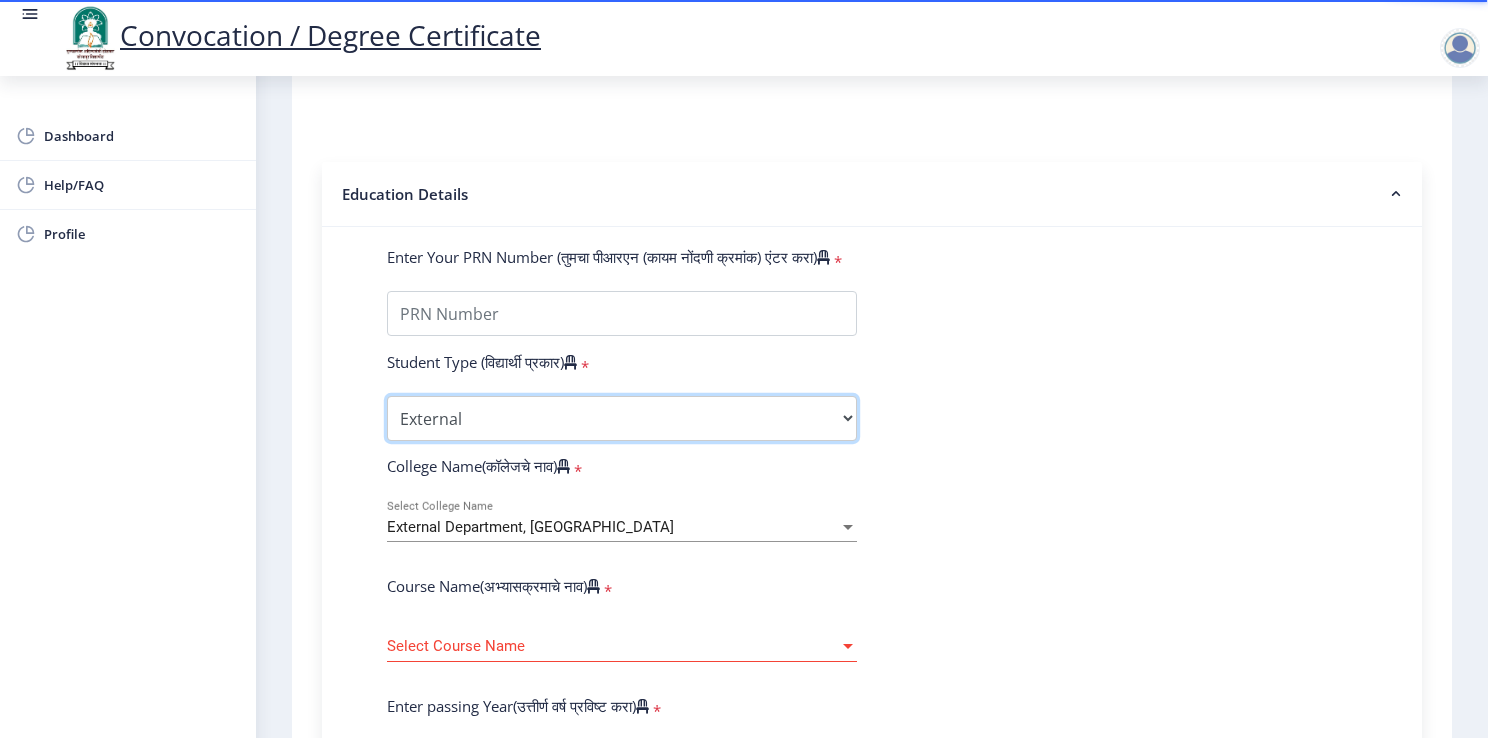 click on "Select Student Type Regular External" at bounding box center (622, 418) 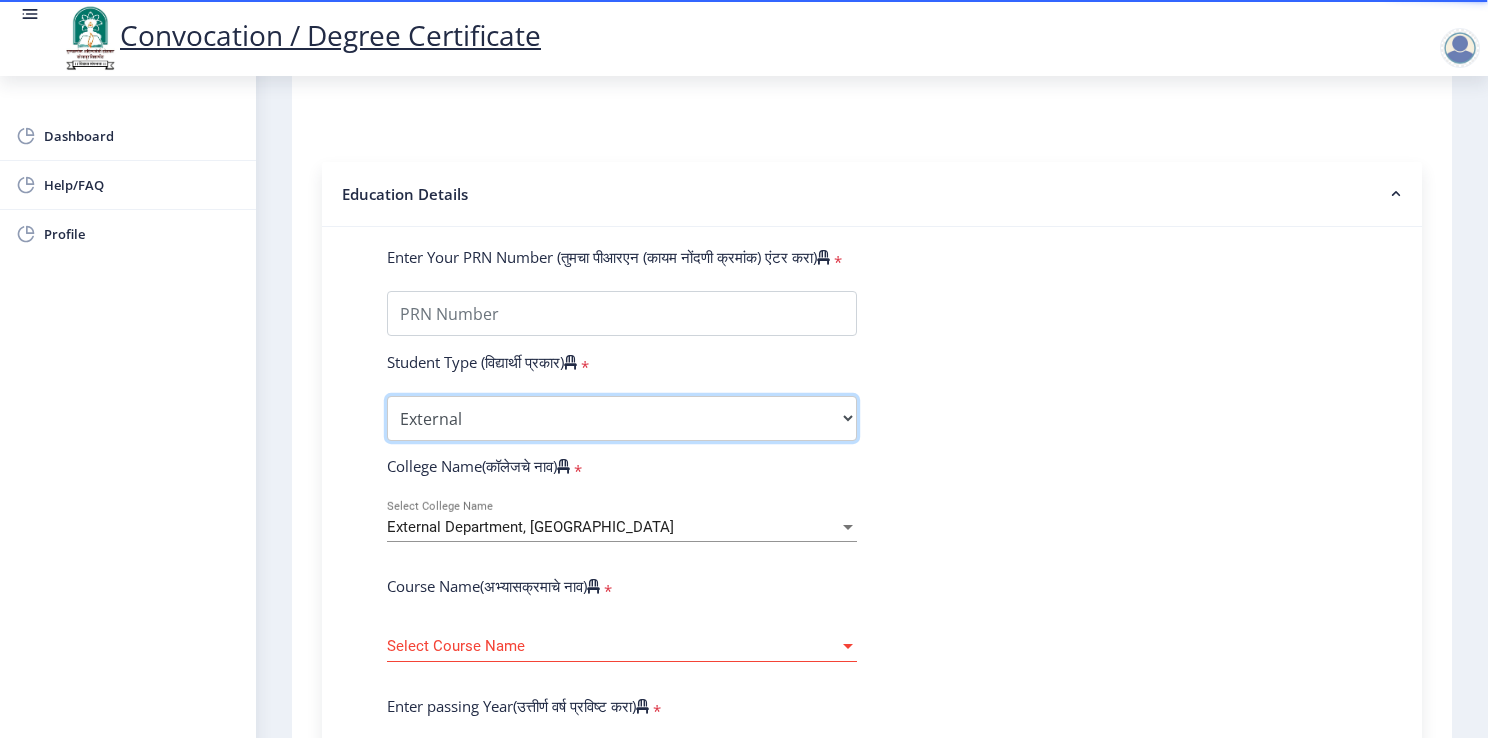 scroll, scrollTop: 700, scrollLeft: 0, axis: vertical 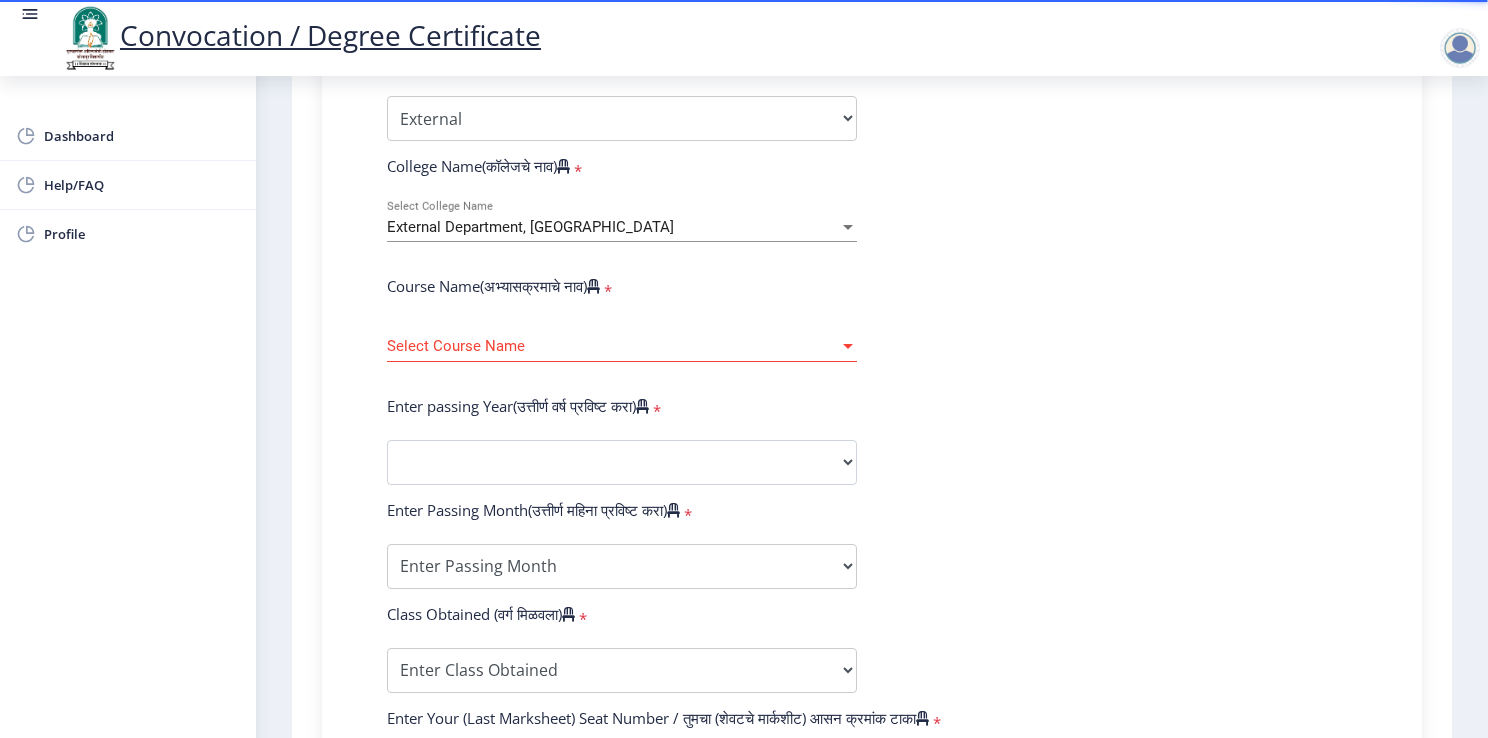 click on "Select Course Name Select Course Name" 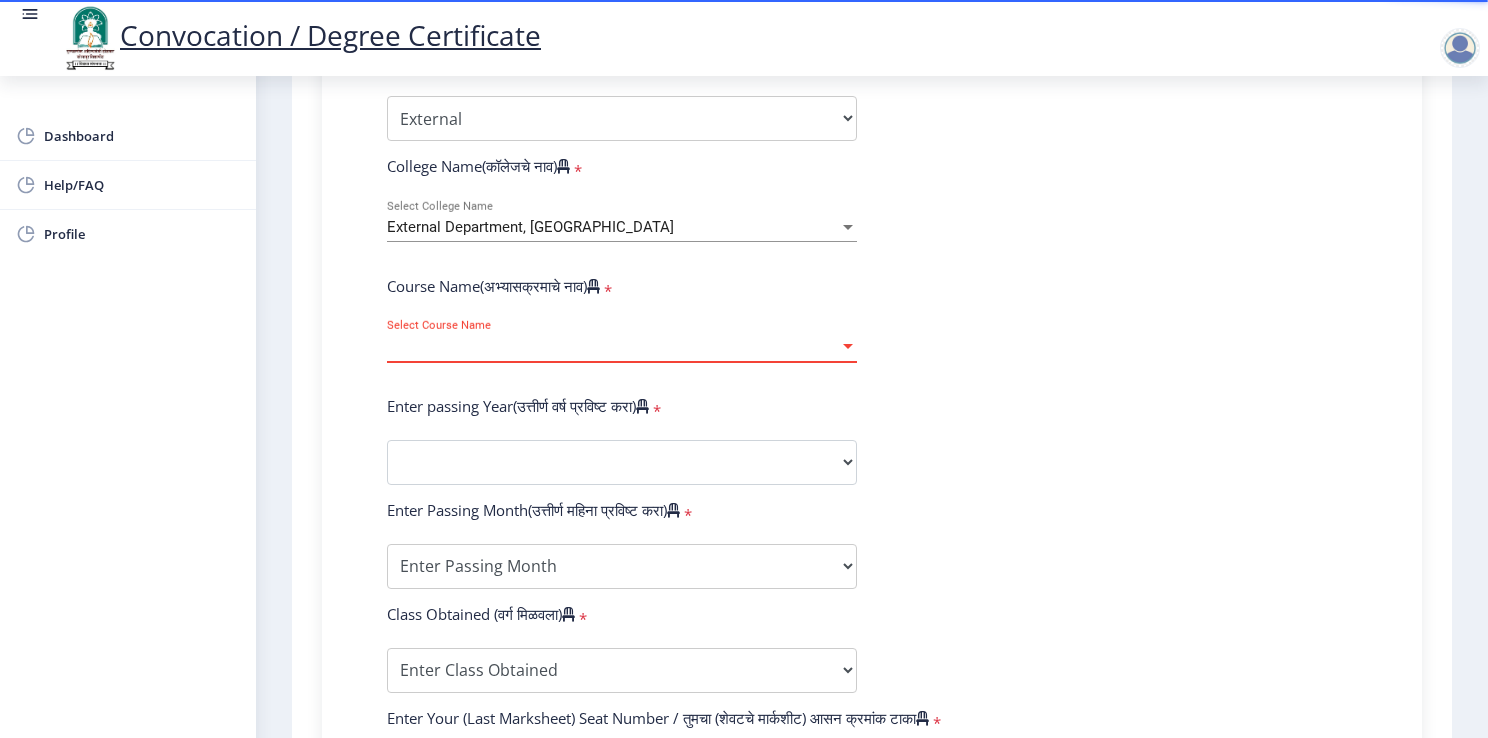 click at bounding box center (848, 346) 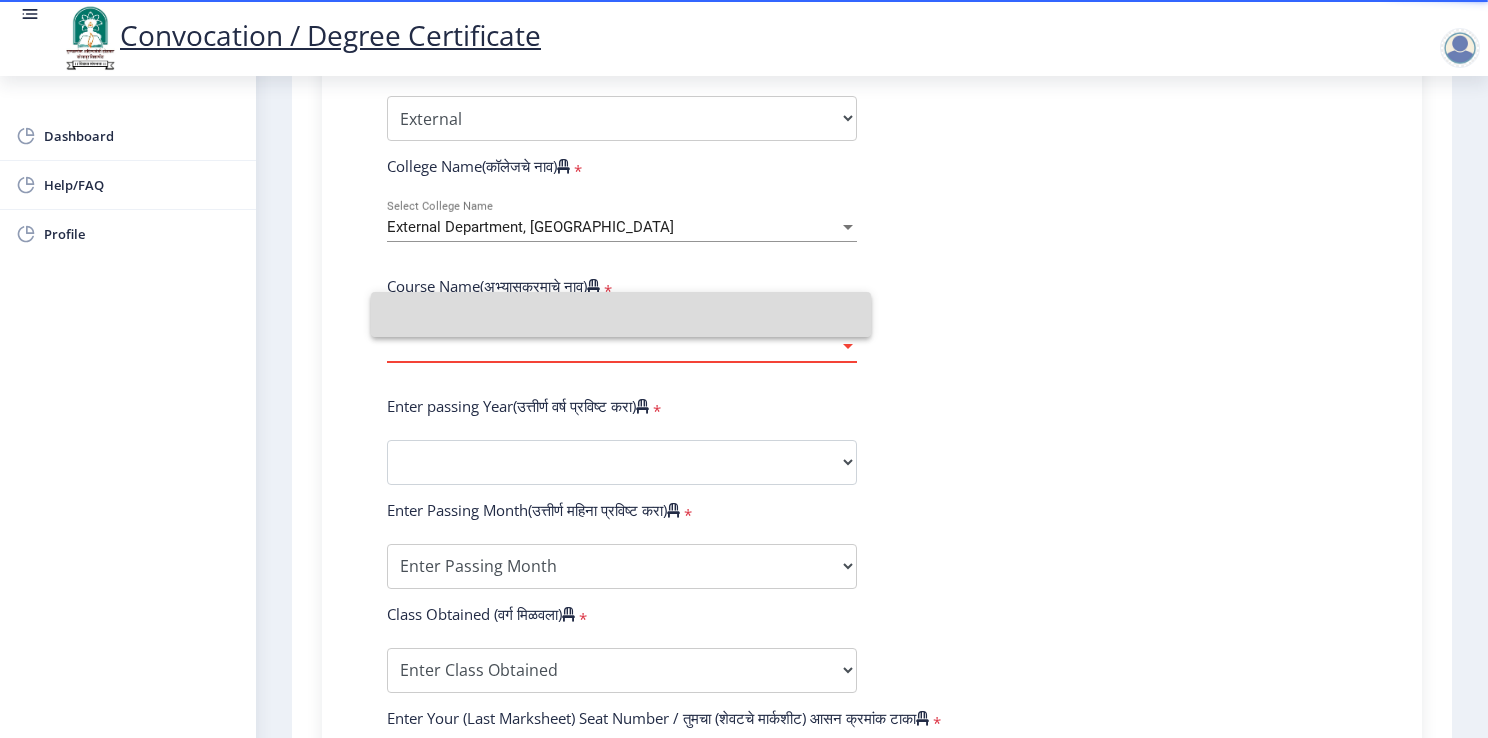 click at bounding box center (621, 314) 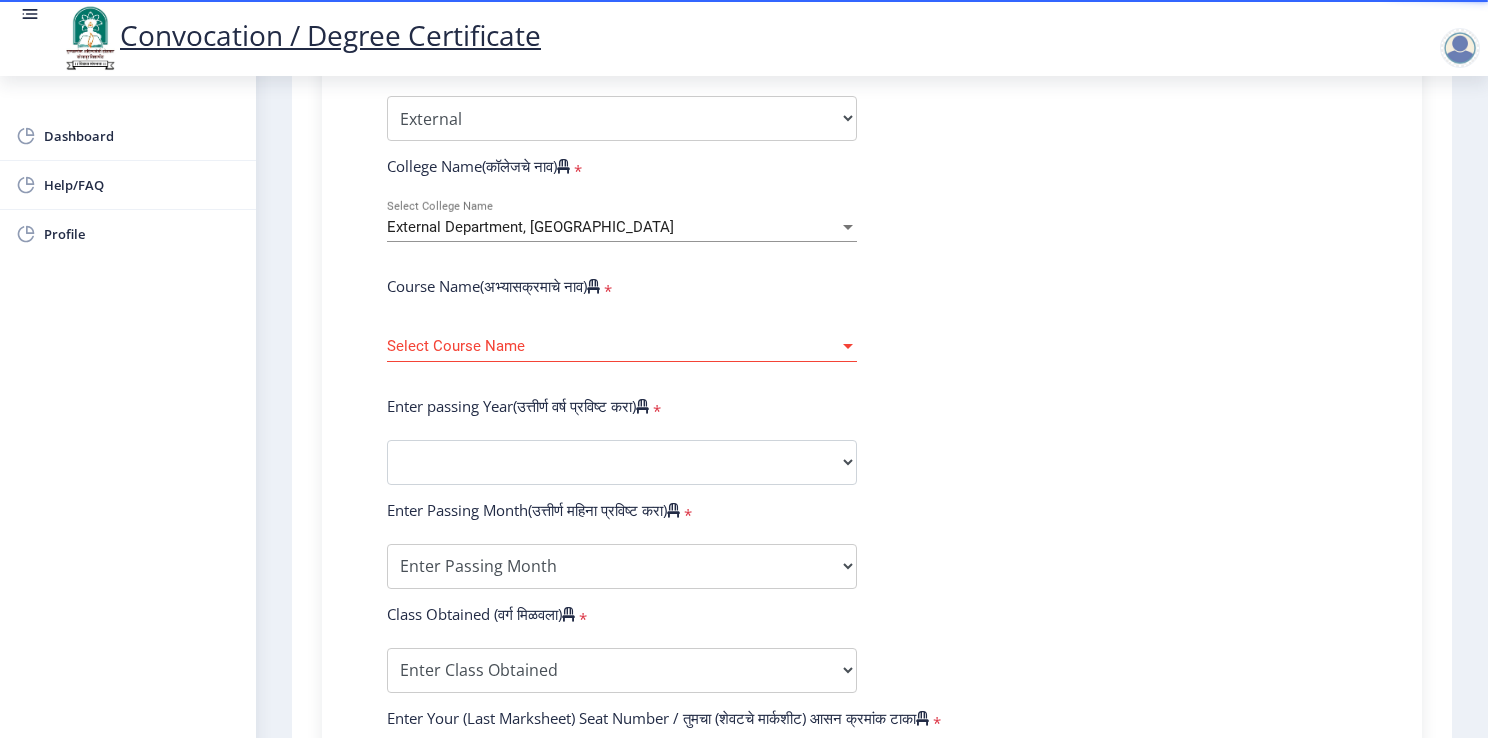 click on "Enter Your PRN Number (तुमचा पीआरएन (कायम नोंदणी क्रमांक) एंटर करा)   * Student Type (विद्यार्थी प्रकार)    * Select Student Type Regular External College Name(कॉलेजचे नाव)   * External Department, [GEOGRAPHIC_DATA] Select College Name Course Name(अभ्यासक्रमाचे नाव)   * Select Course Name Select Course Name Enter passing Year(उत्तीर्ण वर्ष प्रविष्ट करा)   *  2025   2024   2023   2022   2021   2020   2019   2018   2017   2016   2015   2014   2013   2012   2011   2010   2009   2008   2007   2006   2005   2004   2003   2002   2001   2000   1999   1998   1997   1996   1995   1994   1993   1992   1991   1990   1989   1988   1987   1986   1985   1984   1983   1982   1981   1980   1979   1978   1977   1976  Enter Passing Month(उत्तीर्ण महिना प्रविष्ट करा)   *" 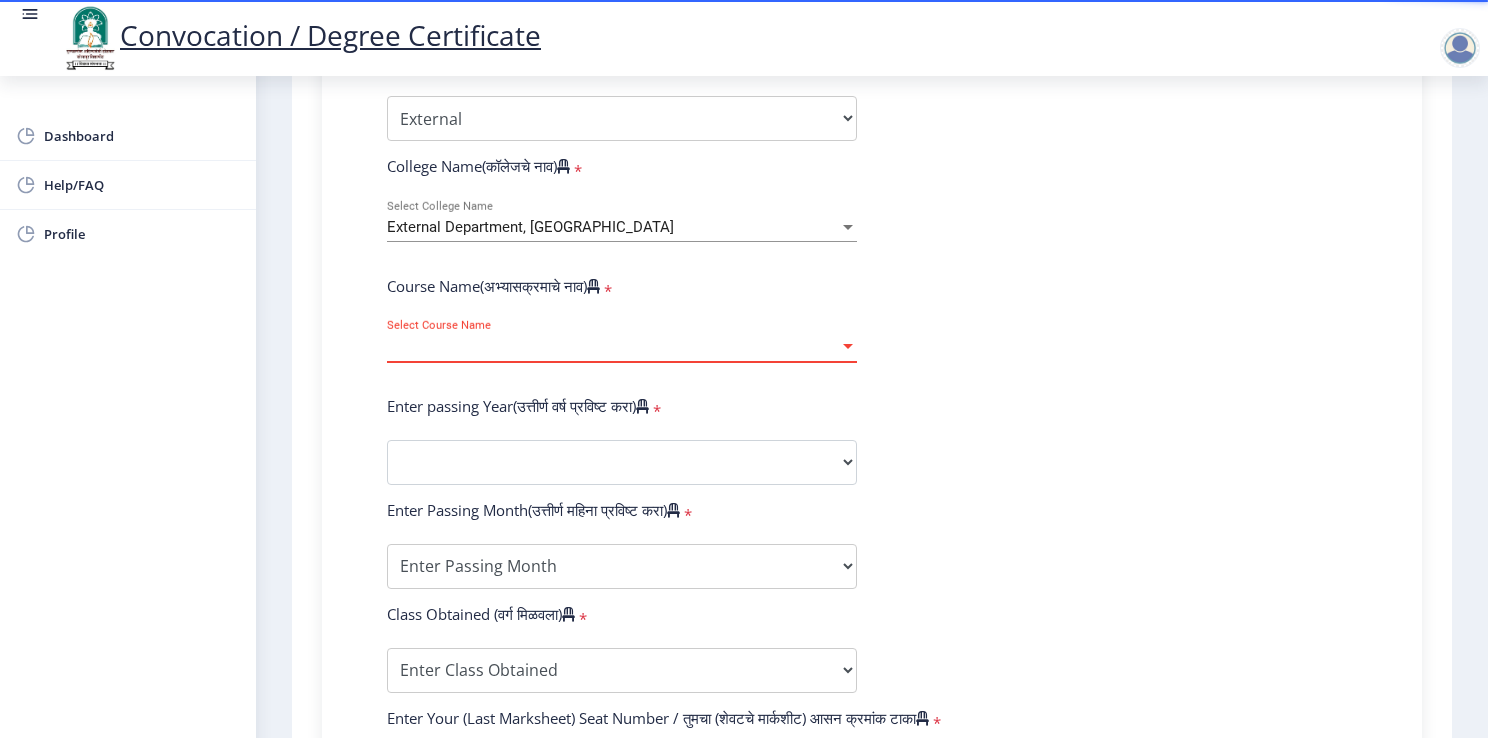 drag, startPoint x: 541, startPoint y: 318, endPoint x: 461, endPoint y: 306, distance: 80.895 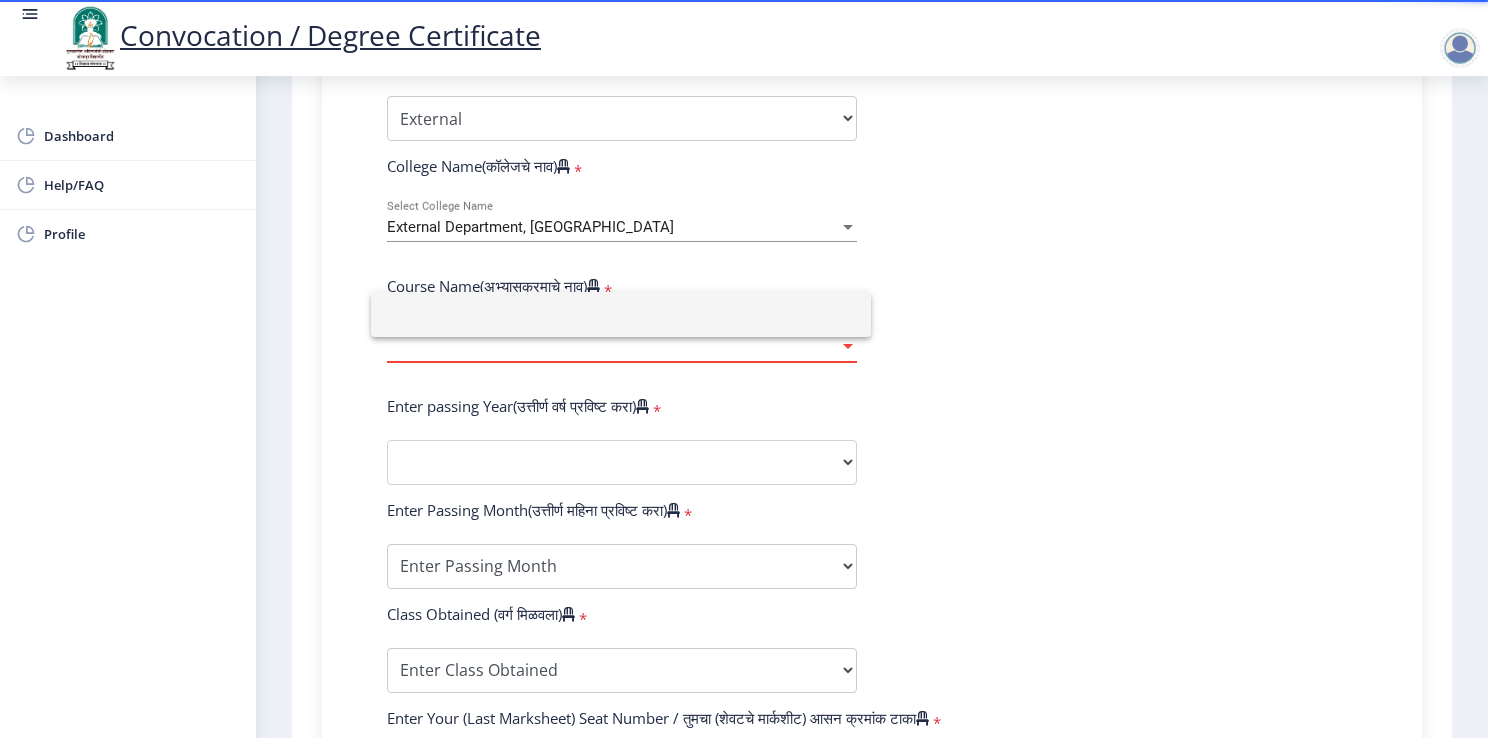 click at bounding box center [621, 314] 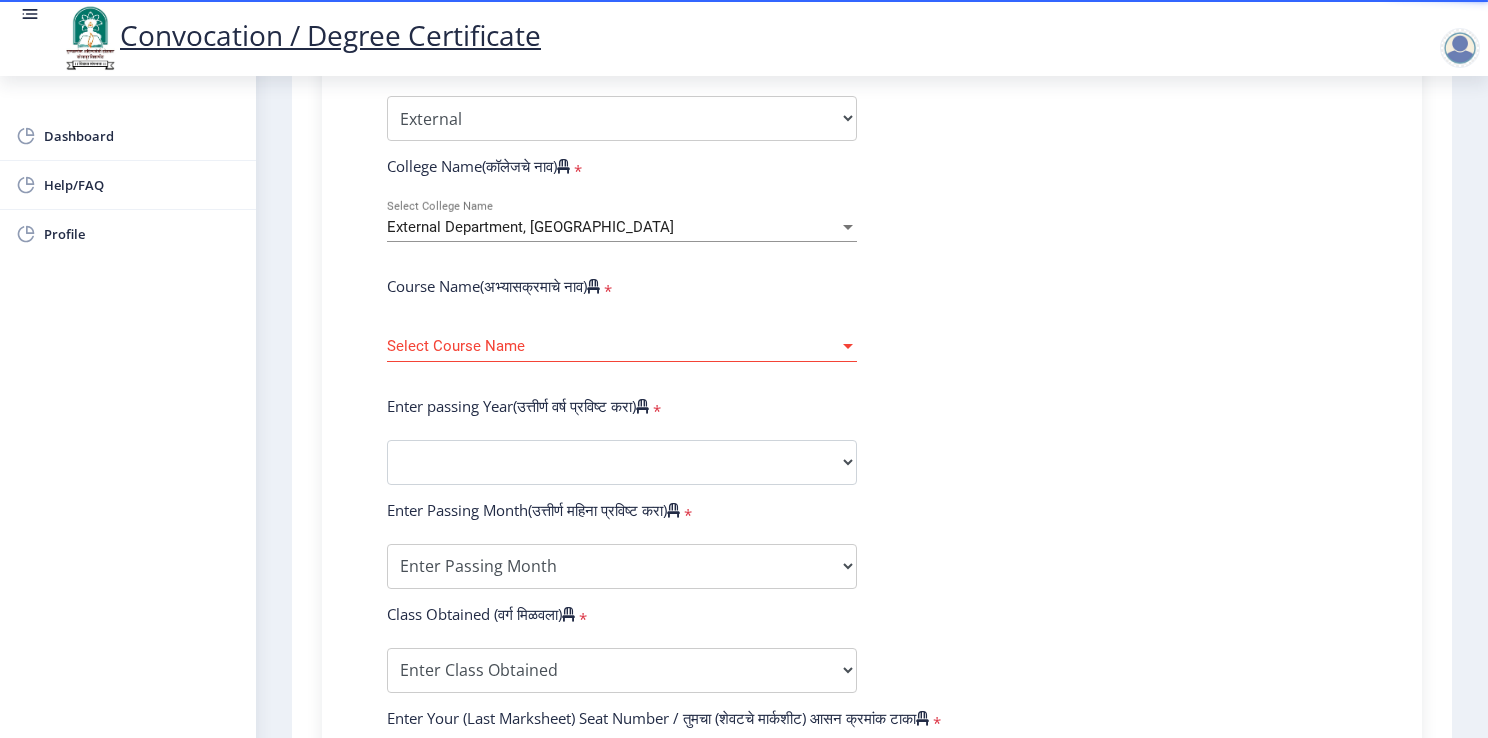 click on "Select Course Name" at bounding box center (613, 346) 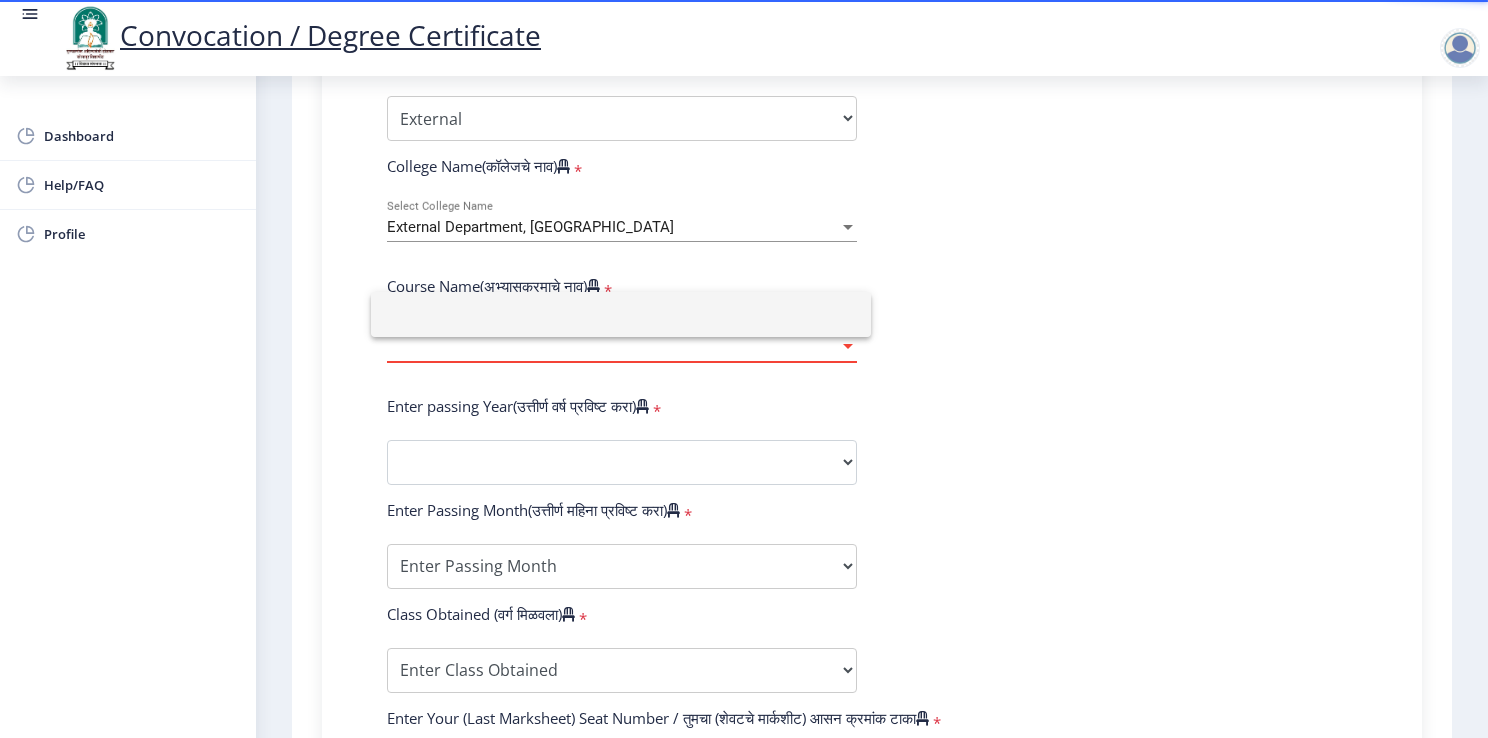 click 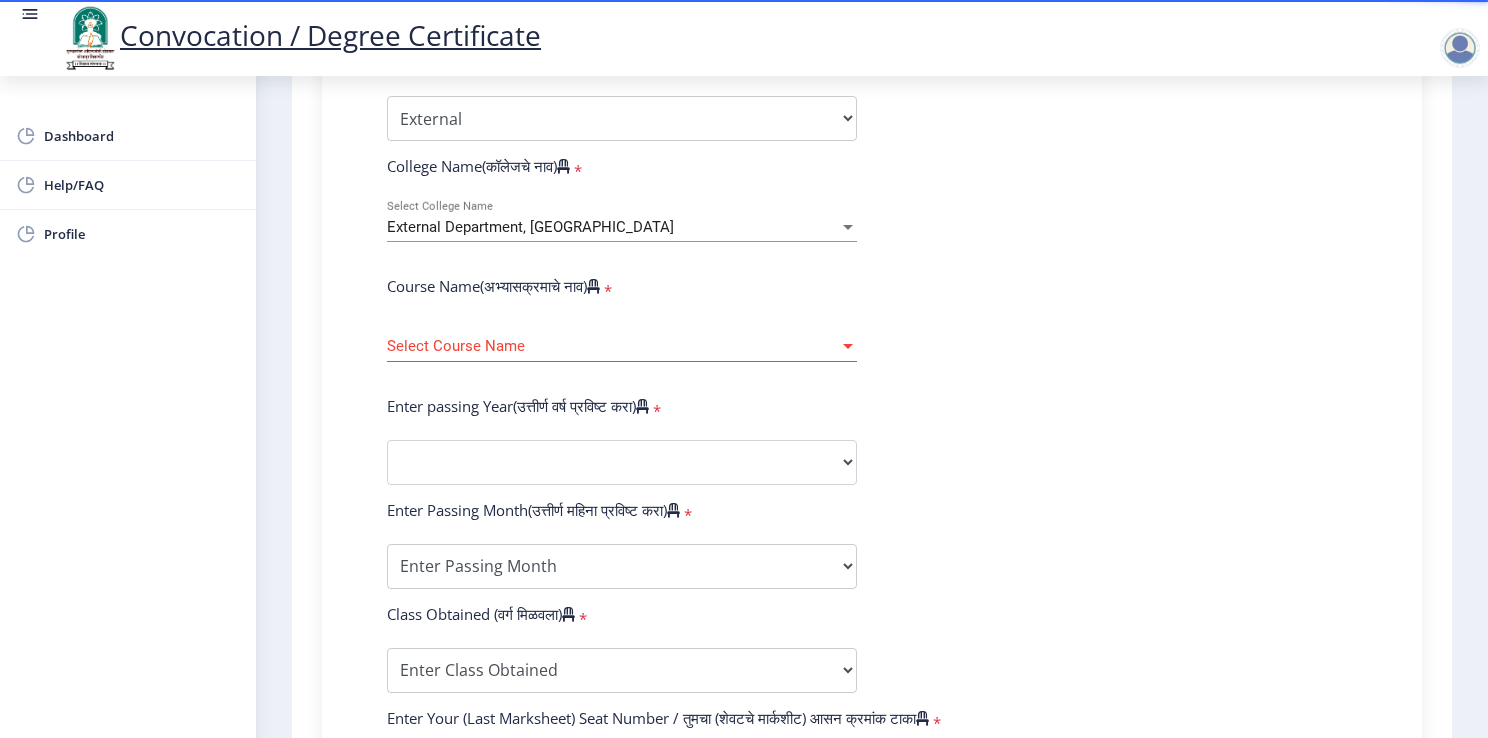 click on "Select Course Name" at bounding box center (613, 346) 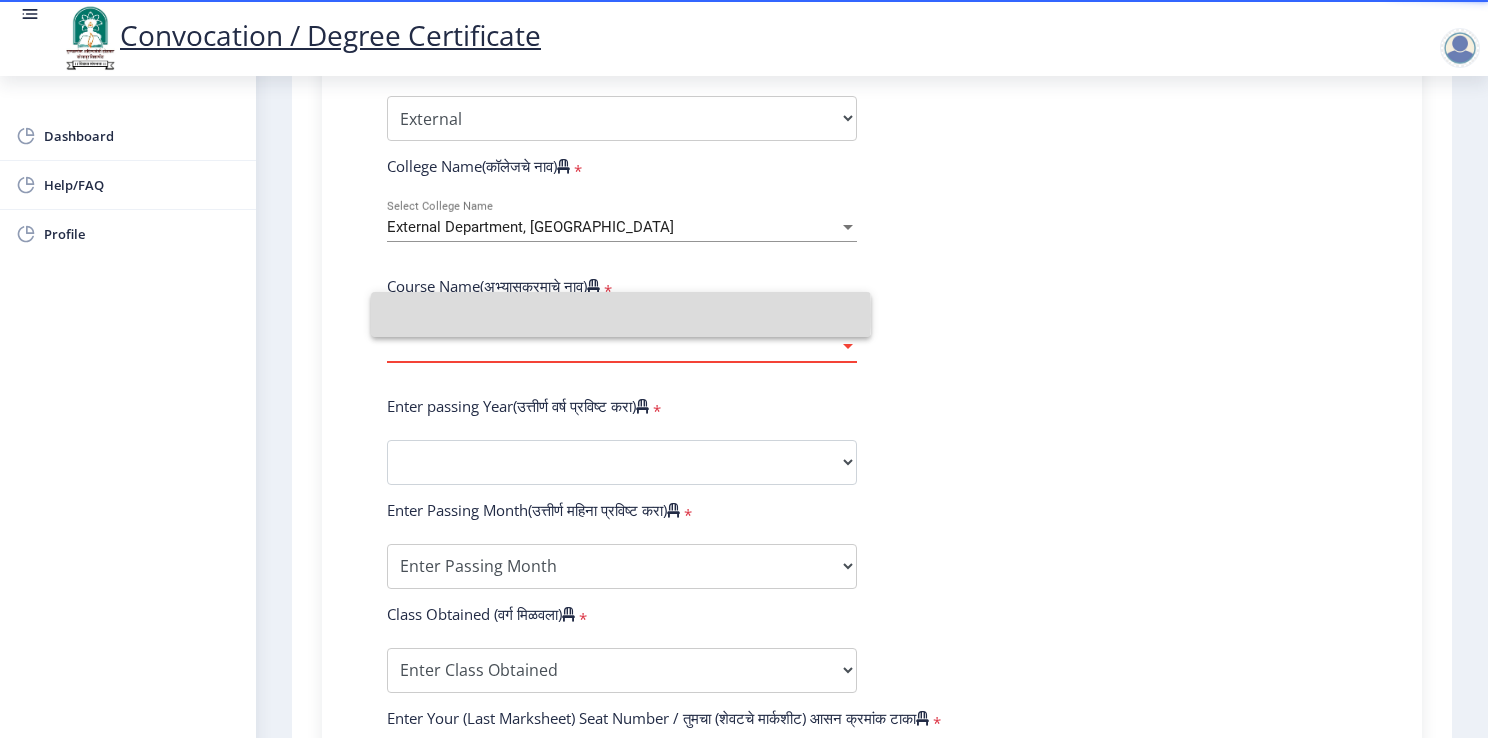 click at bounding box center (621, 314) 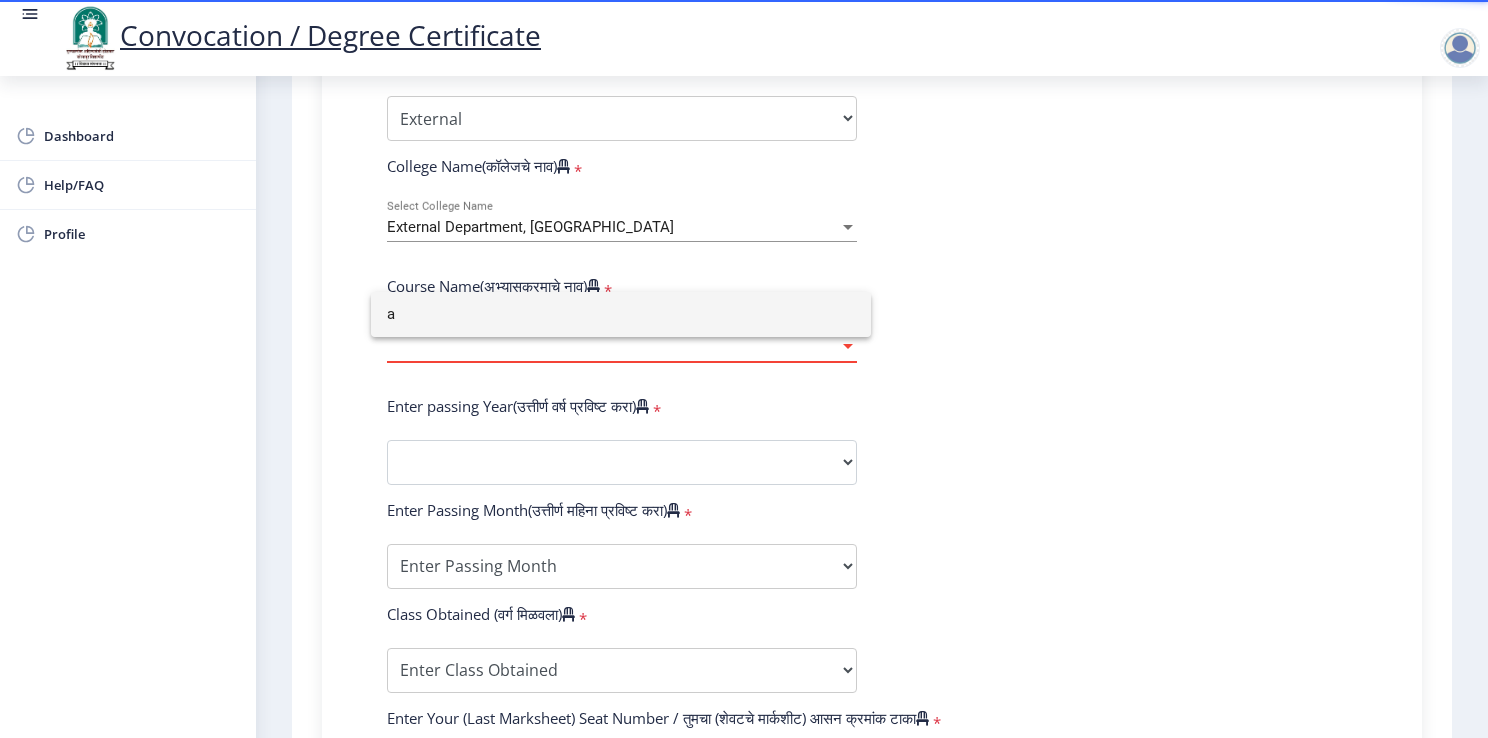 type on "a" 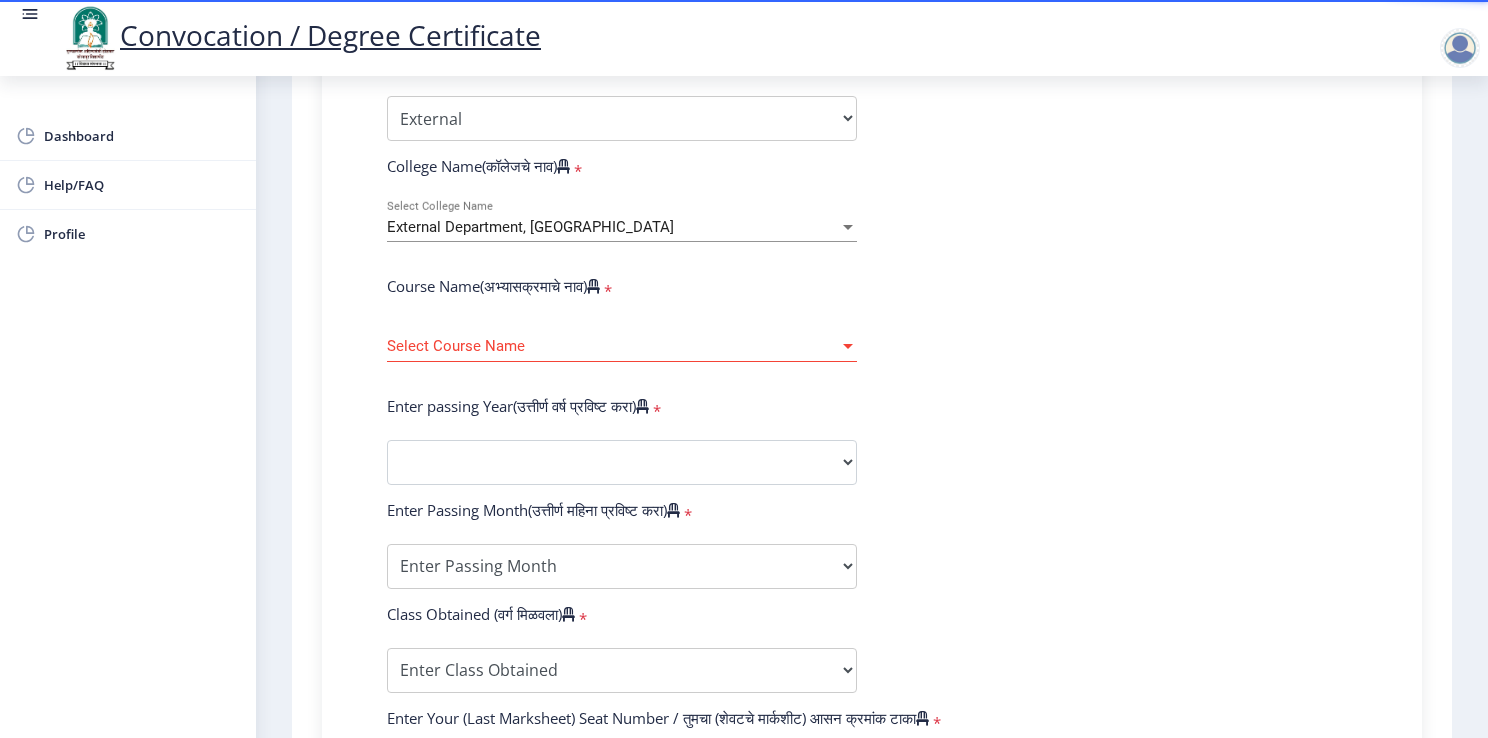 click on "Select Course Name Select Course Name" 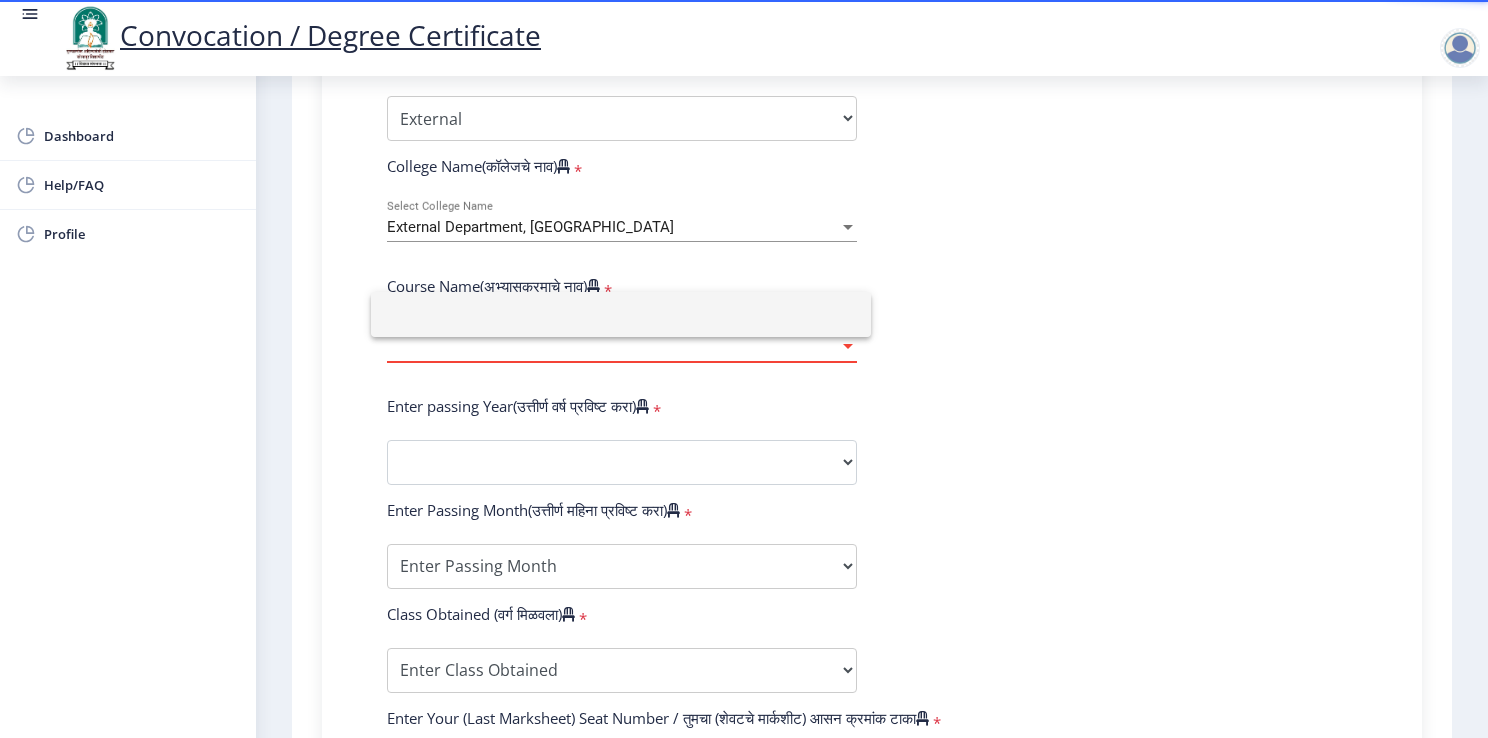type on "]" 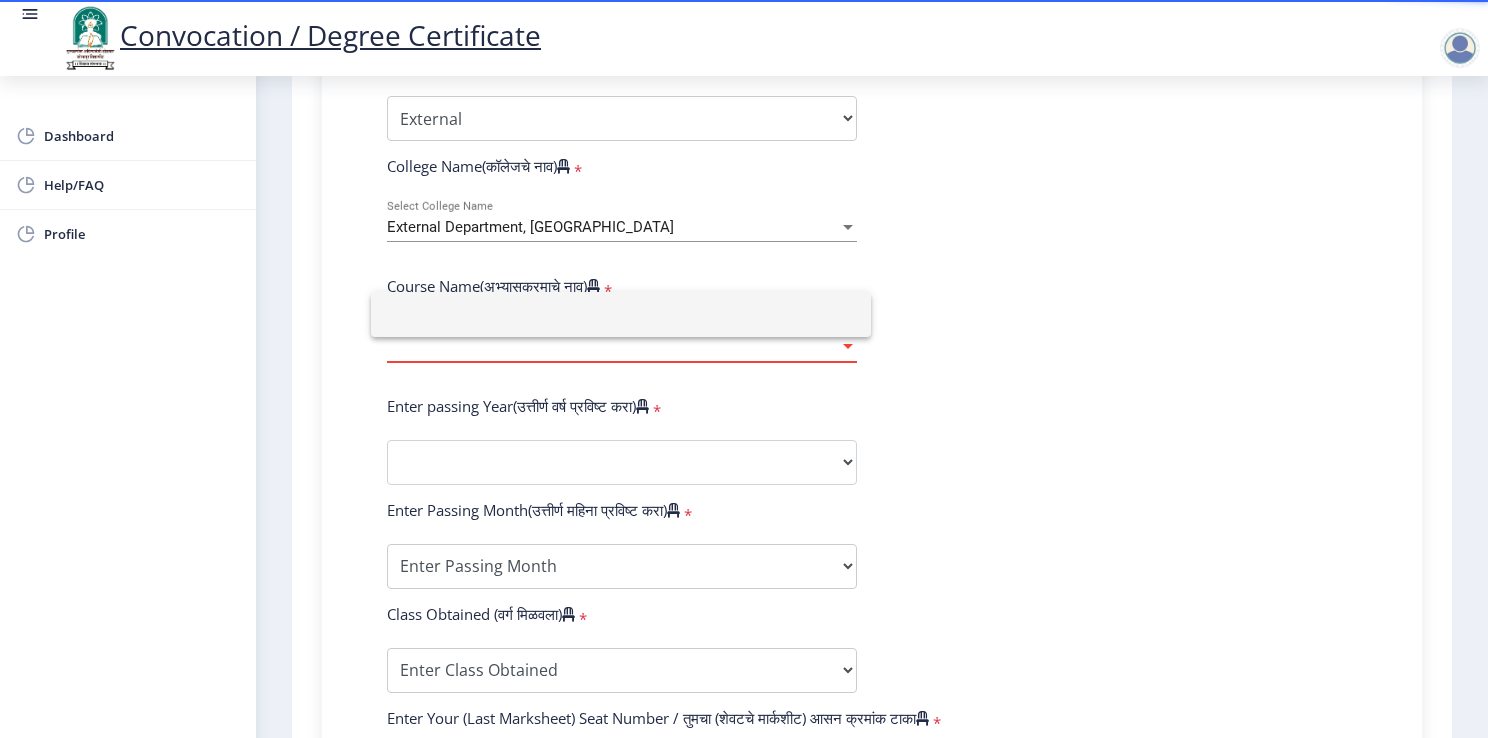 type 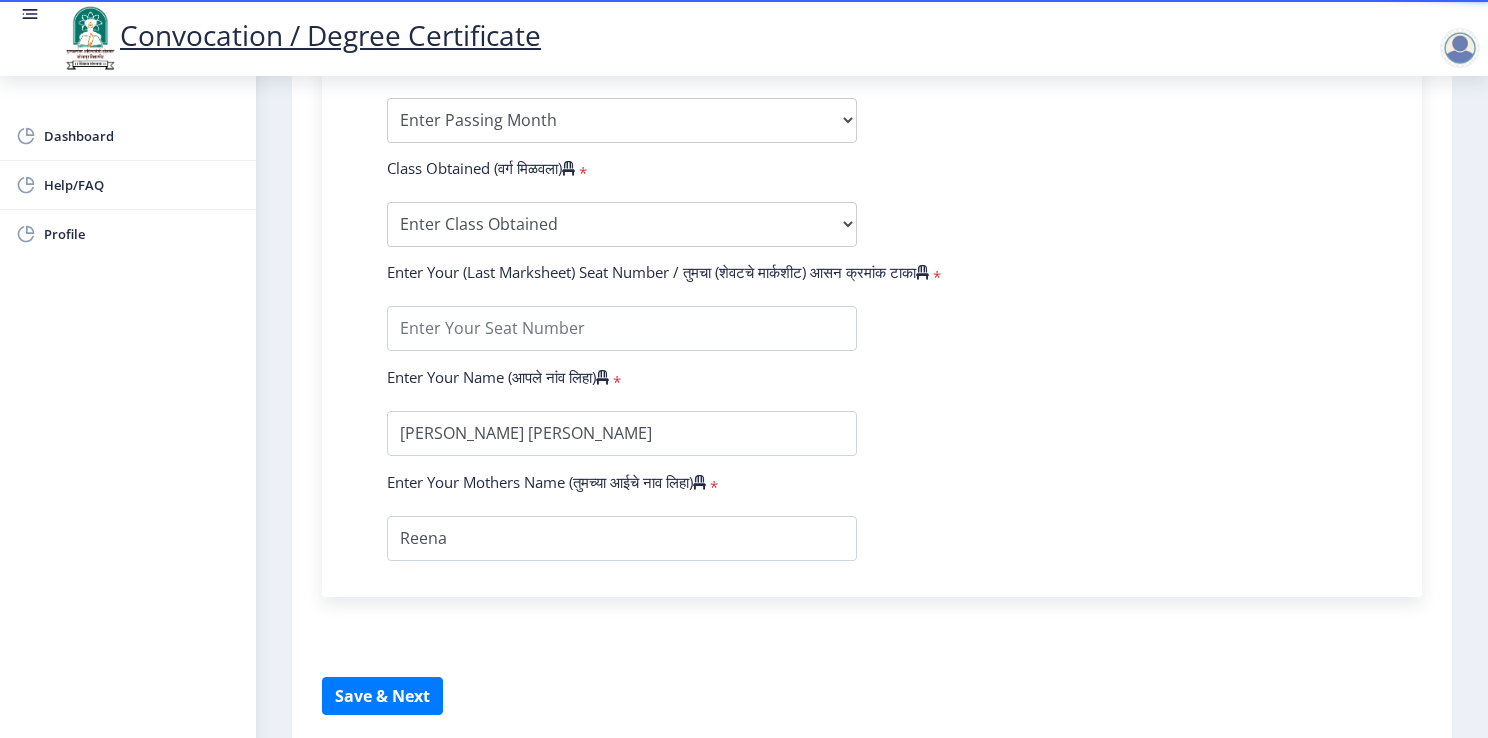 scroll, scrollTop: 1192, scrollLeft: 0, axis: vertical 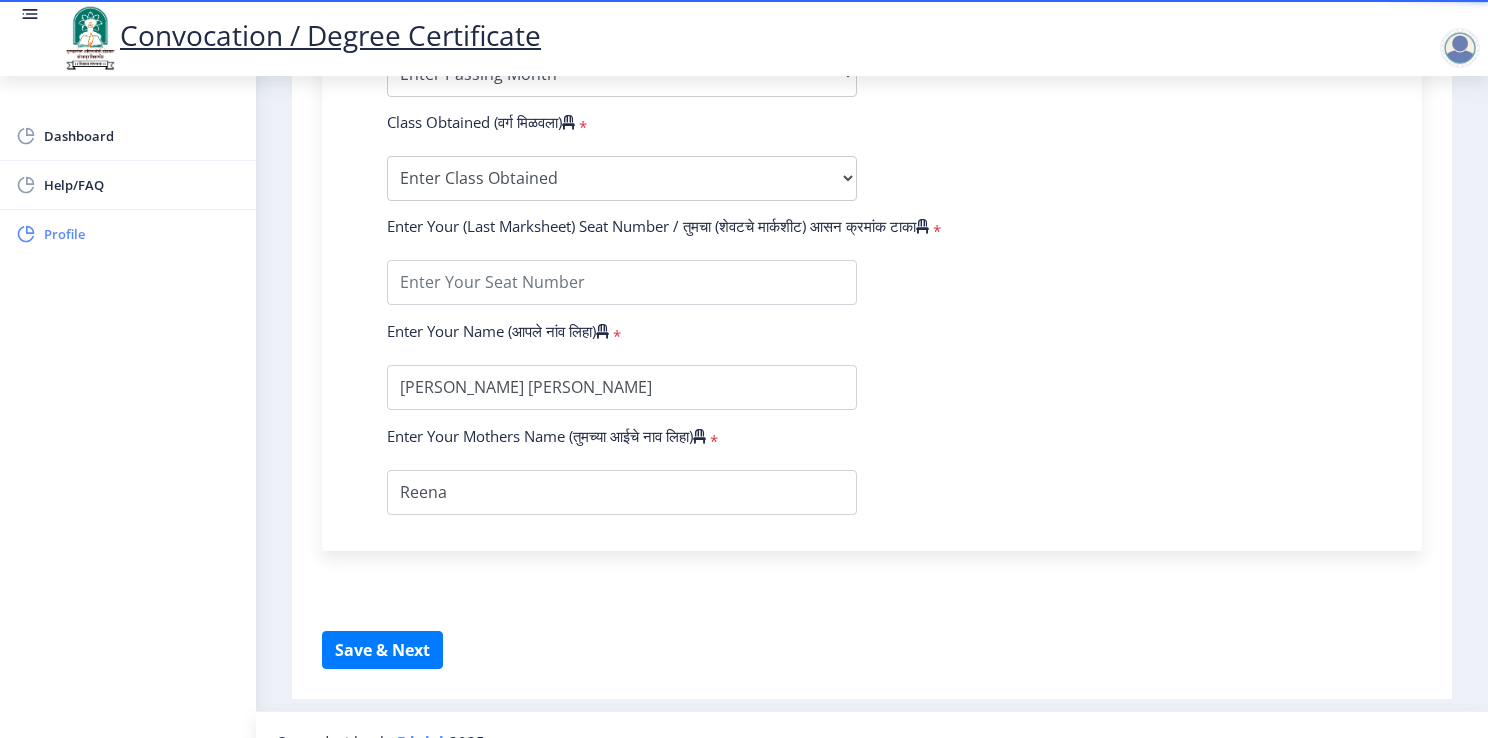 click on "Profile" 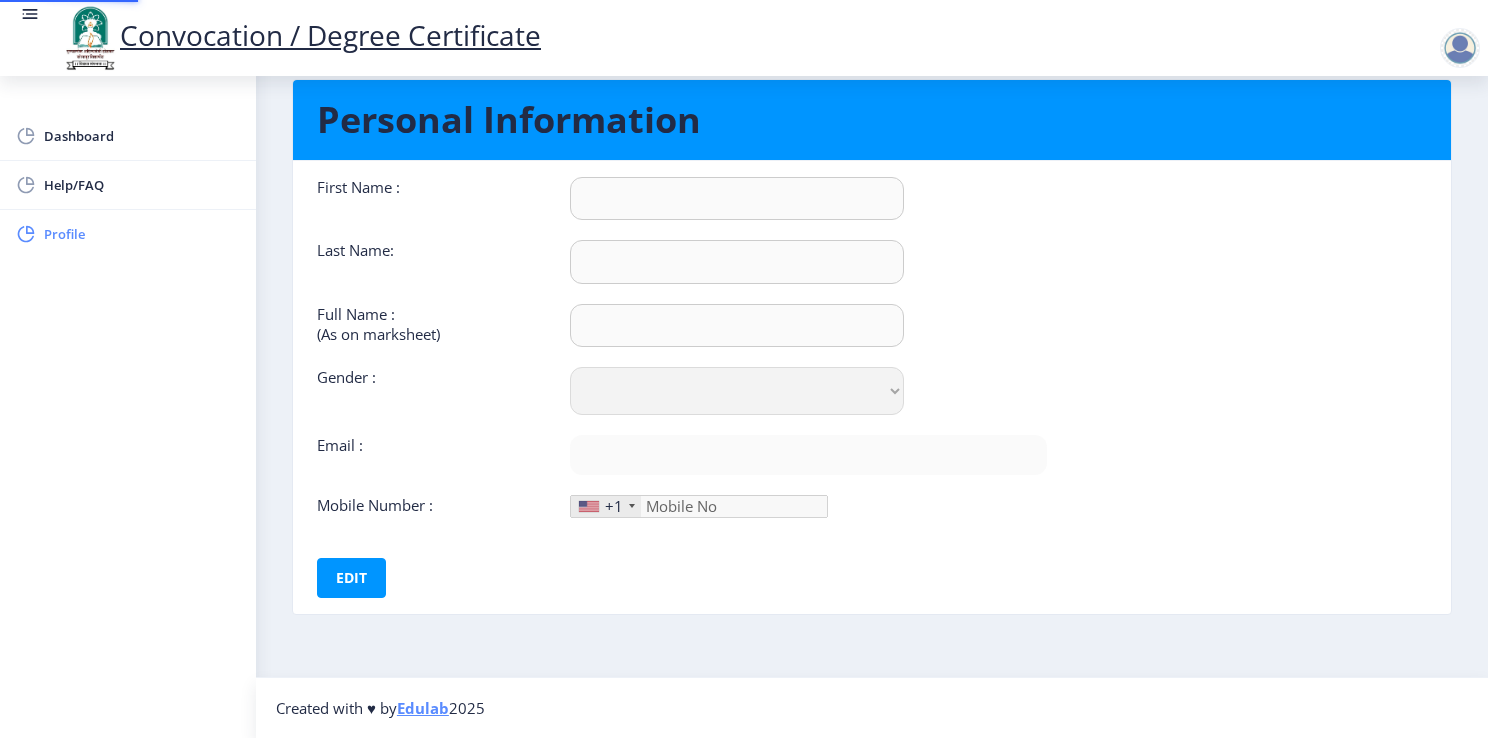 type on "[PERSON_NAME]" 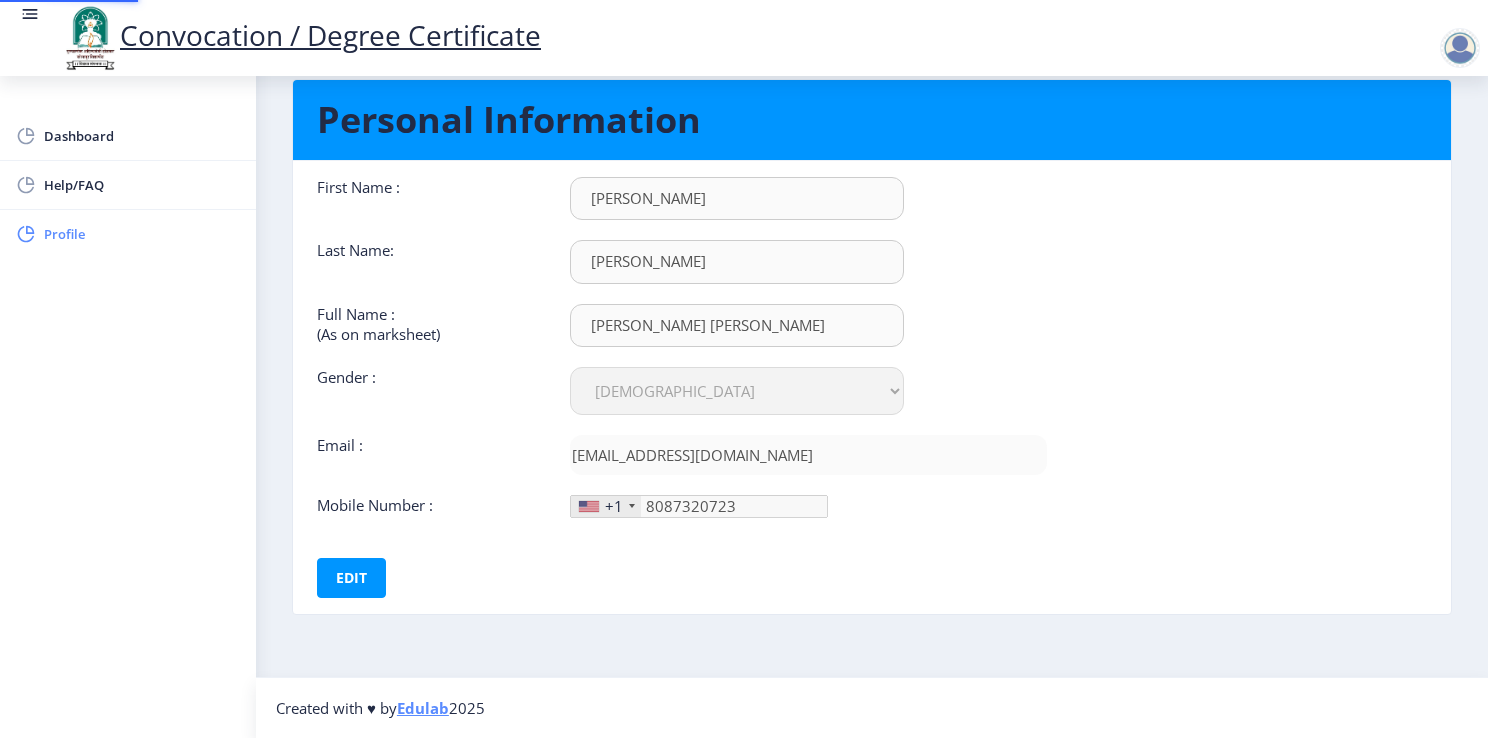 scroll, scrollTop: 0, scrollLeft: 0, axis: both 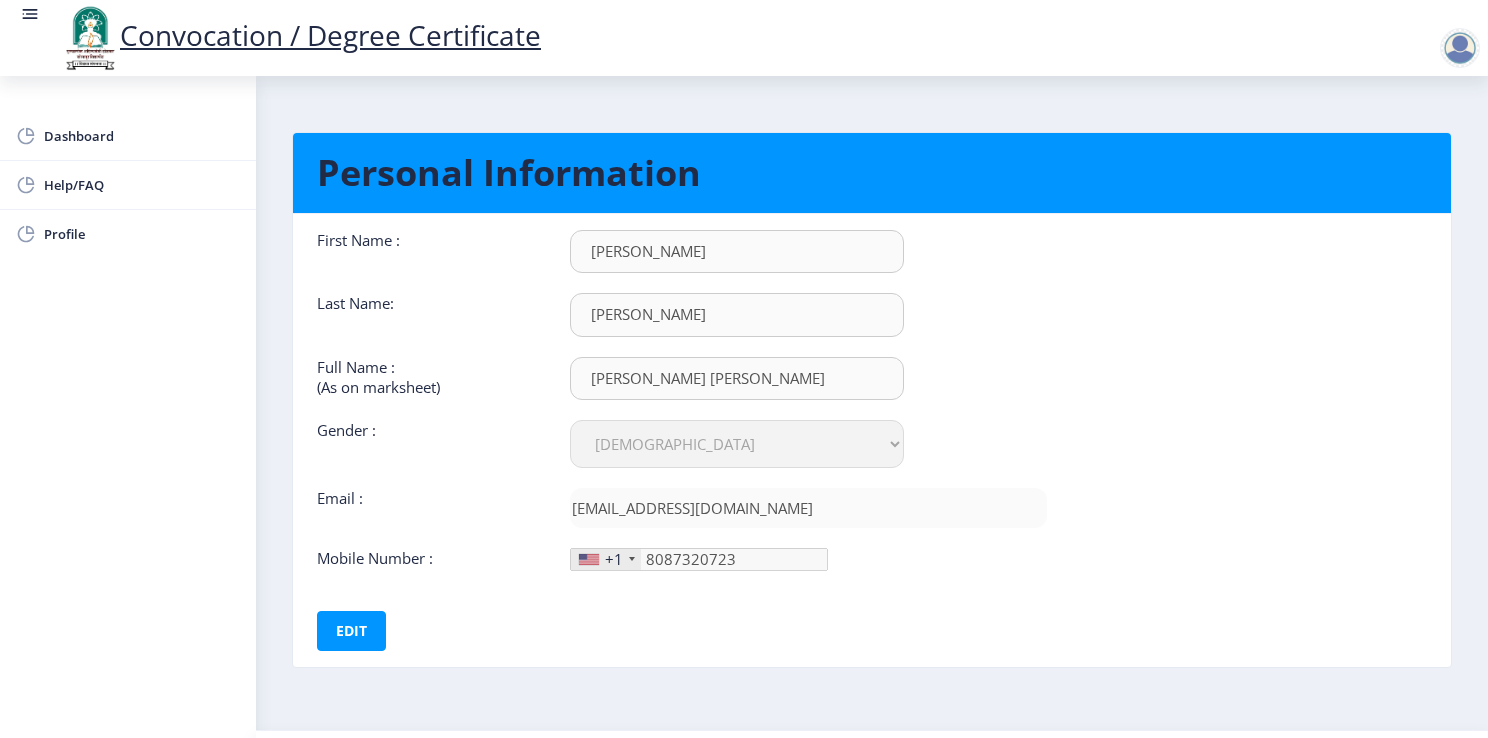 click on "+1" 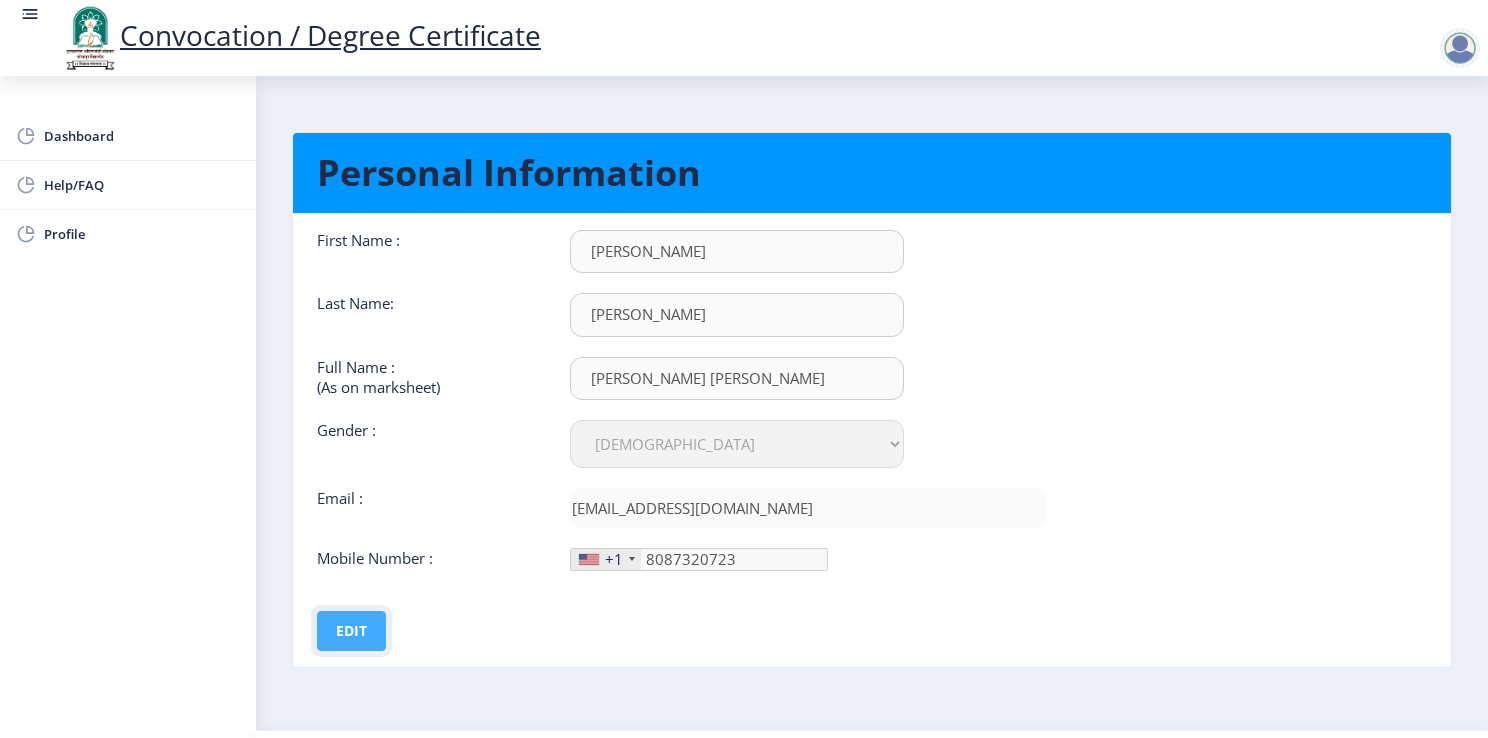 click on "Edit" 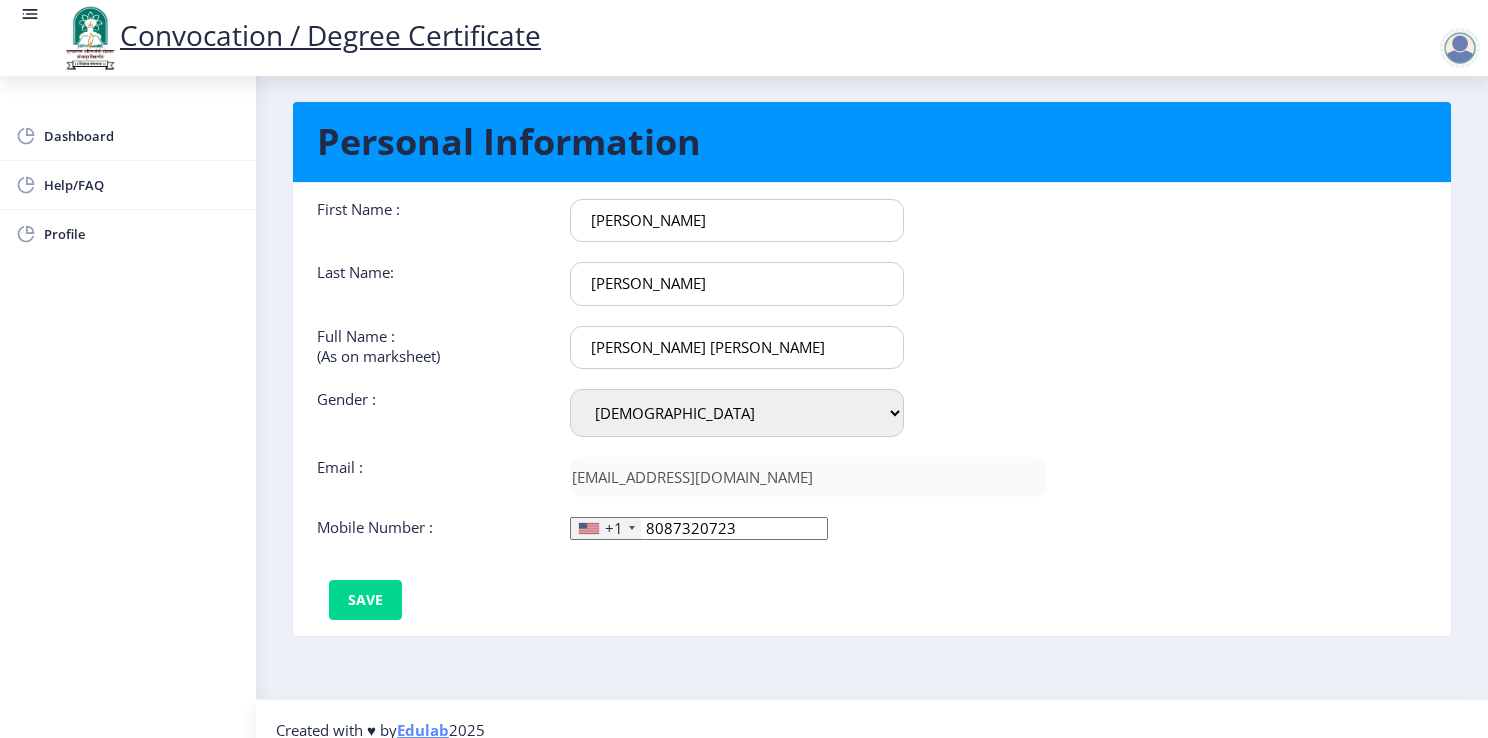 scroll, scrollTop: 48, scrollLeft: 0, axis: vertical 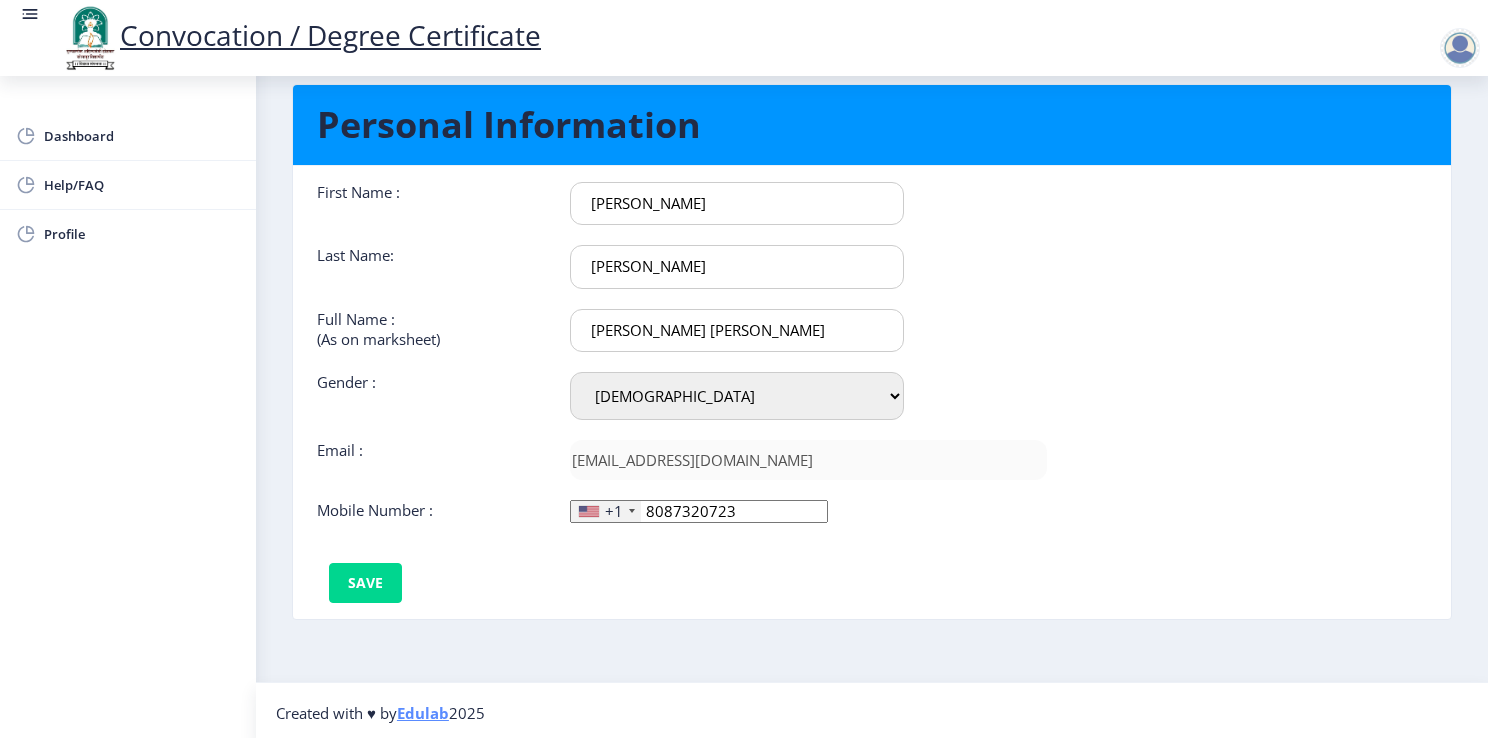 click on "+1" 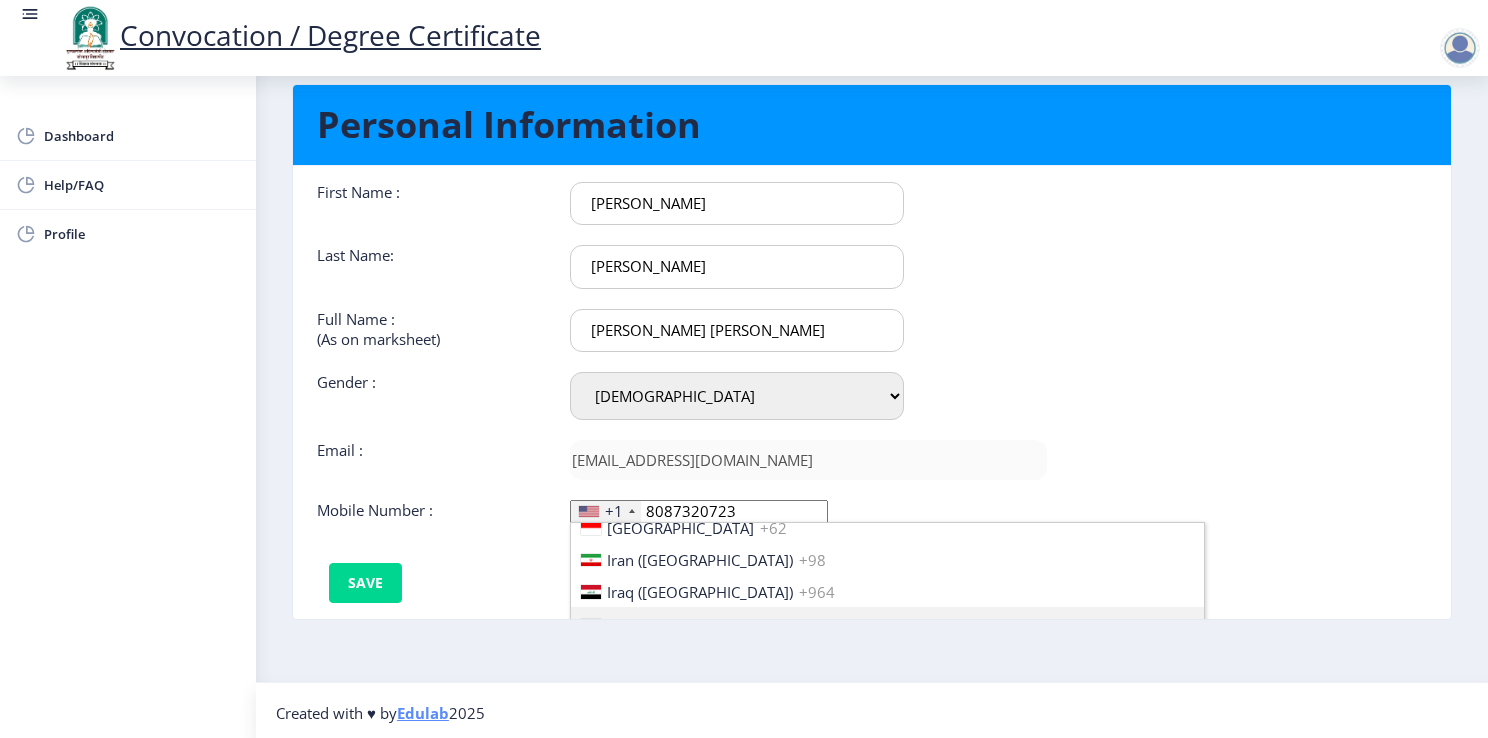 scroll, scrollTop: 3162, scrollLeft: 0, axis: vertical 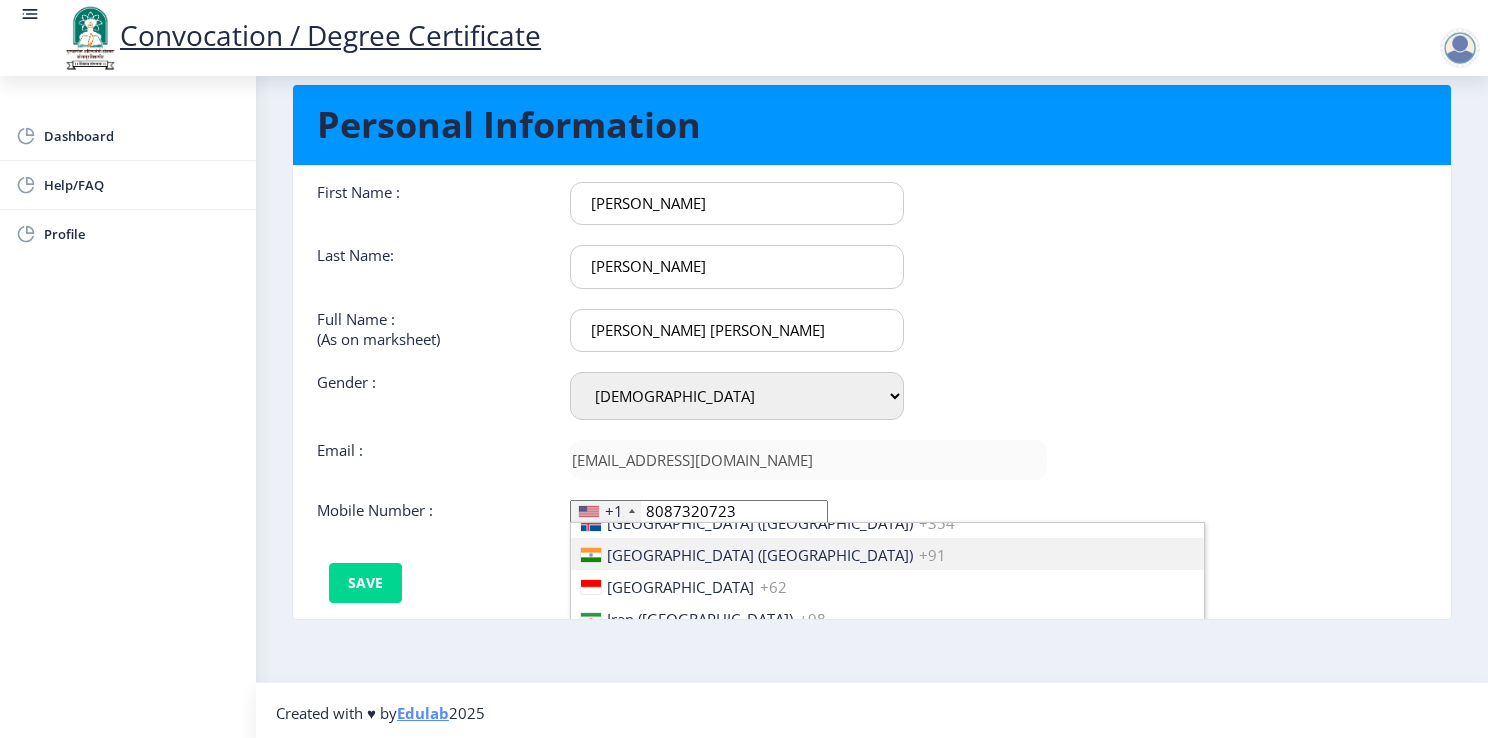 click on "[GEOGRAPHIC_DATA] ([GEOGRAPHIC_DATA])" at bounding box center (760, 555) 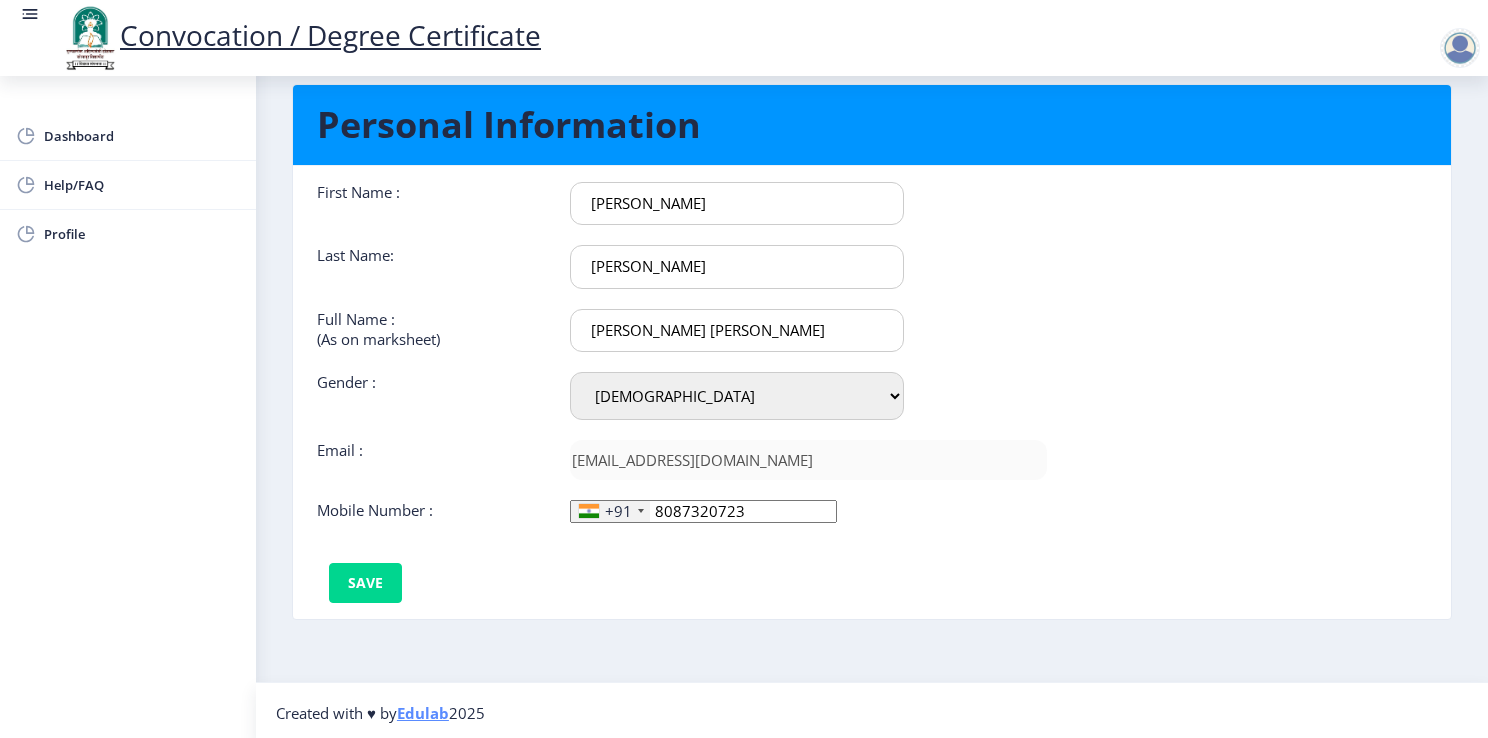 click on "+91 [GEOGRAPHIC_DATA] +1 [GEOGRAPHIC_DATA] +44 [GEOGRAPHIC_DATA] (‫[GEOGRAPHIC_DATA]‬‎) +93 [GEOGRAPHIC_DATA] ([GEOGRAPHIC_DATA]) +355 [GEOGRAPHIC_DATA] (‫[GEOGRAPHIC_DATA]‬‎) +213 [US_STATE] +1 [GEOGRAPHIC_DATA] +376 [GEOGRAPHIC_DATA] +244 [GEOGRAPHIC_DATA] +1 [GEOGRAPHIC_DATA] +1 [GEOGRAPHIC_DATA] +54 [GEOGRAPHIC_DATA] ([GEOGRAPHIC_DATA]) +374 [GEOGRAPHIC_DATA] +297 [GEOGRAPHIC_DATA] +61 [GEOGRAPHIC_DATA] ([GEOGRAPHIC_DATA]) +43 [GEOGRAPHIC_DATA] ([GEOGRAPHIC_DATA]) +994 [GEOGRAPHIC_DATA] +1 [GEOGRAPHIC_DATA] ([GEOGRAPHIC_DATA][GEOGRAPHIC_DATA]‬‎) +973 [GEOGRAPHIC_DATA] ([GEOGRAPHIC_DATA]) +880 [GEOGRAPHIC_DATA] +1 [GEOGRAPHIC_DATA] ([GEOGRAPHIC_DATA]) +375 [GEOGRAPHIC_DATA] ([GEOGRAPHIC_DATA]) +32 [GEOGRAPHIC_DATA] +501 [GEOGRAPHIC_DATA] ([GEOGRAPHIC_DATA]) +229 [GEOGRAPHIC_DATA] +1 [GEOGRAPHIC_DATA] (འབྲུག) +975 [GEOGRAPHIC_DATA] +591 [GEOGRAPHIC_DATA] ([GEOGRAPHIC_DATA]) +387 [GEOGRAPHIC_DATA] +267 [GEOGRAPHIC_DATA] ([GEOGRAPHIC_DATA]) +55 [GEOGRAPHIC_DATA] +246 [GEOGRAPHIC_DATA] +1 [GEOGRAPHIC_DATA] +673 [GEOGRAPHIC_DATA] ([GEOGRAPHIC_DATA]) +359 [GEOGRAPHIC_DATA] +226 [GEOGRAPHIC_DATA] ([GEOGRAPHIC_DATA]) +257 [GEOGRAPHIC_DATA] ([GEOGRAPHIC_DATA]) +855 [GEOGRAPHIC_DATA] ([GEOGRAPHIC_DATA]) +237 [GEOGRAPHIC_DATA] +1 [GEOGRAPHIC_DATA] ([GEOGRAPHIC_DATA]) +238 [GEOGRAPHIC_DATA] [GEOGRAPHIC_DATA] +599 [GEOGRAPHIC_DATA] +1 +236 [GEOGRAPHIC_DATA] ([GEOGRAPHIC_DATA]) +235 +56" 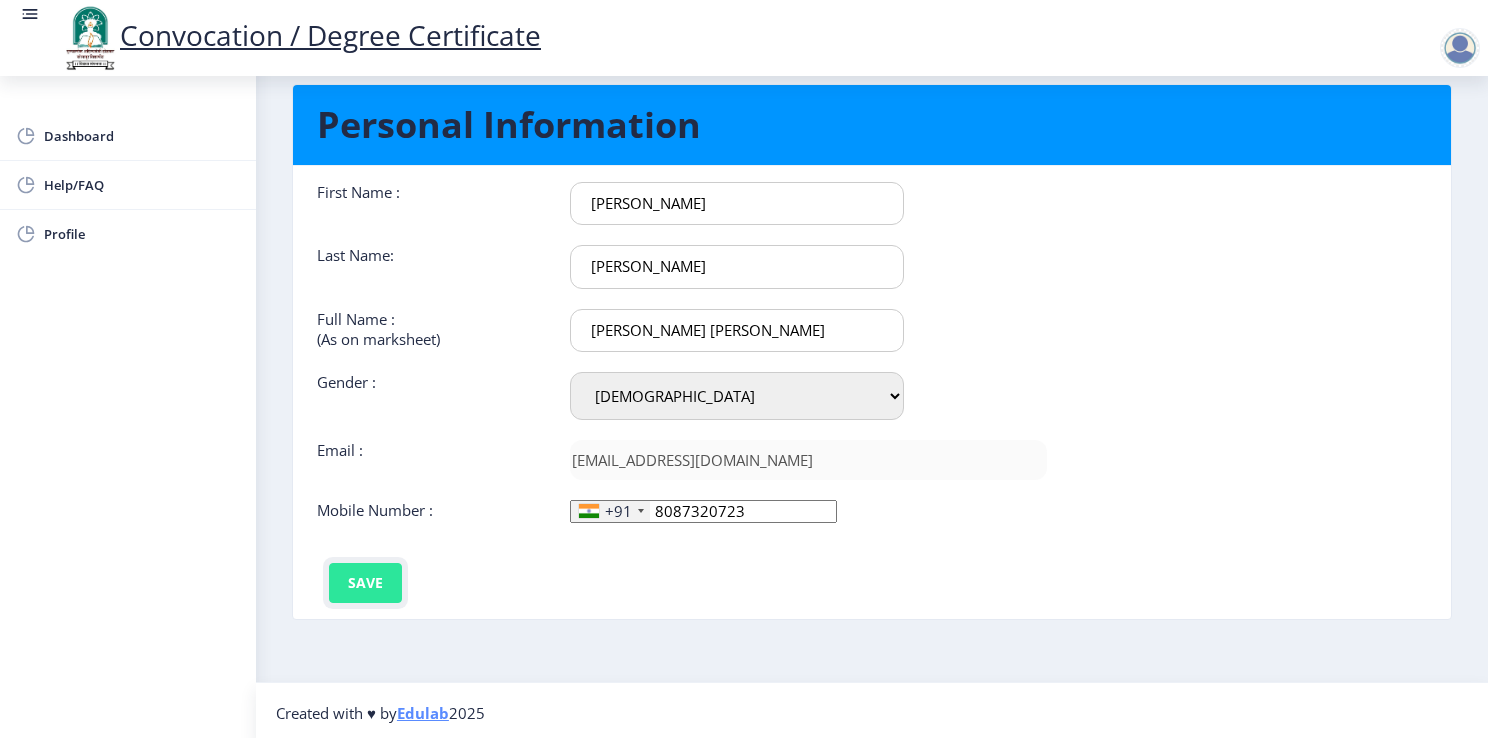 click on "Save" 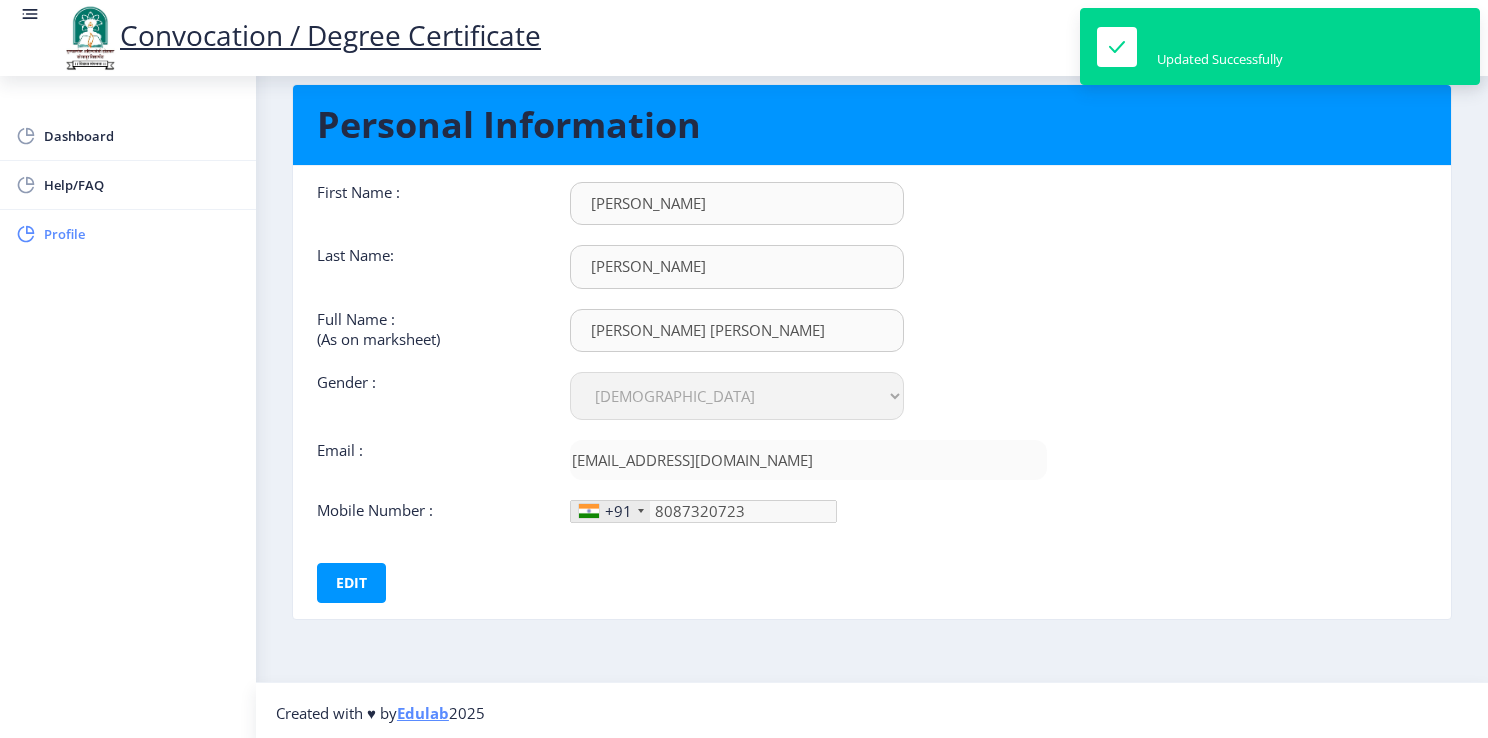 click on "Profile" 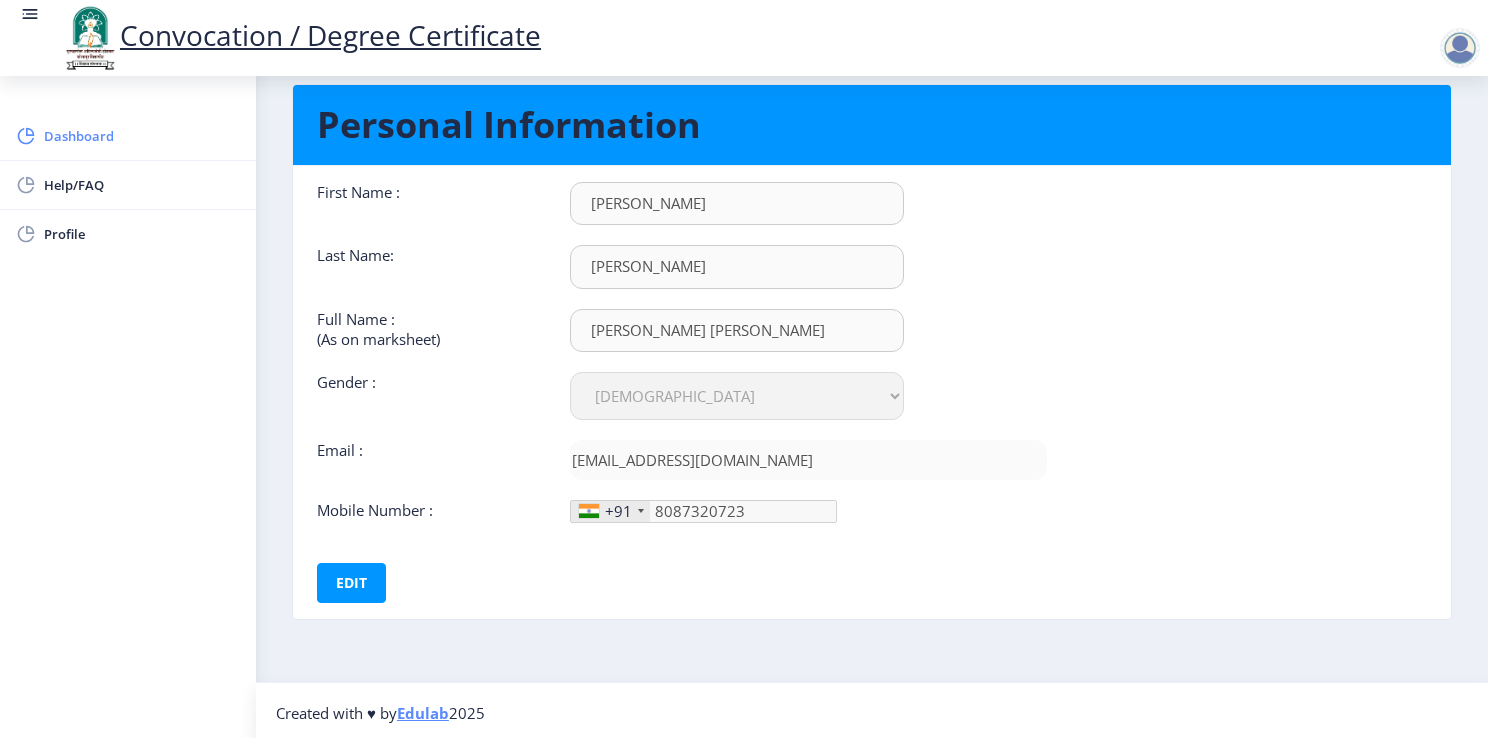 click on "Dashboard" 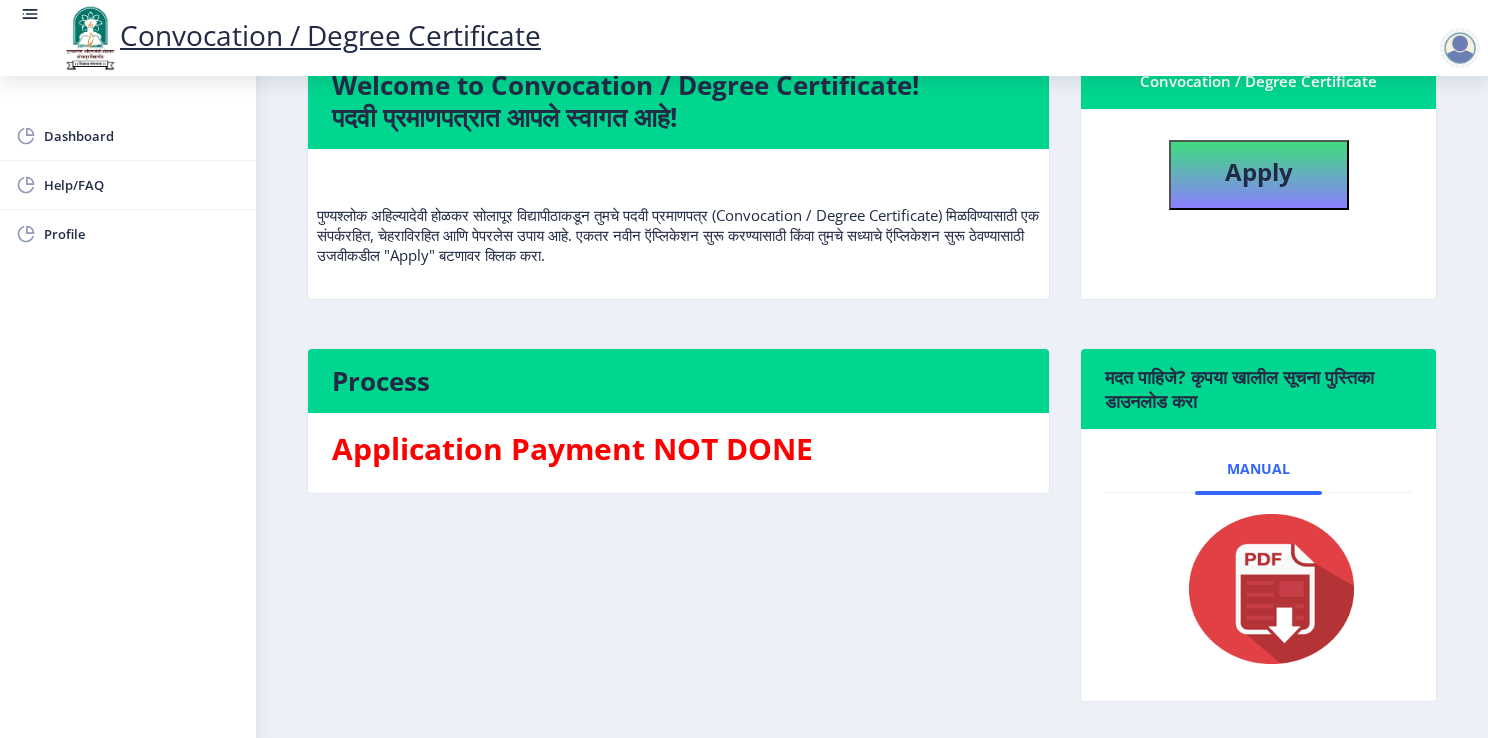 scroll, scrollTop: 129, scrollLeft: 0, axis: vertical 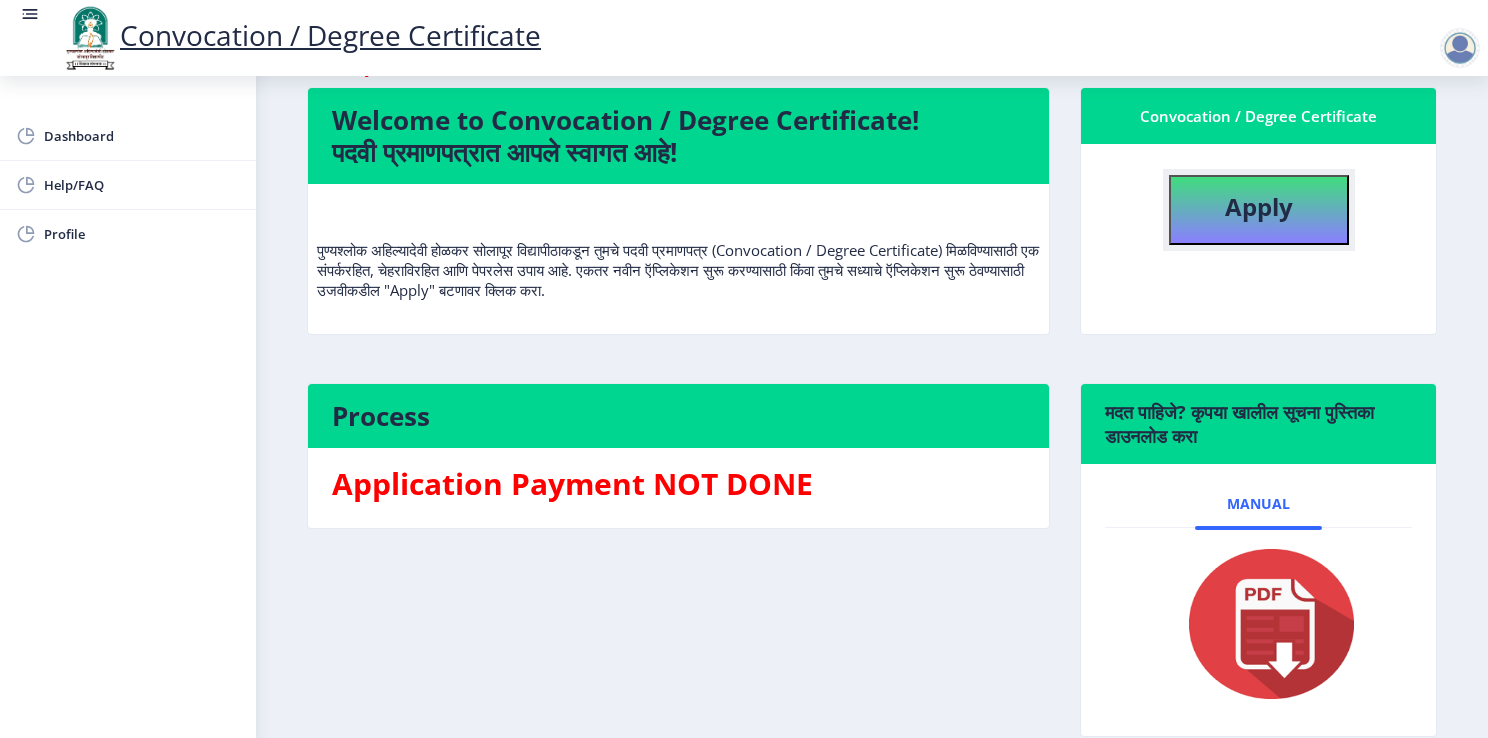 click on "Apply" 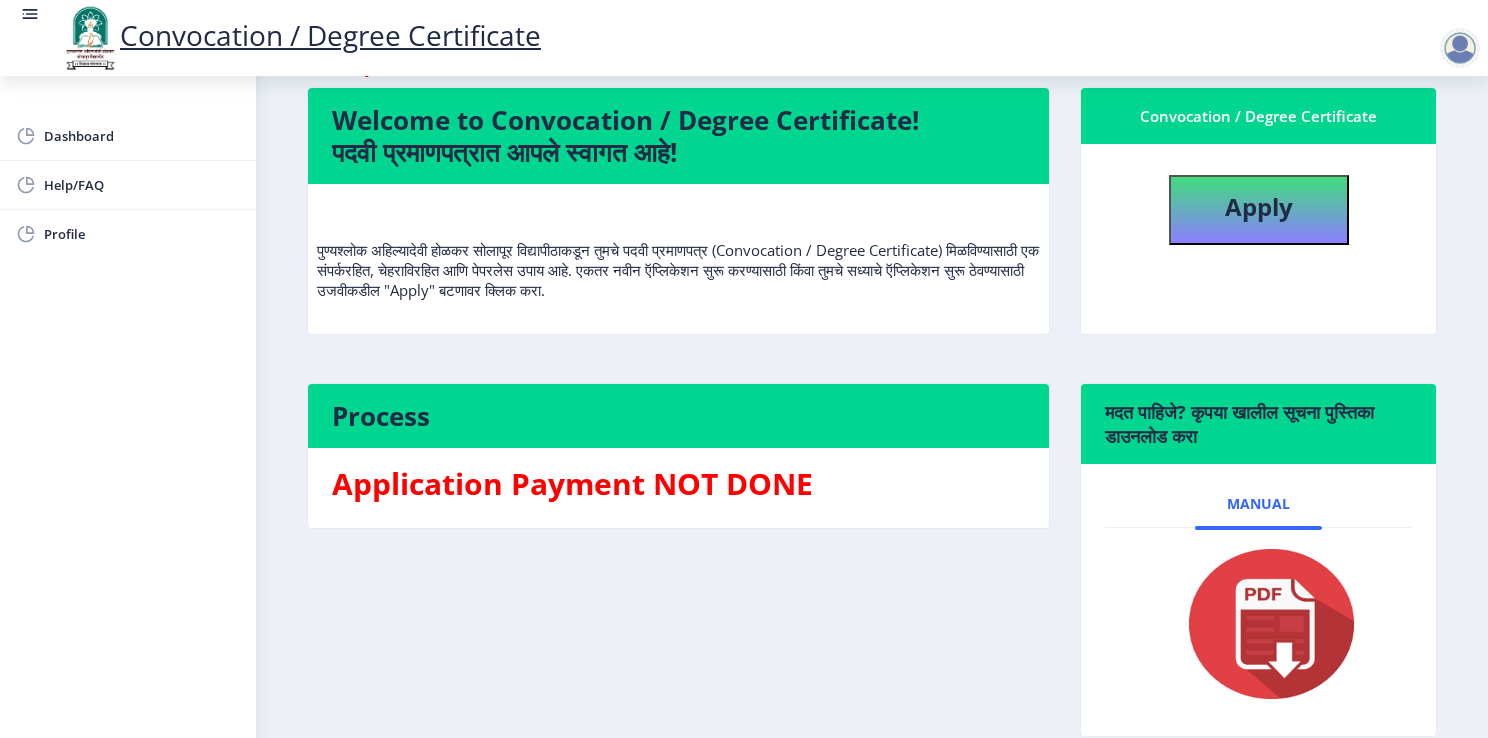 scroll, scrollTop: 0, scrollLeft: 0, axis: both 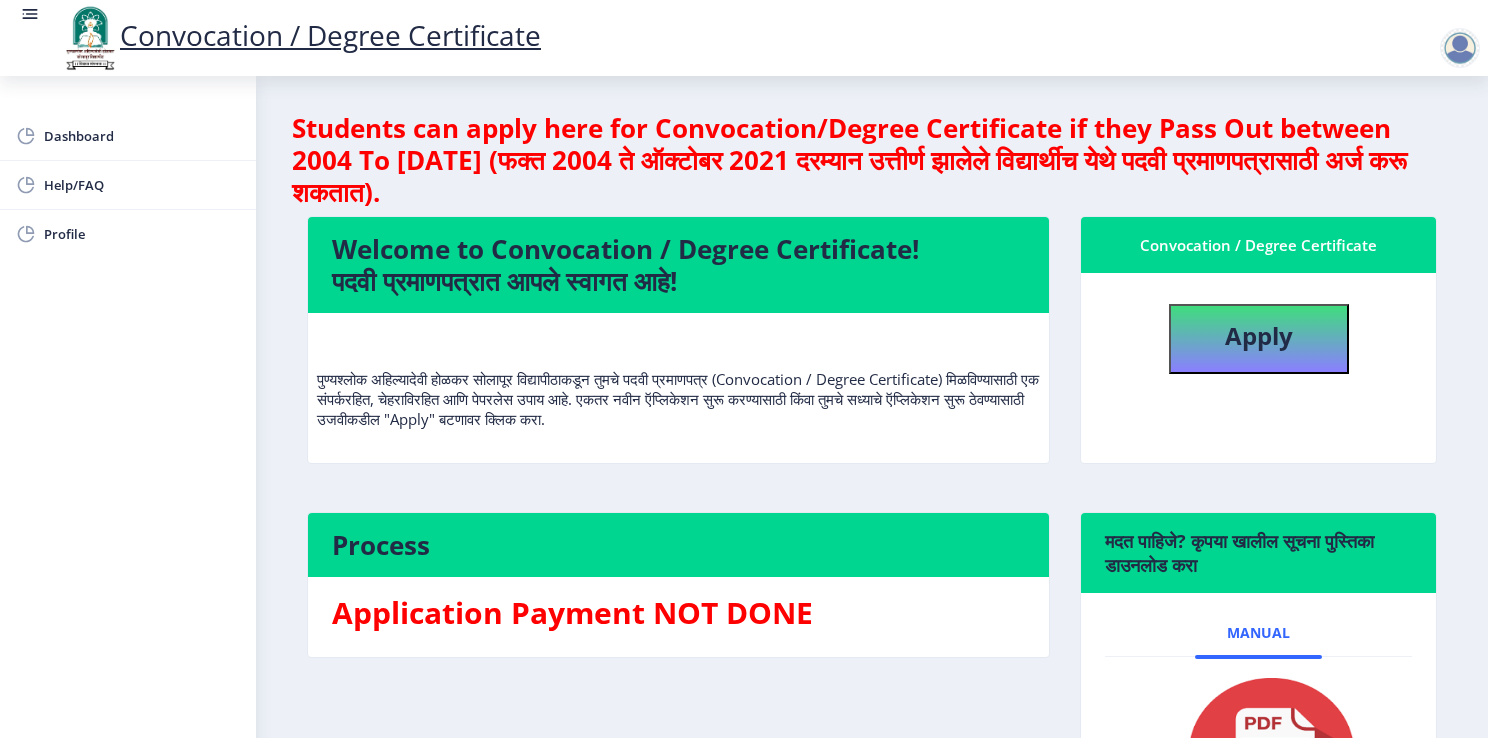 select 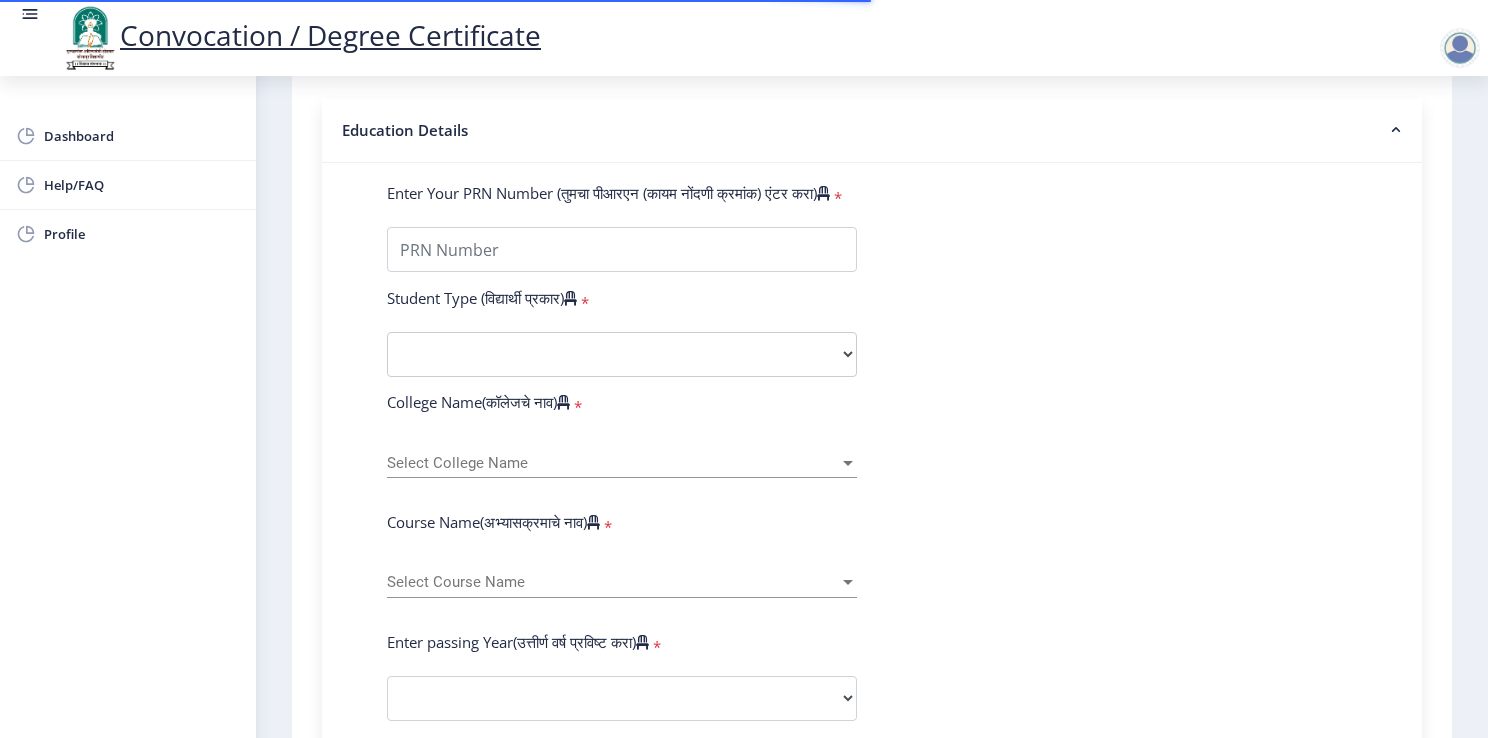 scroll, scrollTop: 500, scrollLeft: 0, axis: vertical 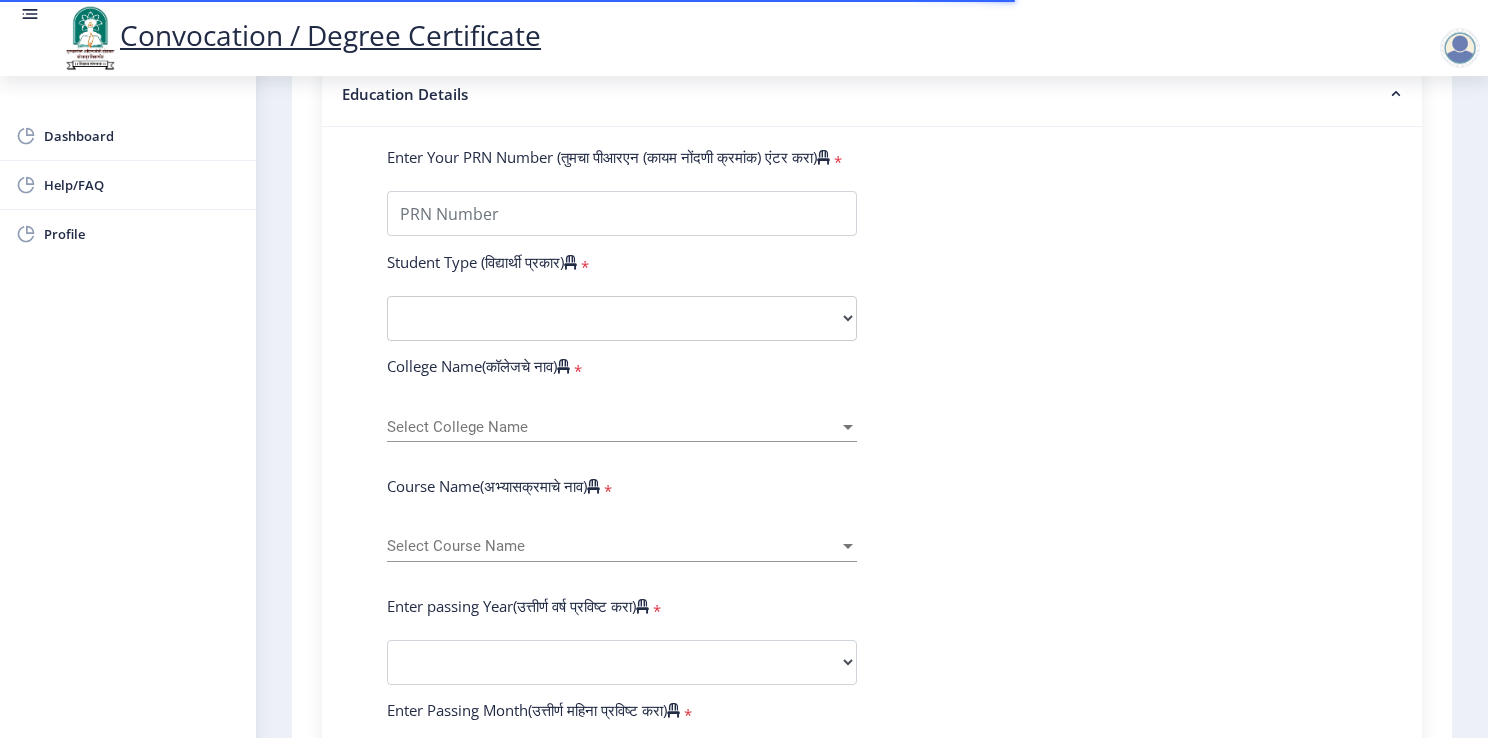 click on "Select Course Name" at bounding box center [613, 546] 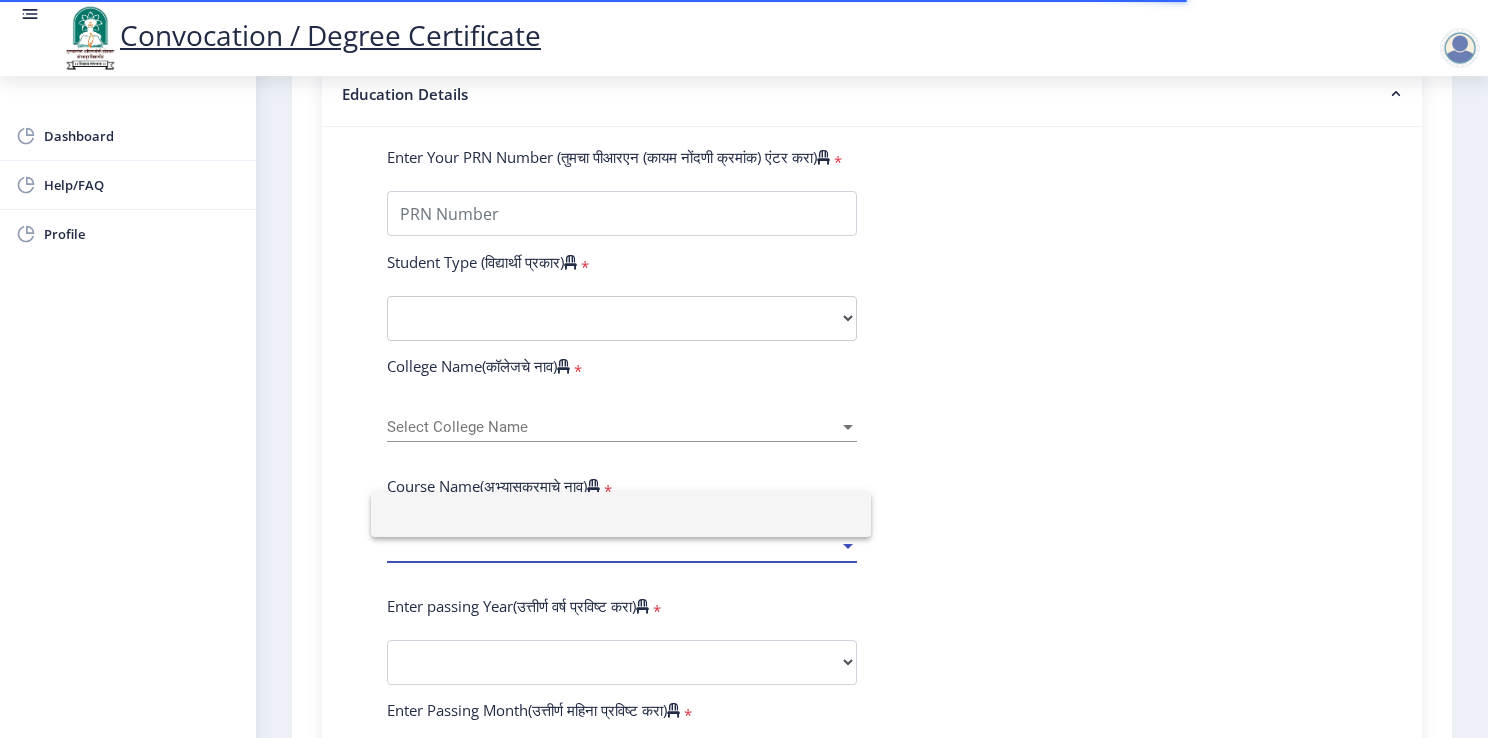 click 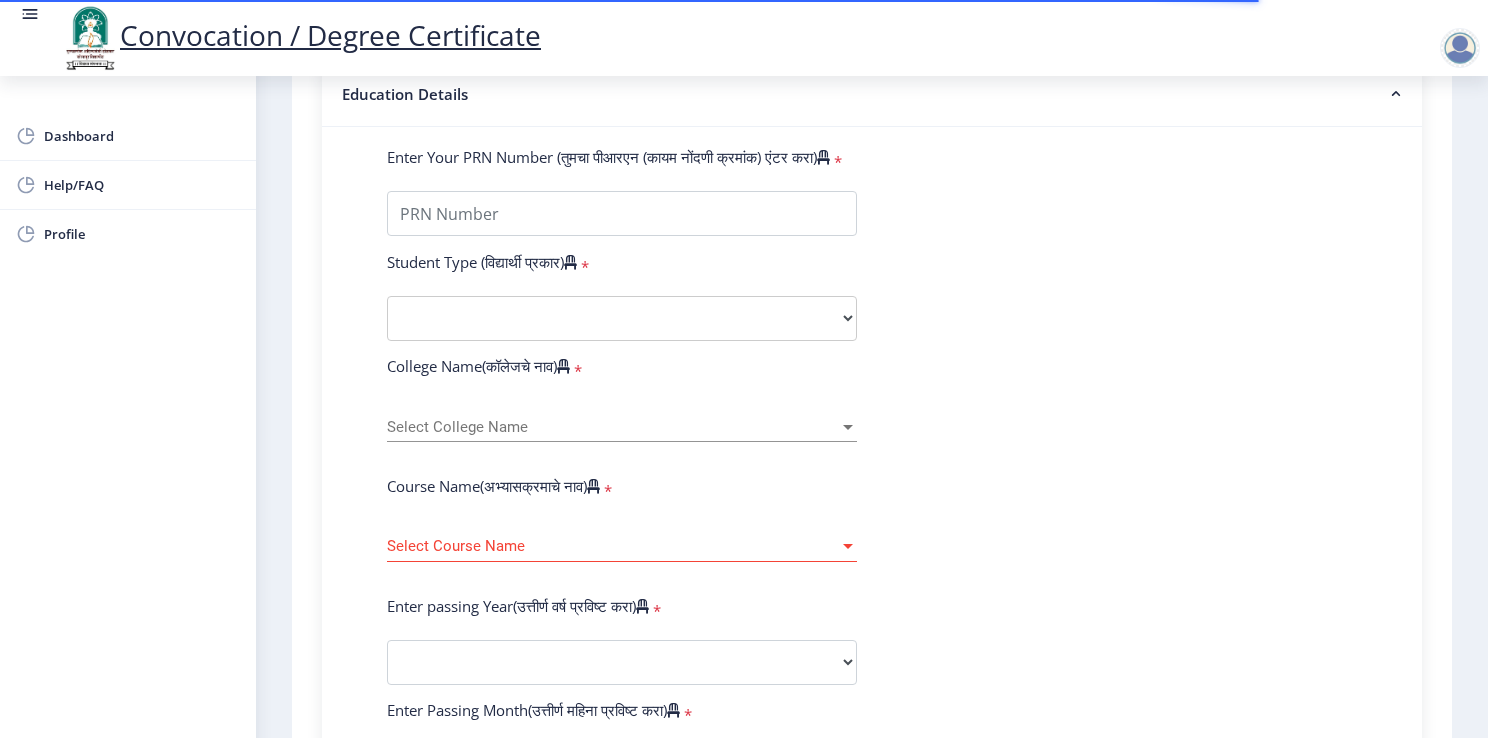 click on "Select College Name Select College Name" 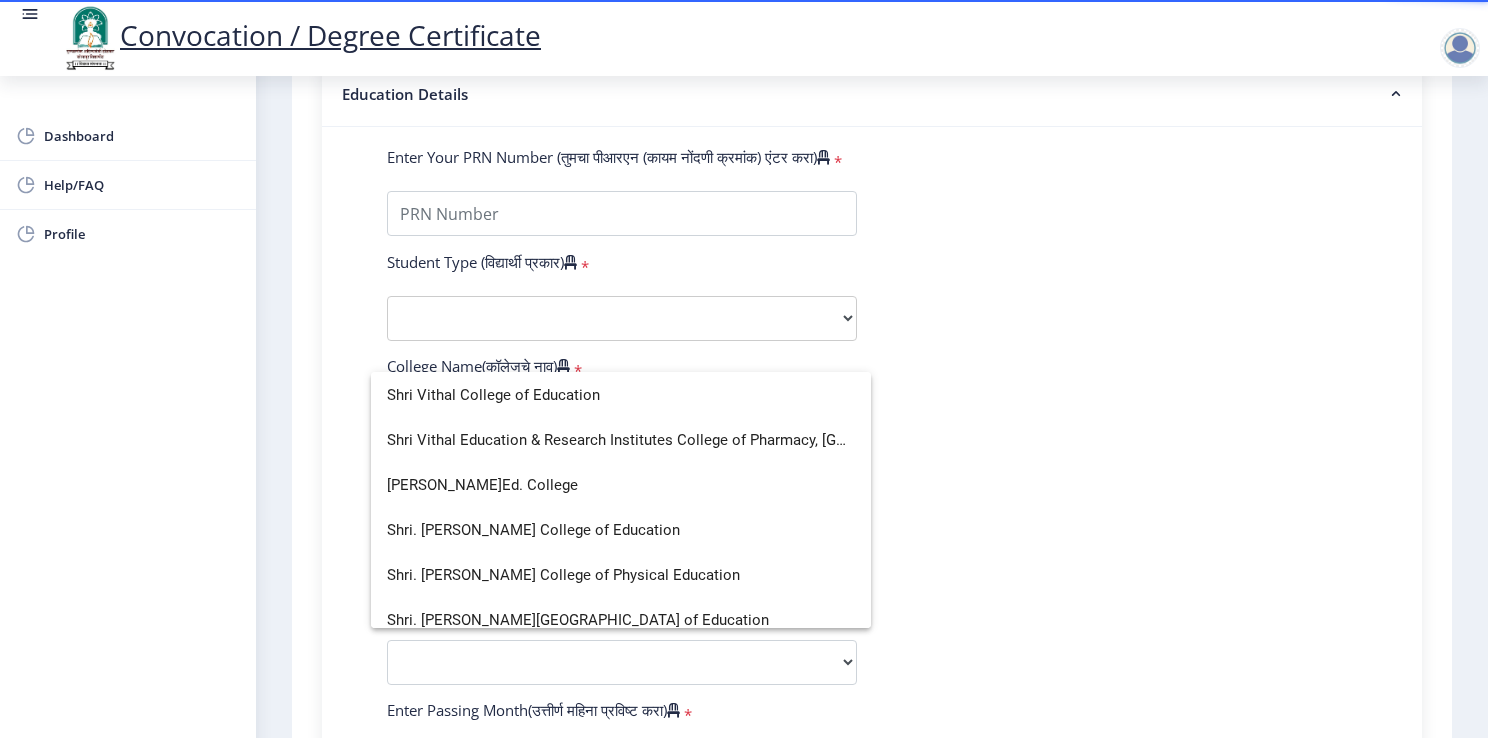 scroll, scrollTop: 5254, scrollLeft: 0, axis: vertical 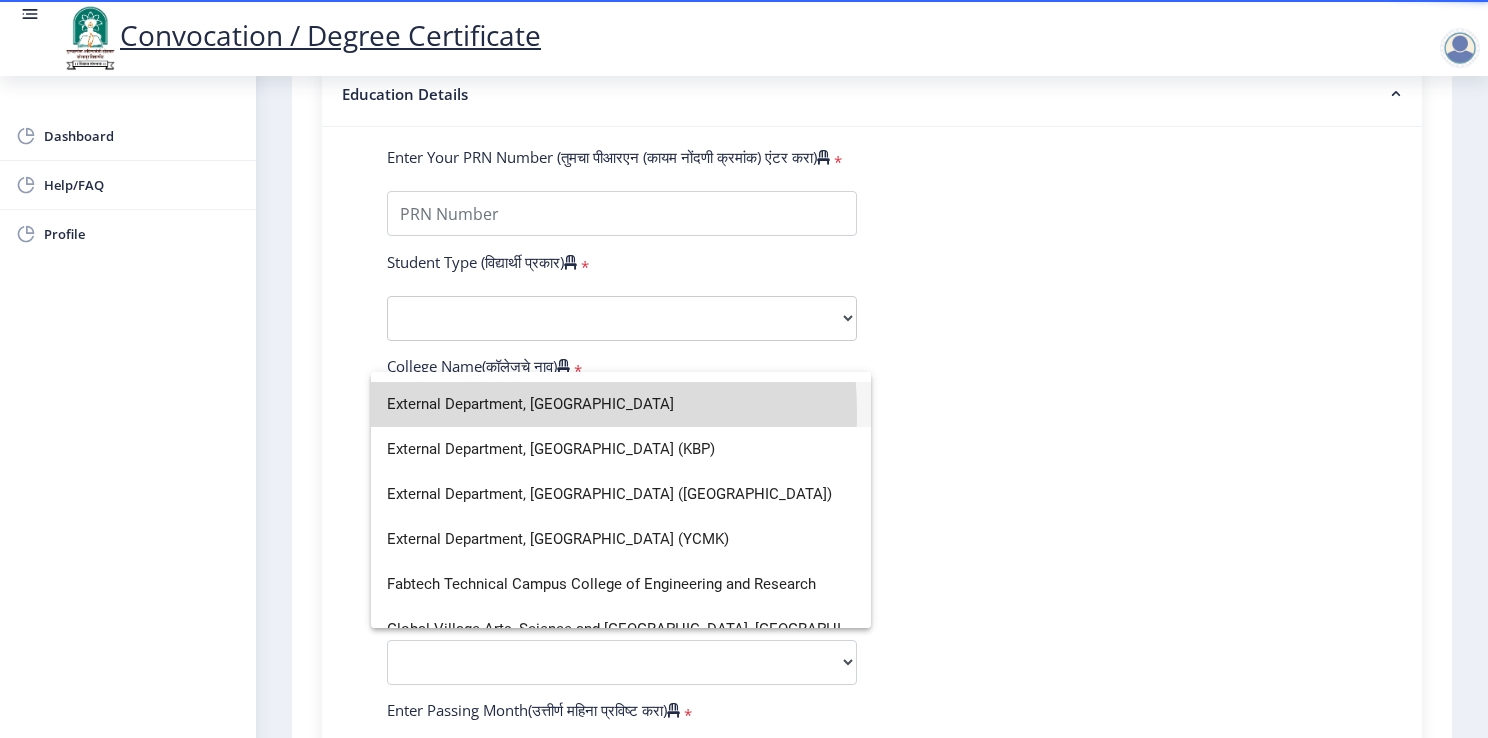 click on "External Department, [GEOGRAPHIC_DATA]" at bounding box center (621, 404) 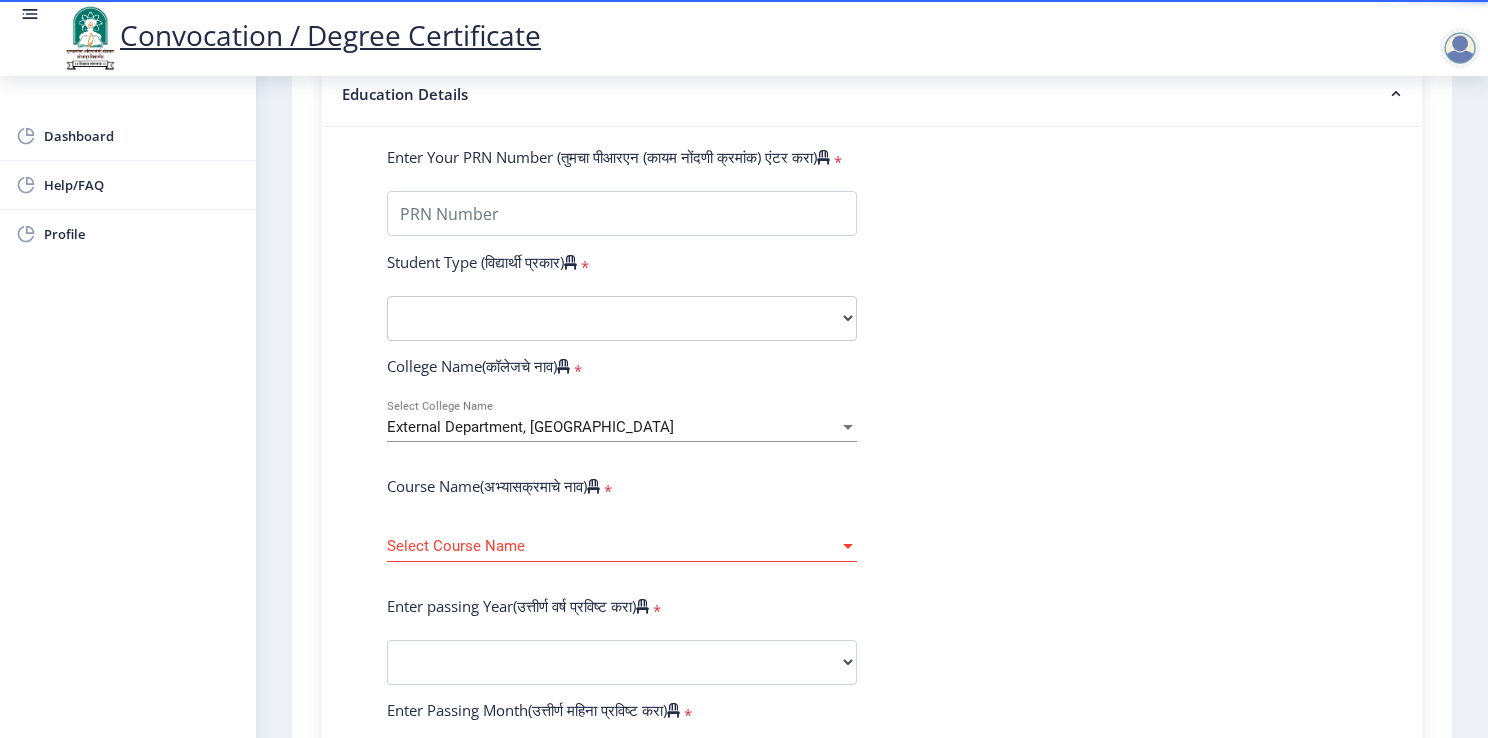 click on "Select Course Name" at bounding box center (613, 546) 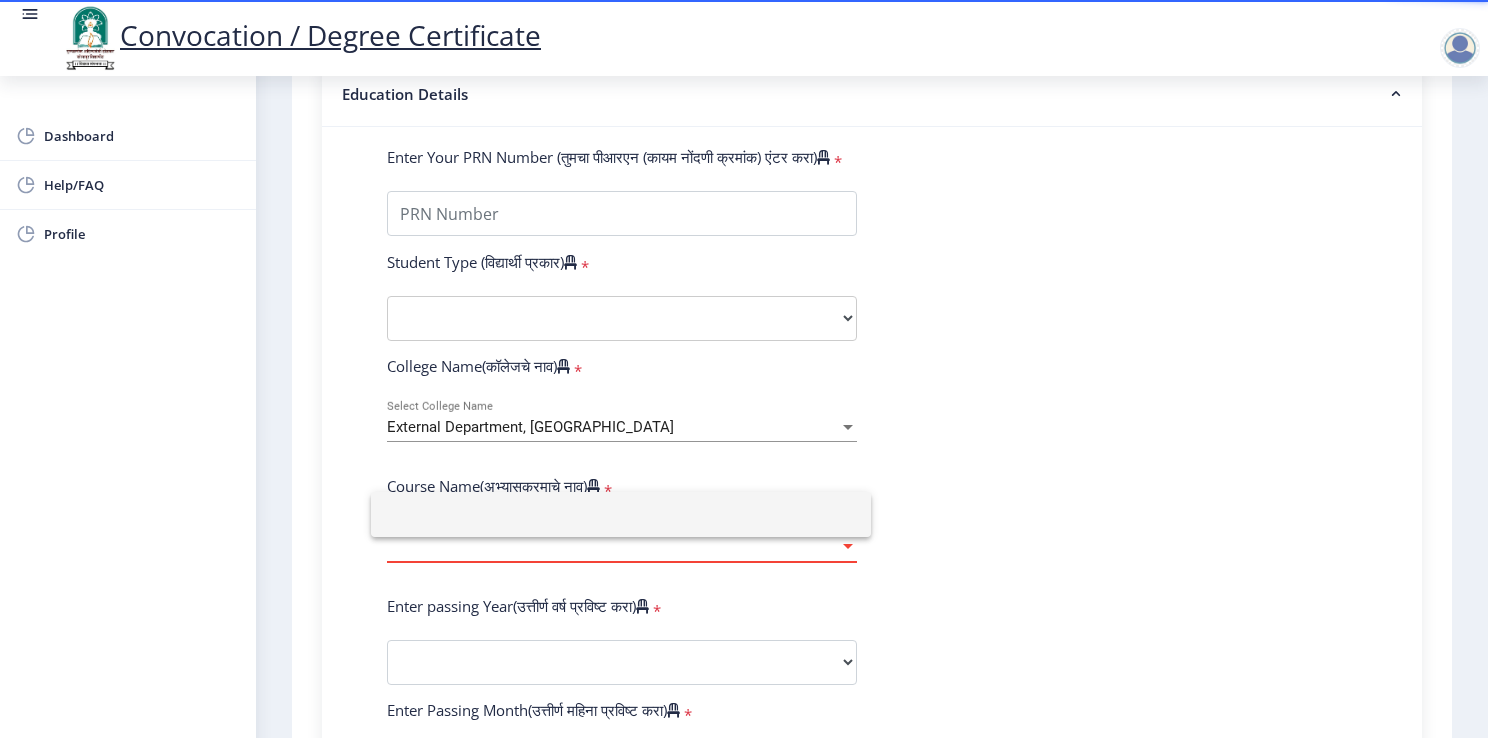 click 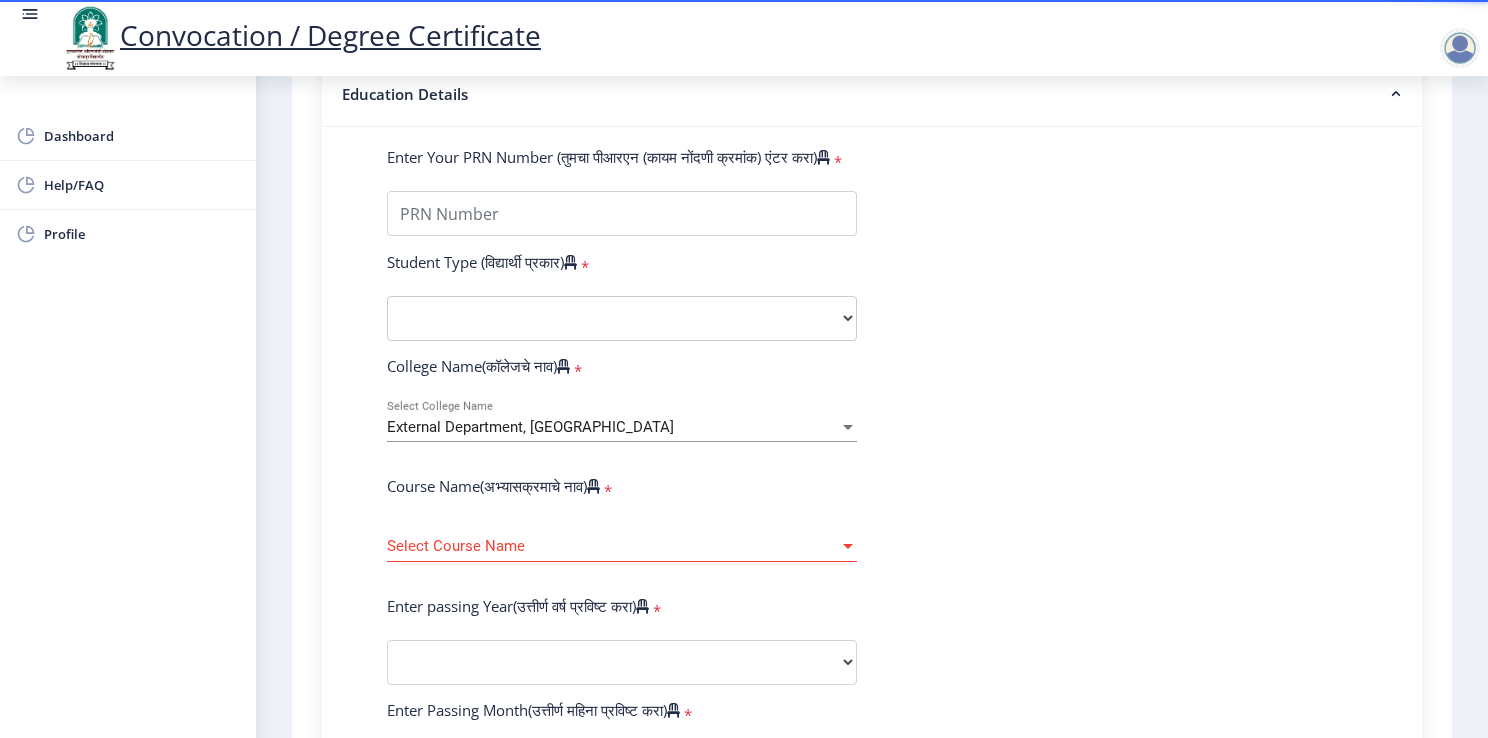 click on "Select Course Name Select Course Name" 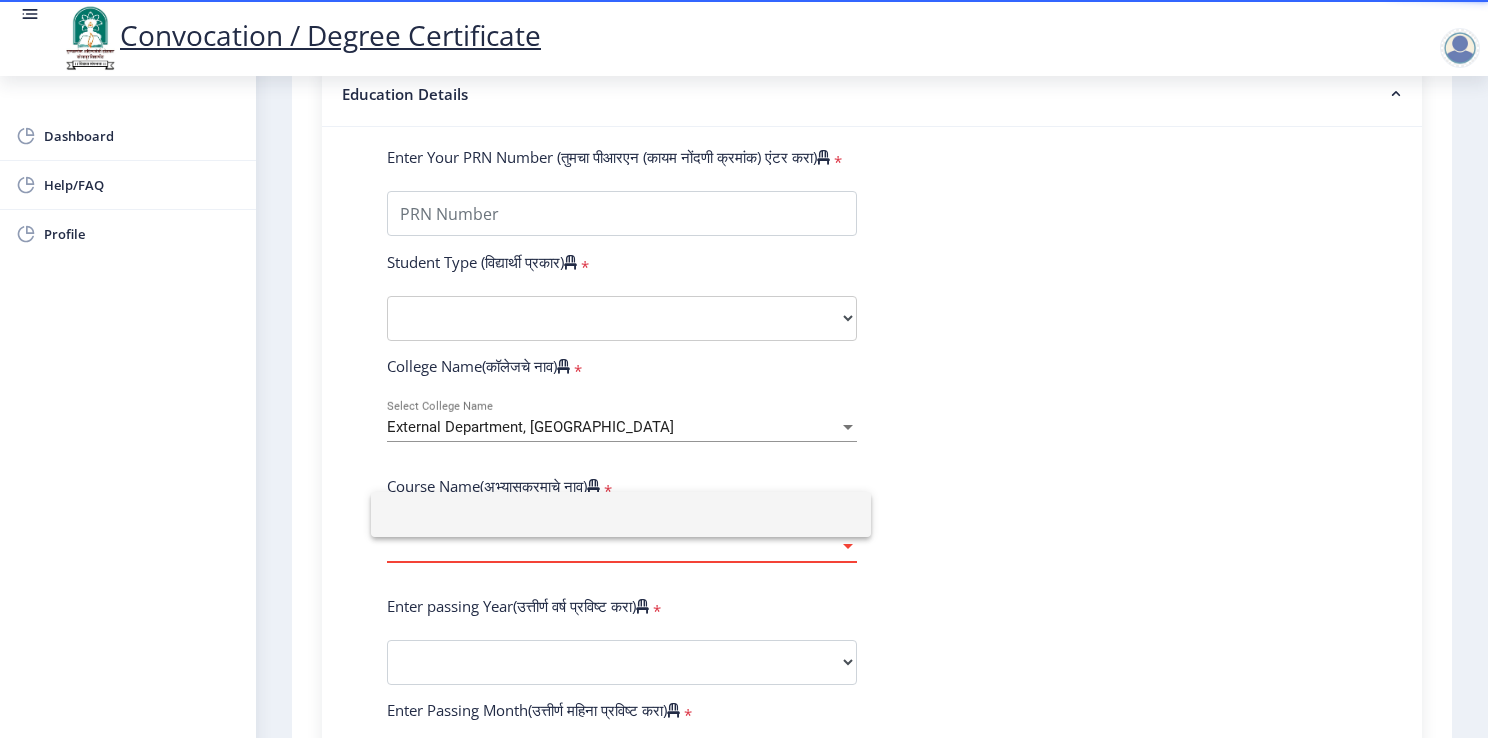 click 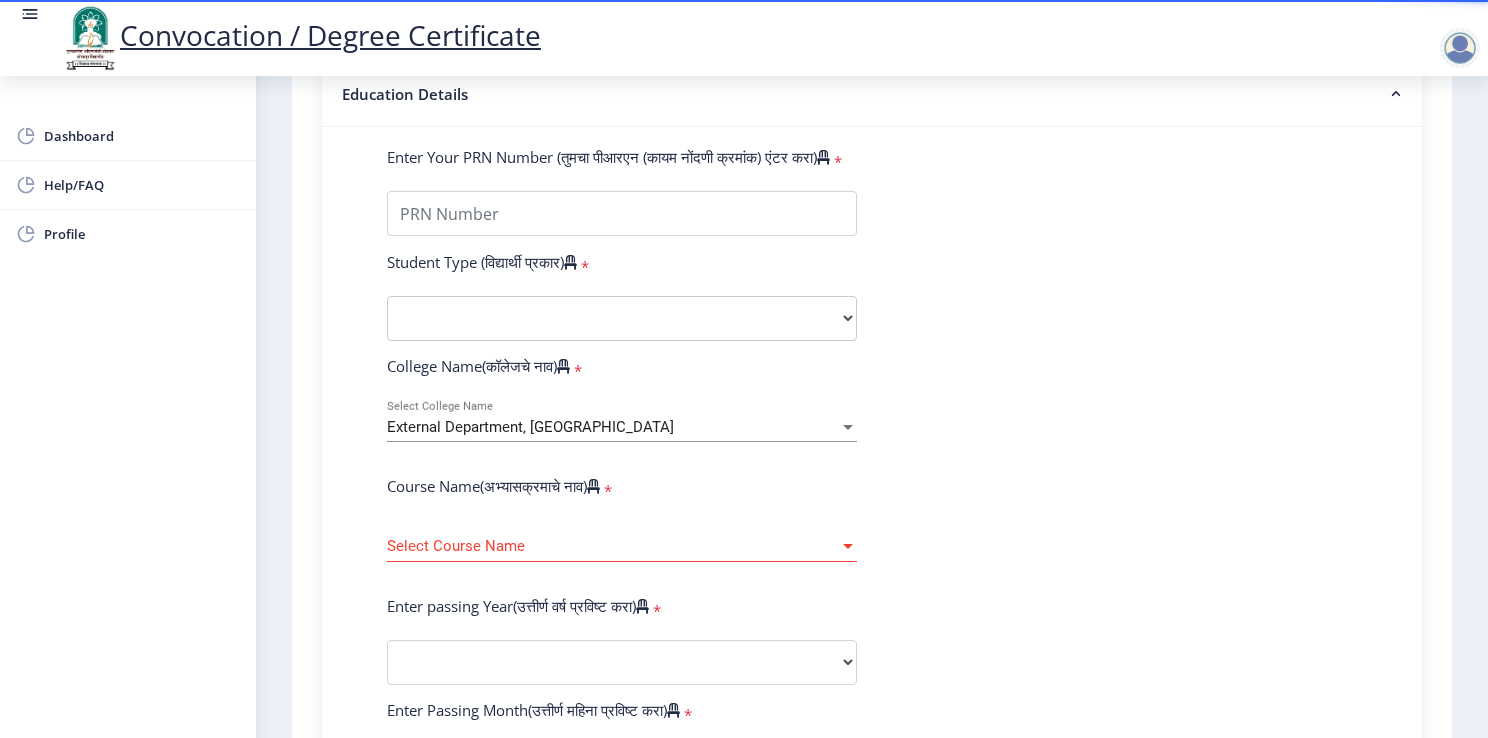 click on "Select Course Name Select Course Name" 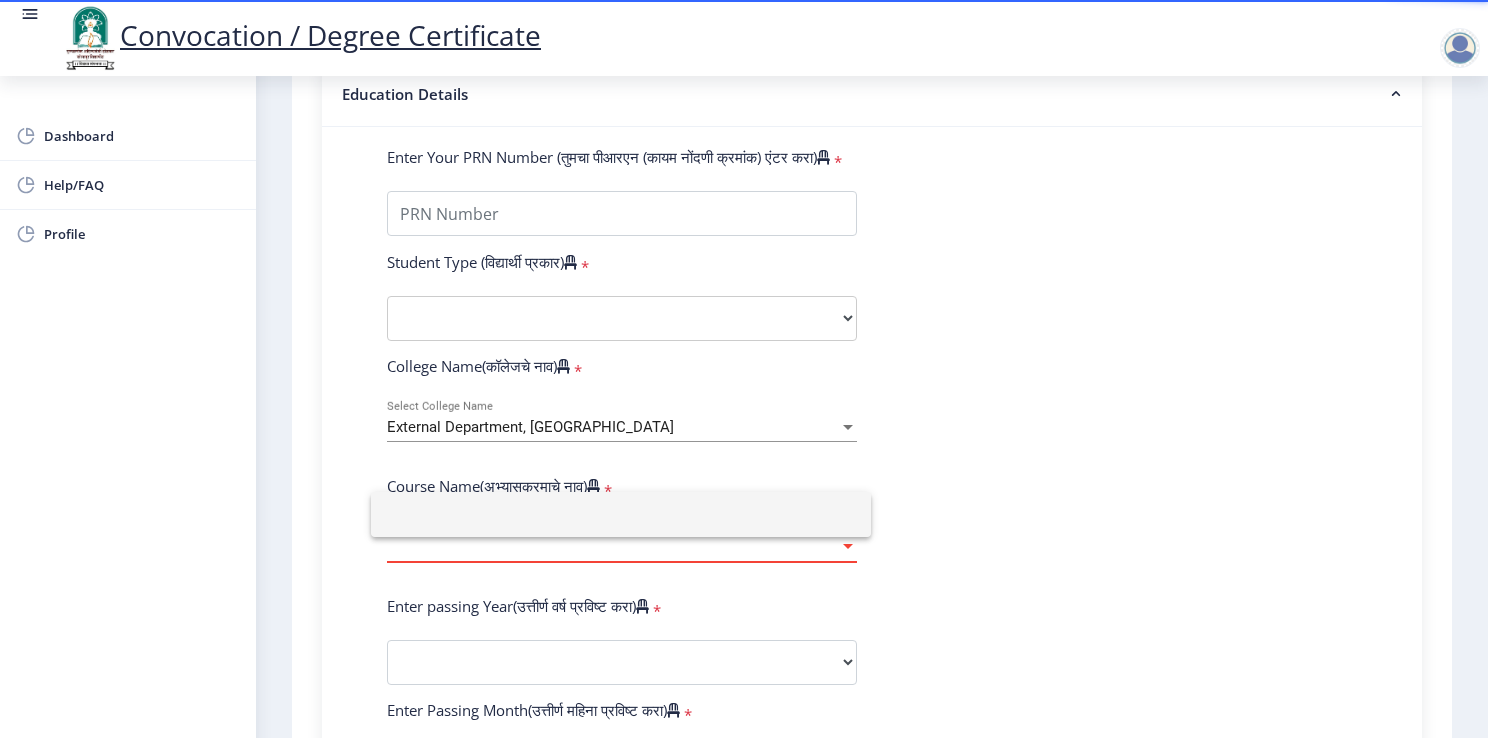 click 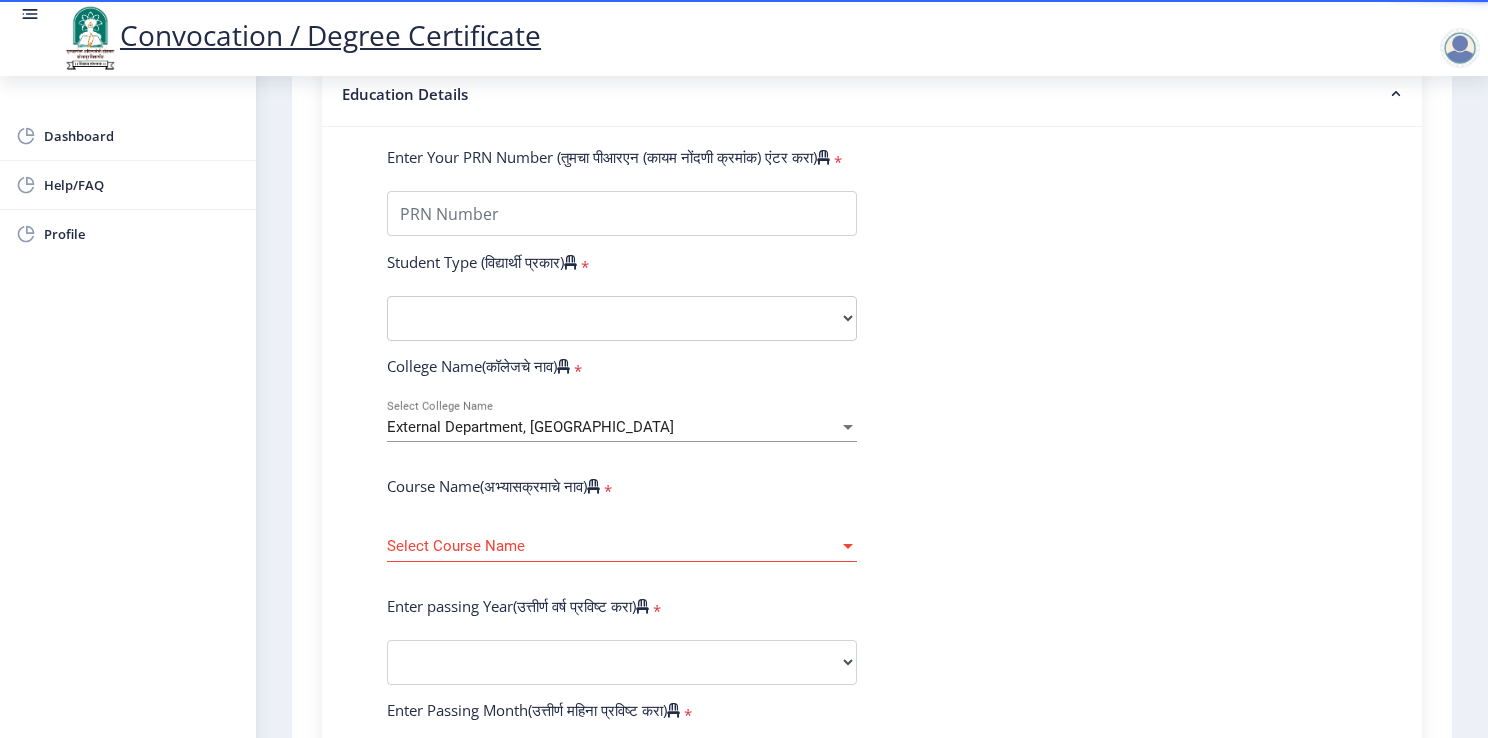 click on "Enter Your PRN Number (तुमचा पीआरएन (कायम नोंदणी क्रमांक) एंटर करा)   * Student Type (विद्यार्थी प्रकार)    * Select Student Type Regular External College Name(कॉलेजचे नाव)   * External Department, [GEOGRAPHIC_DATA] Select College Name Course Name(अभ्यासक्रमाचे नाव)   * Select Course Name Select Course Name Enter passing Year(उत्तीर्ण वर्ष प्रविष्ट करा)   *  2025   2024   2023   2022   2021   2020   2019   2018   2017   2016   2015   2014   2013   2012   2011   2010   2009   2008   2007   2006   2005   2004   2003   2002   2001   2000   1999   1998   1997   1996   1995   1994   1993   1992   1991   1990   1989   1988   1987   1986   1985   1984   1983   1982   1981   1980   1979   1978   1977   1976  Enter Passing Month(उत्तीर्ण महिना प्रविष्ट करा)   *" 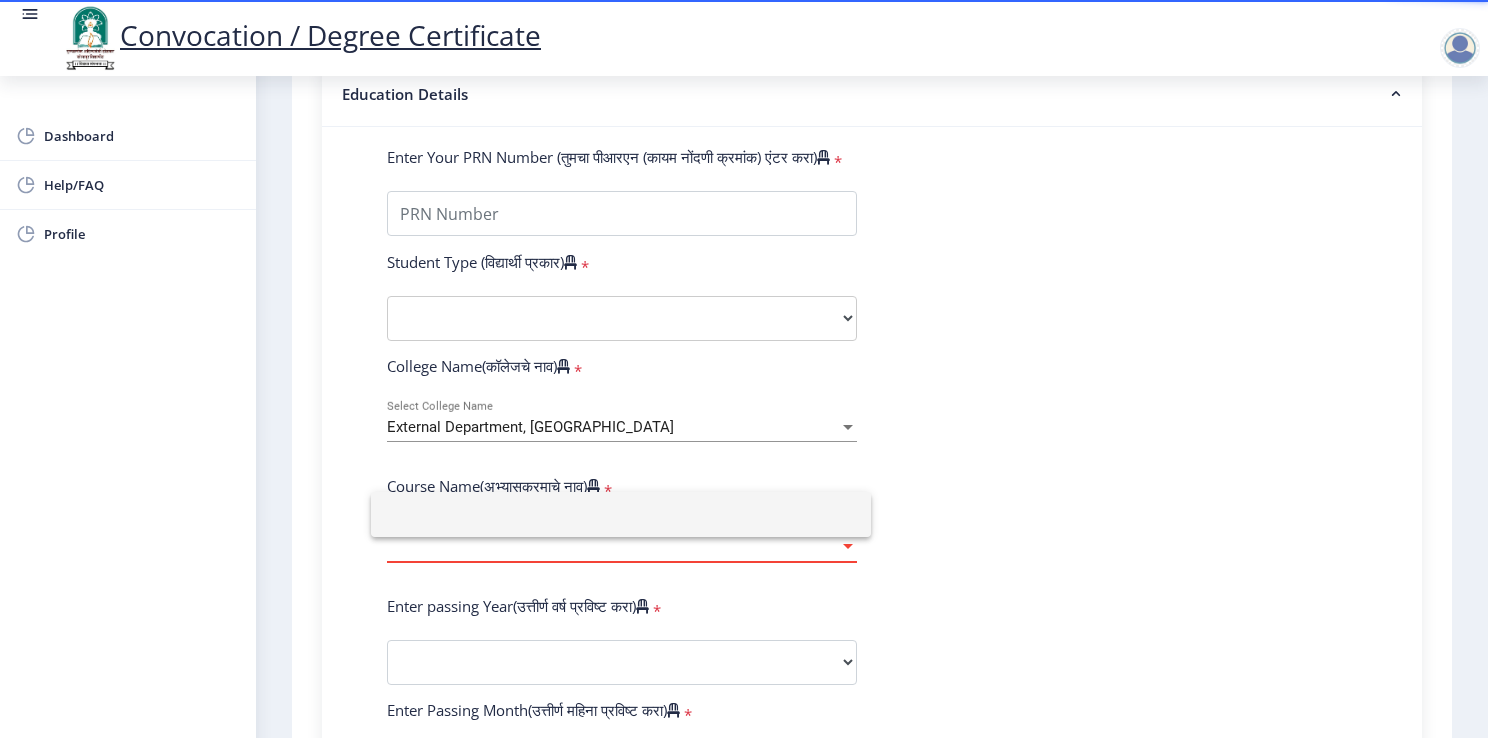 click 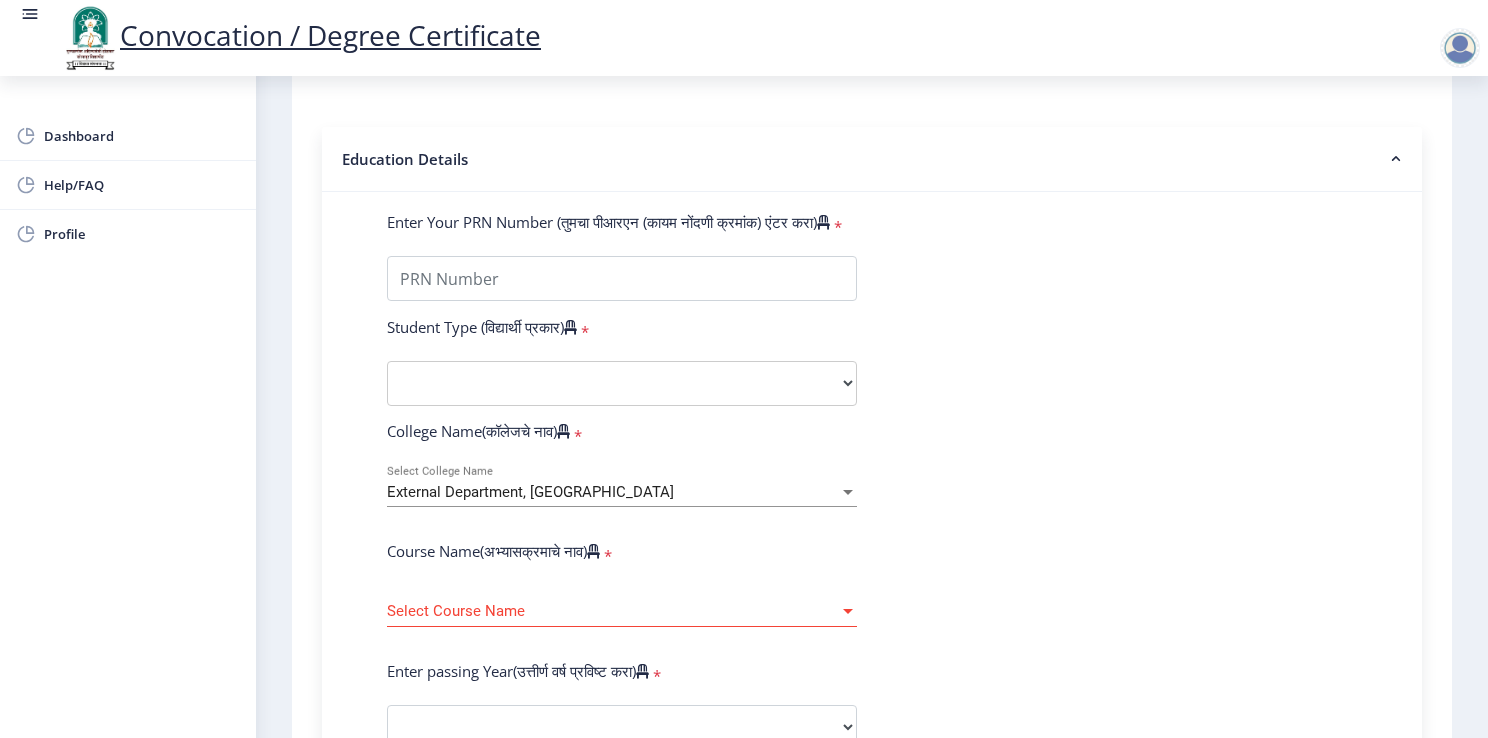scroll, scrollTop: 400, scrollLeft: 0, axis: vertical 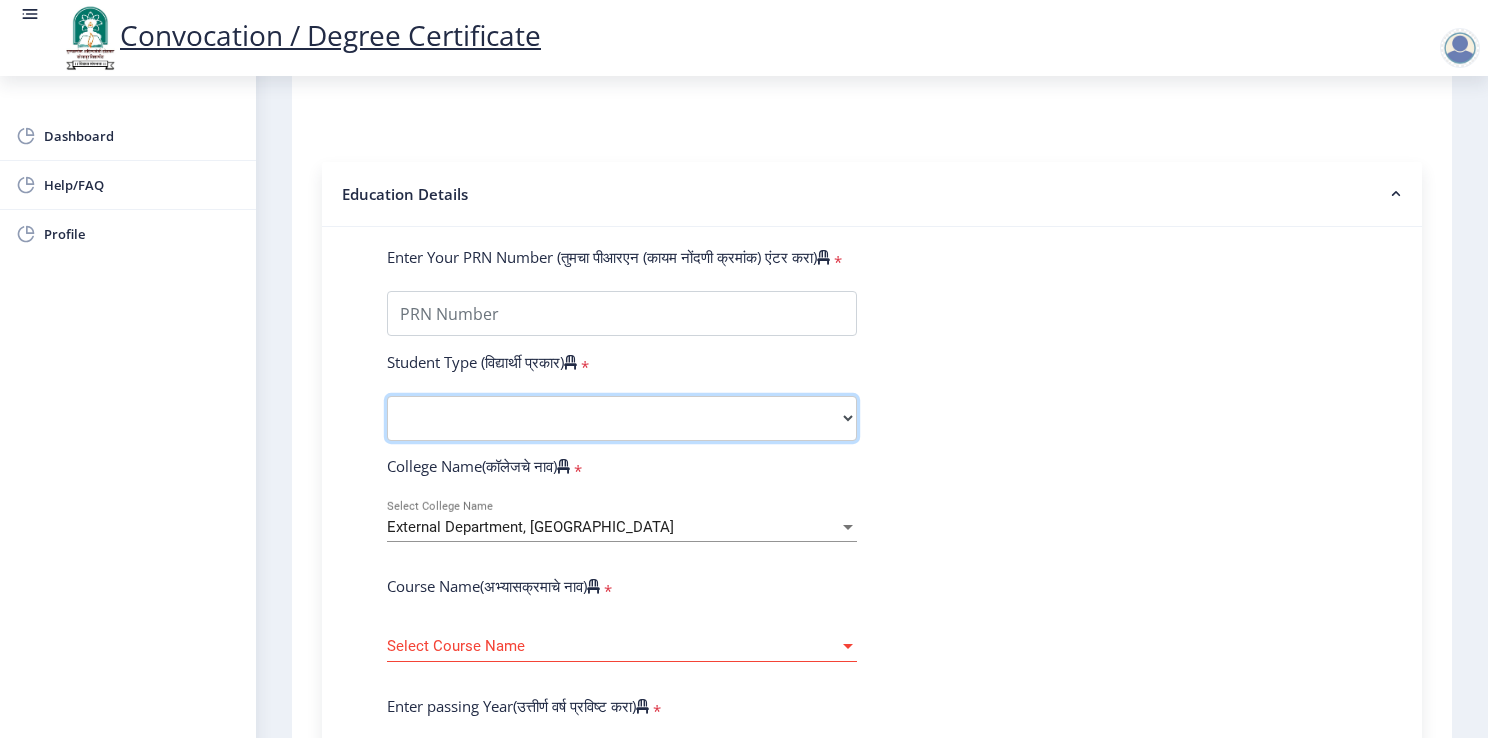 click on "Select Student Type Regular External" at bounding box center (622, 418) 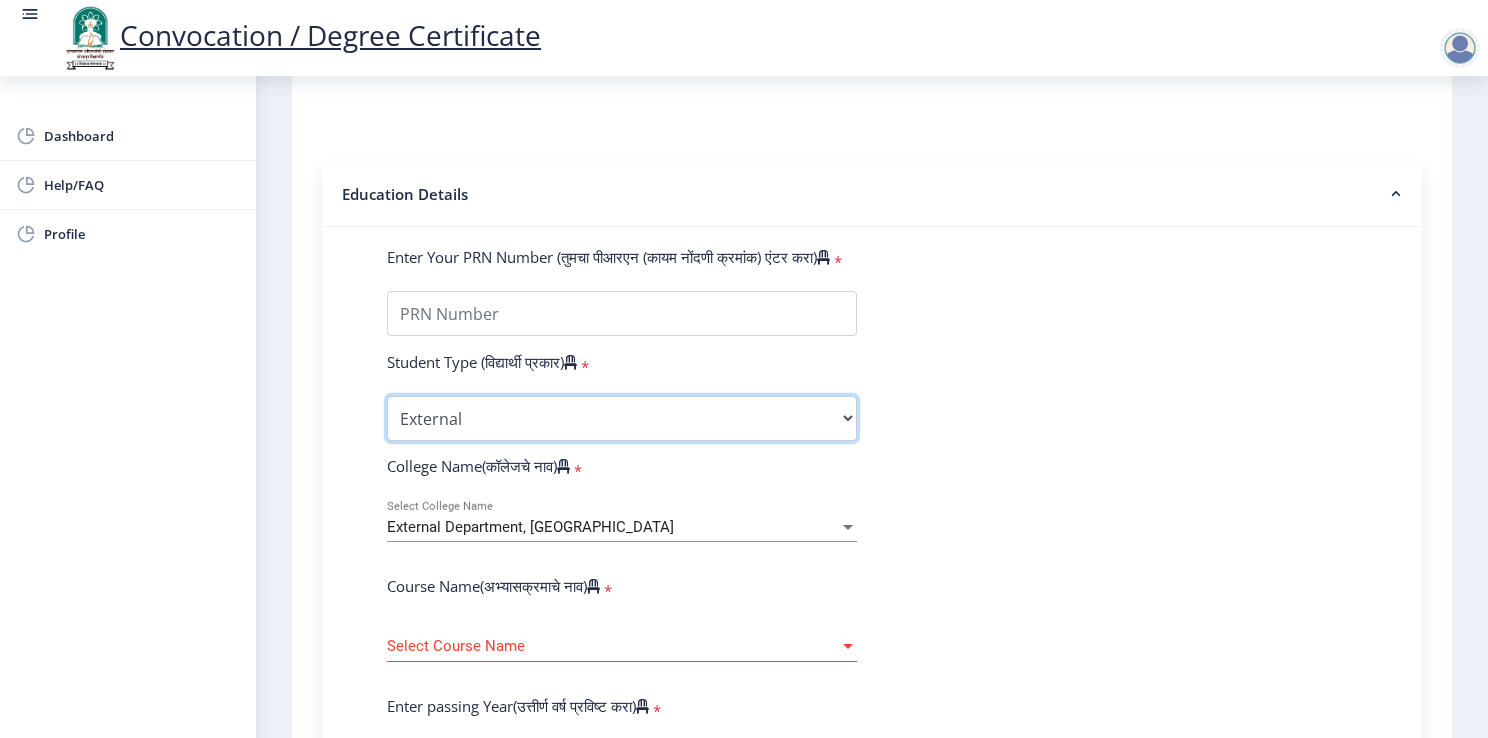 click on "Select Student Type Regular External" at bounding box center (622, 418) 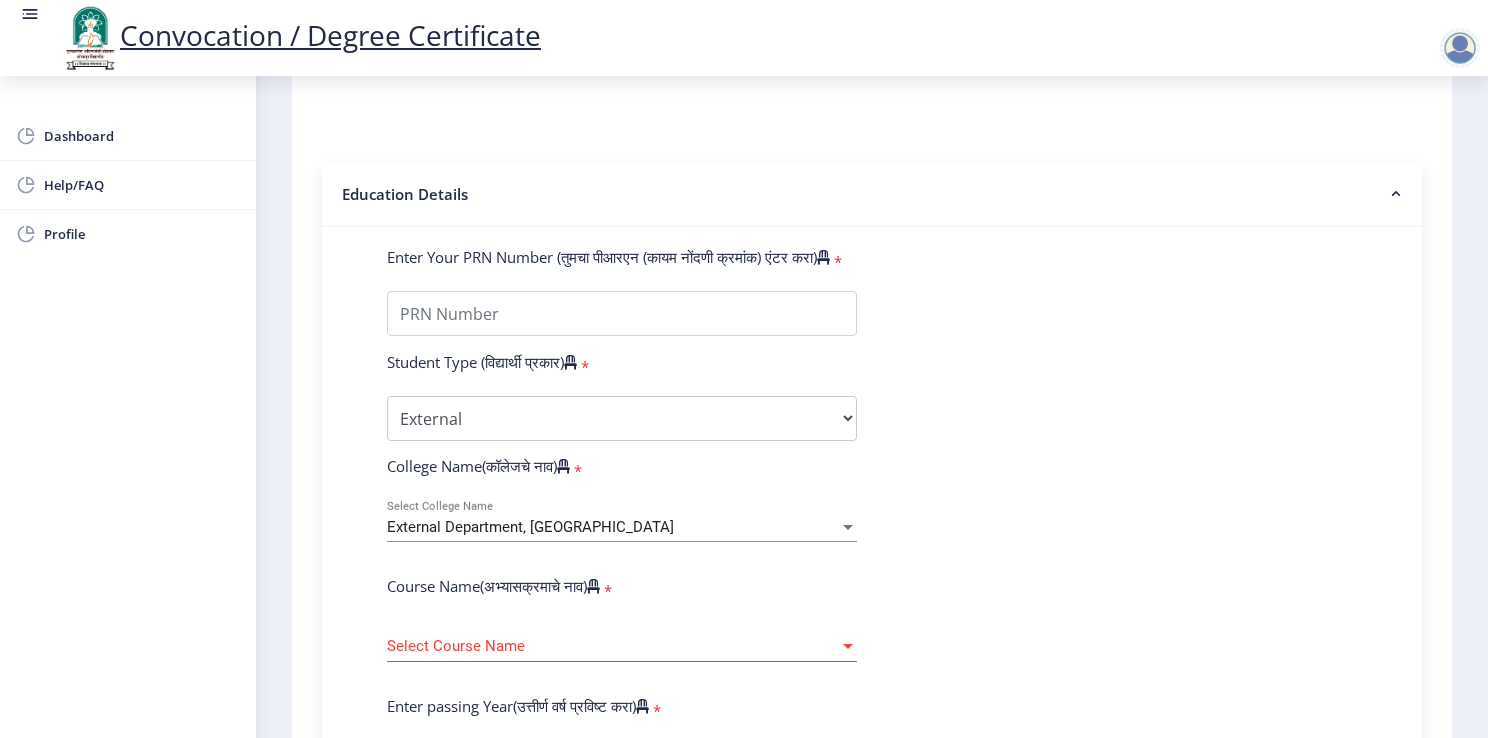 click on "Select Course Name Select Course Name" 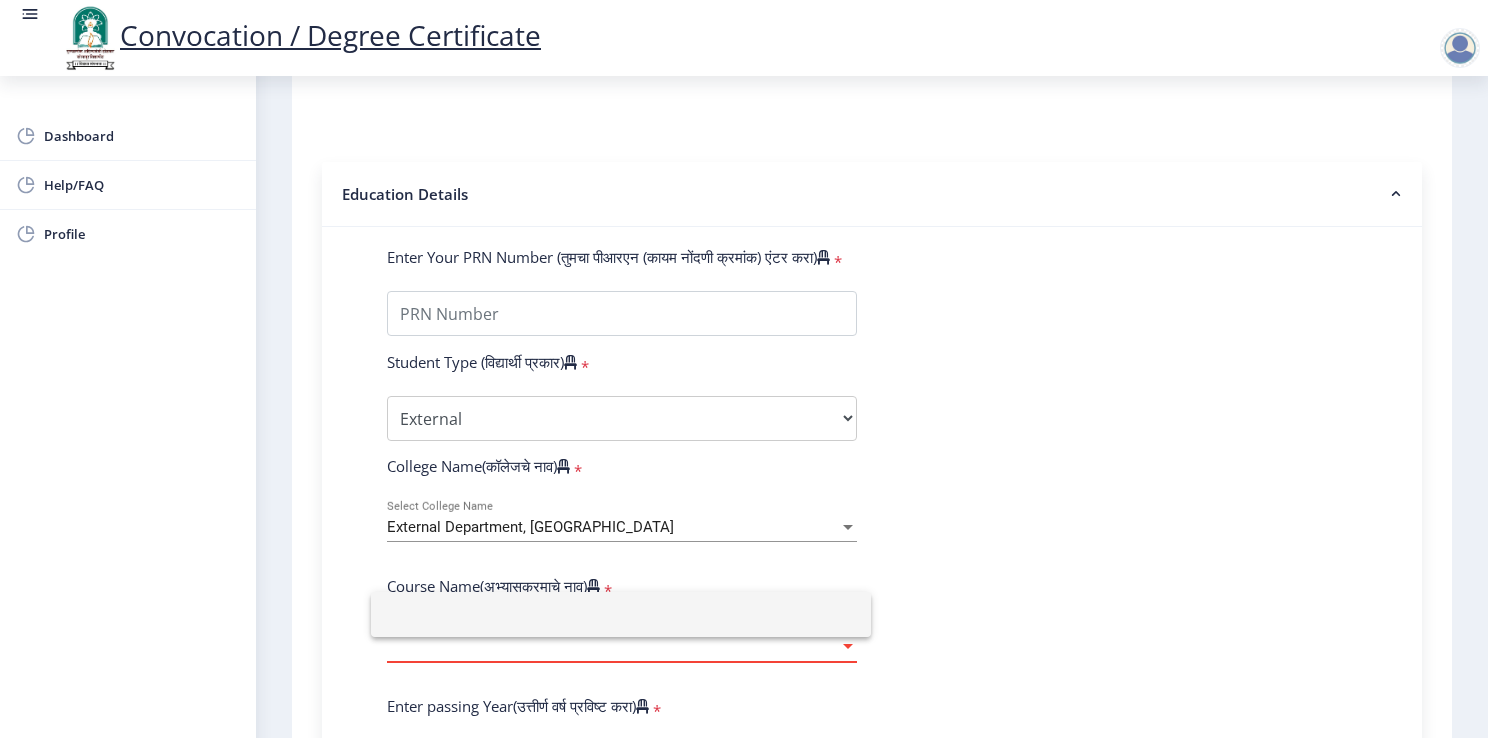 click 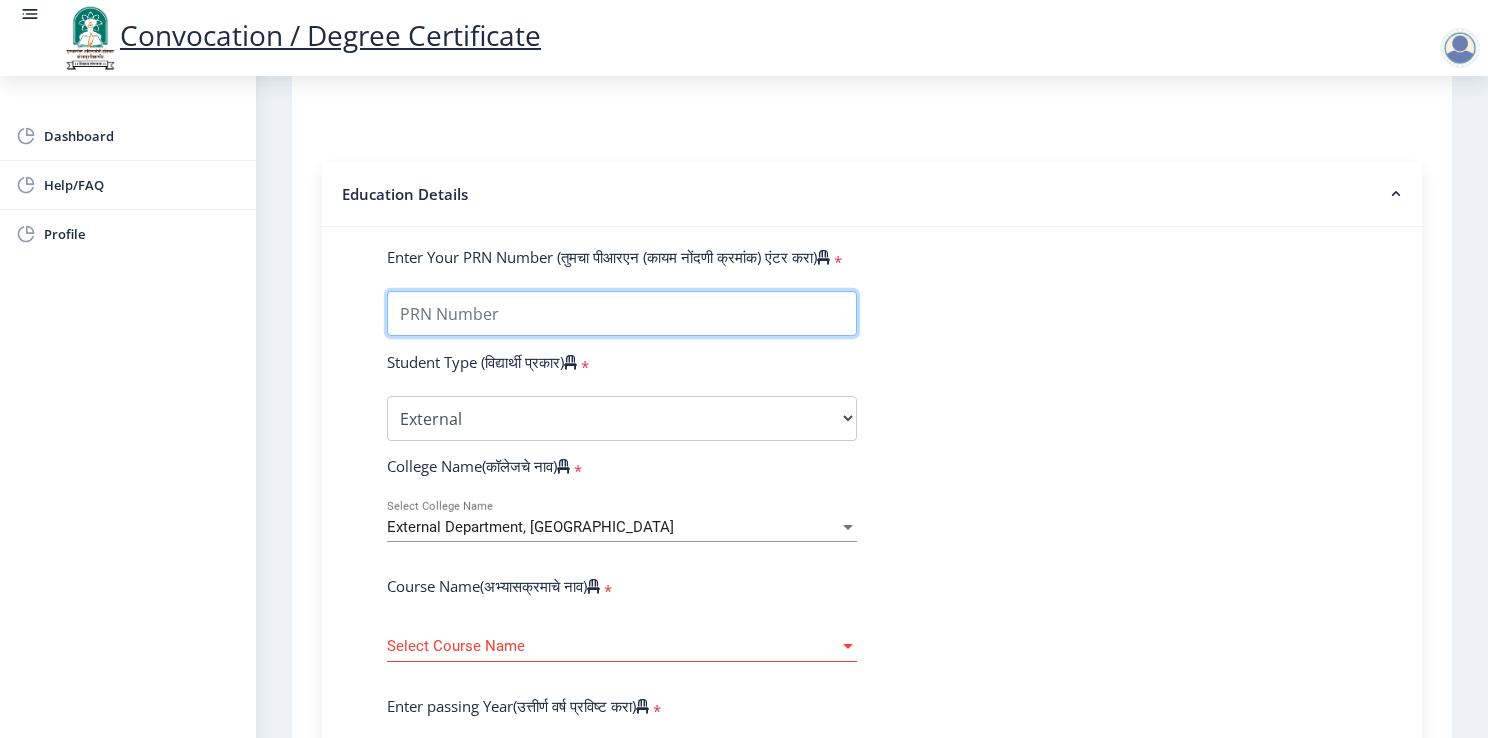 click on "Enter Your PRN Number (तुमचा पीआरएन (कायम नोंदणी क्रमांक) एंटर करा)" at bounding box center [622, 313] 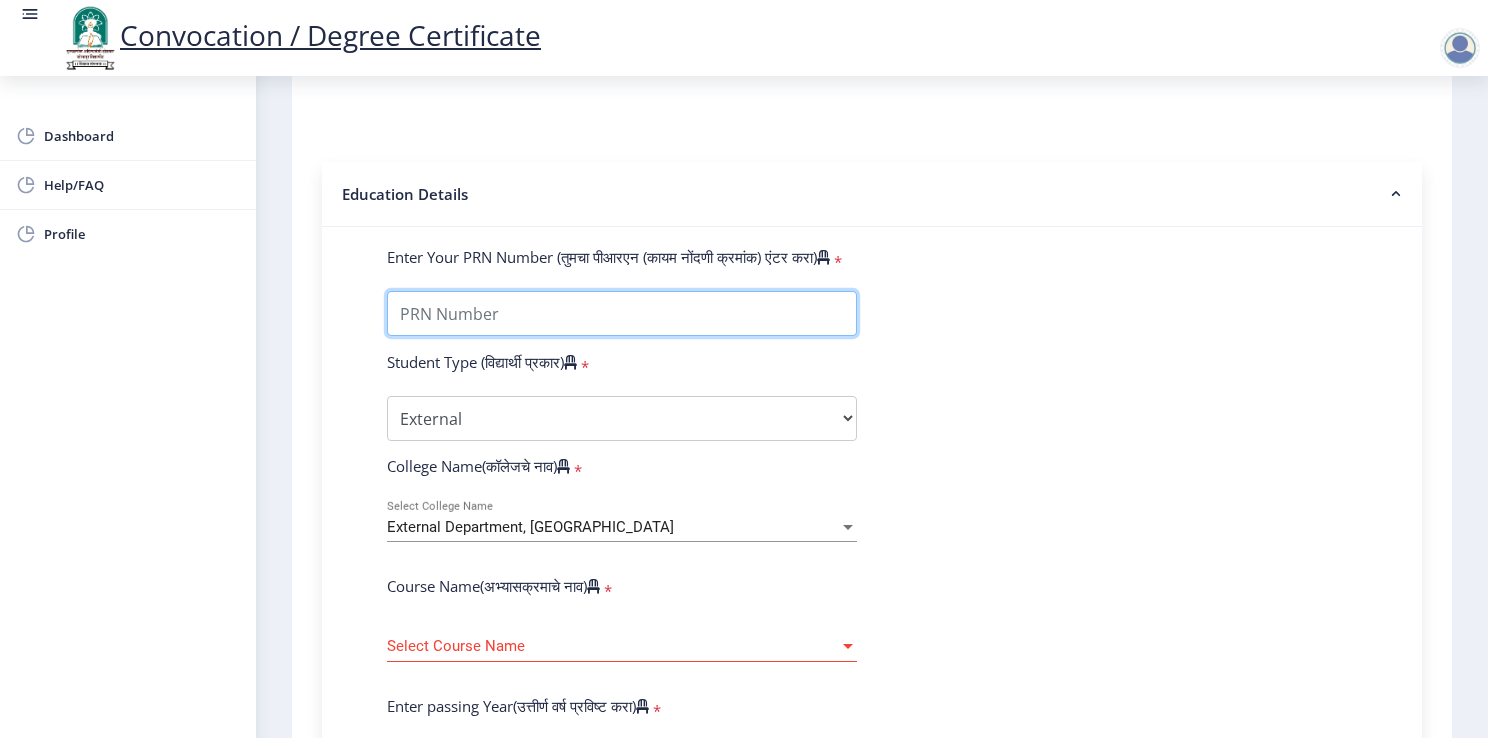 type on "2013032500200384" 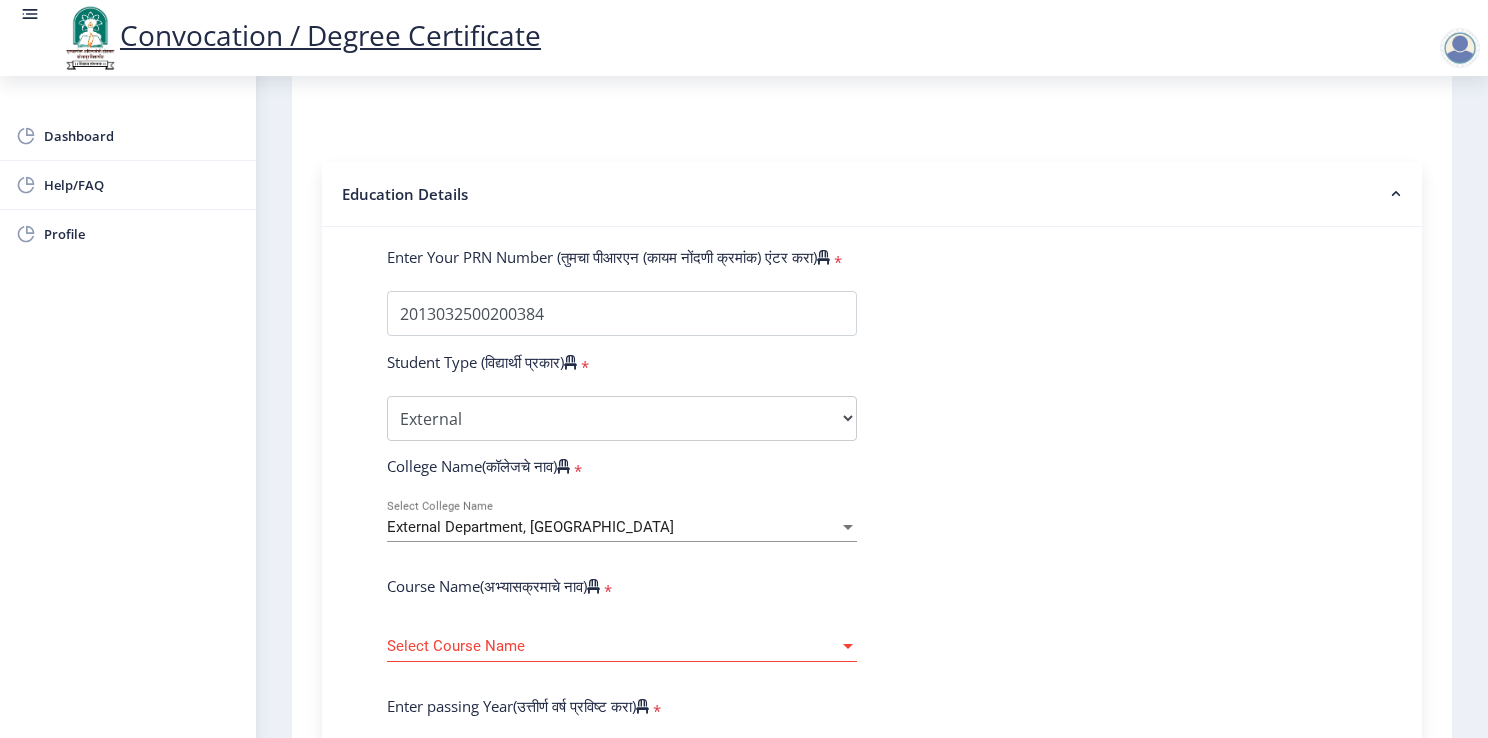select 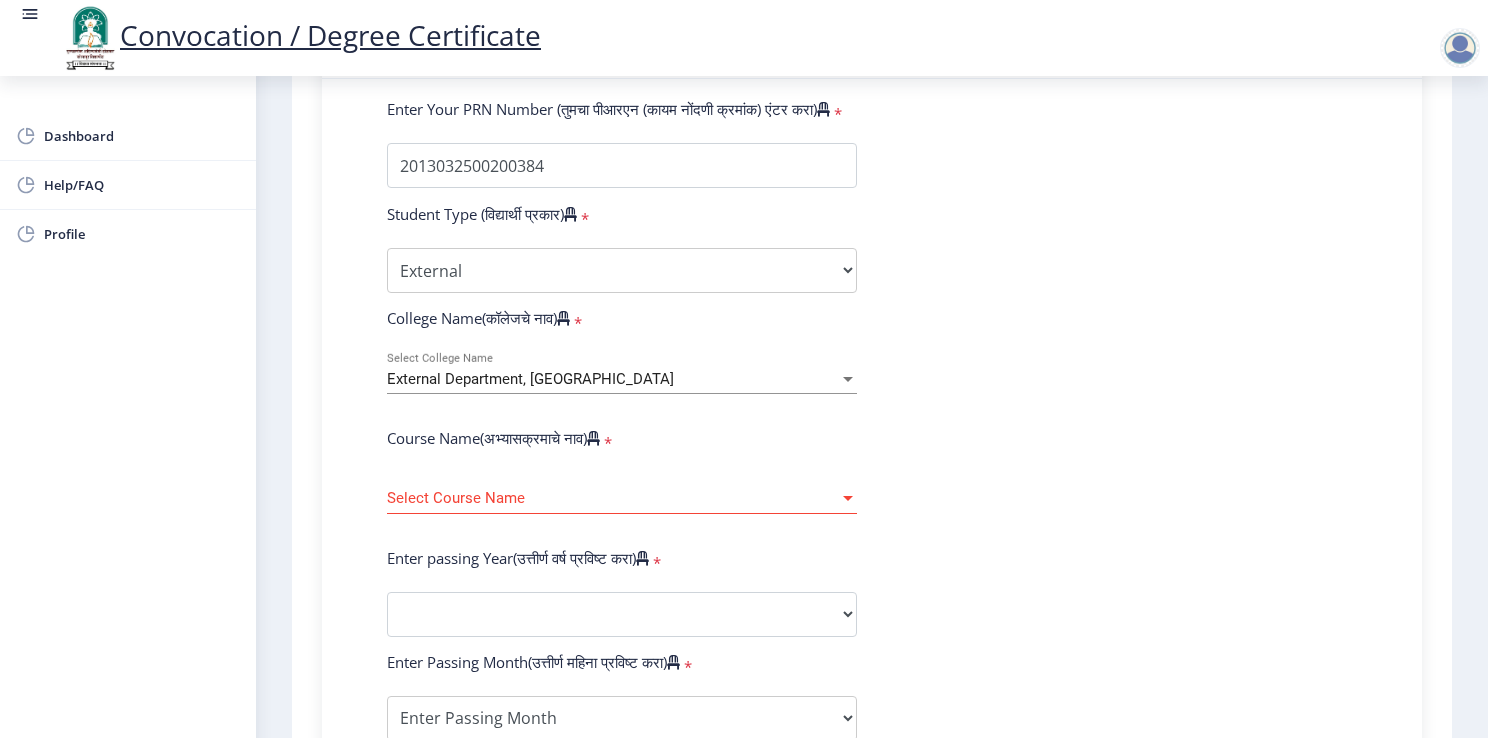 scroll, scrollTop: 700, scrollLeft: 0, axis: vertical 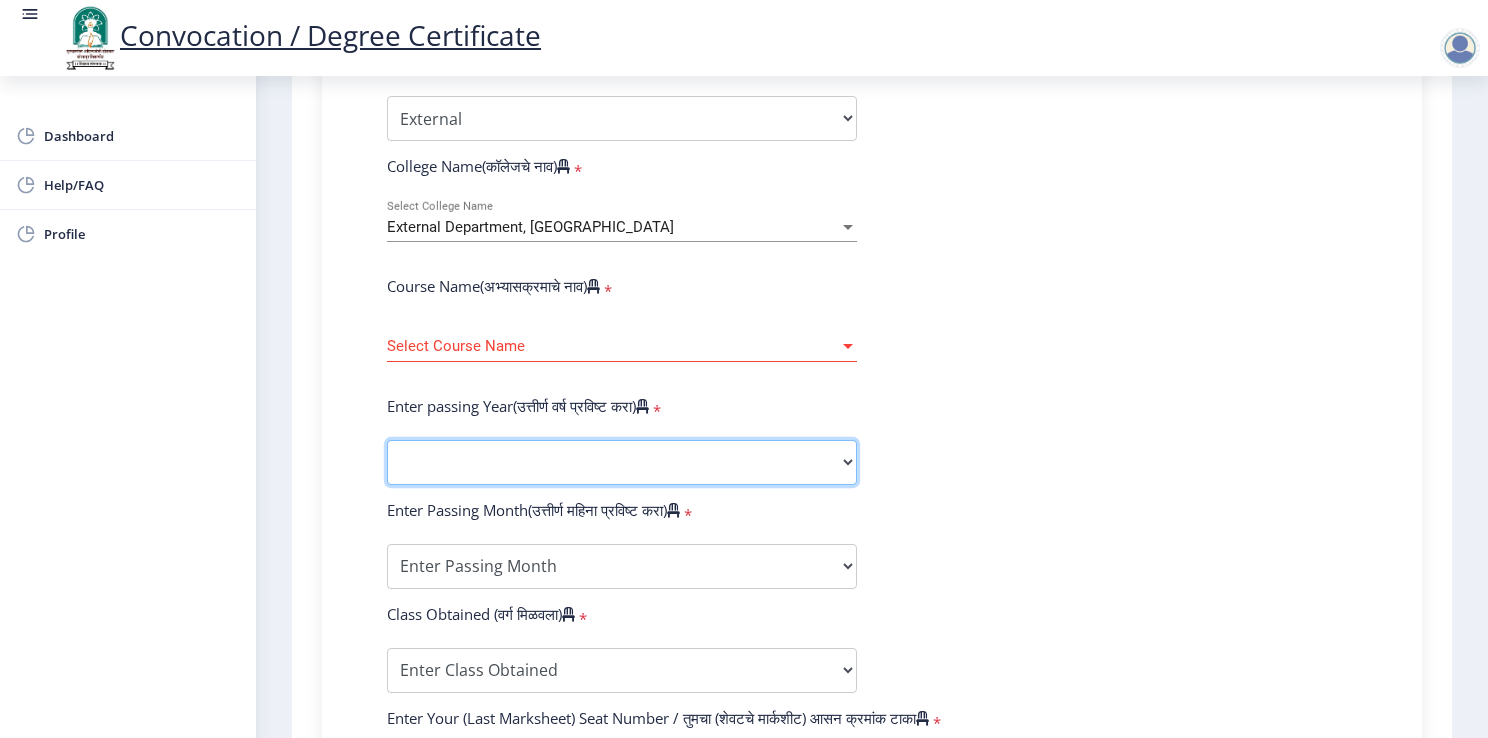 click on "2025   2024   2023   2022   2021   2020   2019   2018   2017   2016   2015   2014   2013   2012   2011   2010   2009   2008   2007   2006   2005   2004   2003   2002   2001   2000   1999   1998   1997   1996   1995   1994   1993   1992   1991   1990   1989   1988   1987   1986   1985   1984   1983   1982   1981   1980   1979   1978   1977   1976" 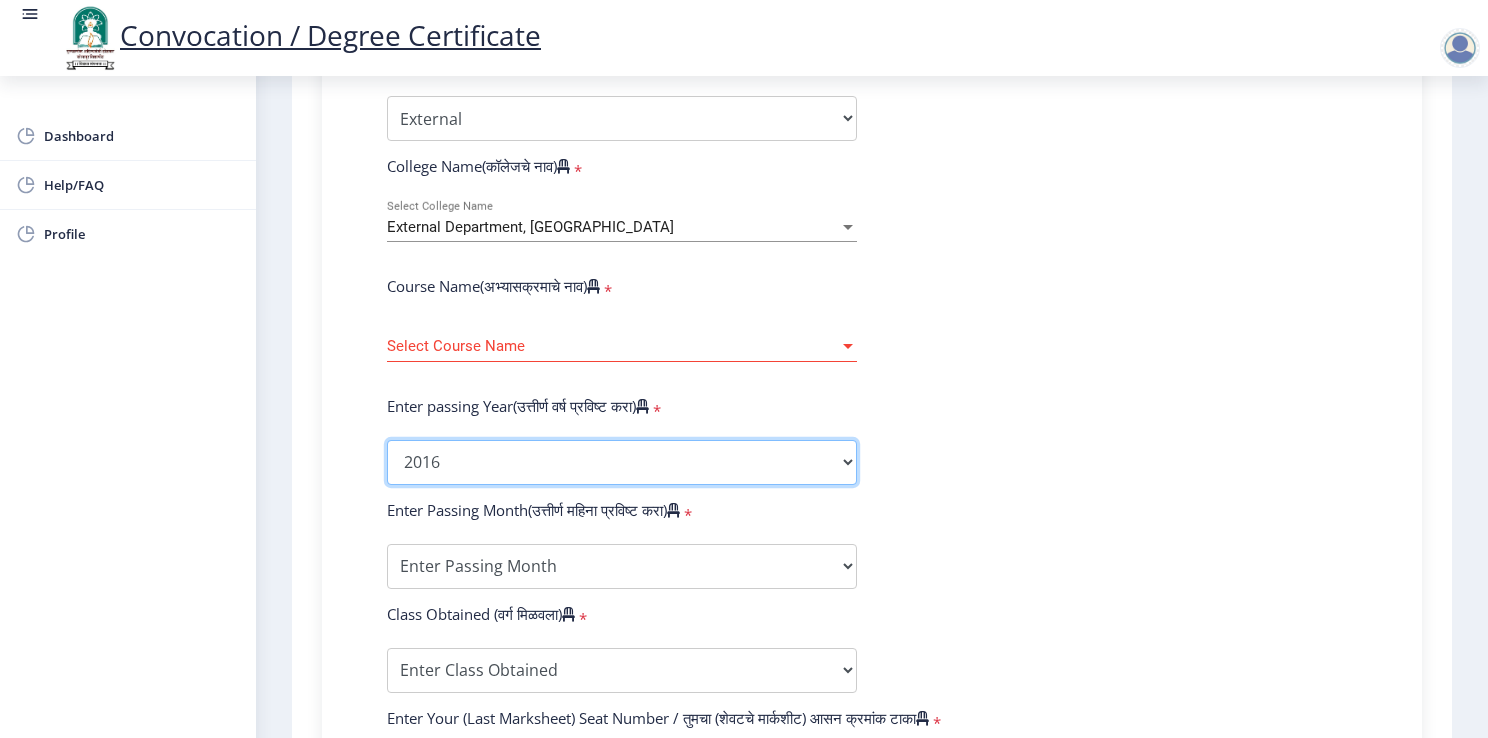 click on "2025   2024   2023   2022   2021   2020   2019   2018   2017   2016   2015   2014   2013   2012   2011   2010   2009   2008   2007   2006   2005   2004   2003   2002   2001   2000   1999   1998   1997   1996   1995   1994   1993   1992   1991   1990   1989   1988   1987   1986   1985   1984   1983   1982   1981   1980   1979   1978   1977   1976" 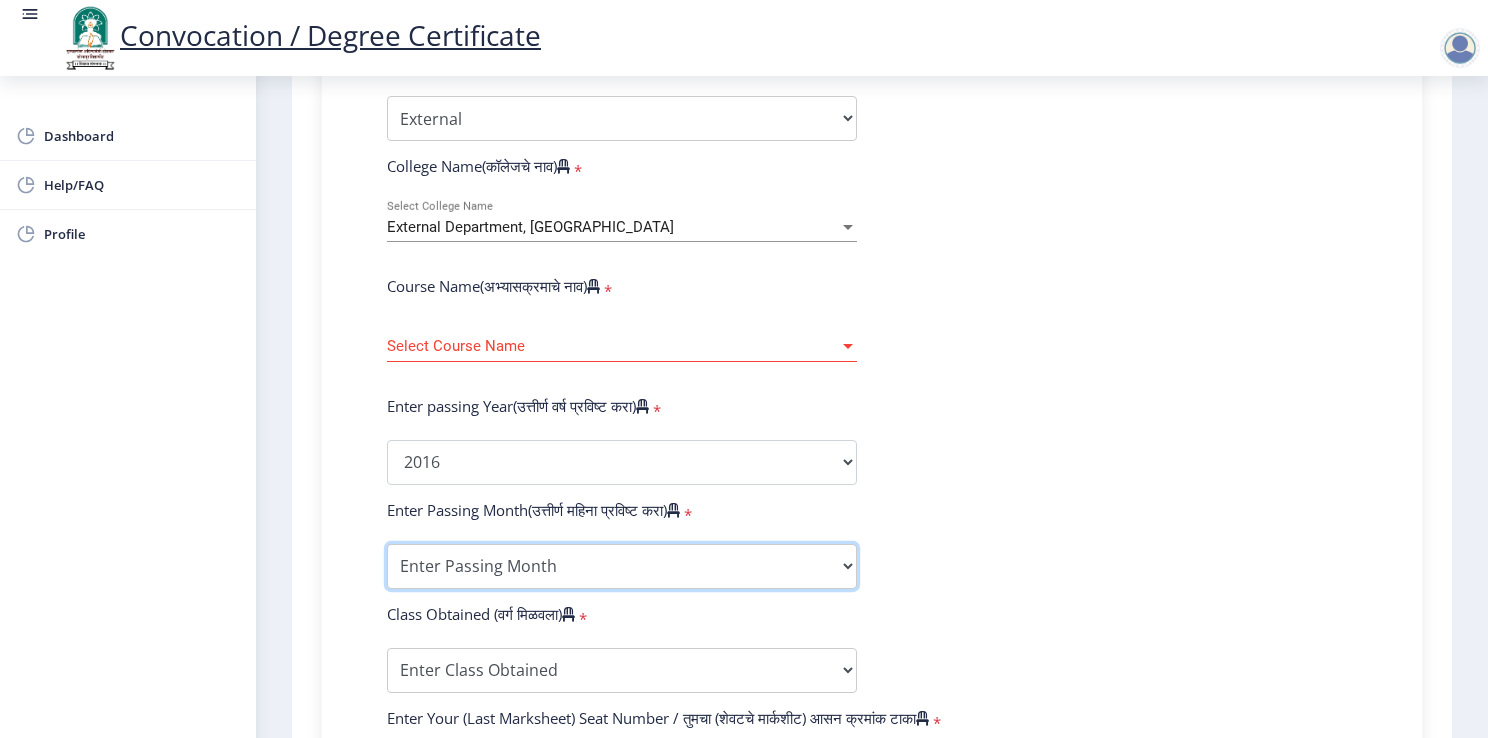 click on "Enter Passing Month March April May October November December" at bounding box center [622, 566] 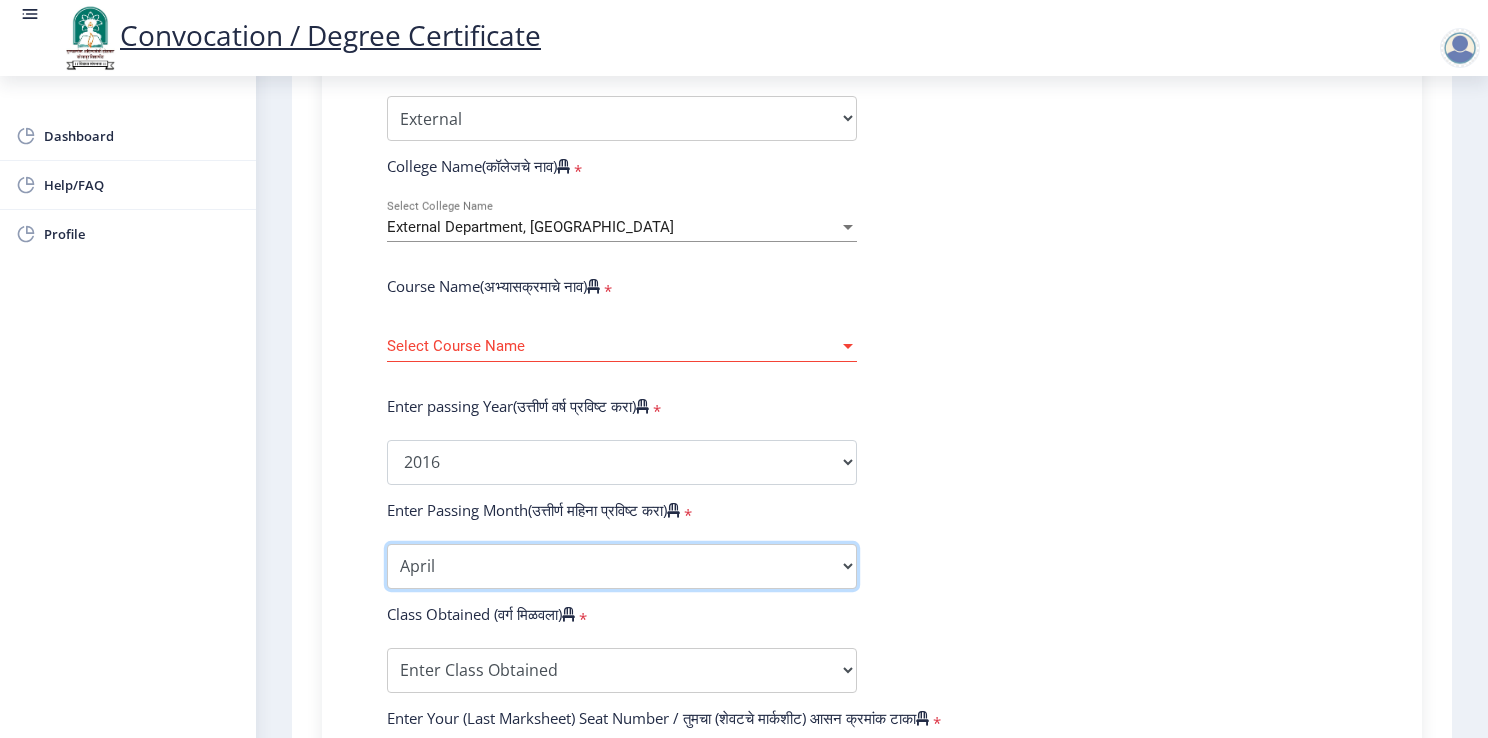 click on "Enter Passing Month March April May October November December" at bounding box center [622, 566] 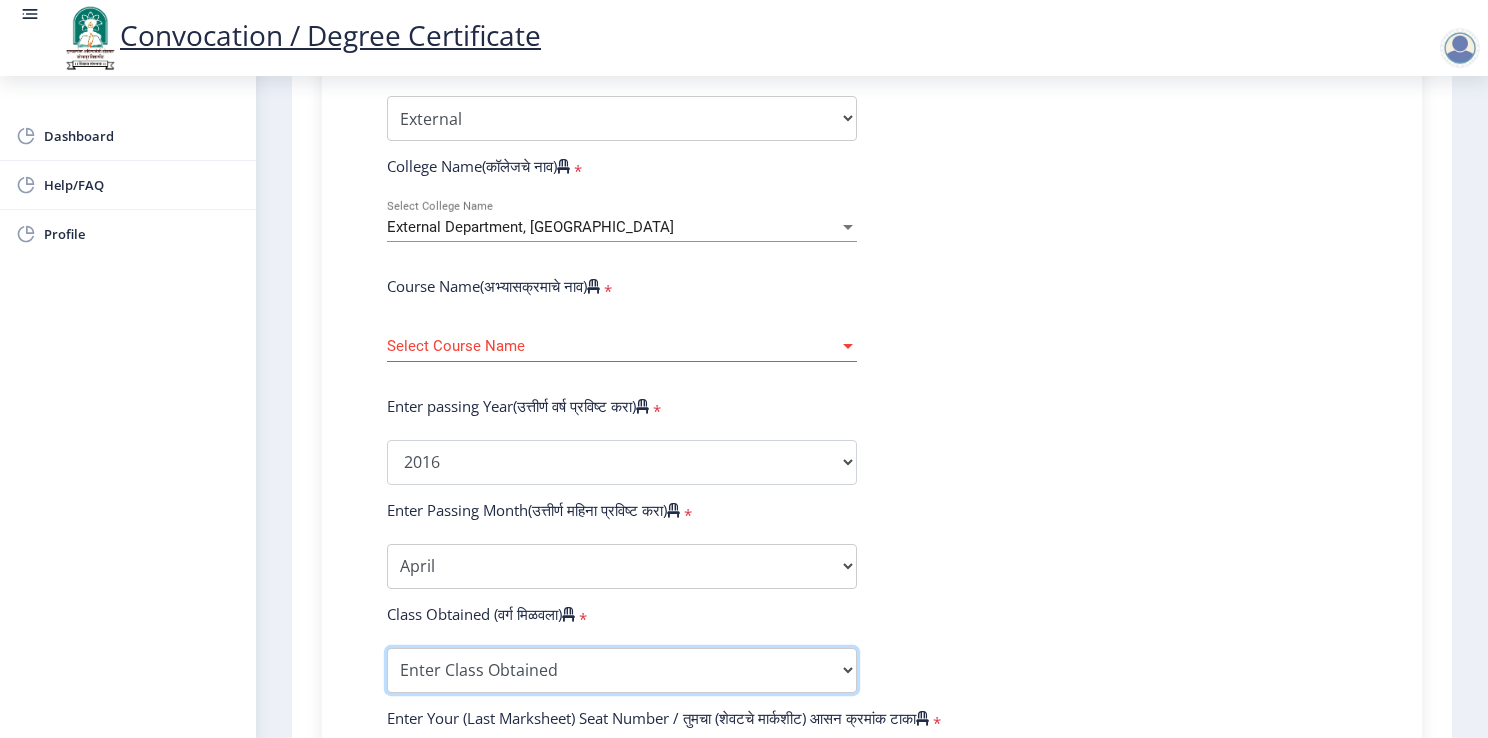 click on "Enter Class Obtained FIRST CLASS WITH DISTINCTION FIRST CLASS HIGHER SECOND CLASS SECOND CLASS PASS CLASS Grade O Grade A+ Grade A Grade B+ Grade B Grade C+ Grade C Grade D Grade E" at bounding box center (622, 670) 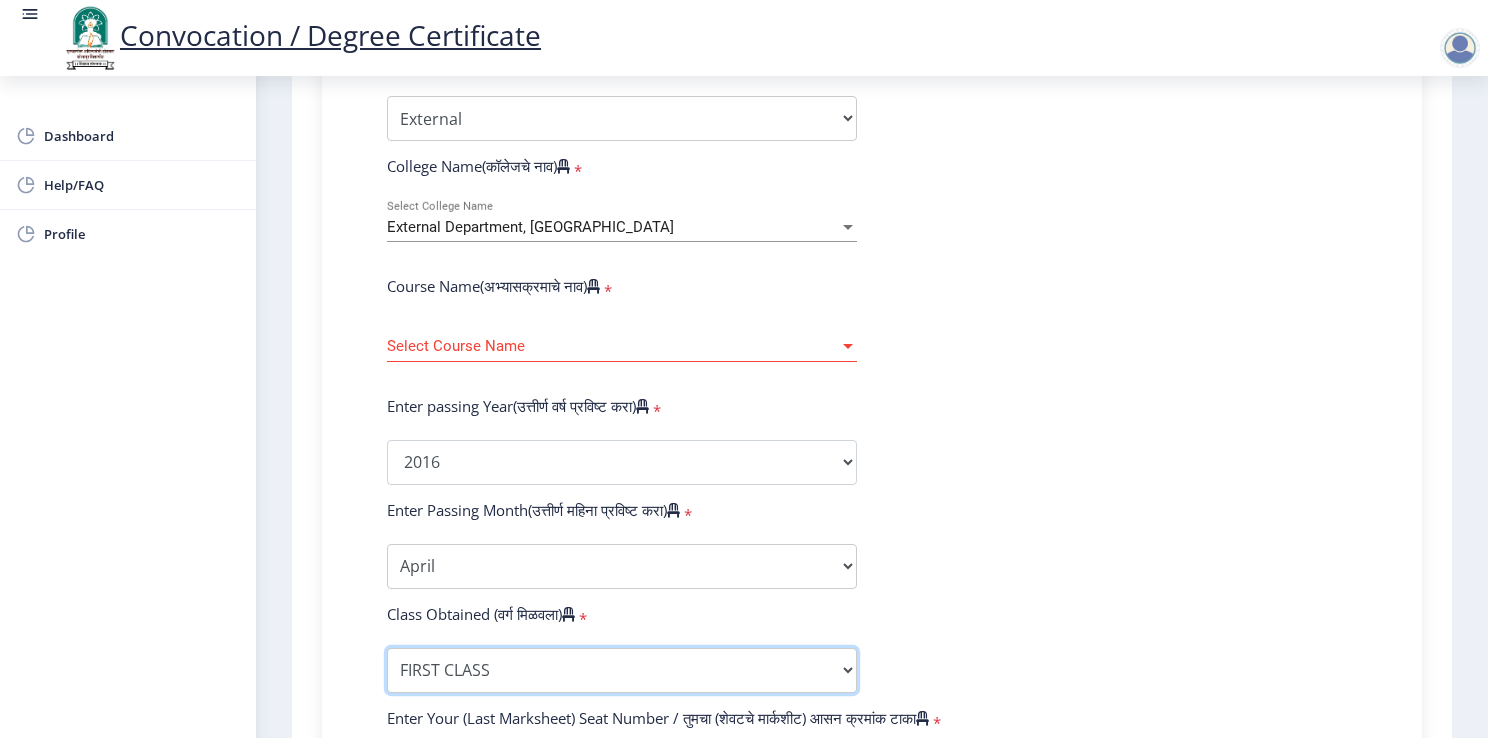 click on "Enter Class Obtained FIRST CLASS WITH DISTINCTION FIRST CLASS HIGHER SECOND CLASS SECOND CLASS PASS CLASS Grade O Grade A+ Grade A Grade B+ Grade B Grade C+ Grade C Grade D Grade E" at bounding box center [622, 670] 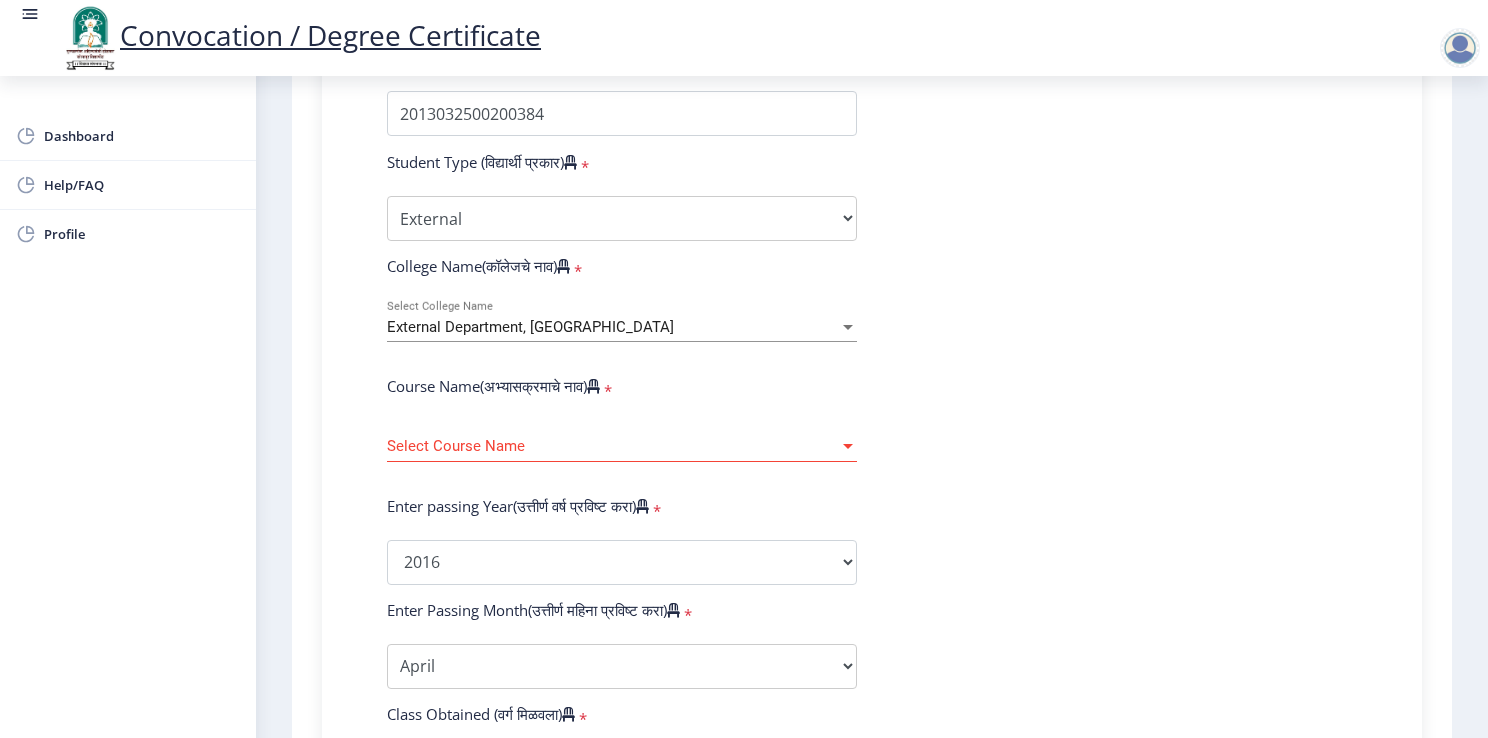 click on "Enter Your PRN Number (तुमचा पीआरएन (कायम नोंदणी क्रमांक) एंटर करा)   * Student Type (विद्यार्थी प्रकार)    * Select Student Type Regular External College Name(कॉलेजचे नाव)   * External Department, [GEOGRAPHIC_DATA] Select College Name Course Name(अभ्यासक्रमाचे नाव)   * Select Course Name Select Course Name Enter passing Year(उत्तीर्ण वर्ष प्रविष्ट करा)   *  2025   2024   2023   2022   2021   2020   2019   2018   2017   2016   2015   2014   2013   2012   2011   2010   2009   2008   2007   2006   2005   2004   2003   2002   2001   2000   1999   1998   1997   1996   1995   1994   1993   1992   1991   1990   1989   1988   1987   1986   1985   1984   1983   1982   1981   1980   1979   1978   1977   1976  Enter Passing Month(उत्तीर्ण महिना प्रविष्ट करा)   *" 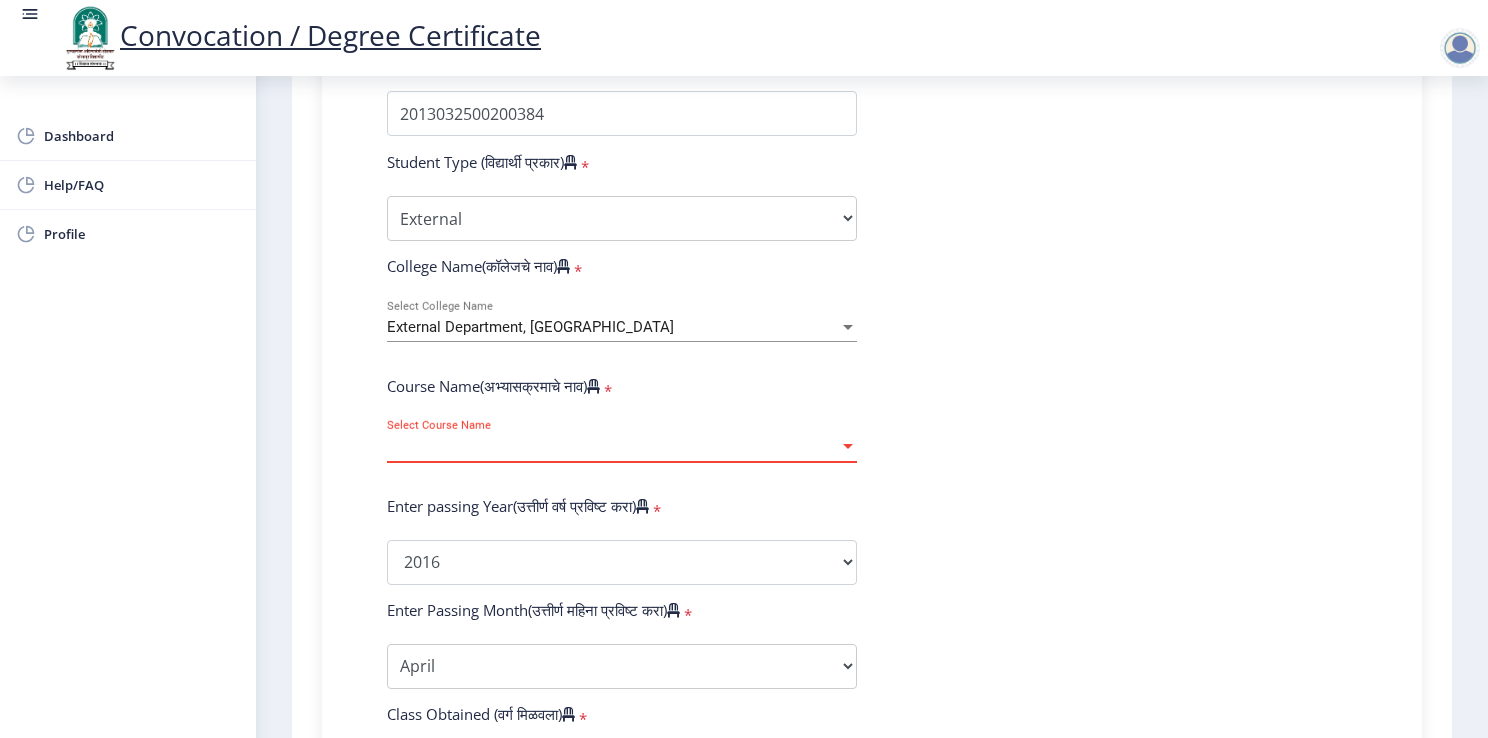 click at bounding box center (848, 446) 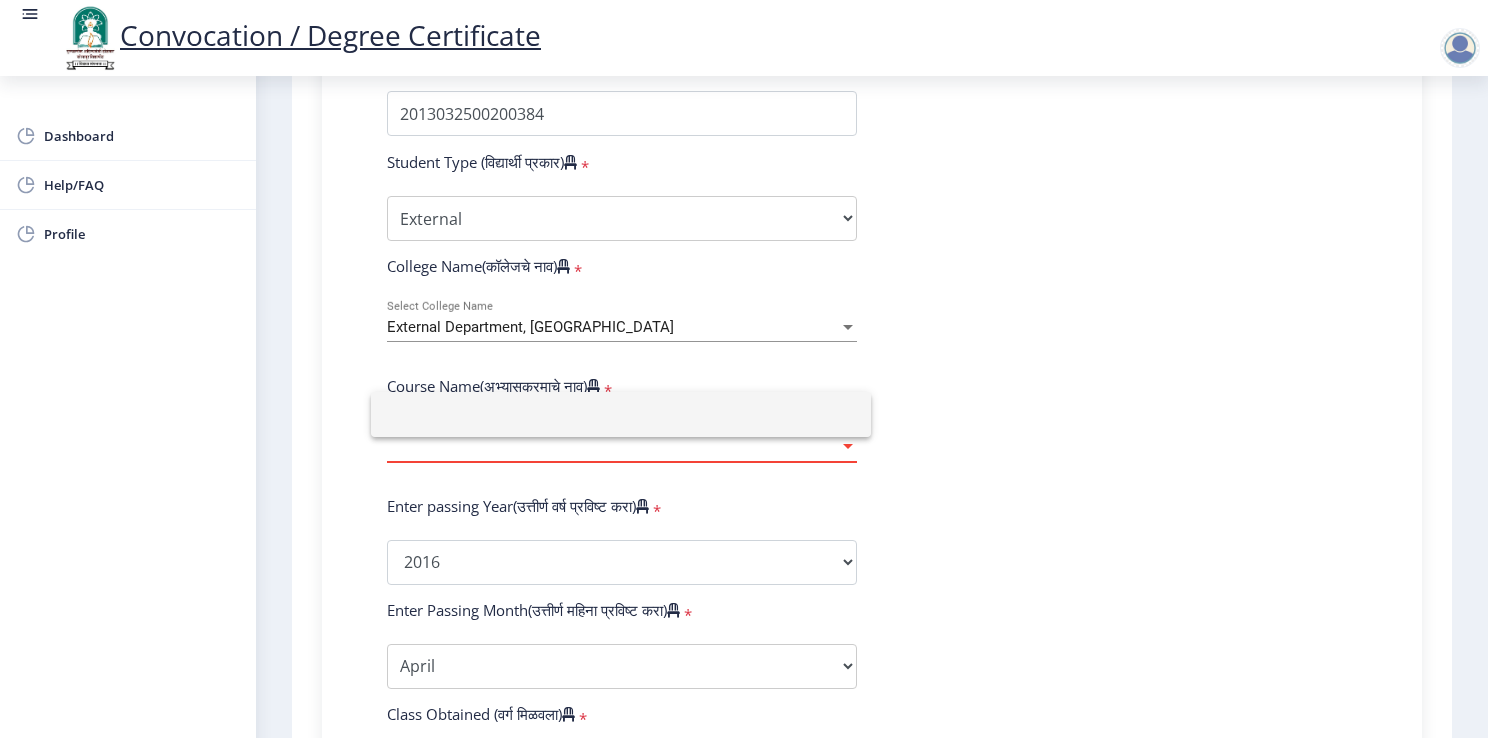 click at bounding box center (621, 414) 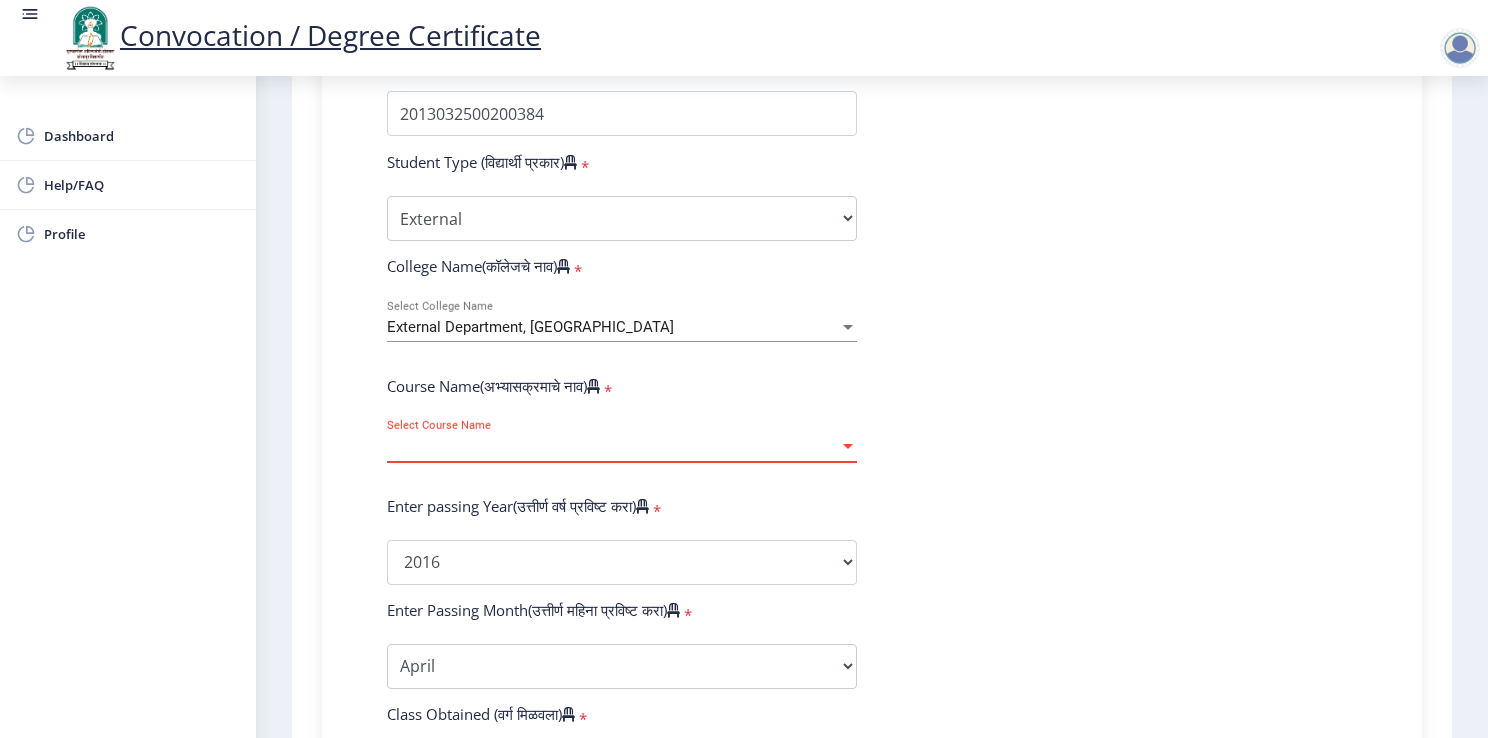 click at bounding box center (848, 446) 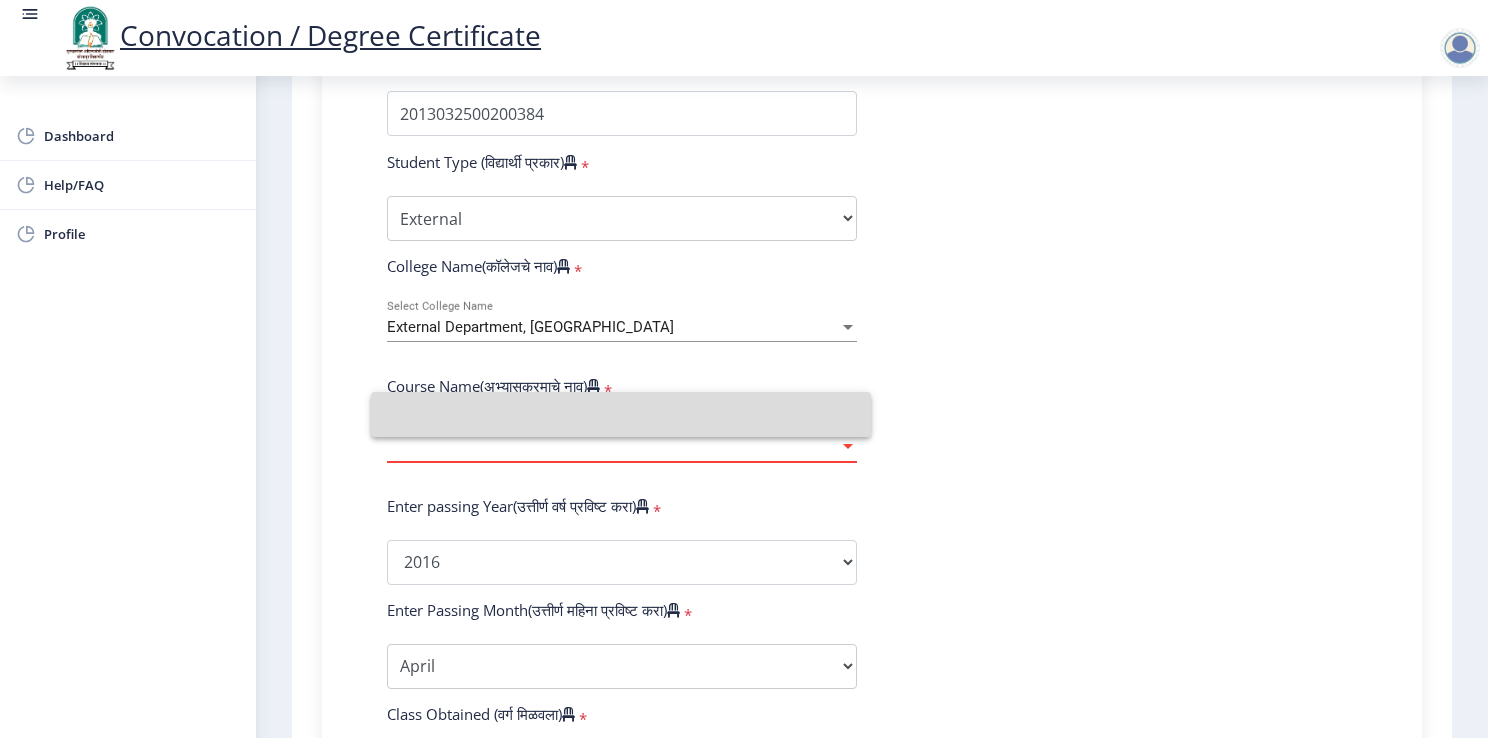 click at bounding box center [621, 414] 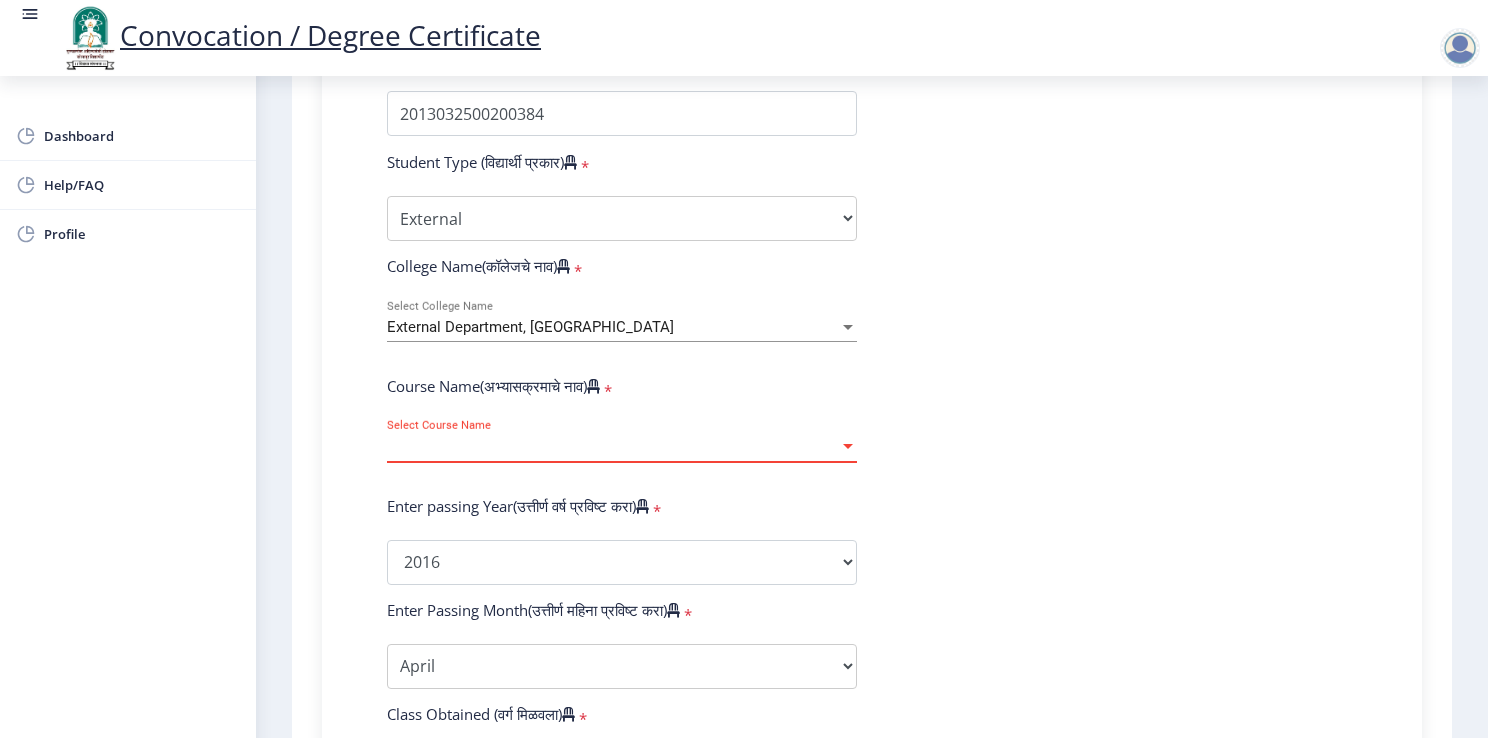click at bounding box center (848, 446) 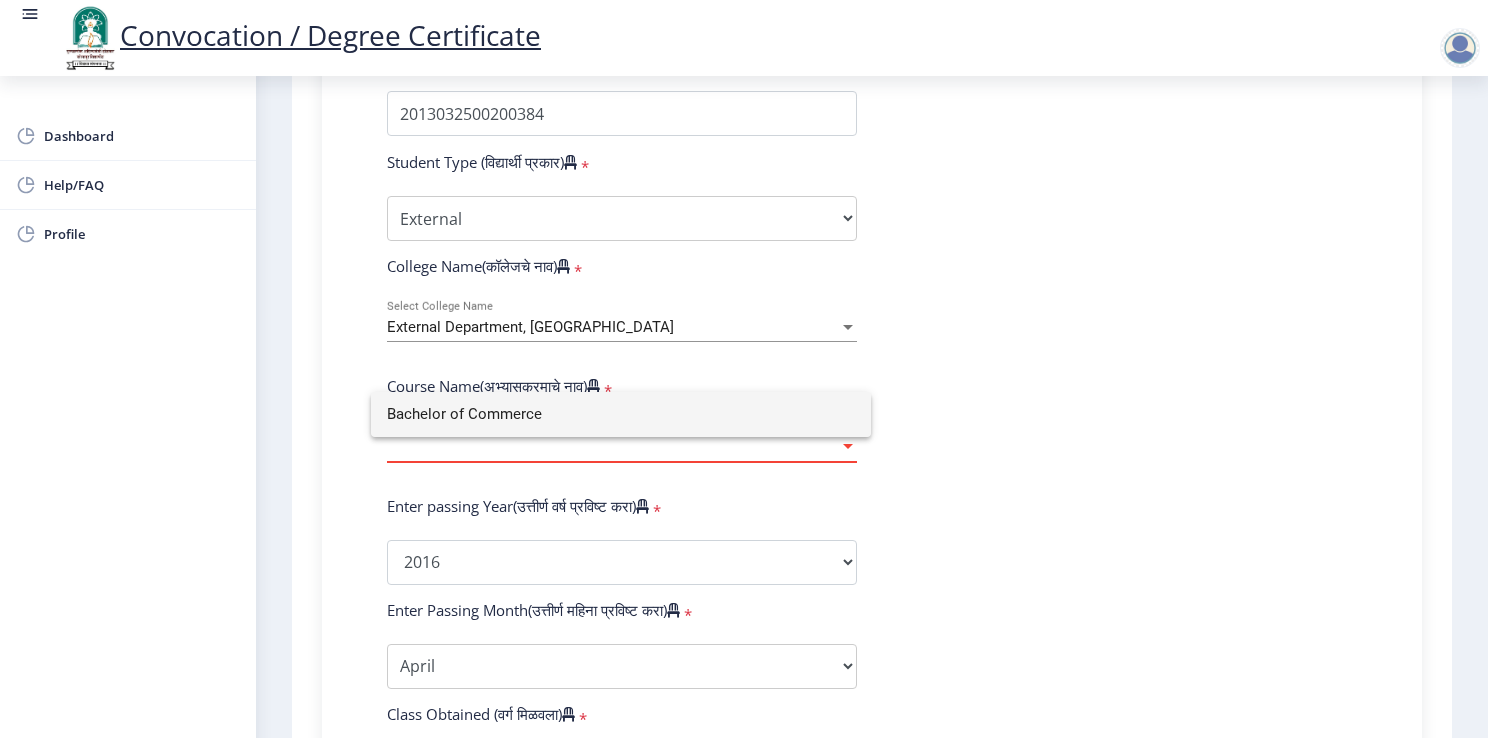 type on "Bachelor of Commerce" 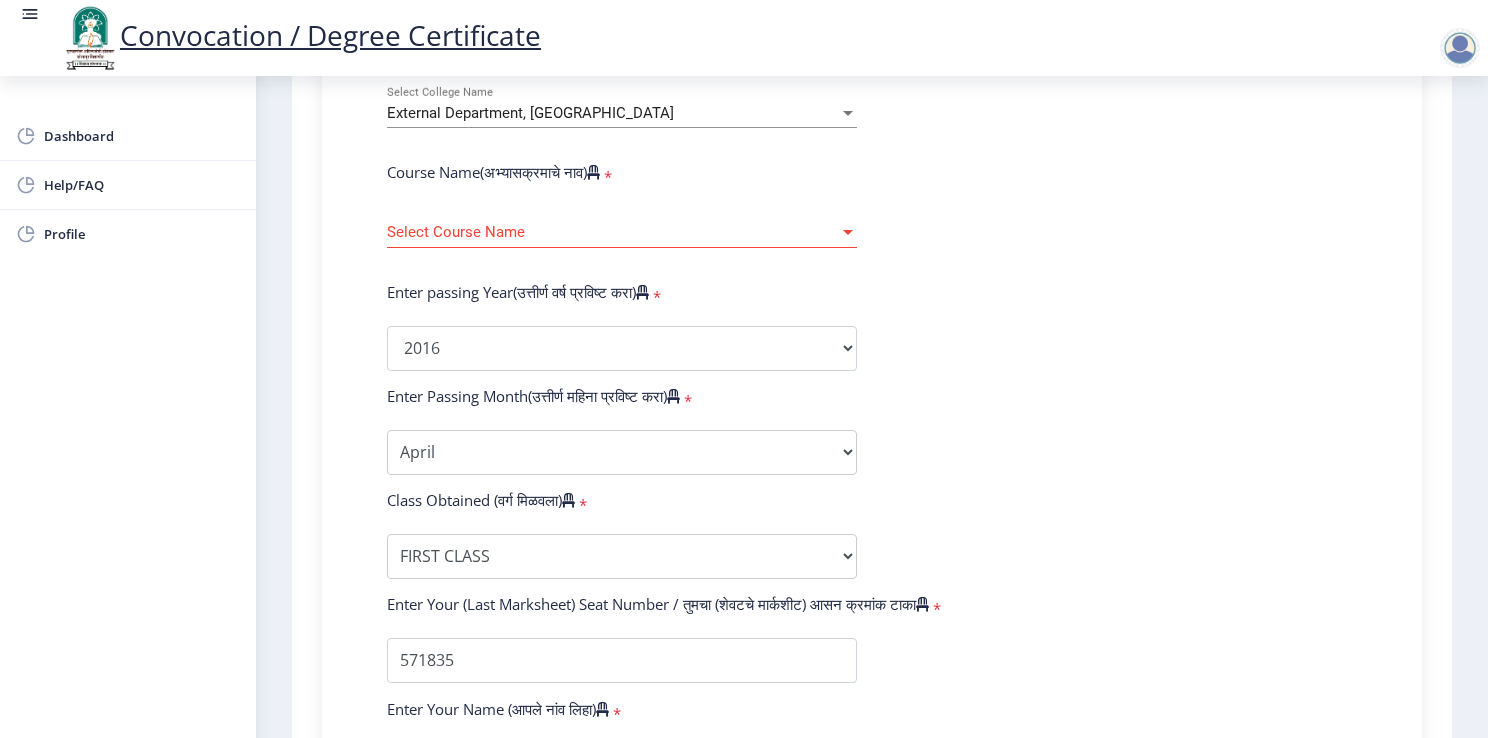 scroll, scrollTop: 700, scrollLeft: 0, axis: vertical 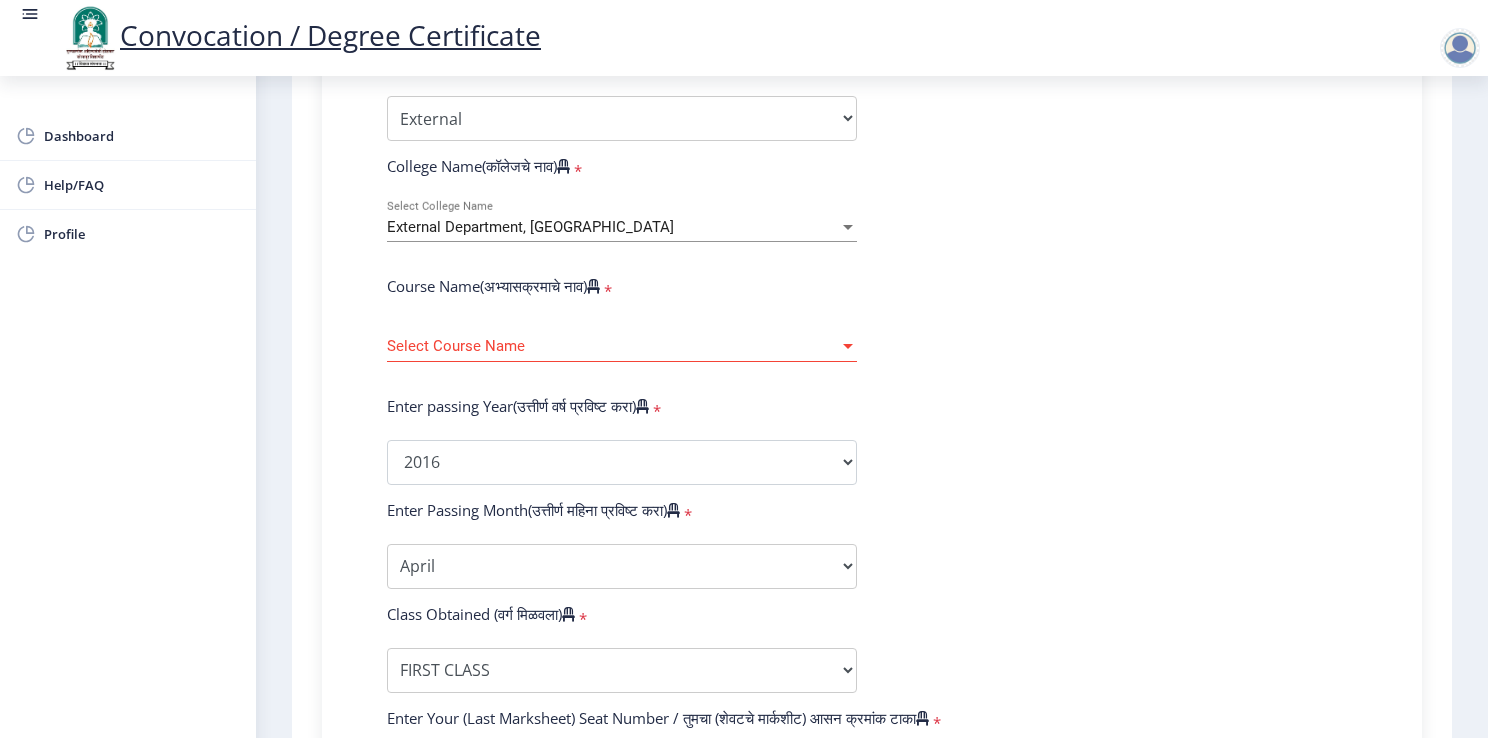click on "Select Course Name" at bounding box center (613, 346) 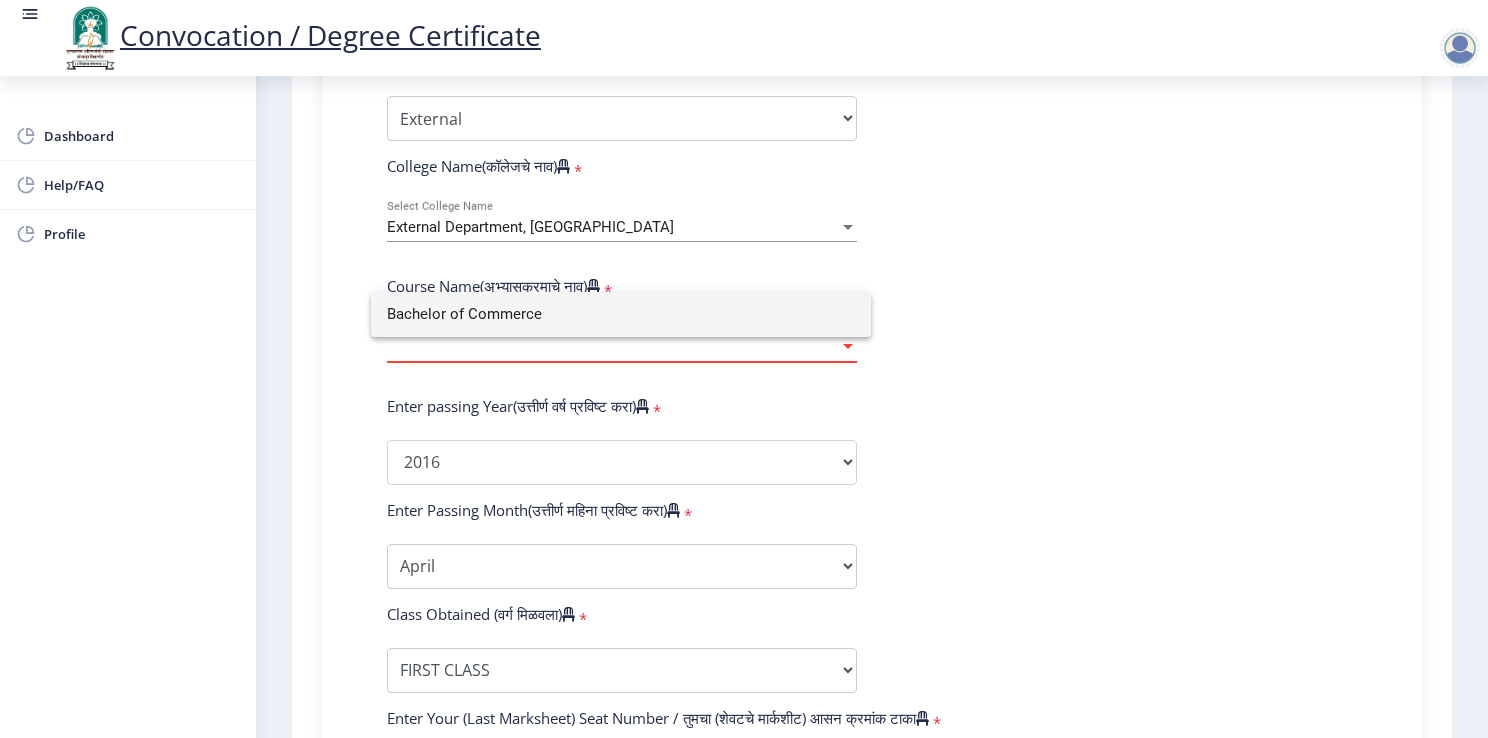 click 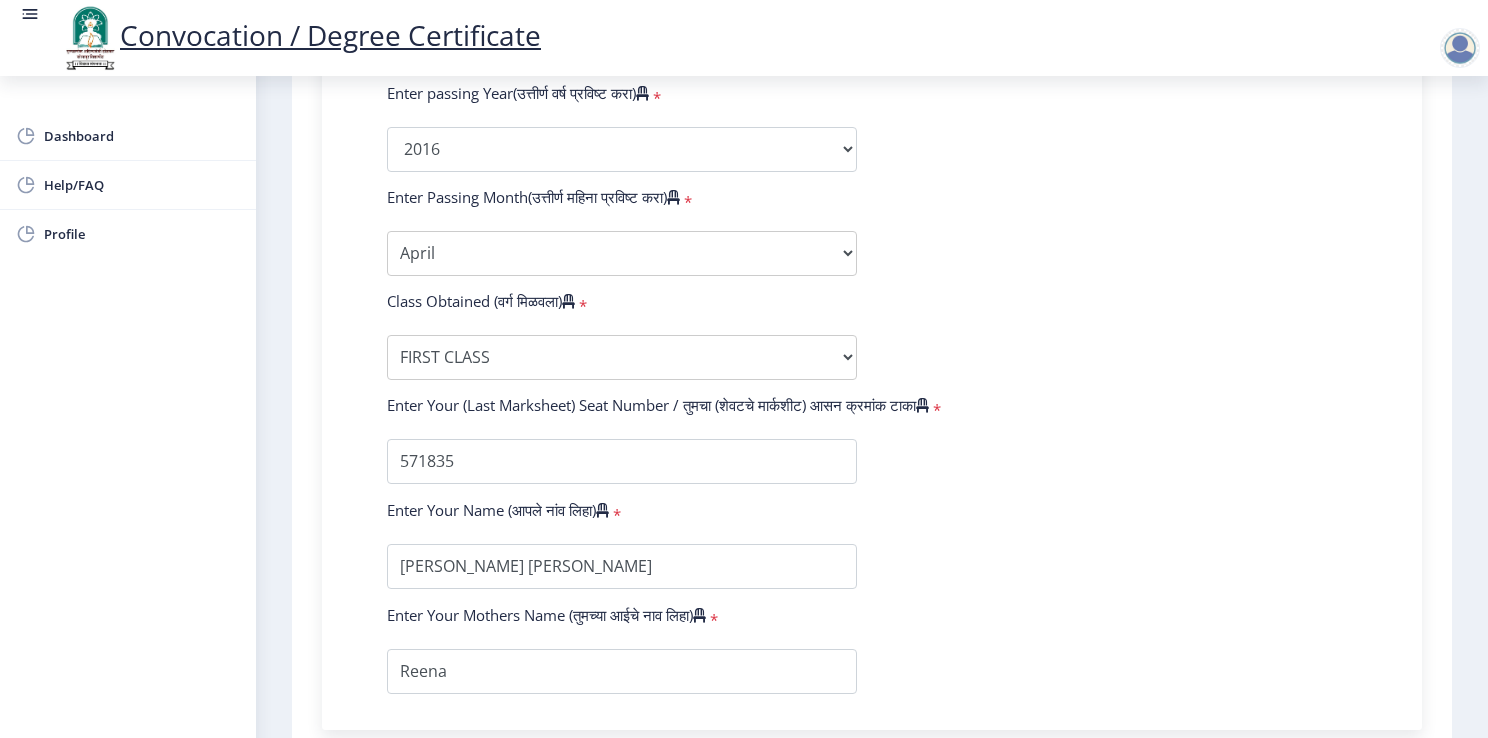 scroll, scrollTop: 1192, scrollLeft: 0, axis: vertical 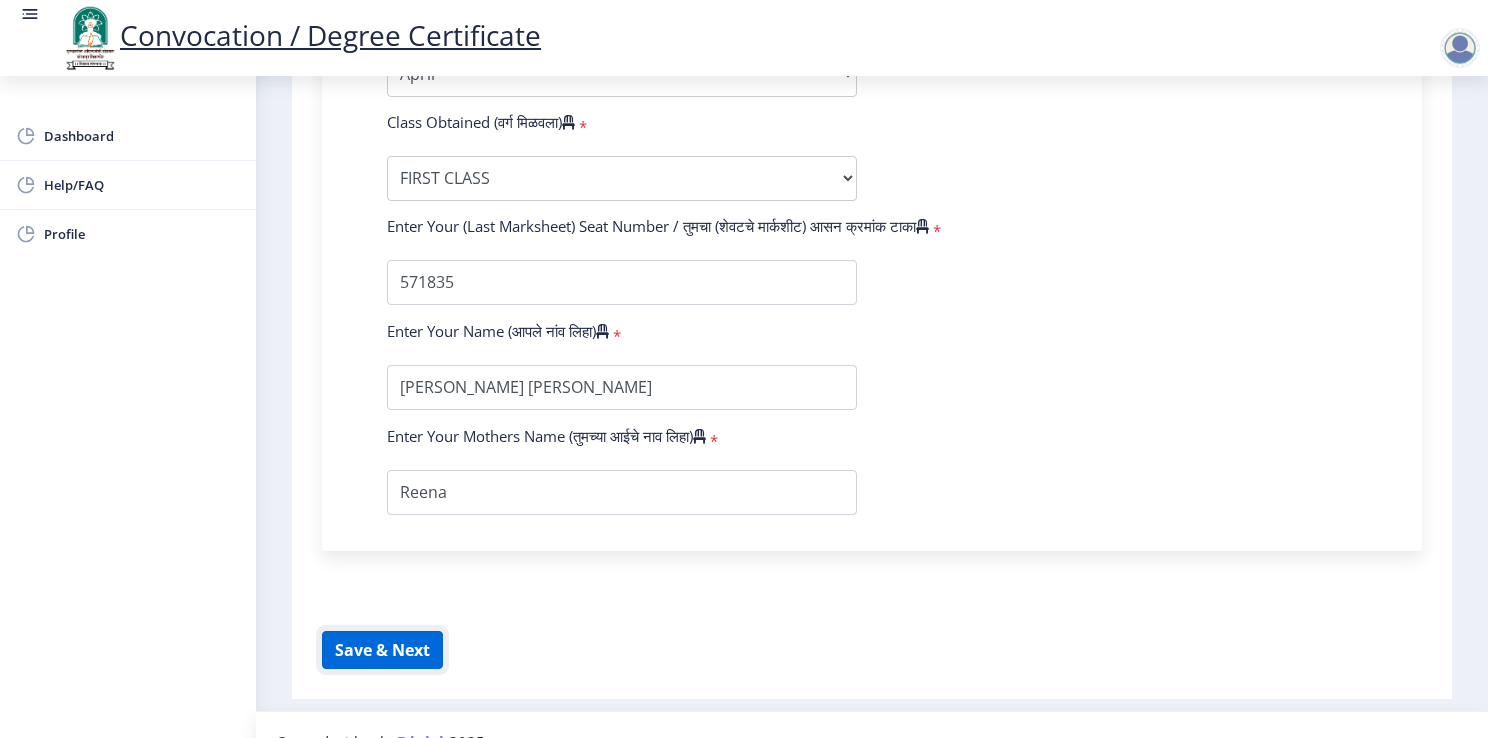click on "Save & Next" 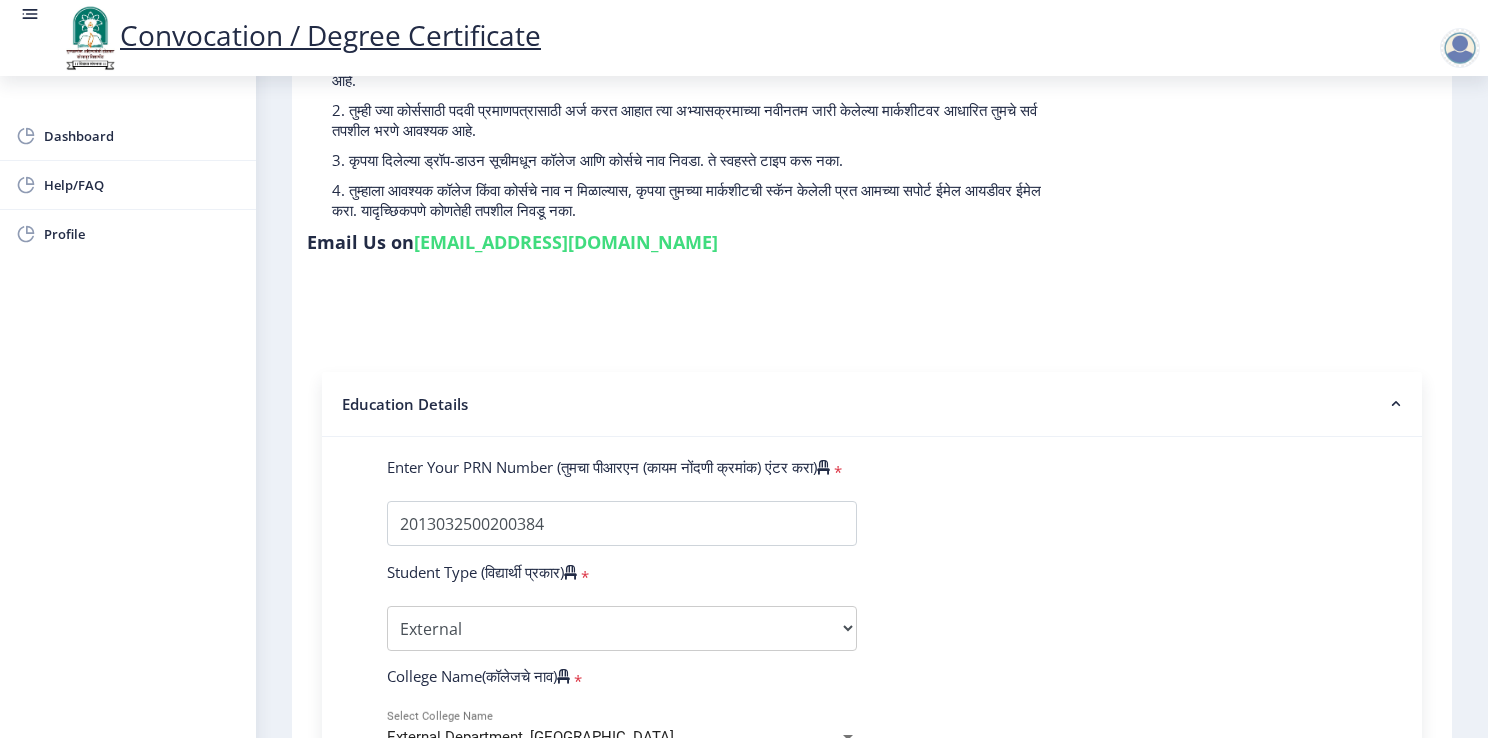 scroll, scrollTop: 200, scrollLeft: 0, axis: vertical 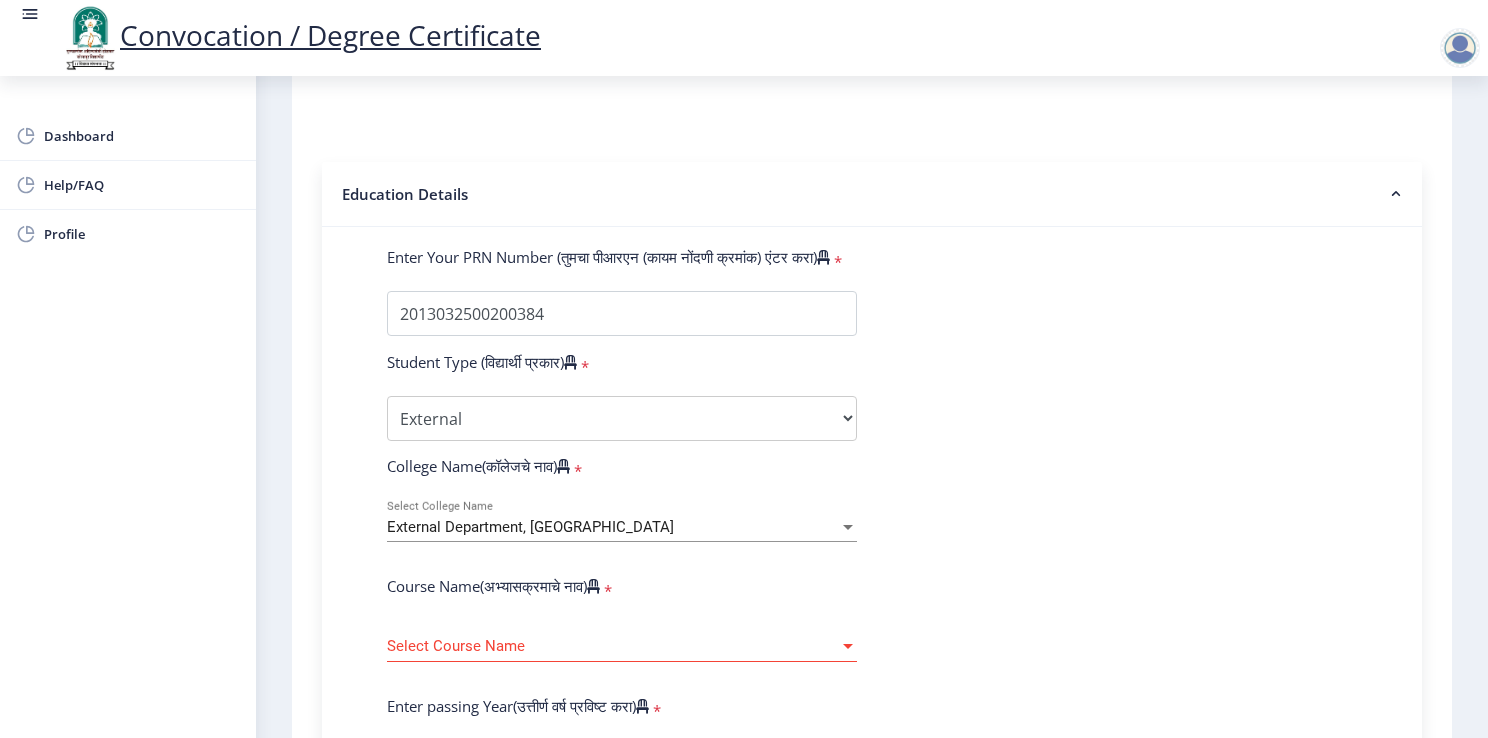 click on "Enter Your PRN Number (तुमचा पीआरएन (कायम नोंदणी क्रमांक) एंटर करा)   * Student Type (विद्यार्थी प्रकार)    * Select Student Type Regular External College Name(कॉलेजचे नाव)   * External Department, [GEOGRAPHIC_DATA] Select College Name Course Name(अभ्यासक्रमाचे नाव)   * Select Course Name Select Course Name Enter passing Year(उत्तीर्ण वर्ष प्रविष्ट करा)   *  2025   2024   2023   2022   2021   2020   2019   2018   2017   2016   2015   2014   2013   2012   2011   2010   2009   2008   2007   2006   2005   2004   2003   2002   2001   2000   1999   1998   1997   1996   1995   1994   1993   1992   1991   1990   1989   1988   1987   1986   1985   1984   1983   1982   1981   1980   1979   1978   1977   1976  Enter Passing Month(उत्तीर्ण महिना प्रविष्ट करा)   *" 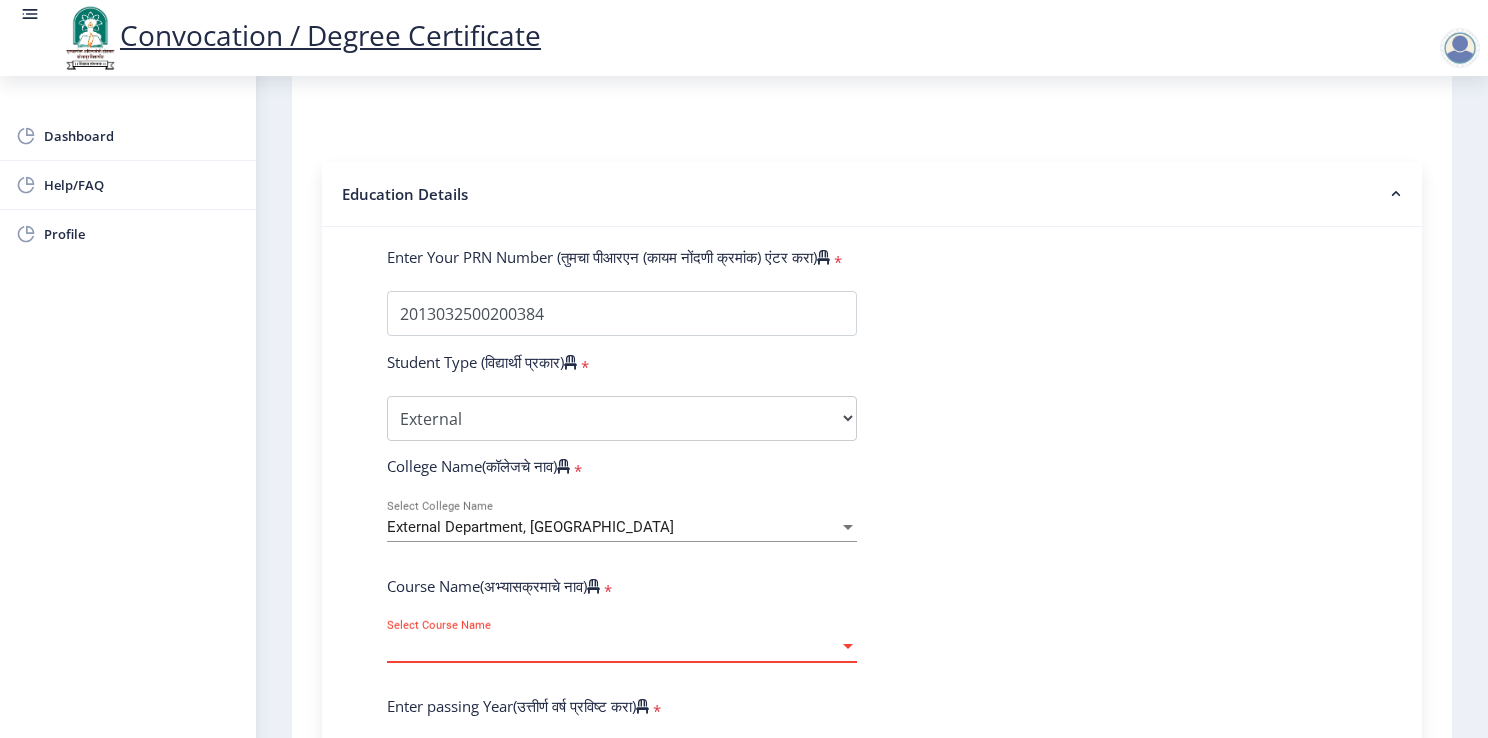 click at bounding box center [848, 646] 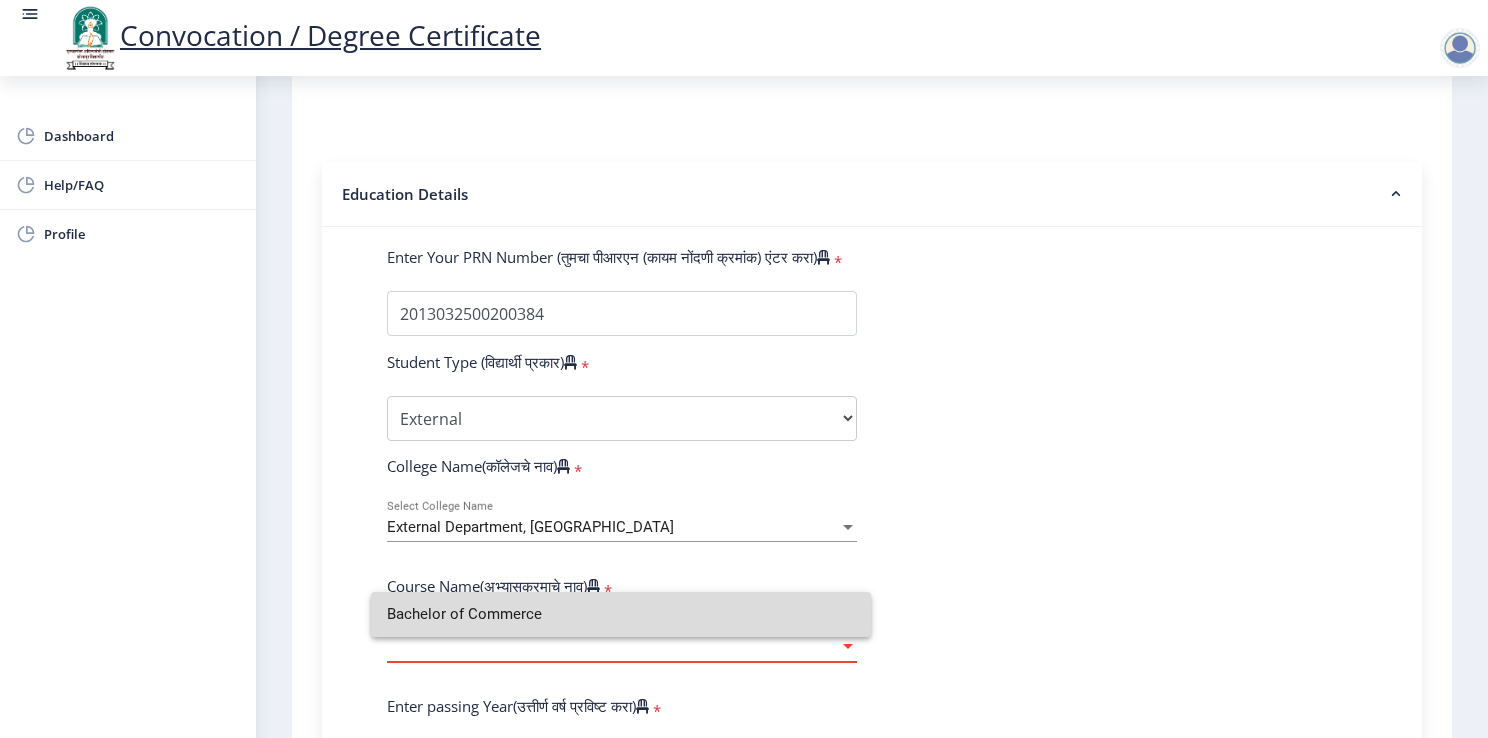 drag, startPoint x: 716, startPoint y: 607, endPoint x: 236, endPoint y: 662, distance: 483.14078 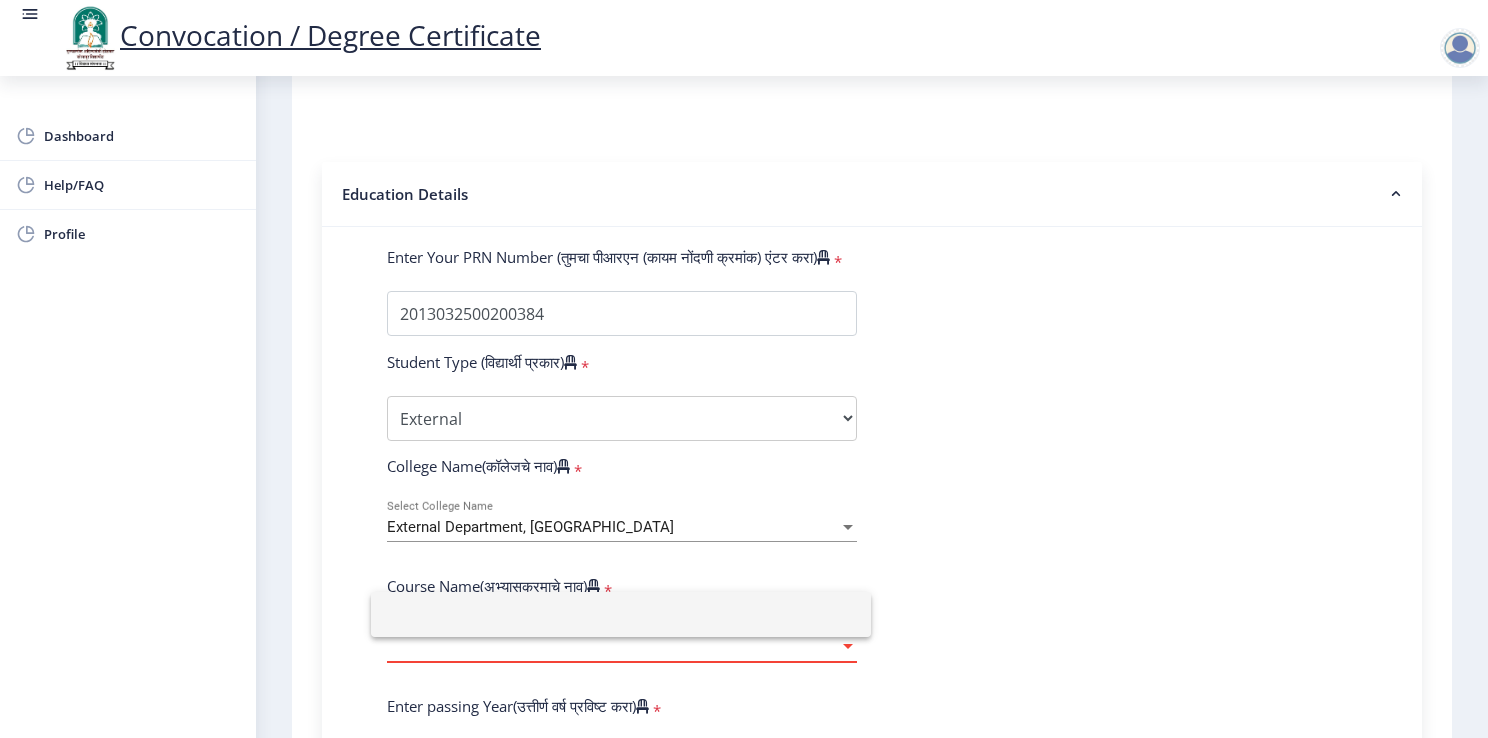 type 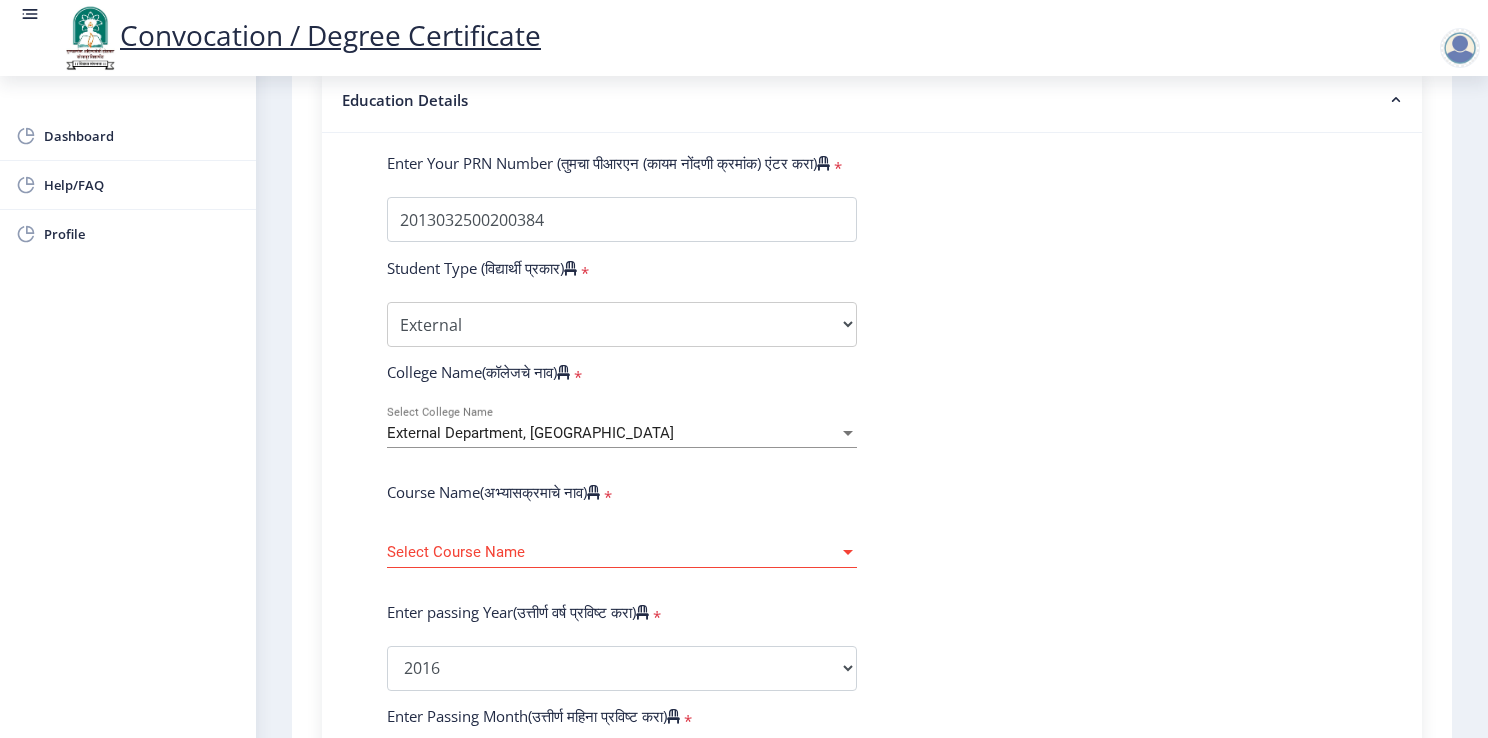 scroll, scrollTop: 700, scrollLeft: 0, axis: vertical 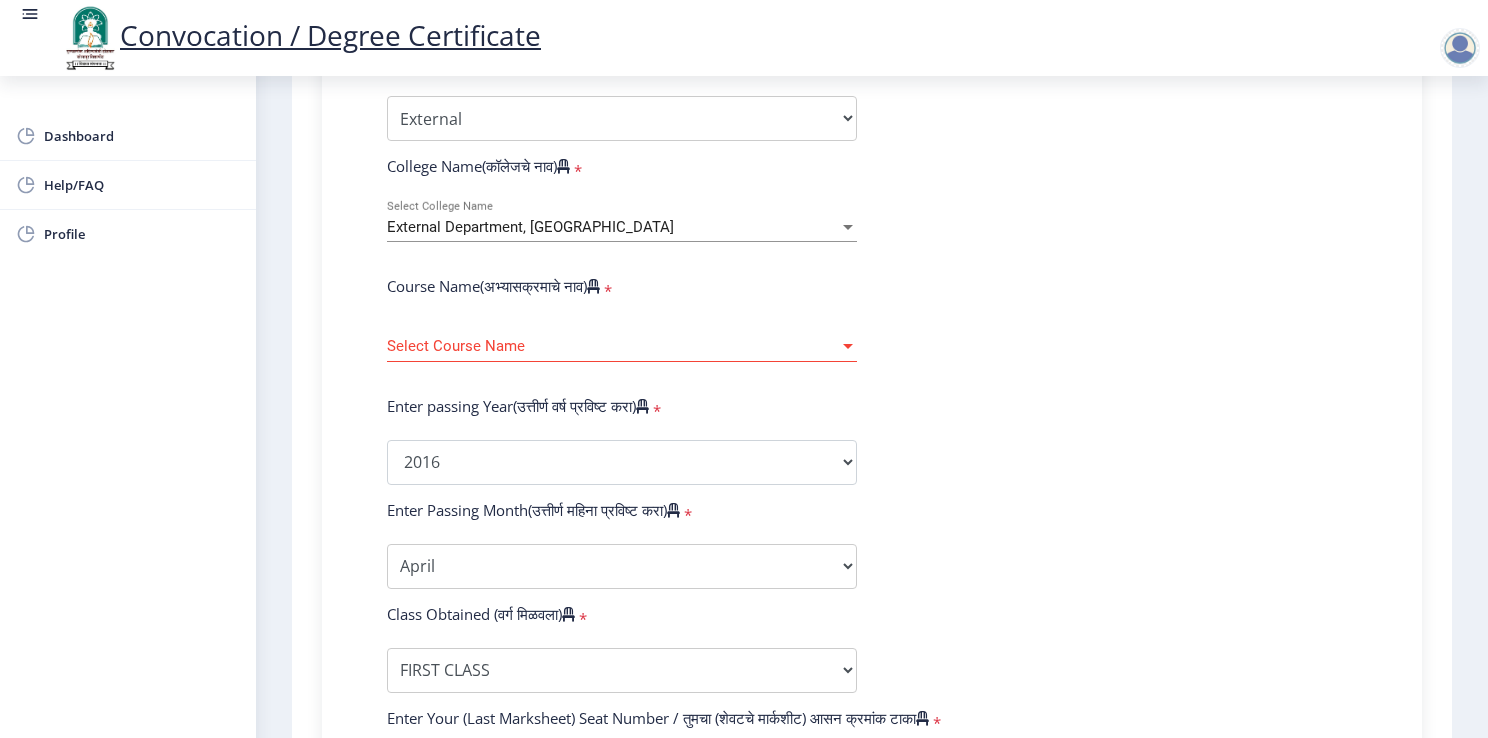 click on "Select Course Name Select Course Name" 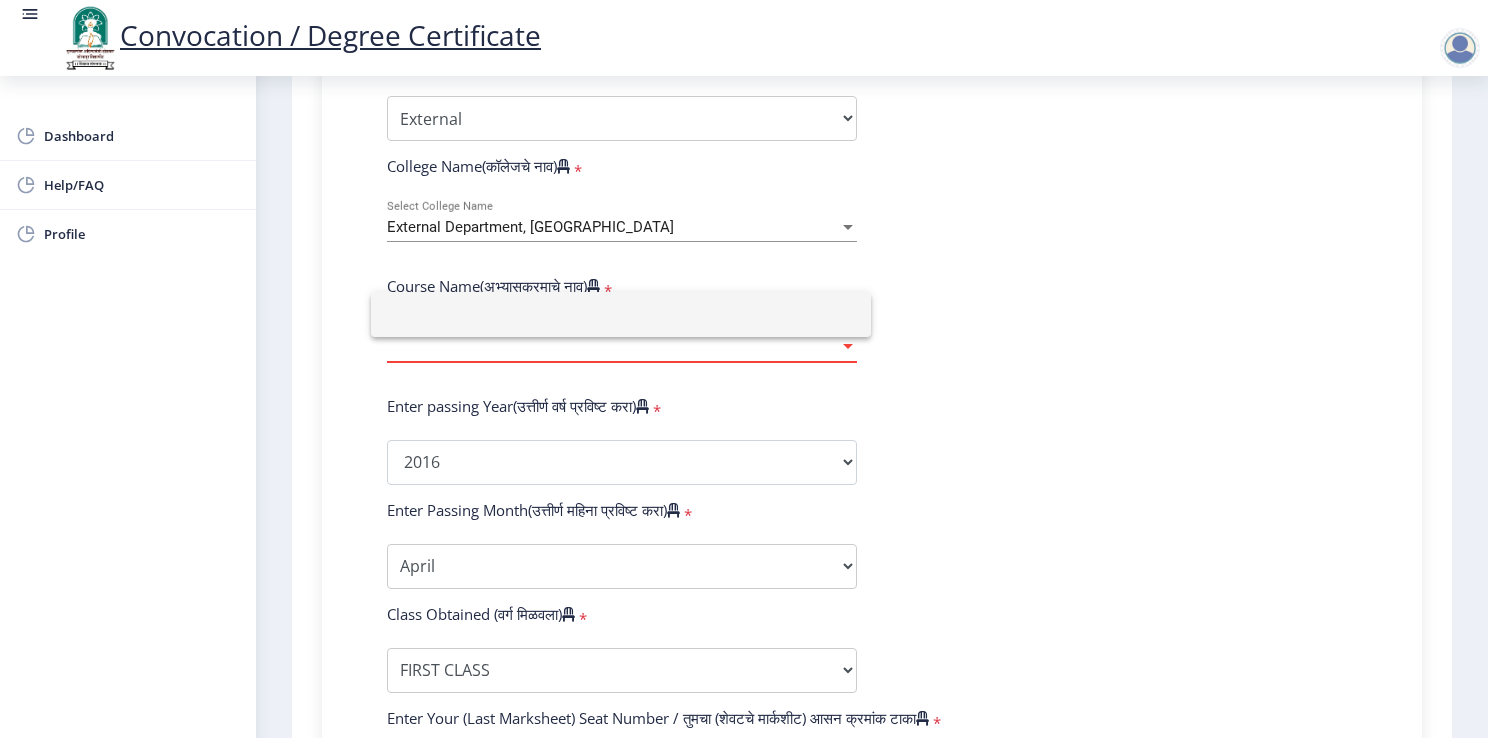 click 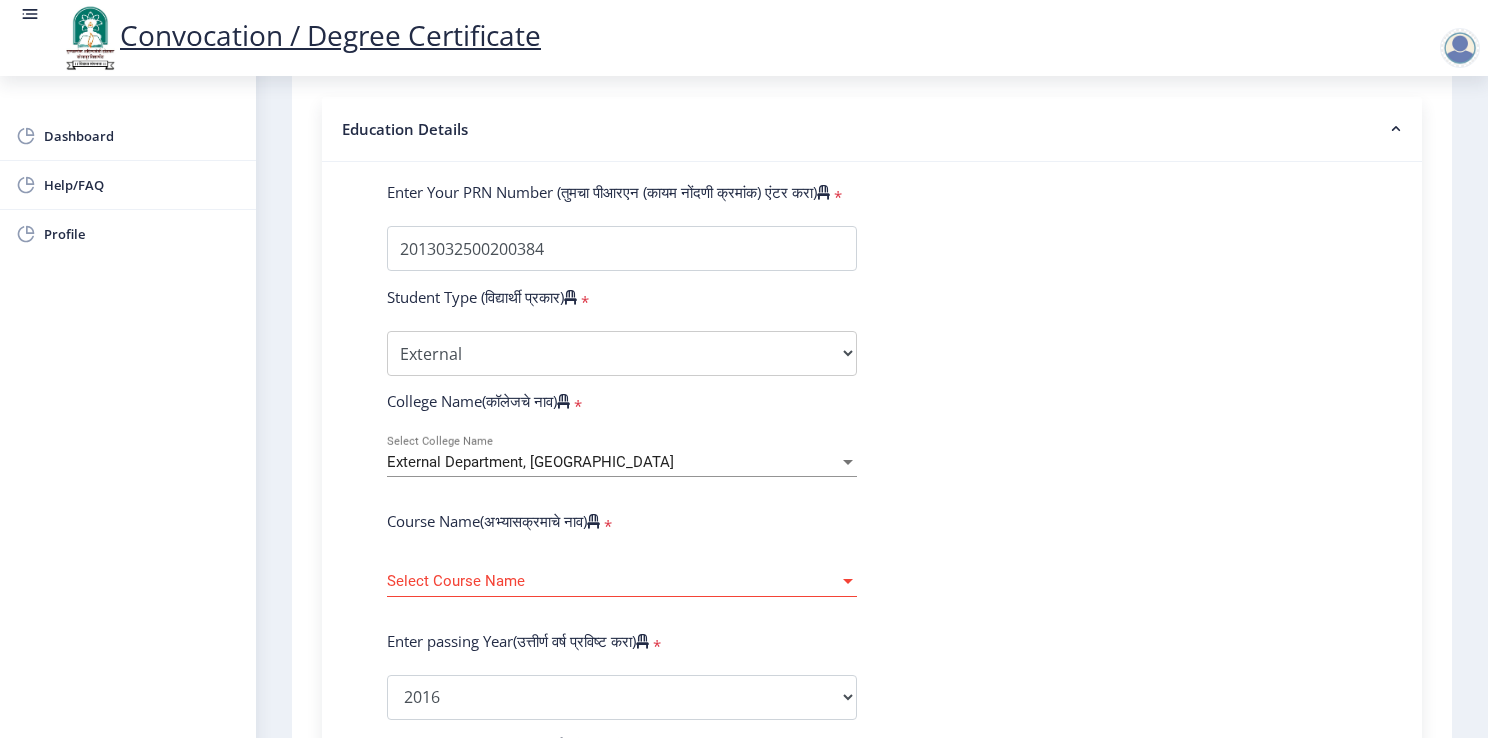 scroll, scrollTop: 300, scrollLeft: 0, axis: vertical 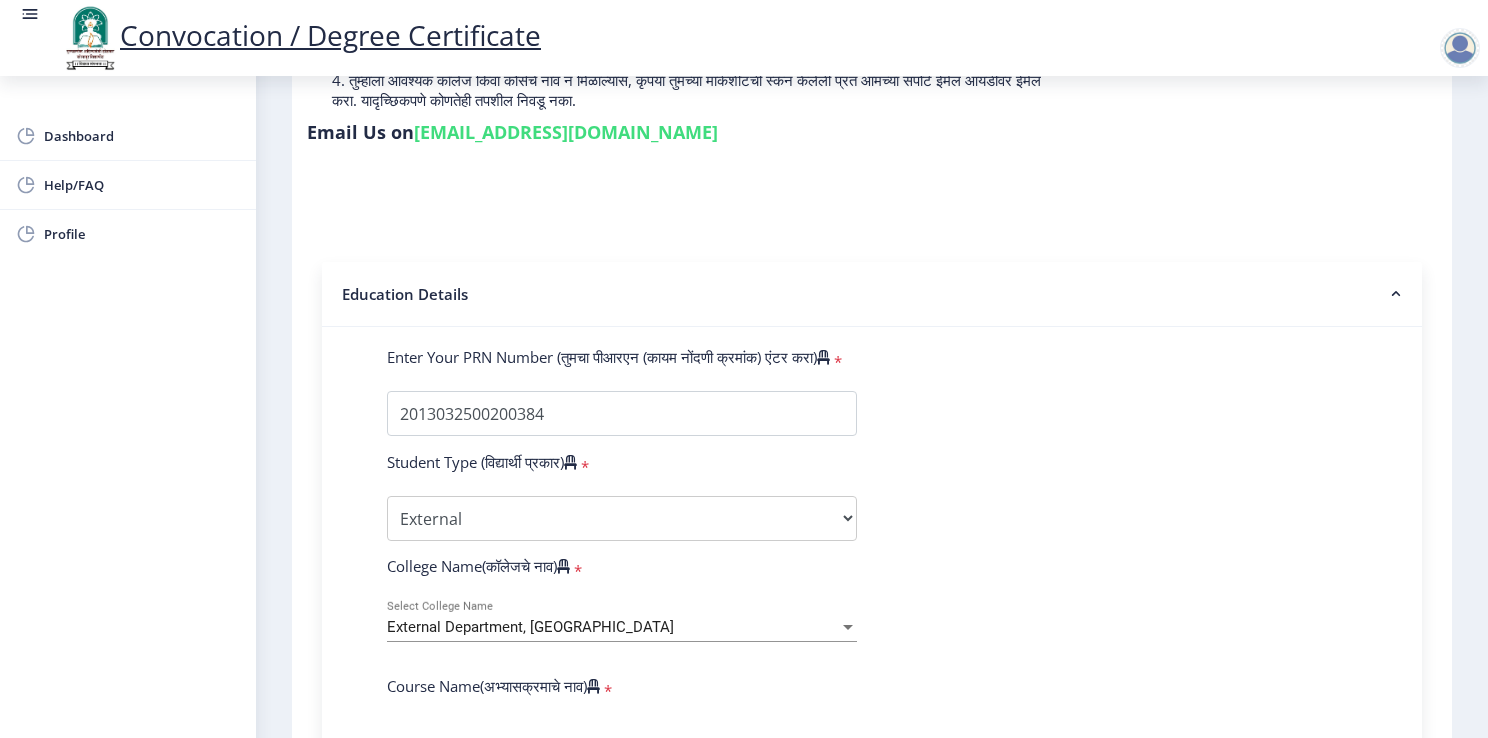 click 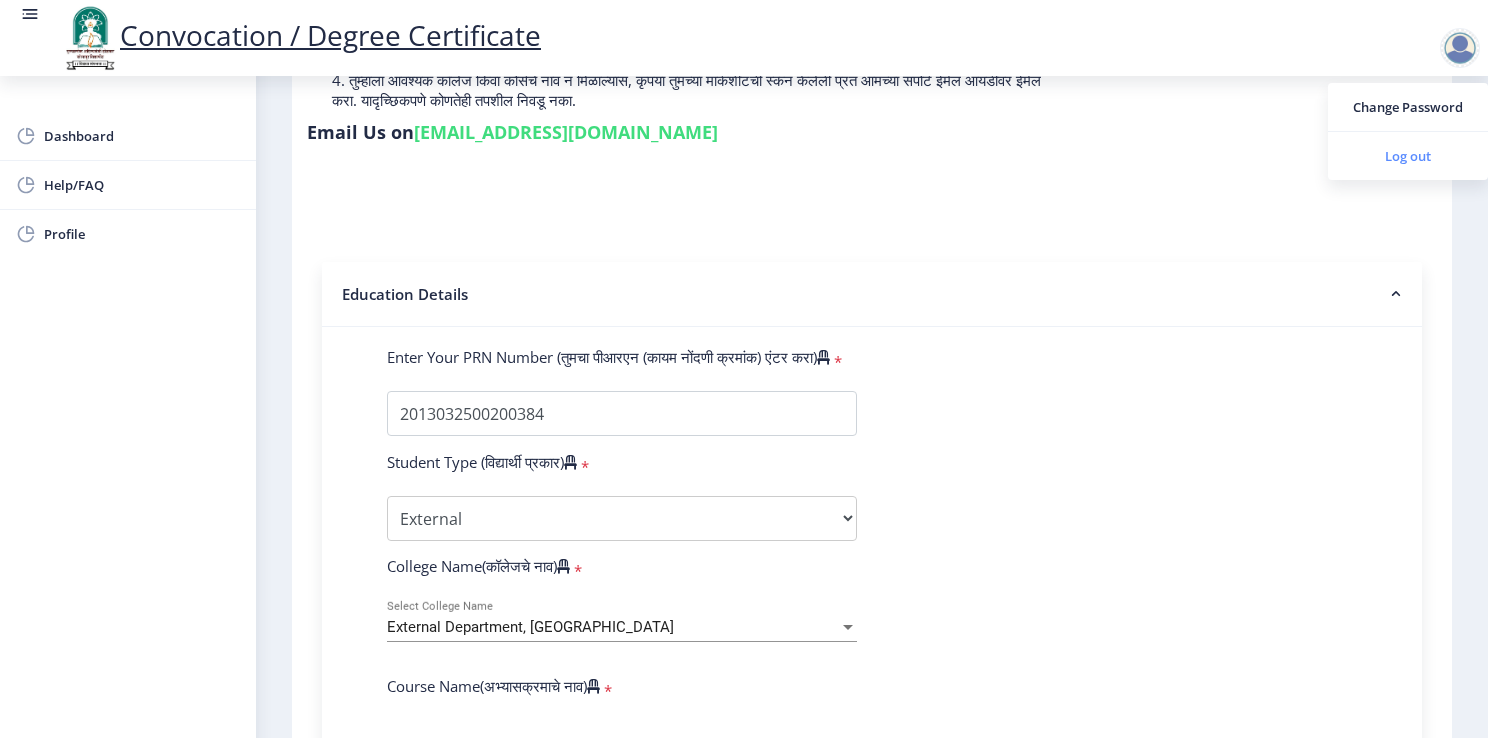 click on "Log out" at bounding box center [1408, 156] 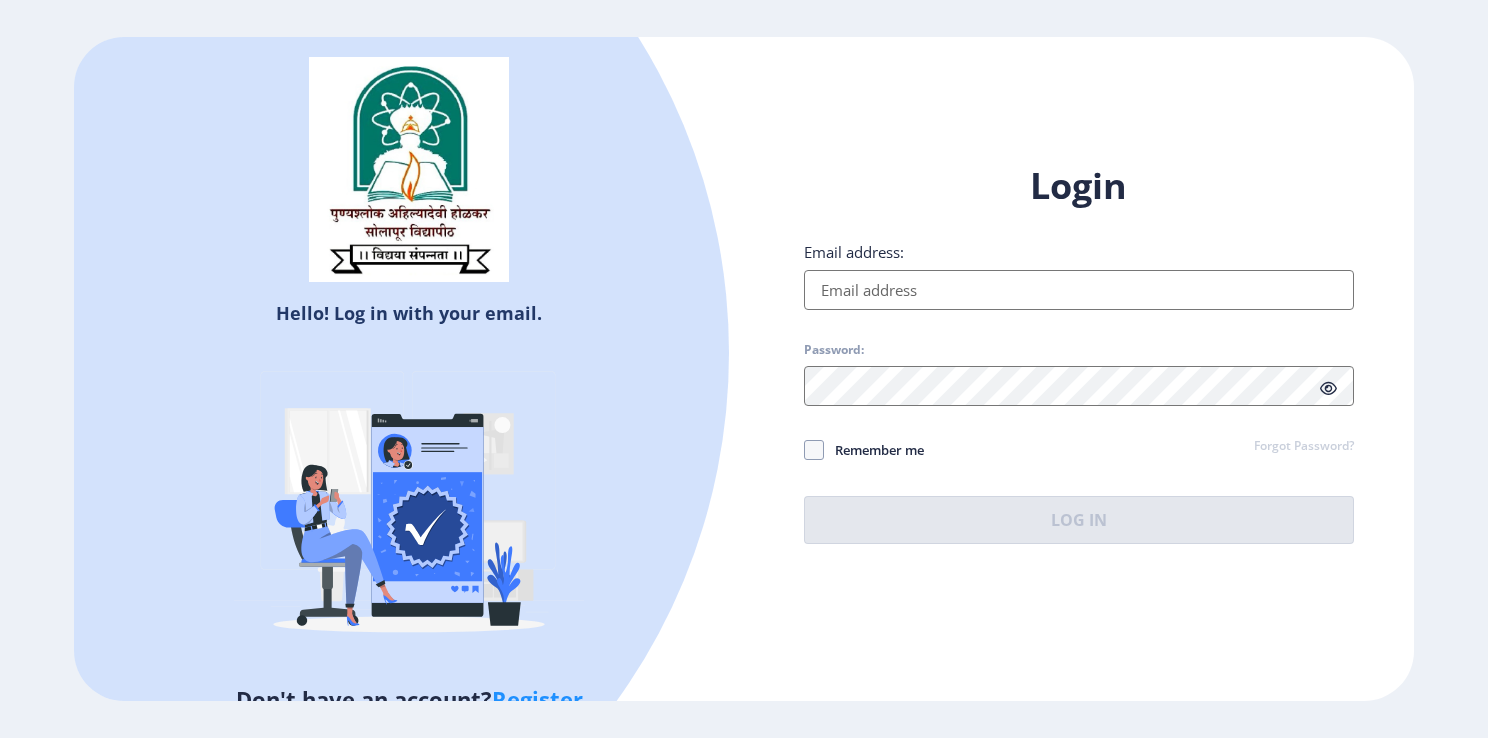 click on "Email address:" at bounding box center [1079, 290] 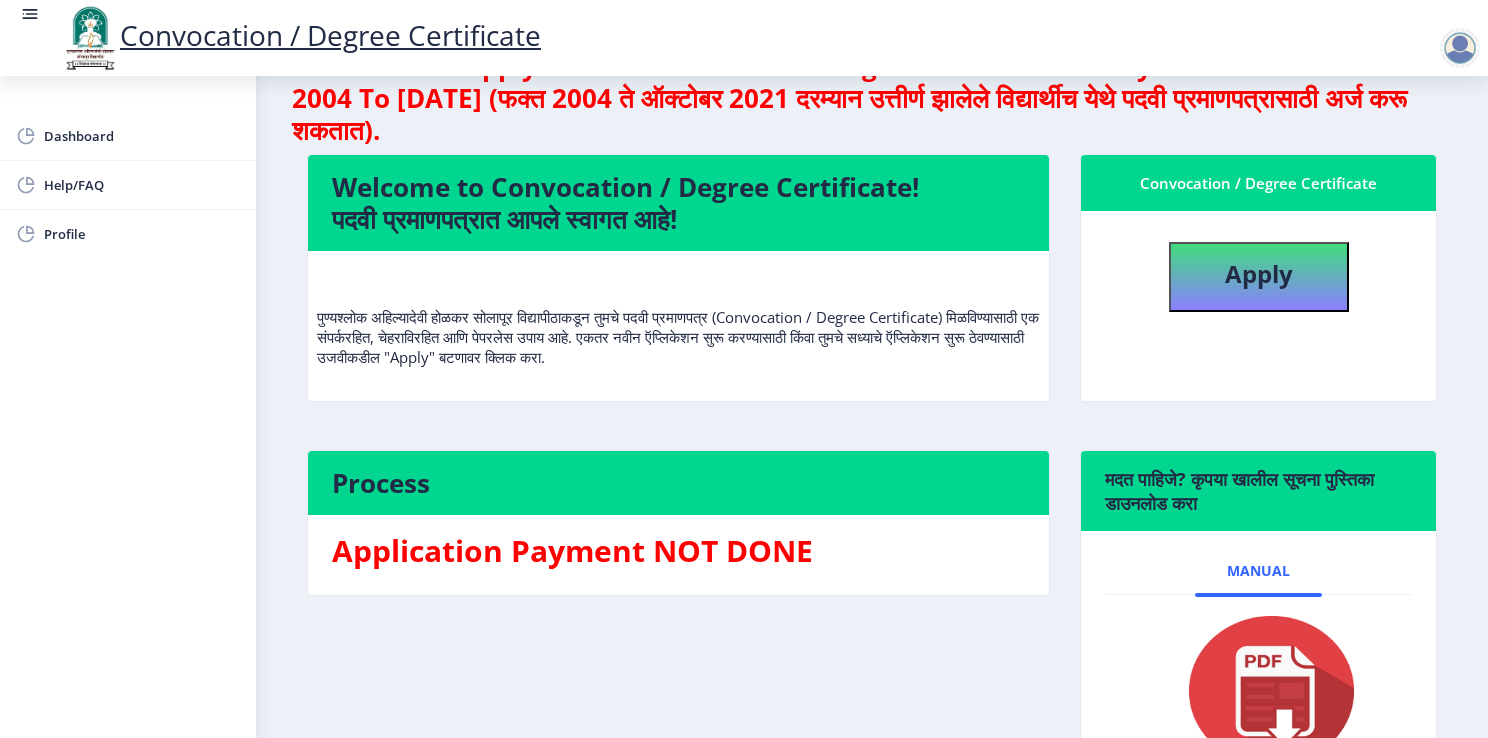 scroll, scrollTop: 0, scrollLeft: 0, axis: both 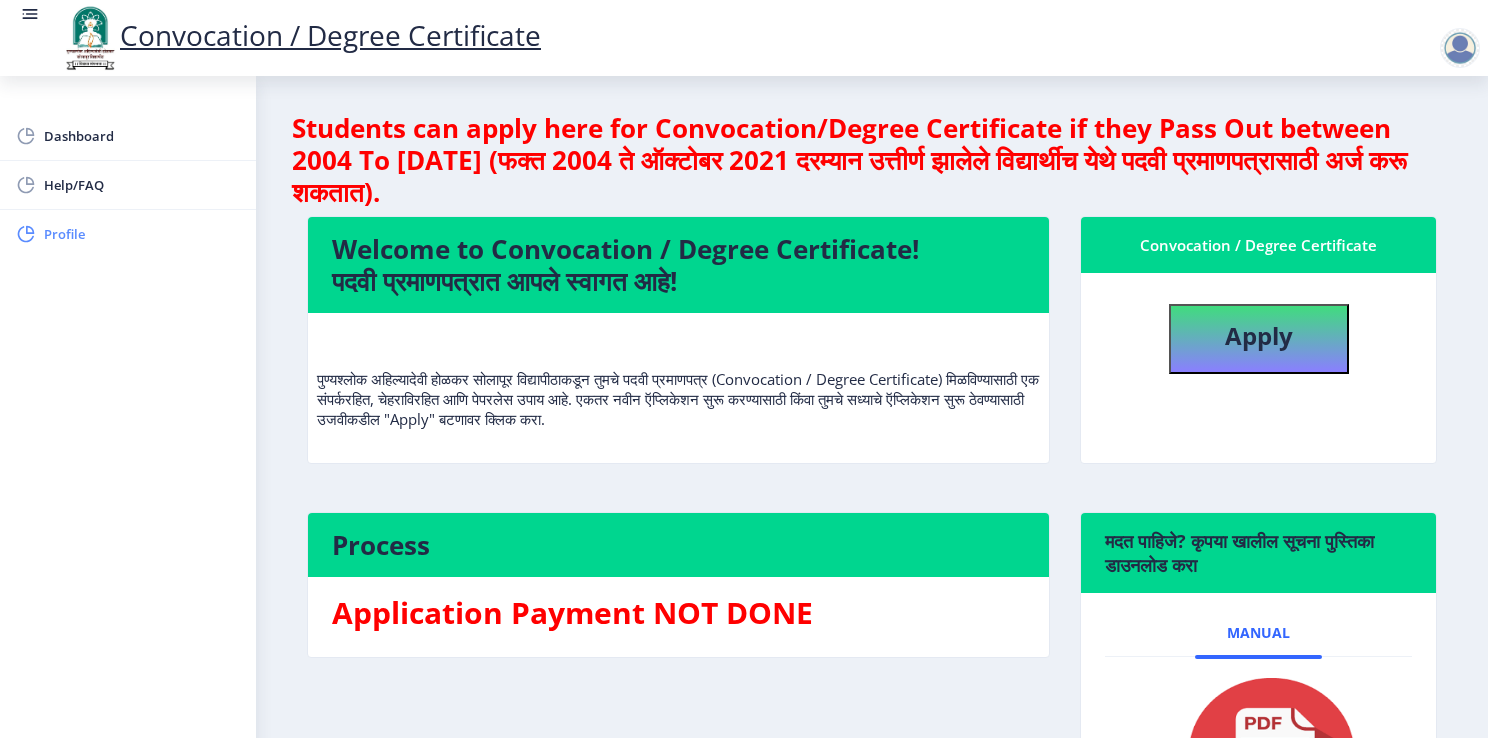 click on "Profile" 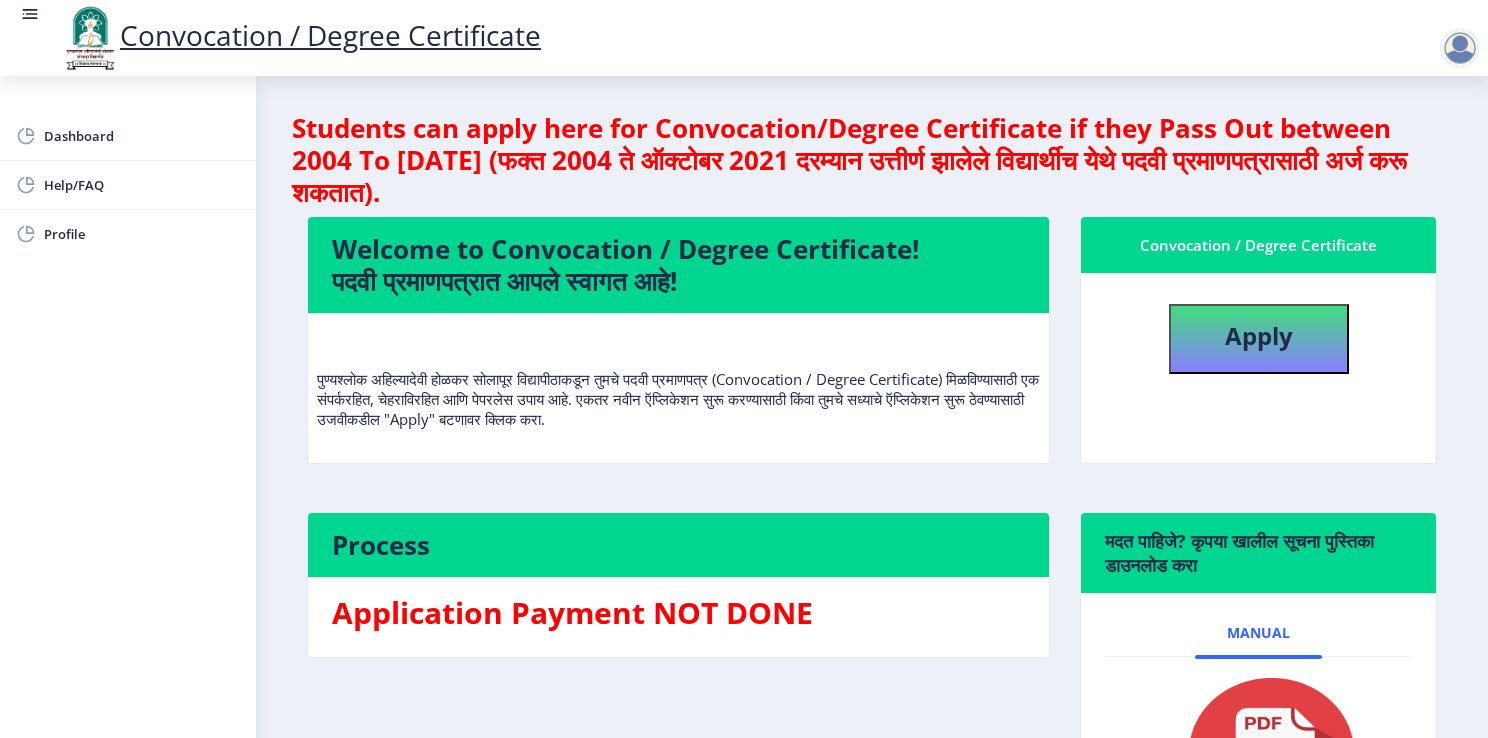 select on "[DEMOGRAPHIC_DATA]" 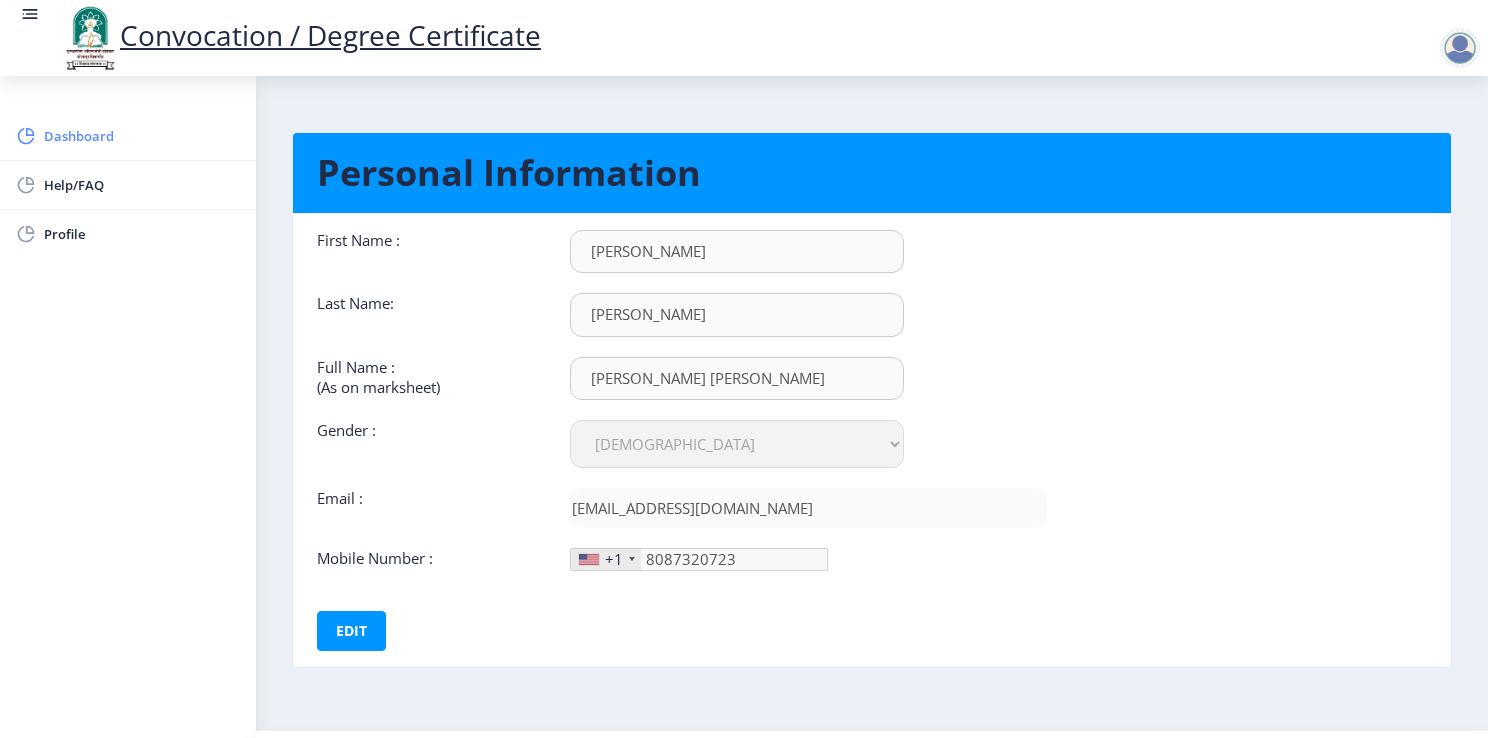 click on "Dashboard" 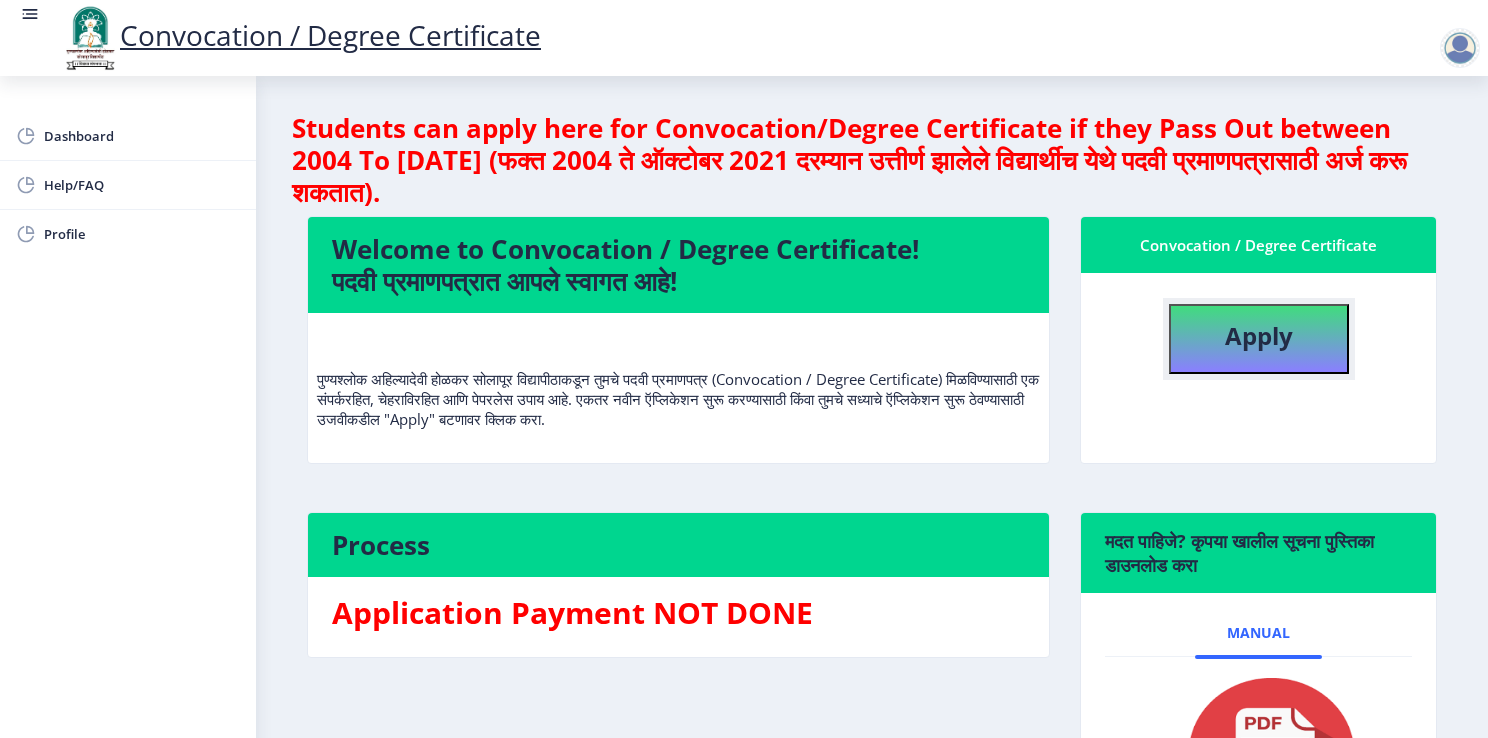 click on "Apply" 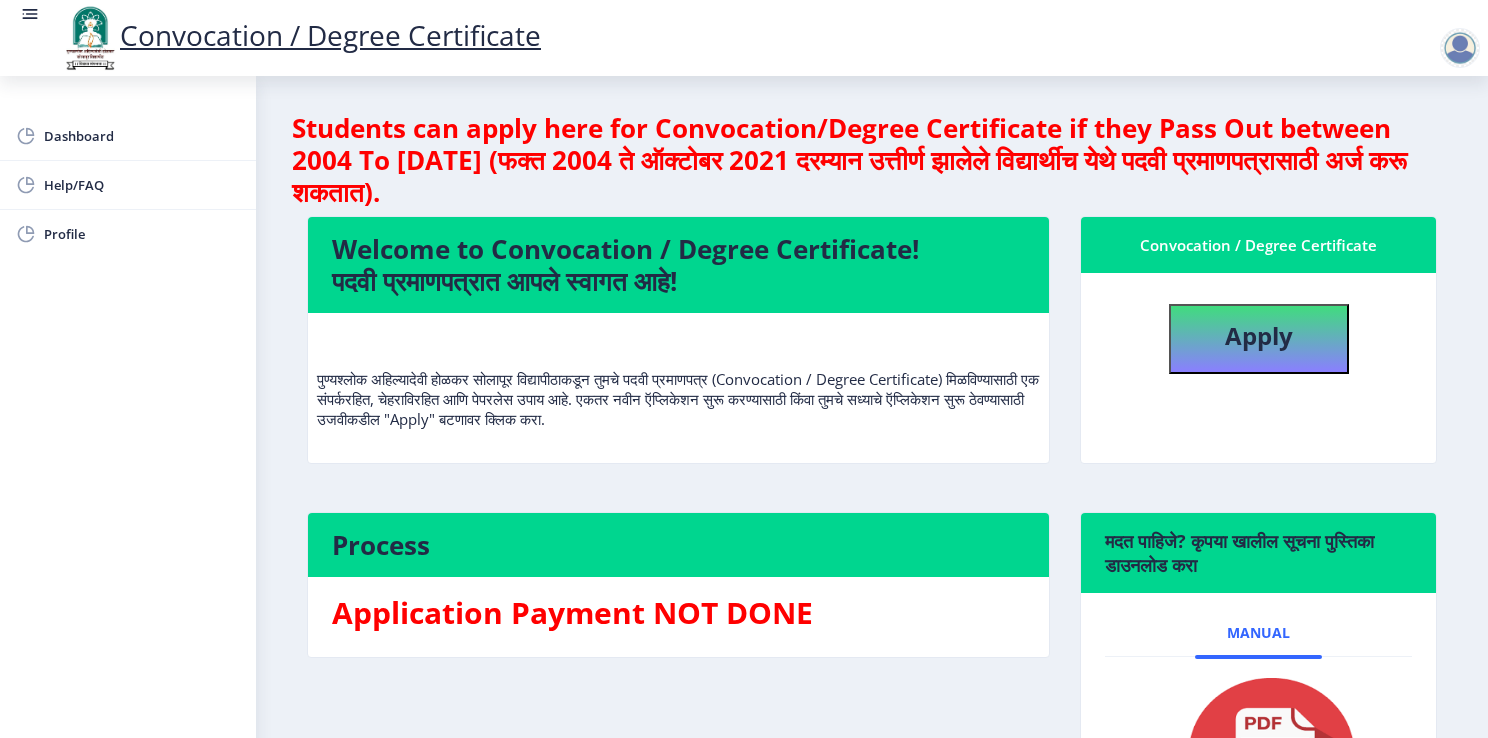 select 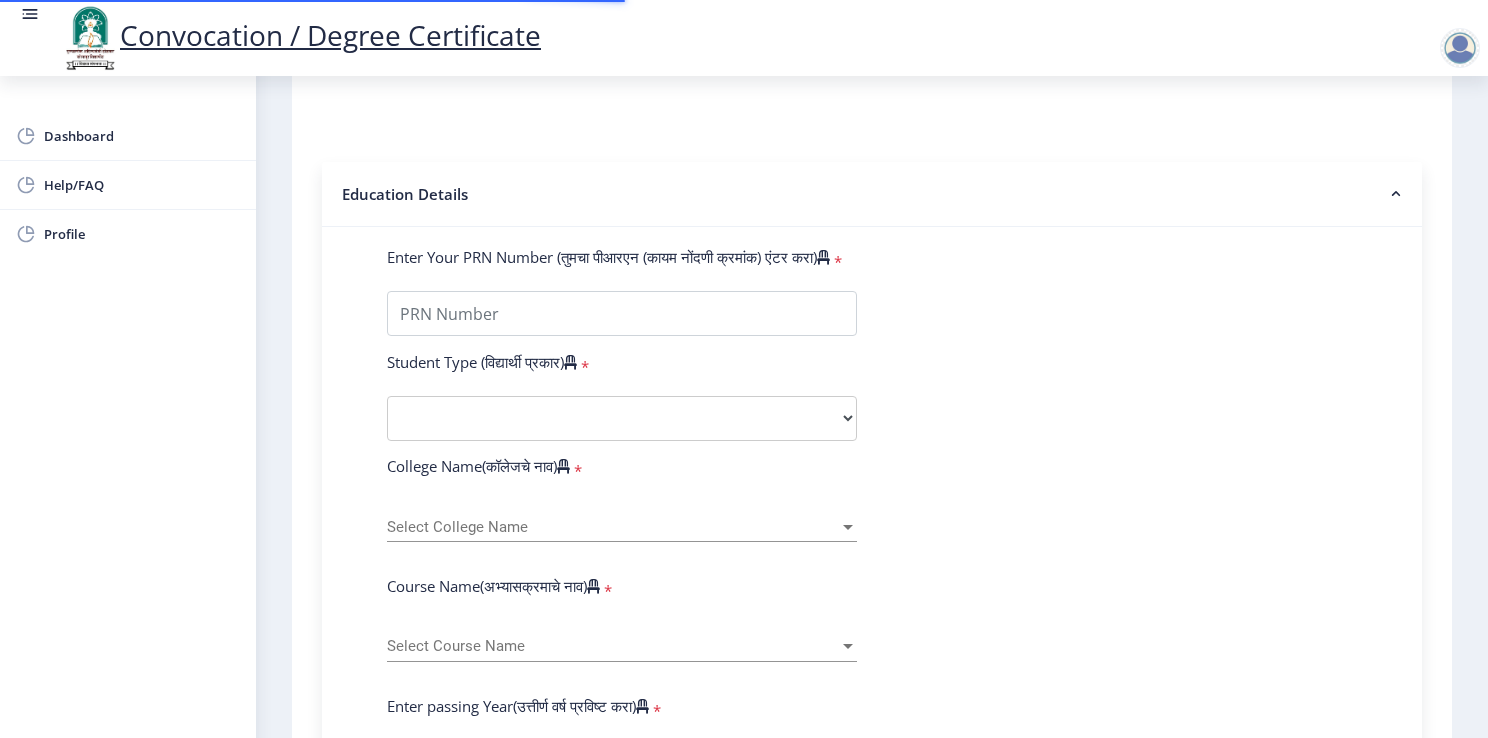 scroll, scrollTop: 700, scrollLeft: 0, axis: vertical 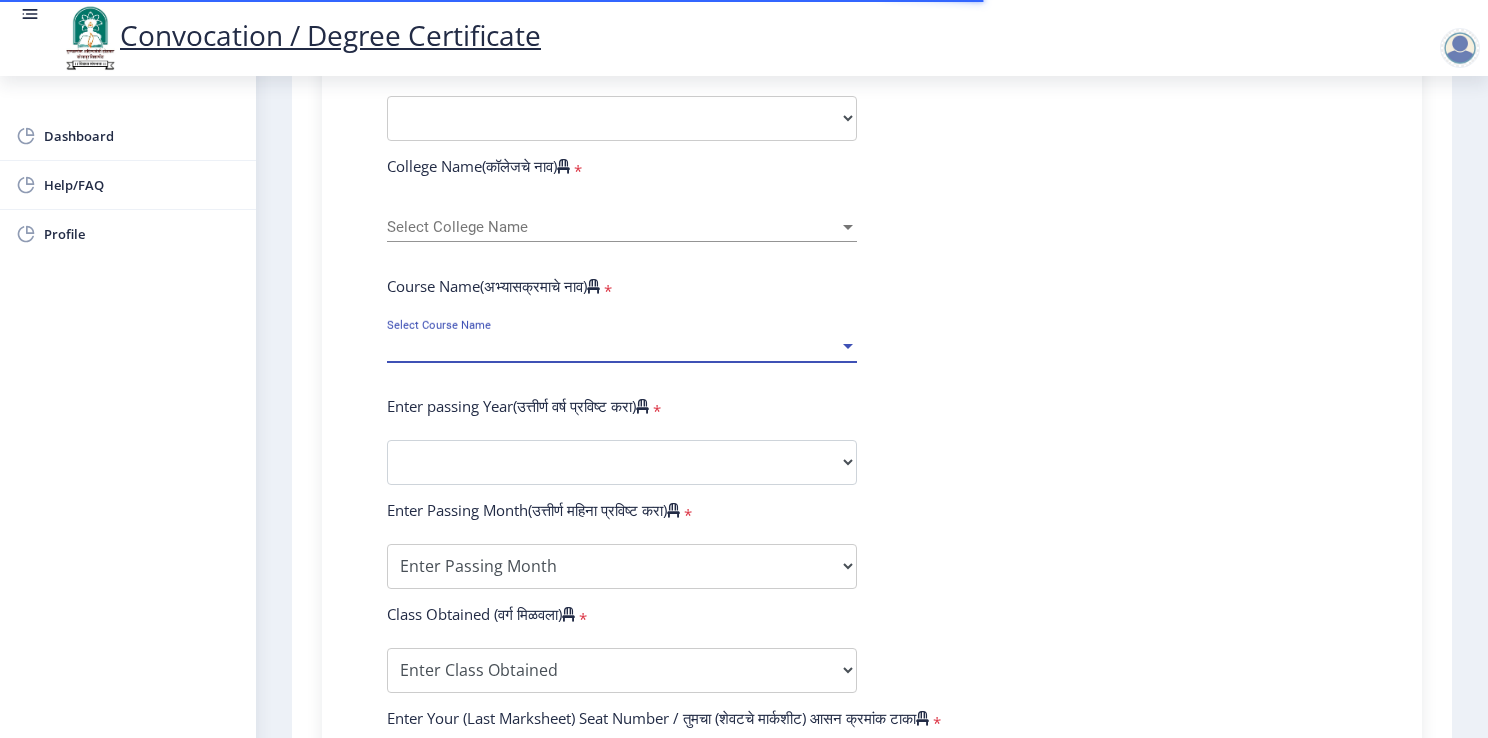 click on "Select Course Name" at bounding box center (613, 346) 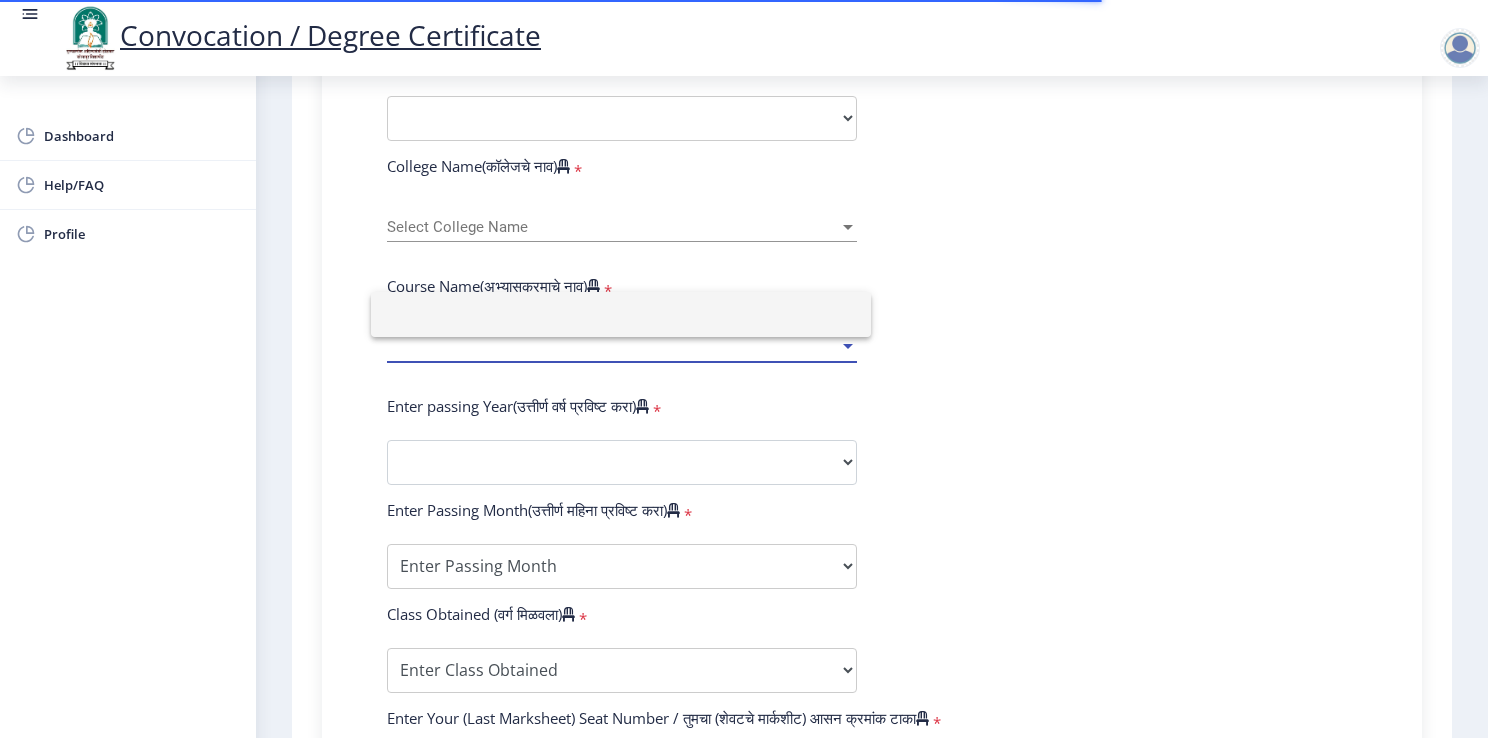 click 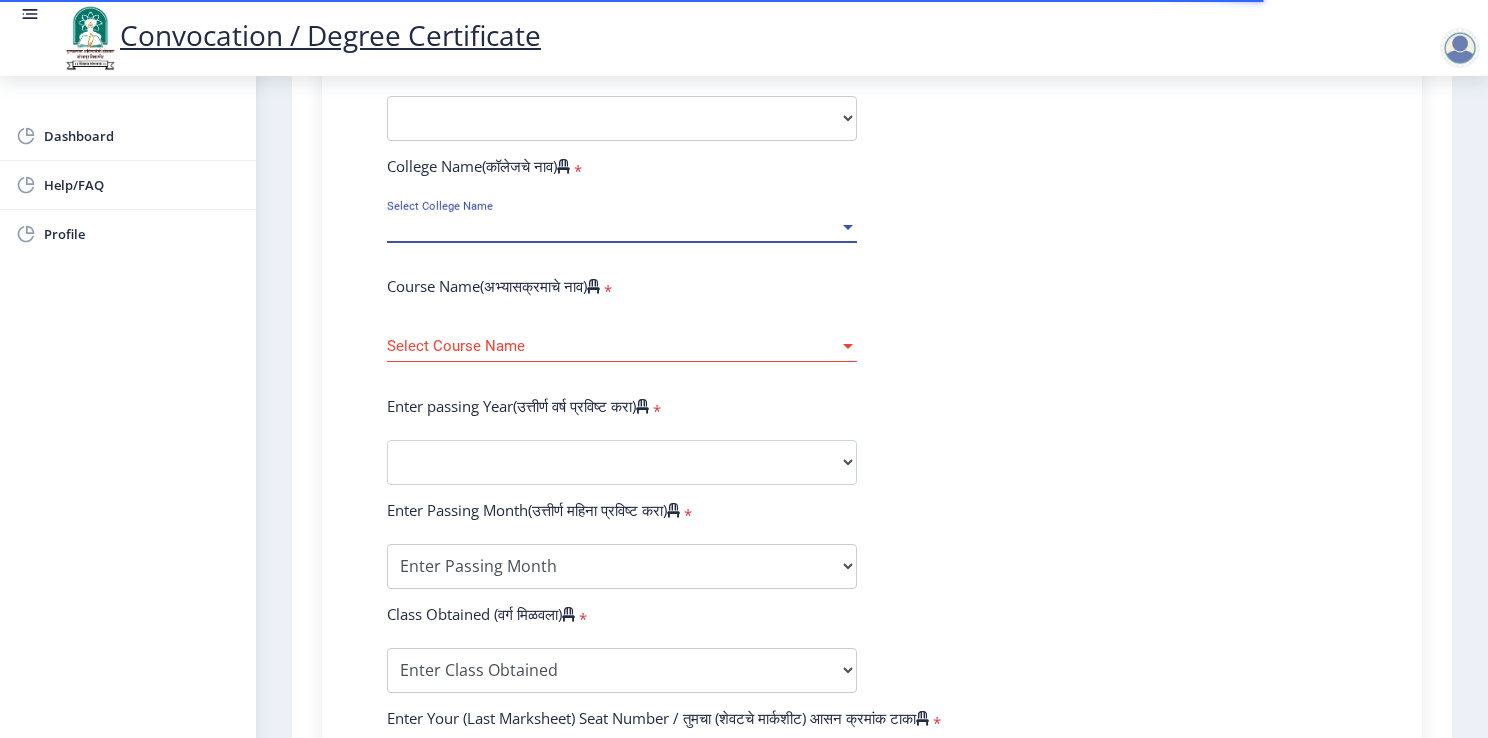 click on "Select College Name" at bounding box center [613, 227] 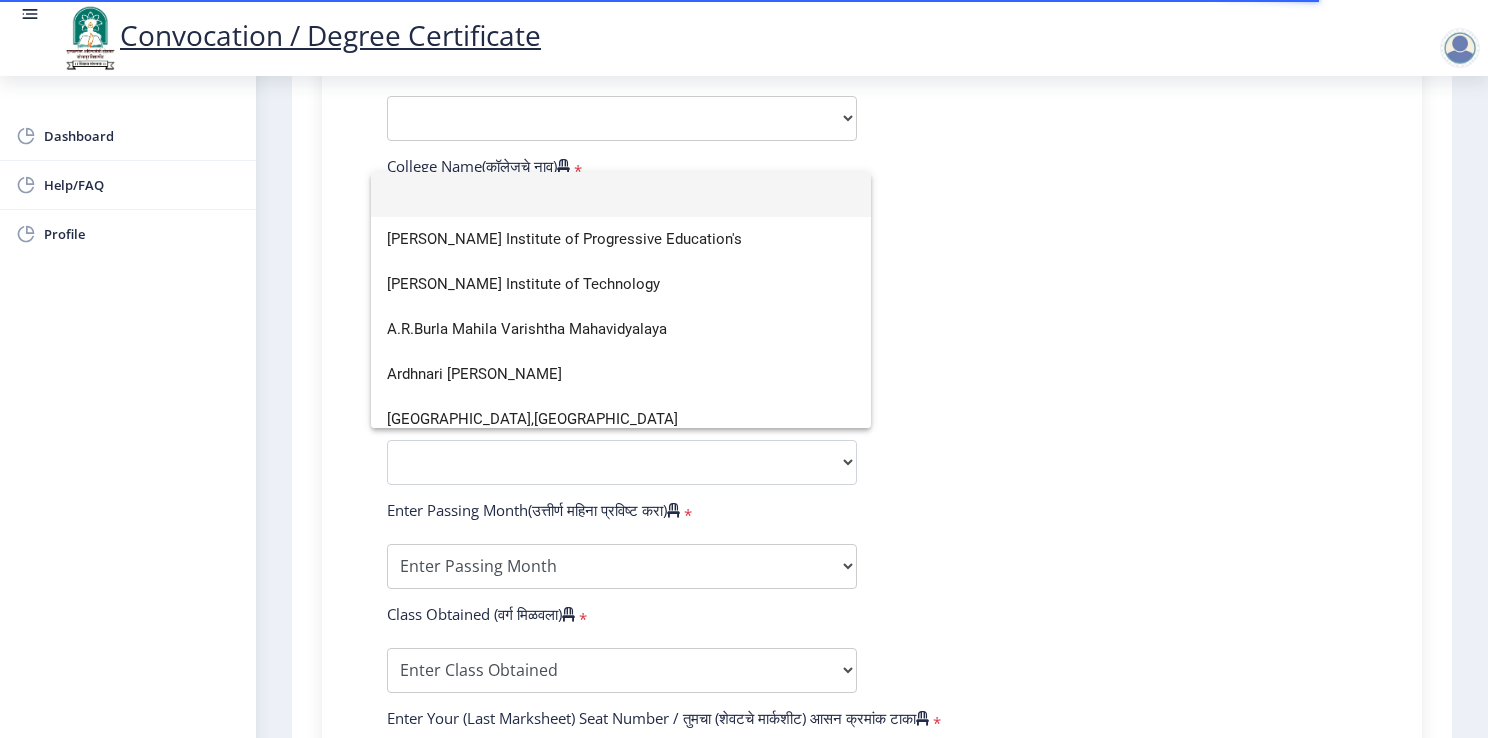 click 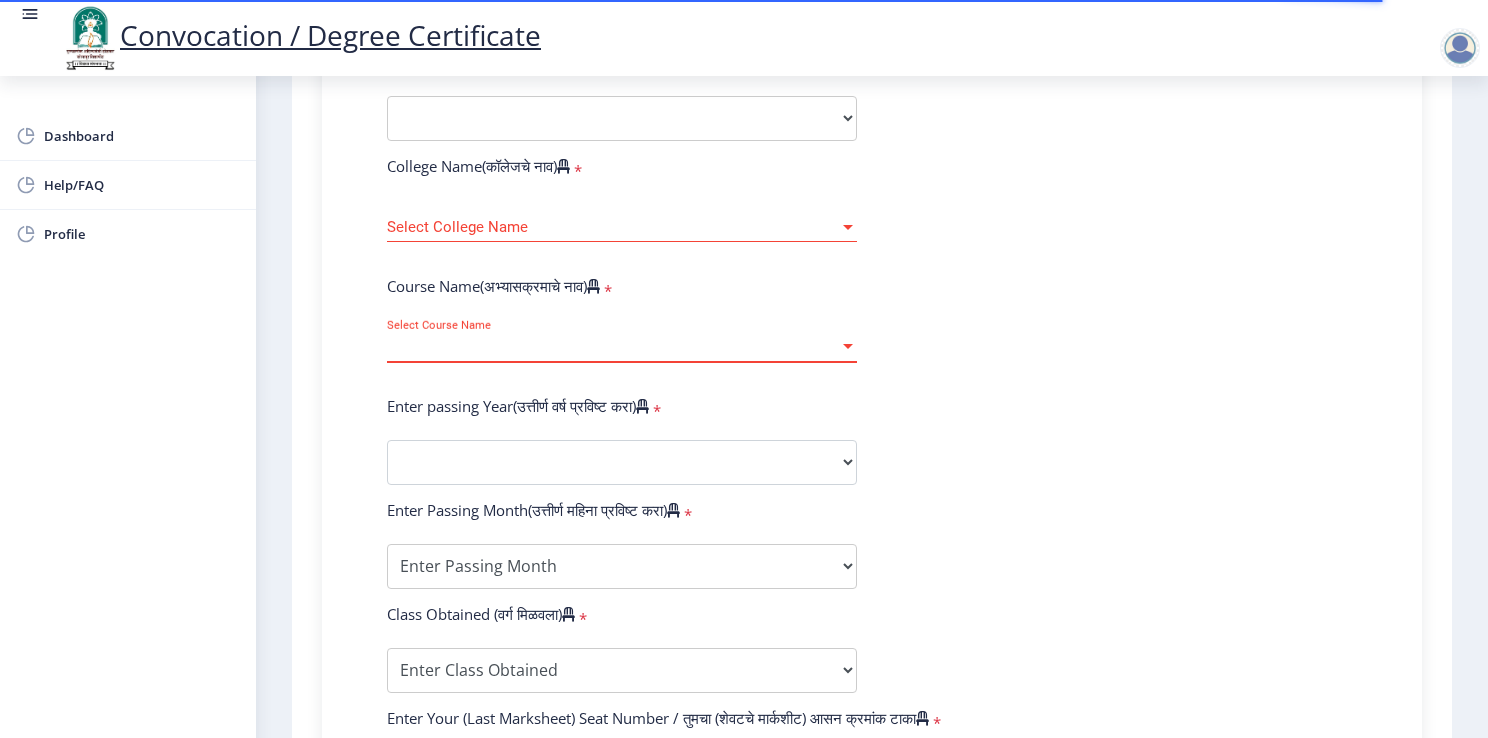 click on "Select Course Name" at bounding box center [613, 346] 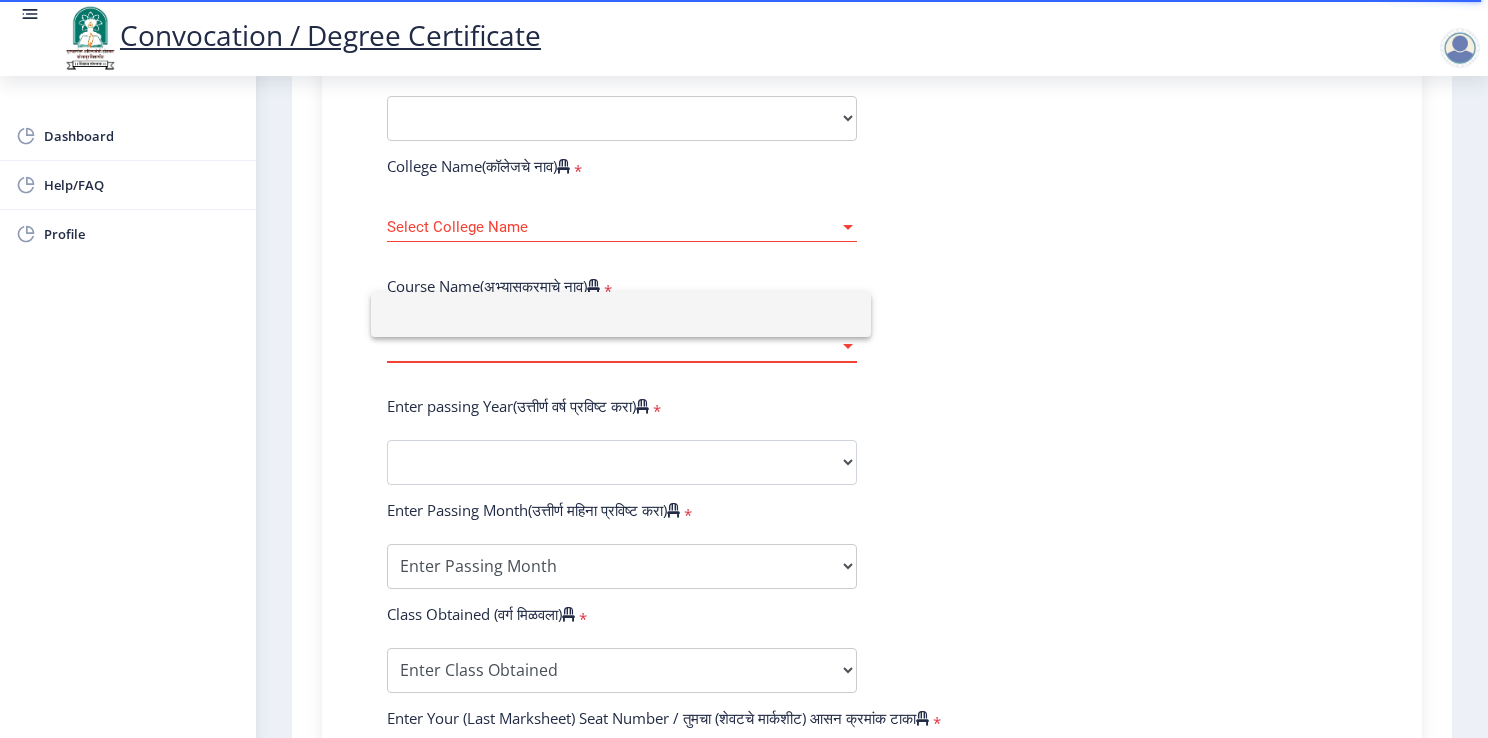 click 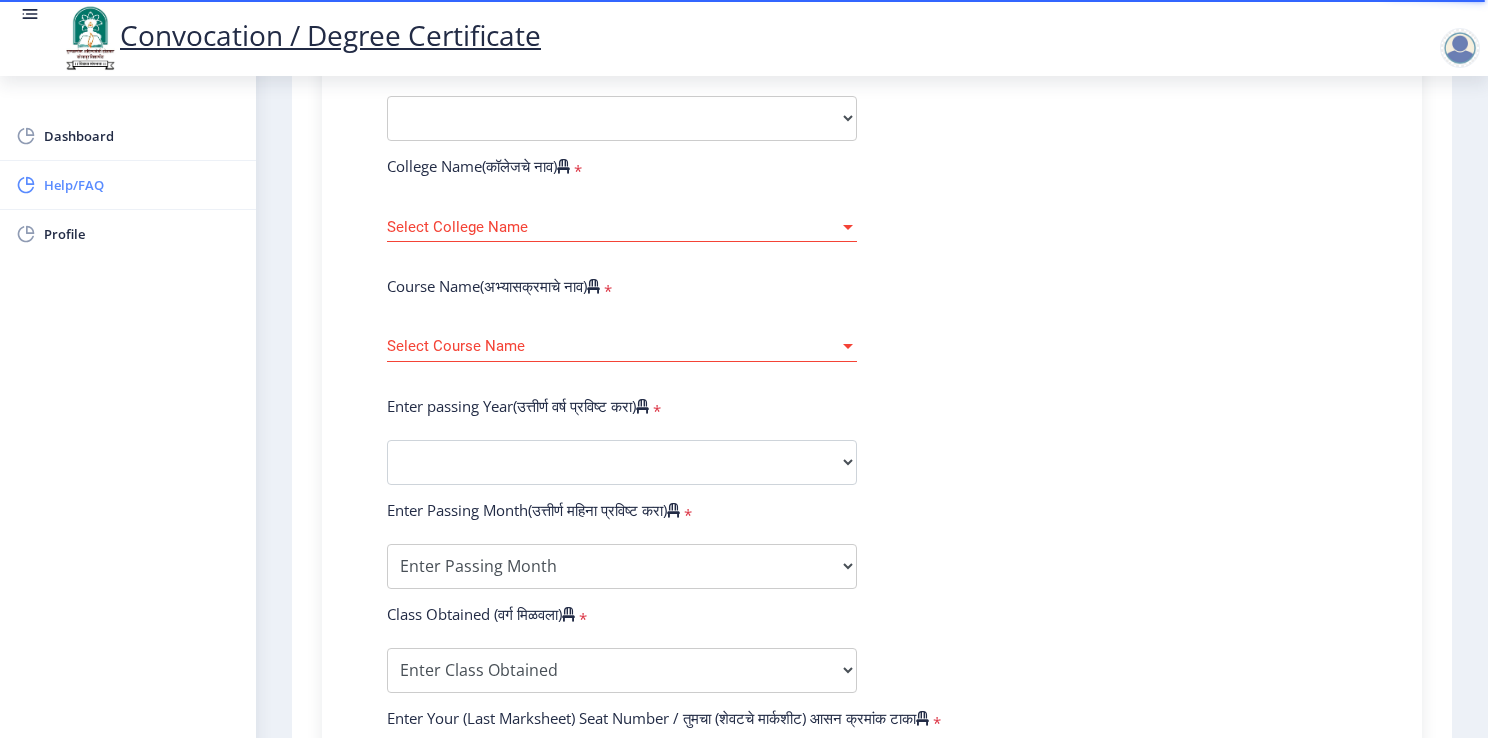 click on "Help/FAQ" 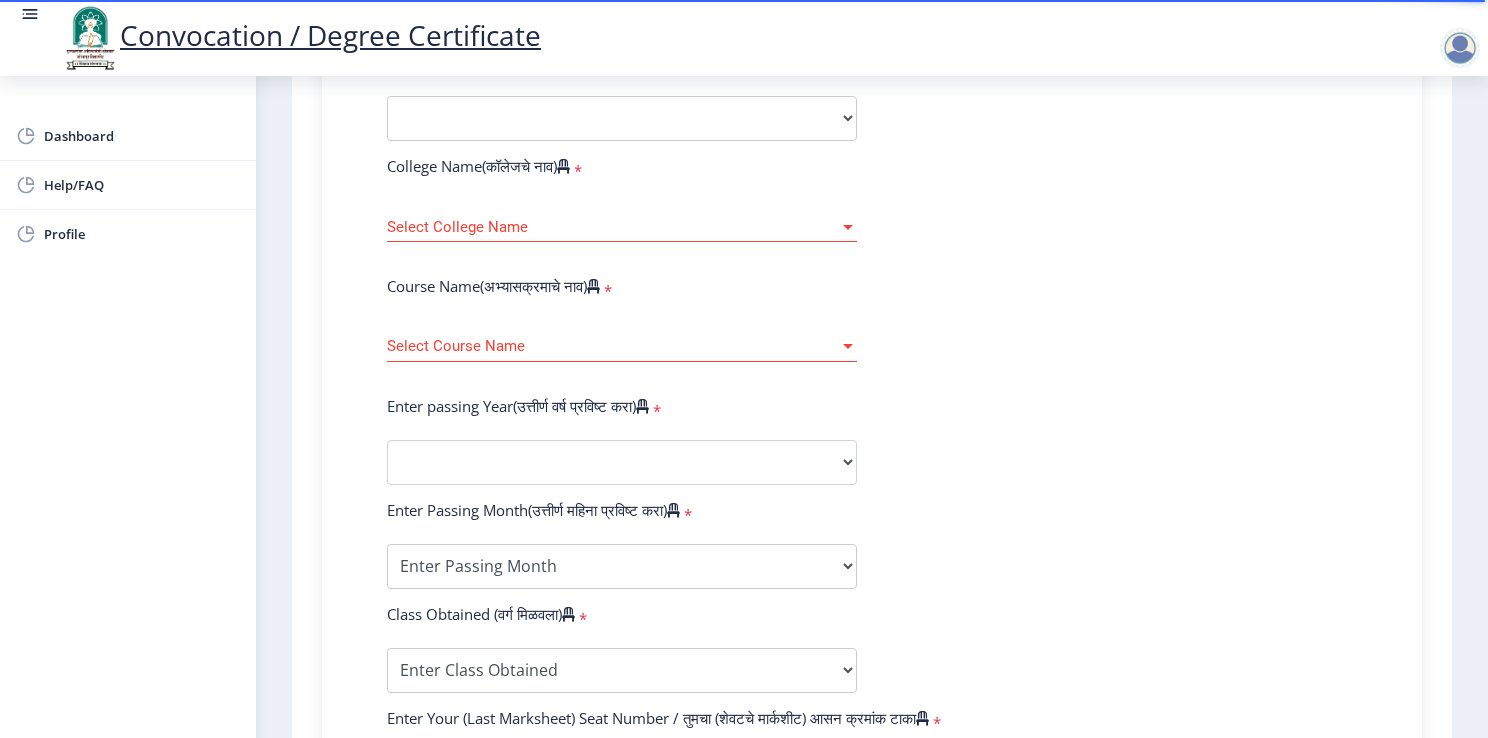 scroll, scrollTop: 0, scrollLeft: 0, axis: both 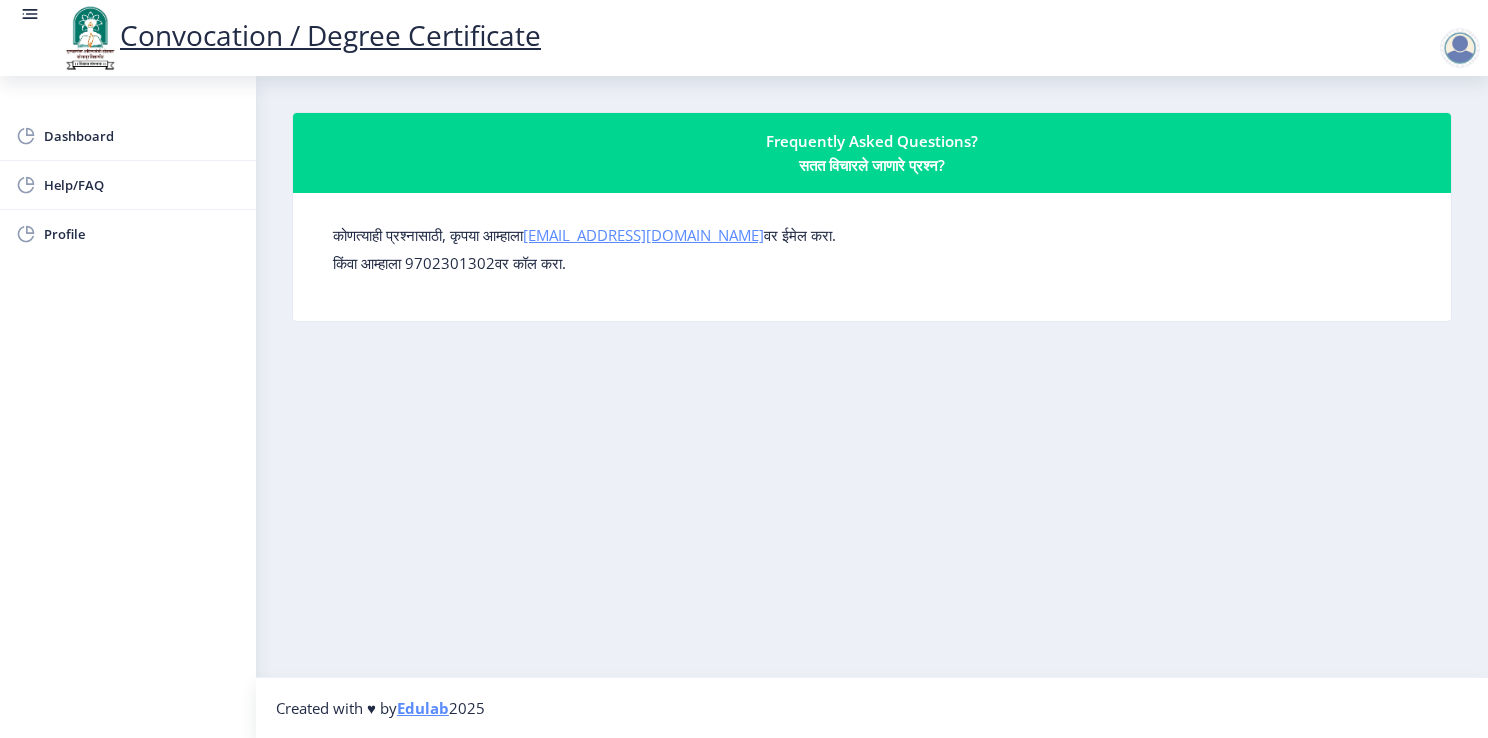 click on "[EMAIL_ADDRESS][DOMAIN_NAME]" 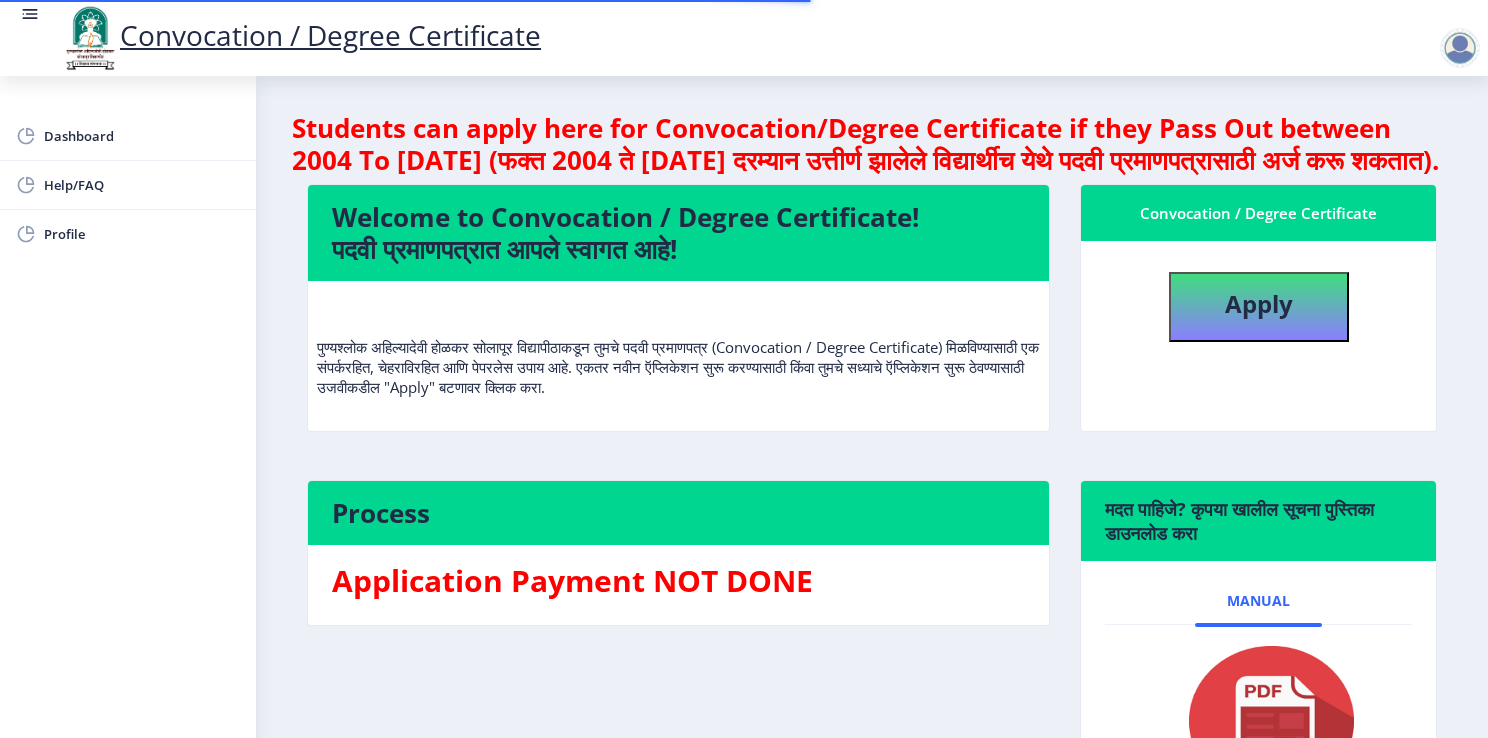 scroll, scrollTop: 0, scrollLeft: 0, axis: both 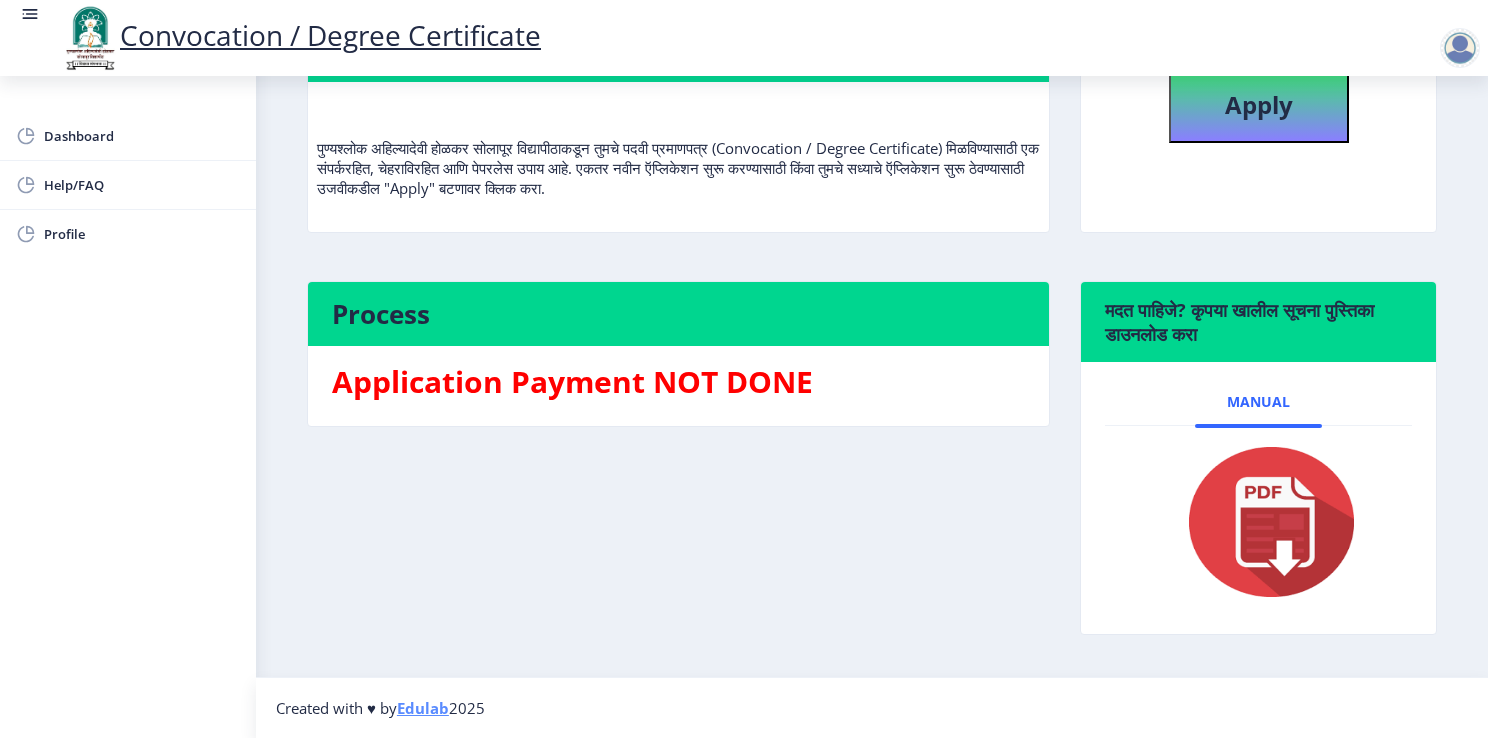 click on "Edulab" 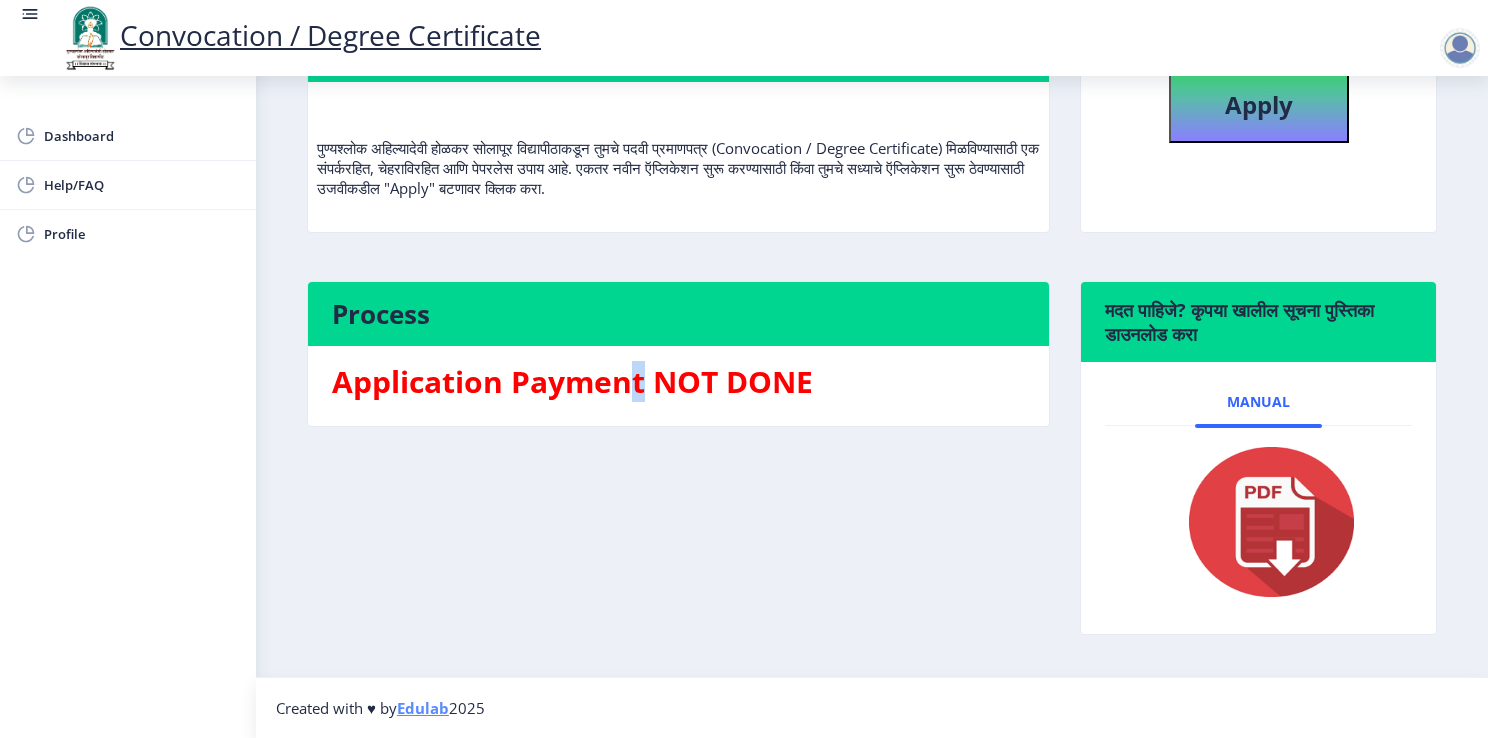 click on "Application Payment NOT DONE" 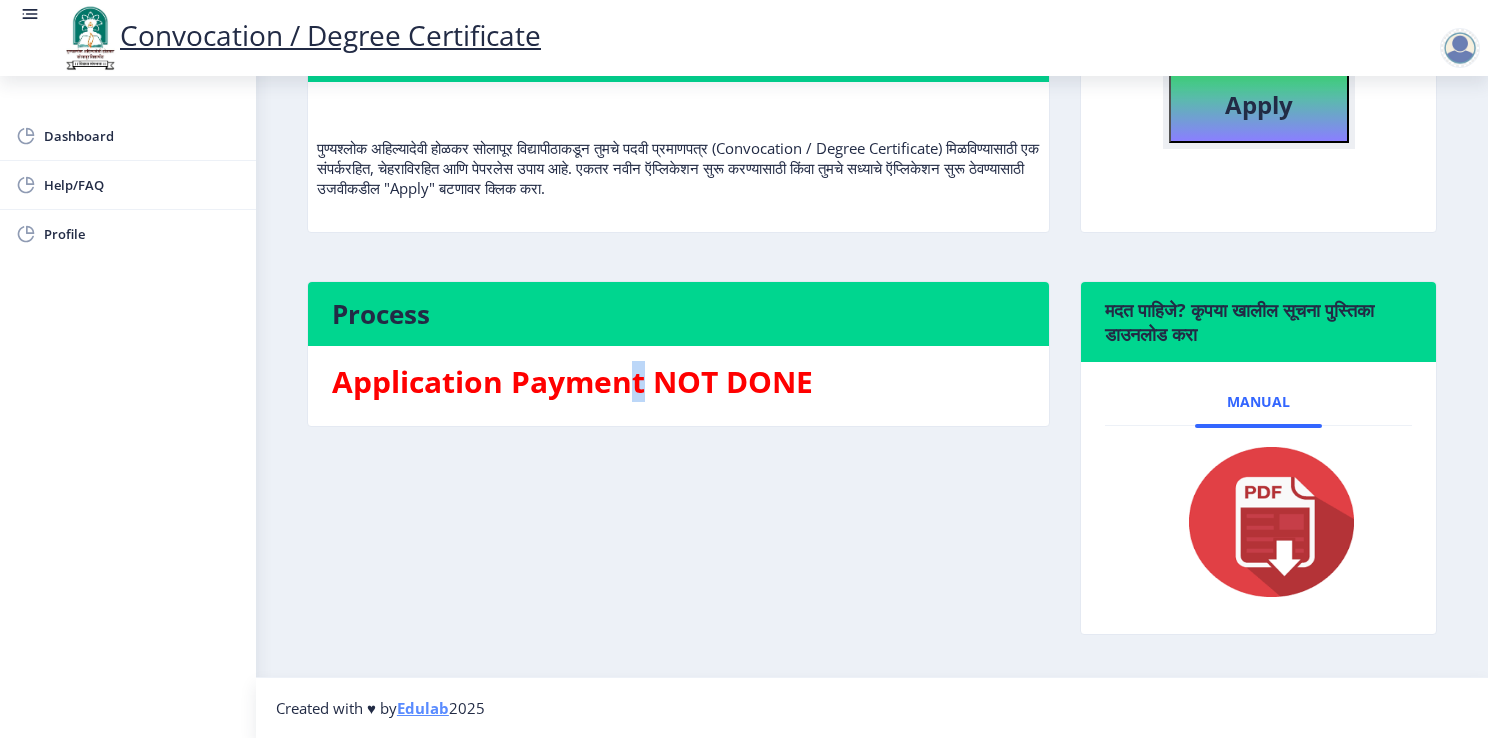 click on "Apply" 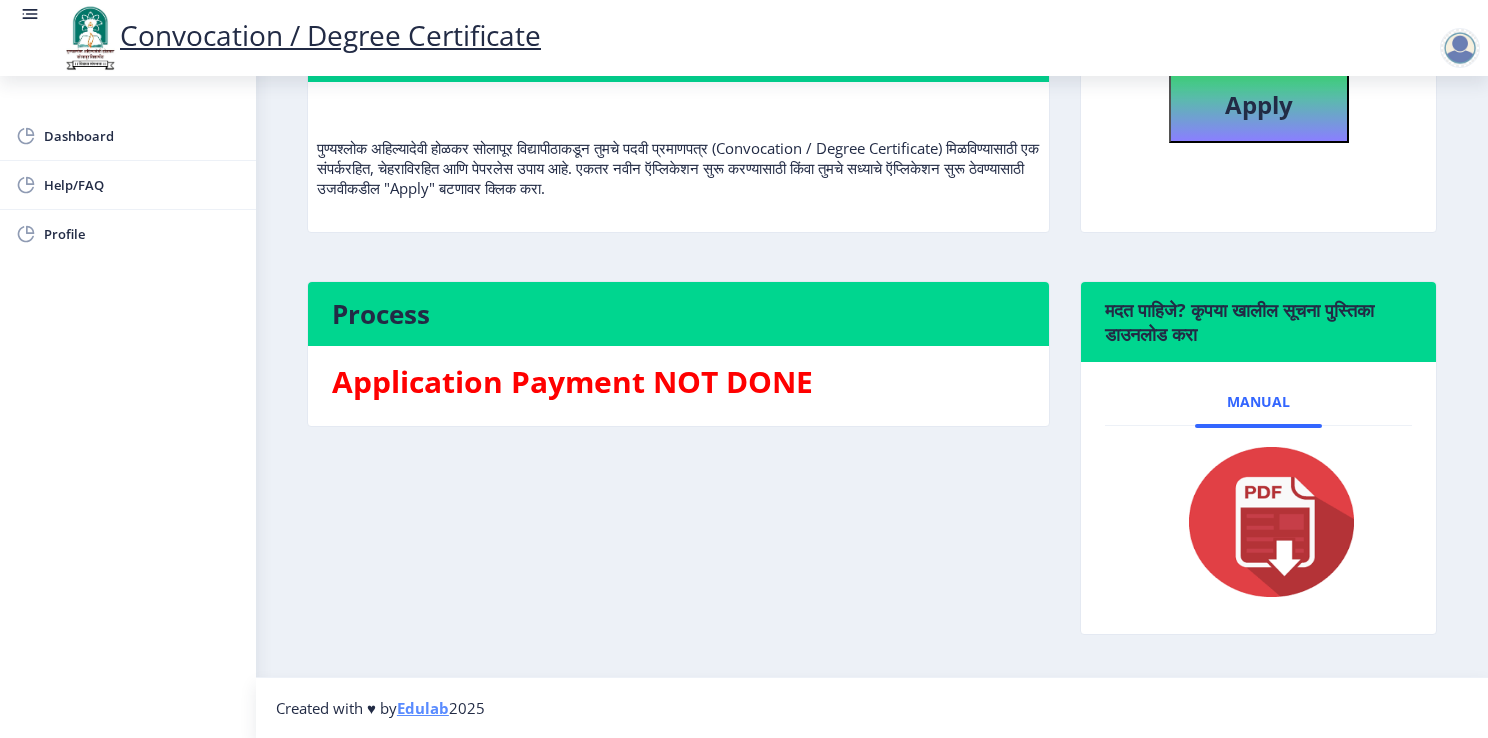 scroll, scrollTop: 0, scrollLeft: 0, axis: both 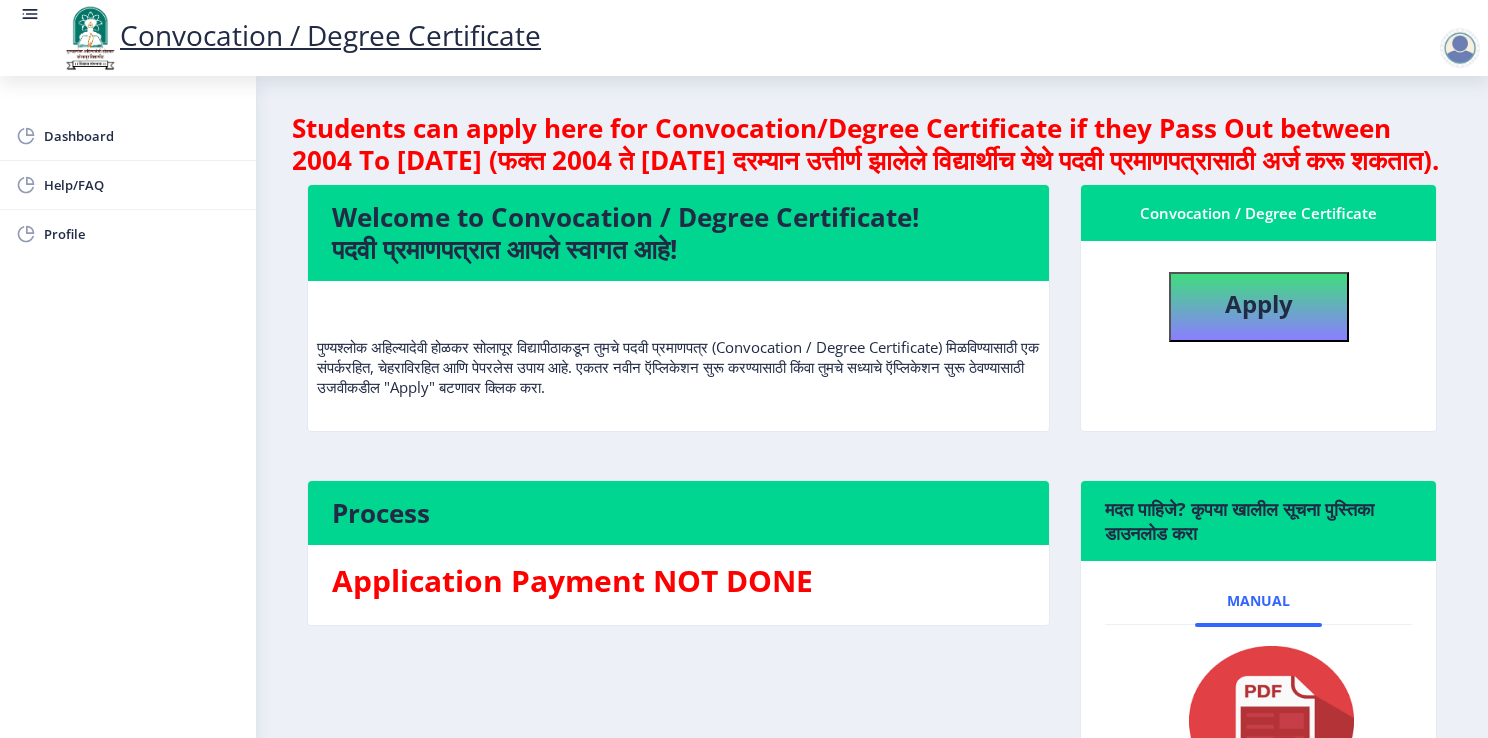 select 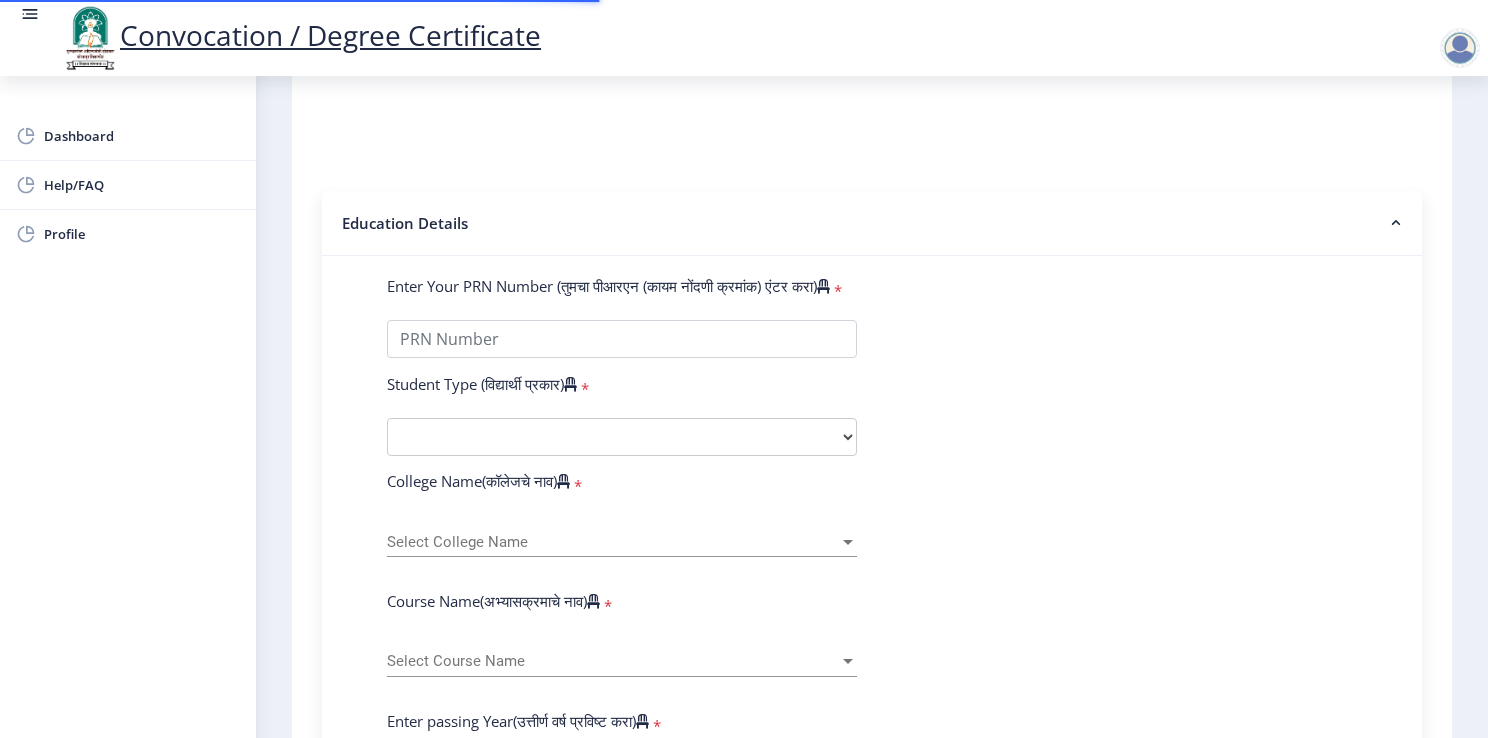 scroll, scrollTop: 400, scrollLeft: 0, axis: vertical 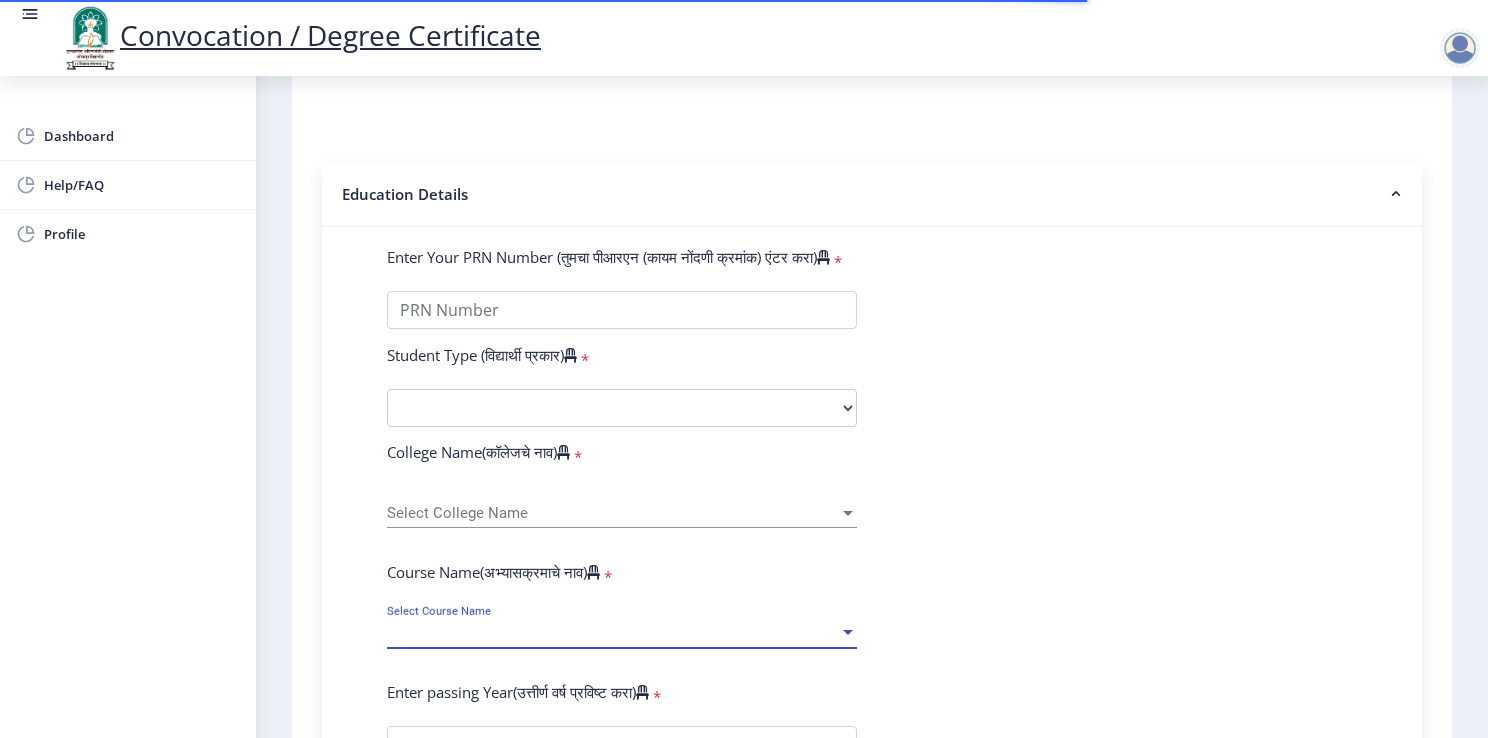 click on "Select Course Name" at bounding box center [613, 632] 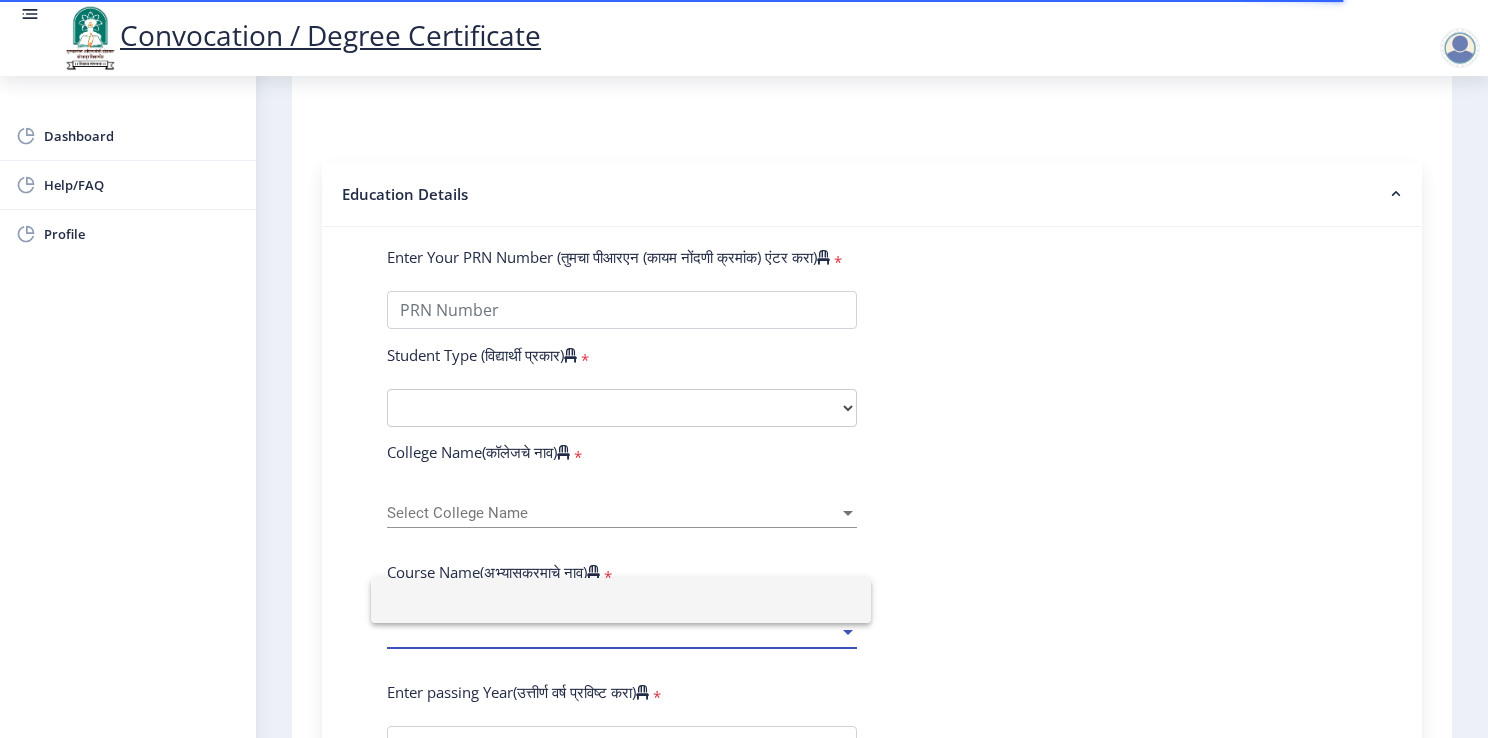 click 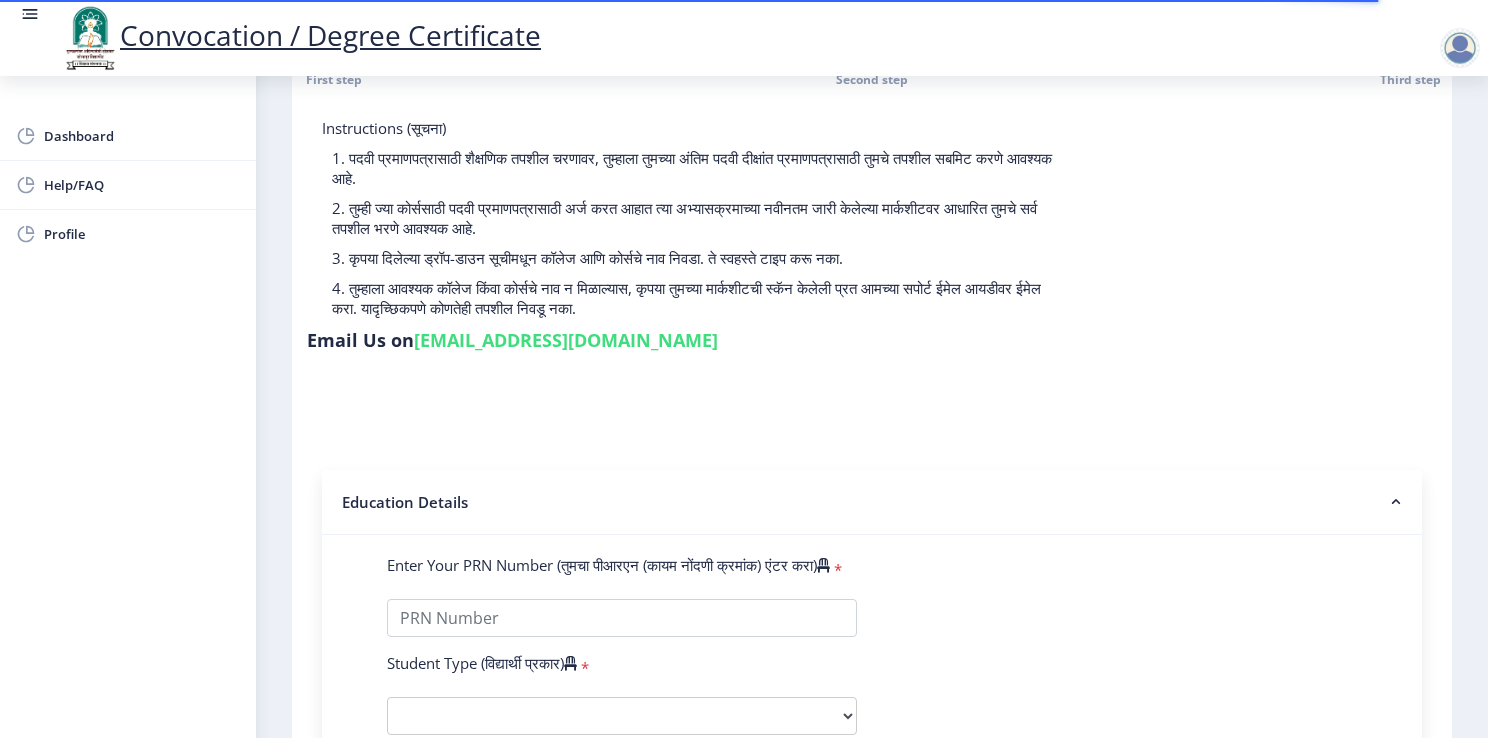 scroll, scrollTop: 0, scrollLeft: 0, axis: both 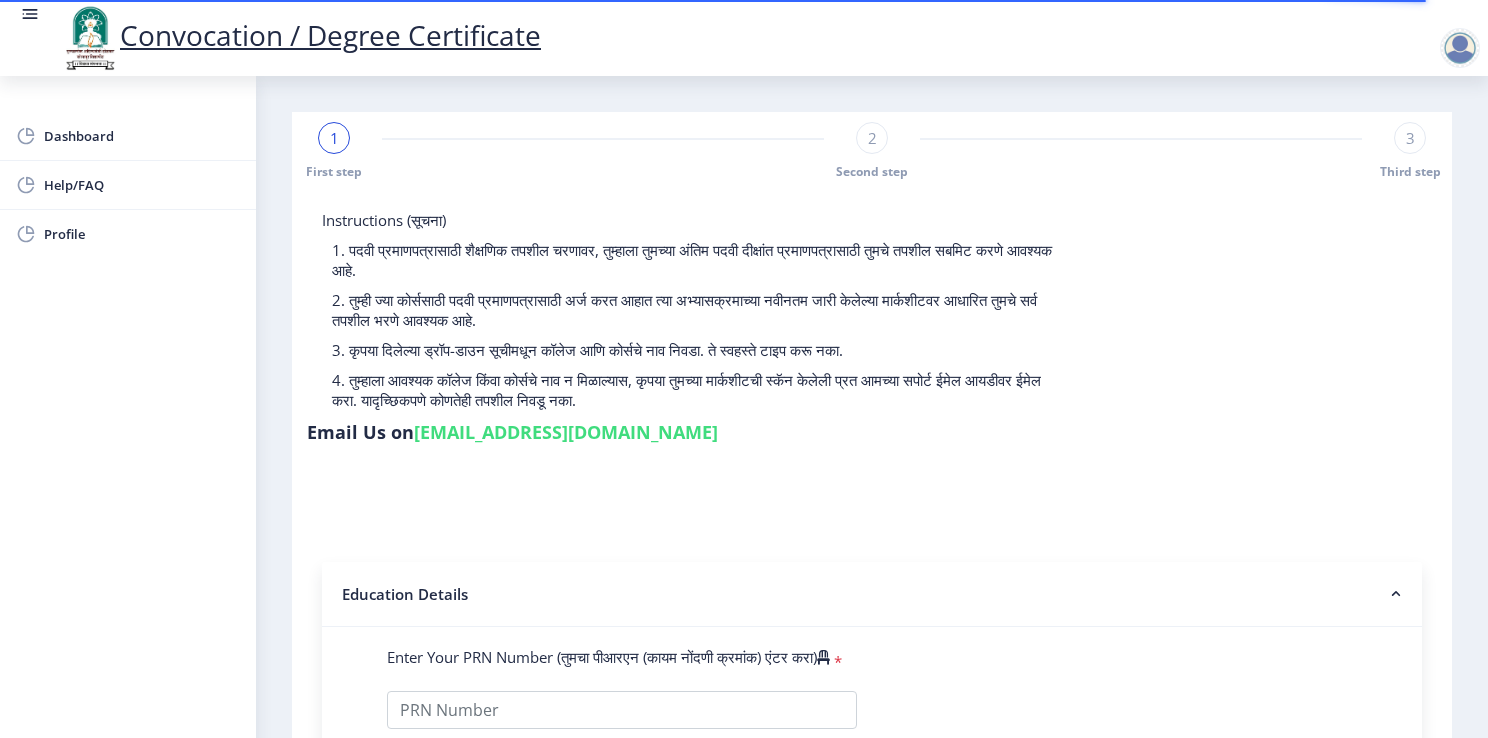 click 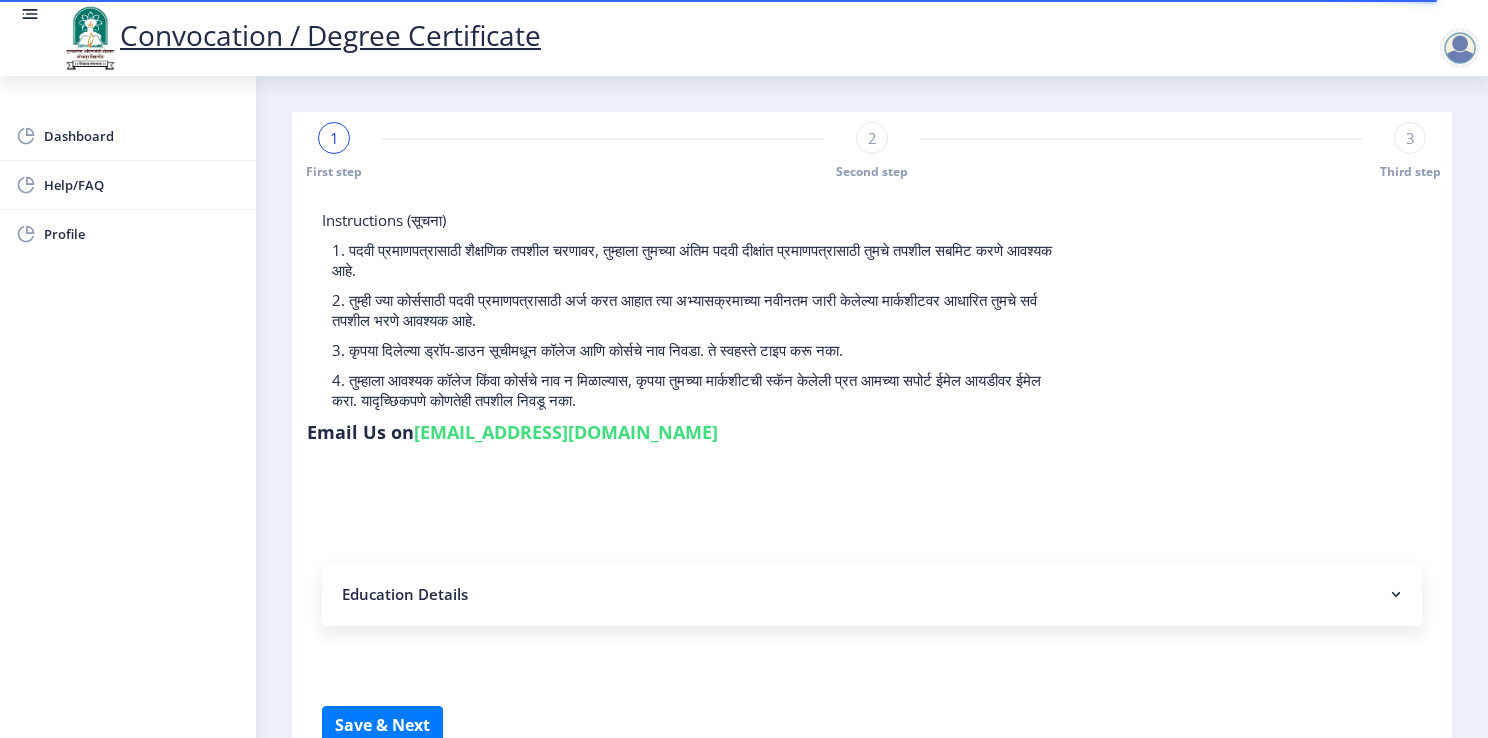 click 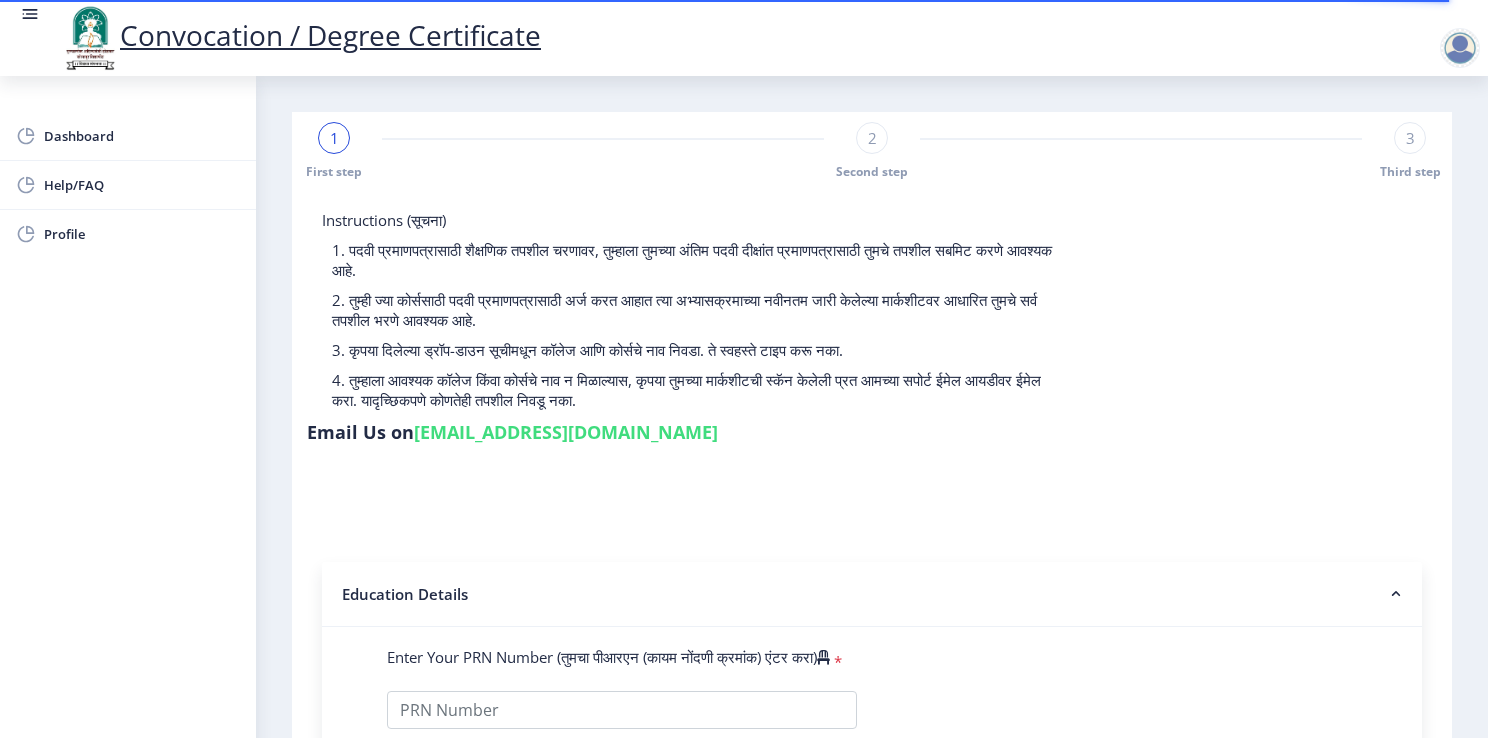 scroll, scrollTop: 400, scrollLeft: 0, axis: vertical 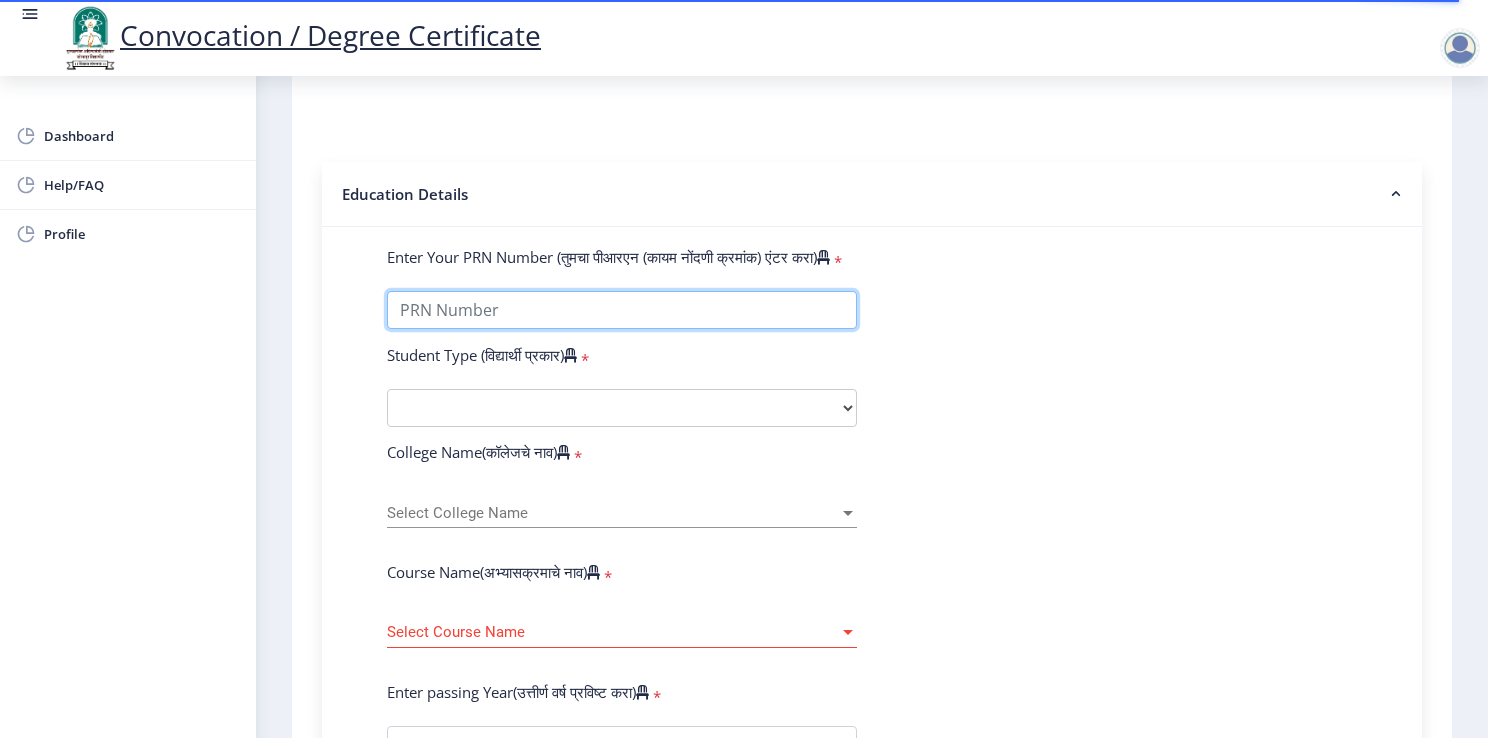 click on "Enter Your PRN Number (तुमचा पीआरएन (कायम नोंदणी क्रमांक) एंटर करा)" at bounding box center [622, 310] 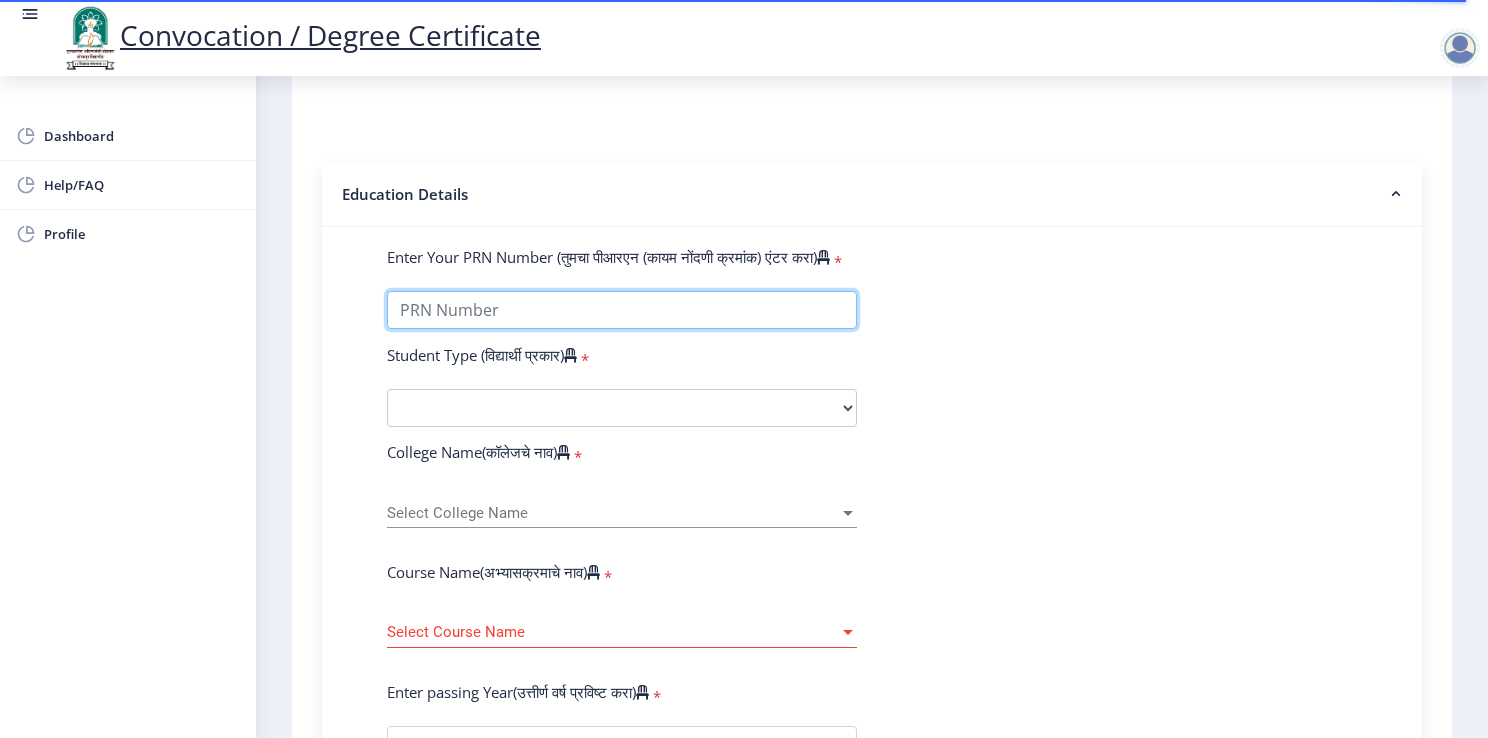 type on "2013032500200384" 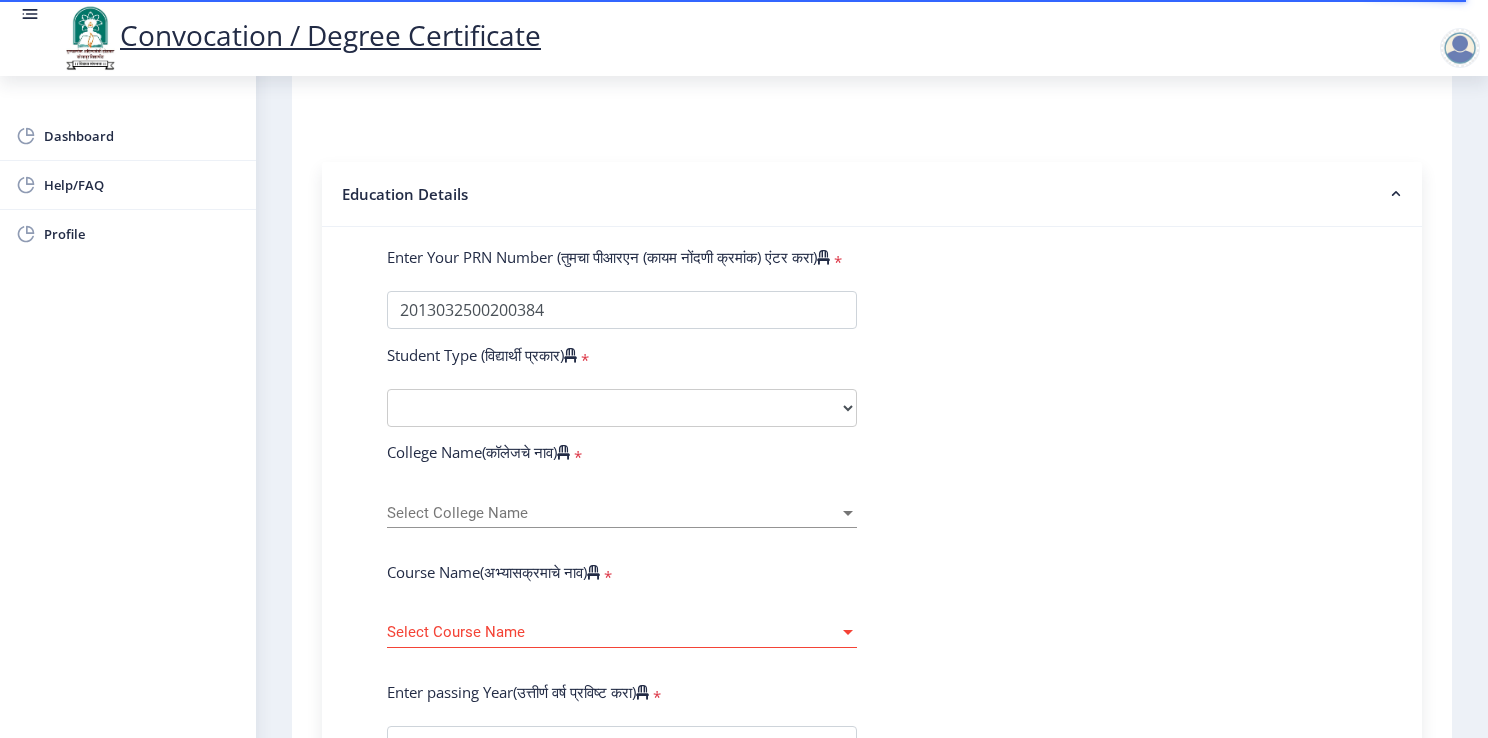 select 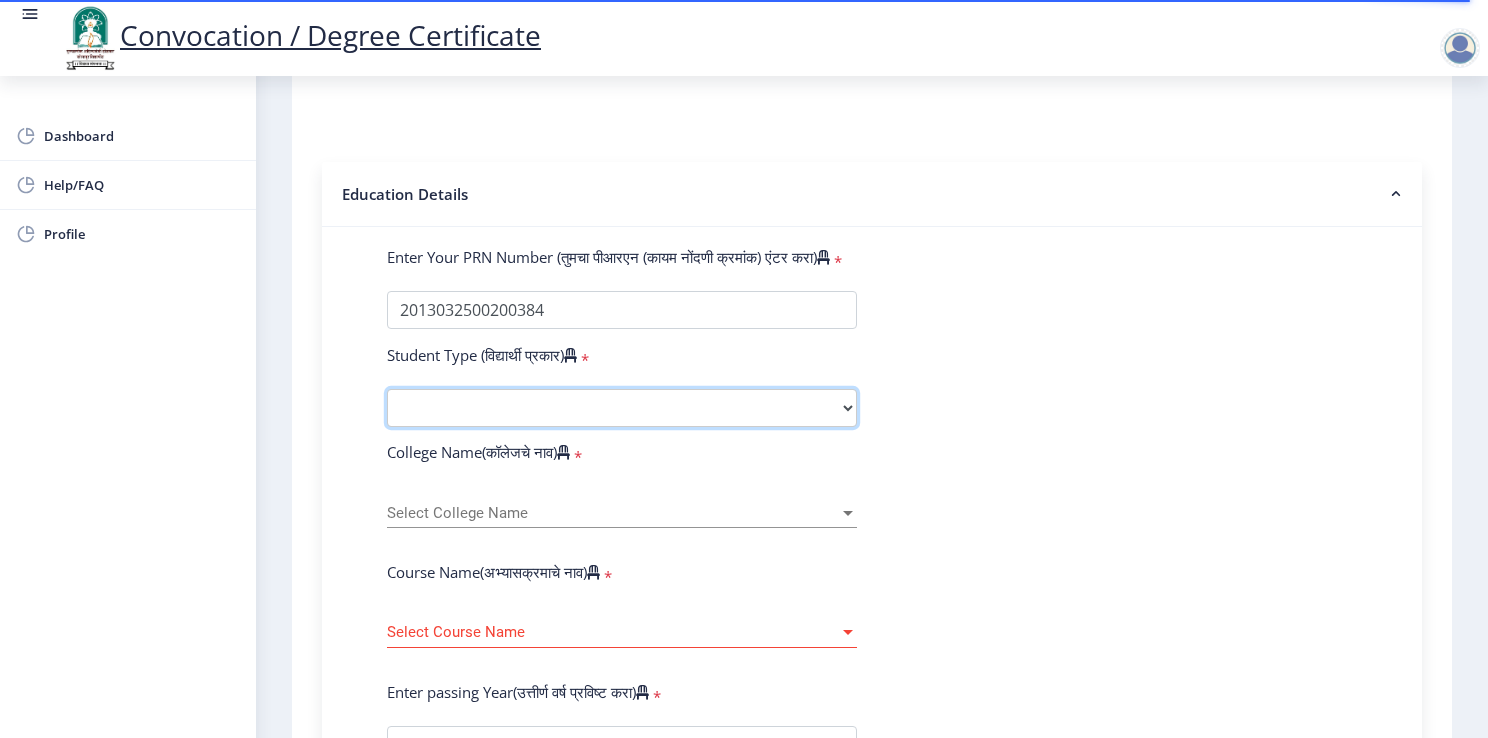 click on "Select Student Type Regular External" at bounding box center [622, 408] 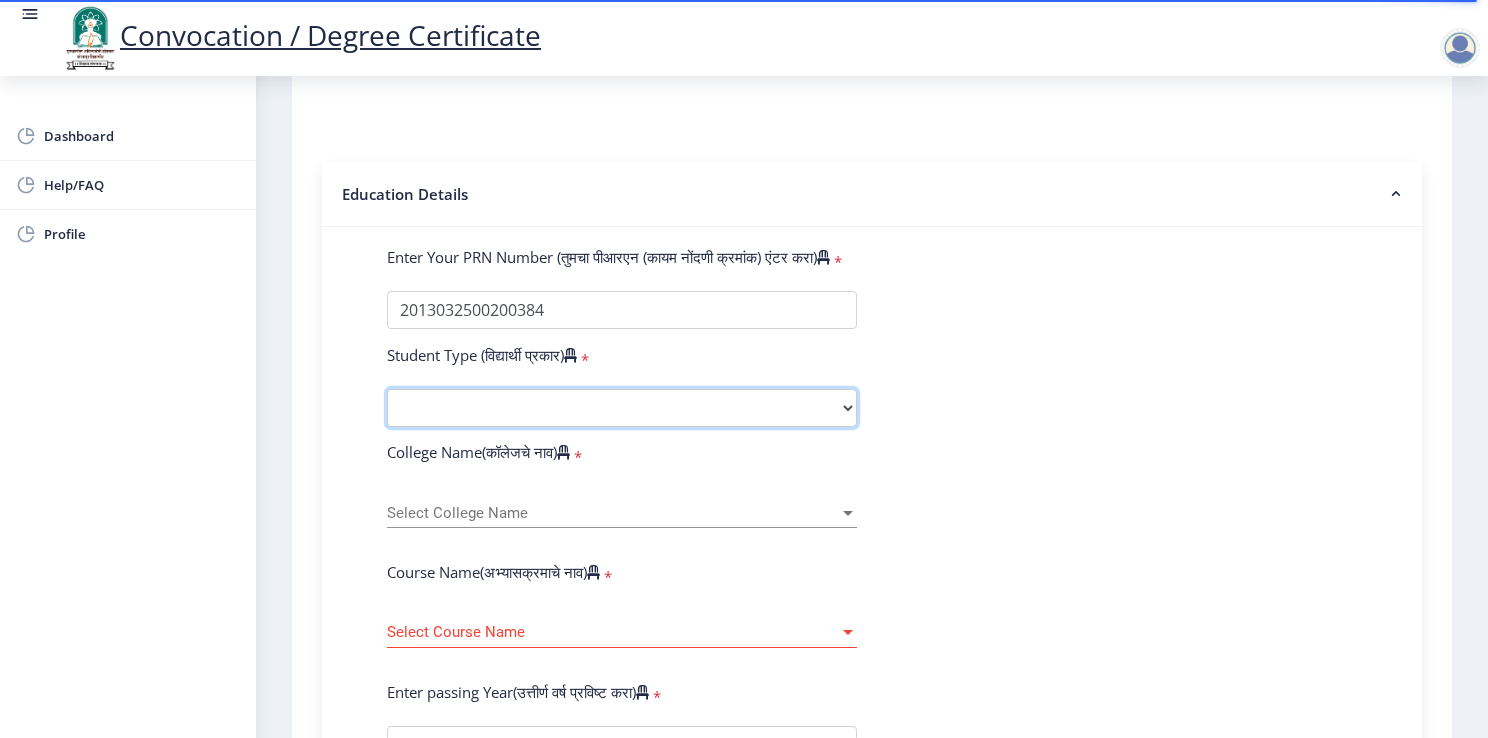 select on "External" 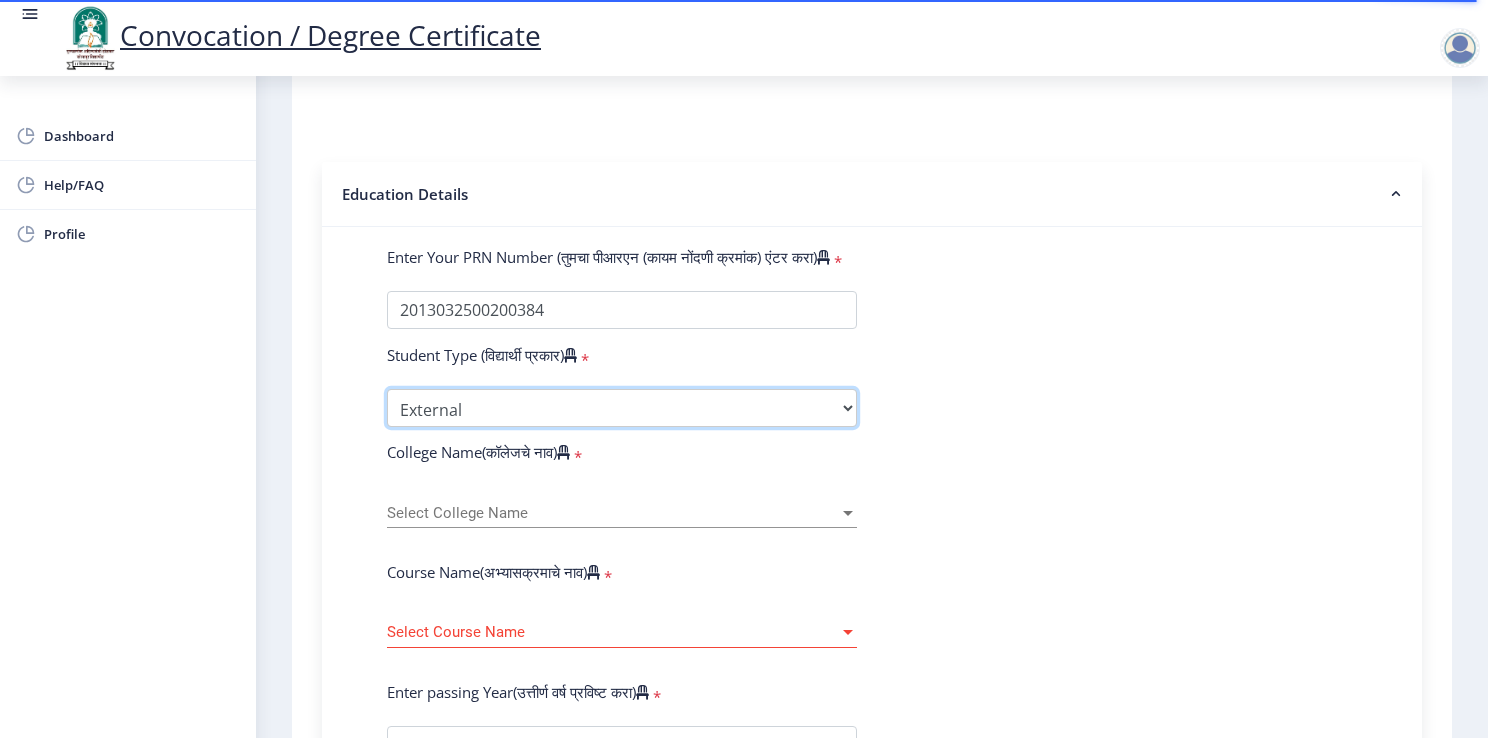 click on "Select Student Type Regular External" at bounding box center (622, 408) 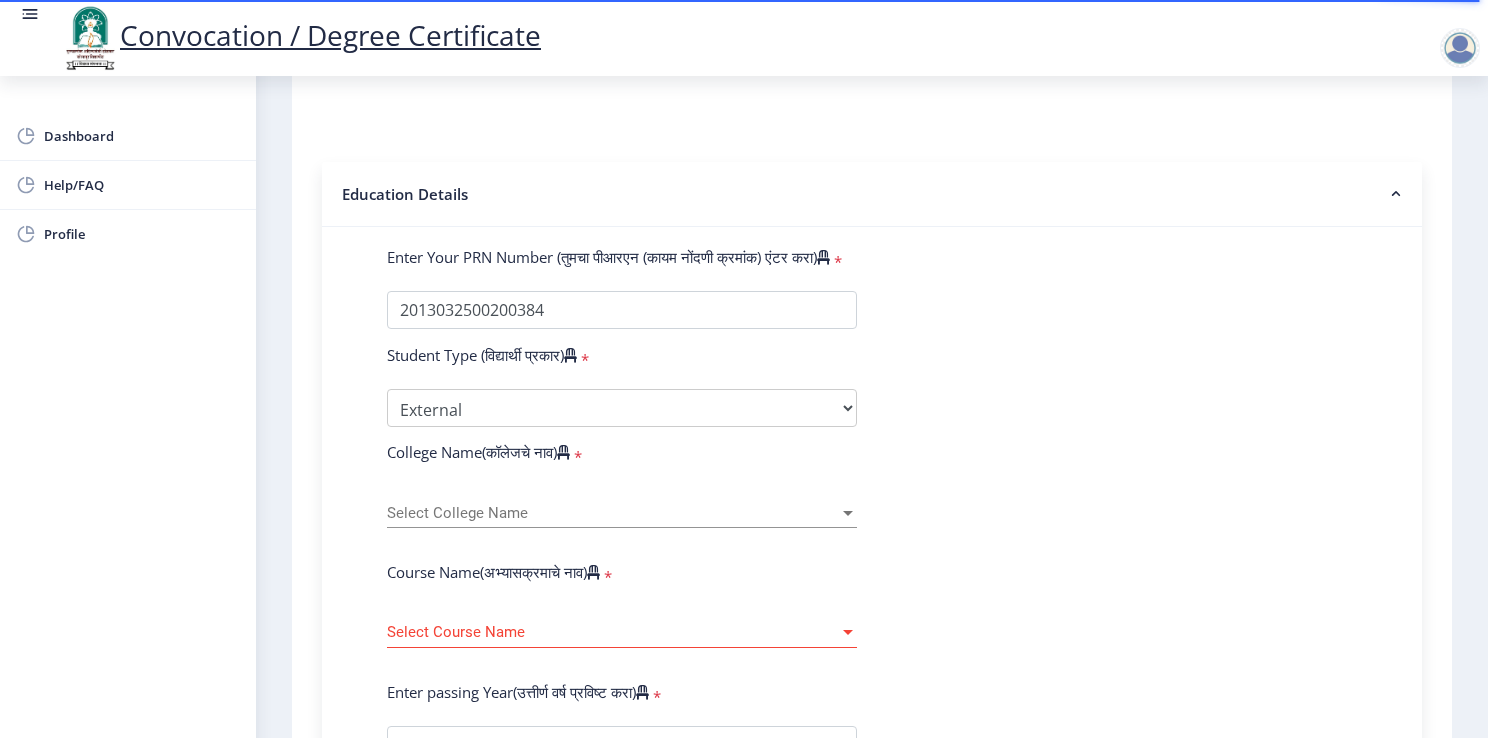 click on "Select College Name" at bounding box center [613, 513] 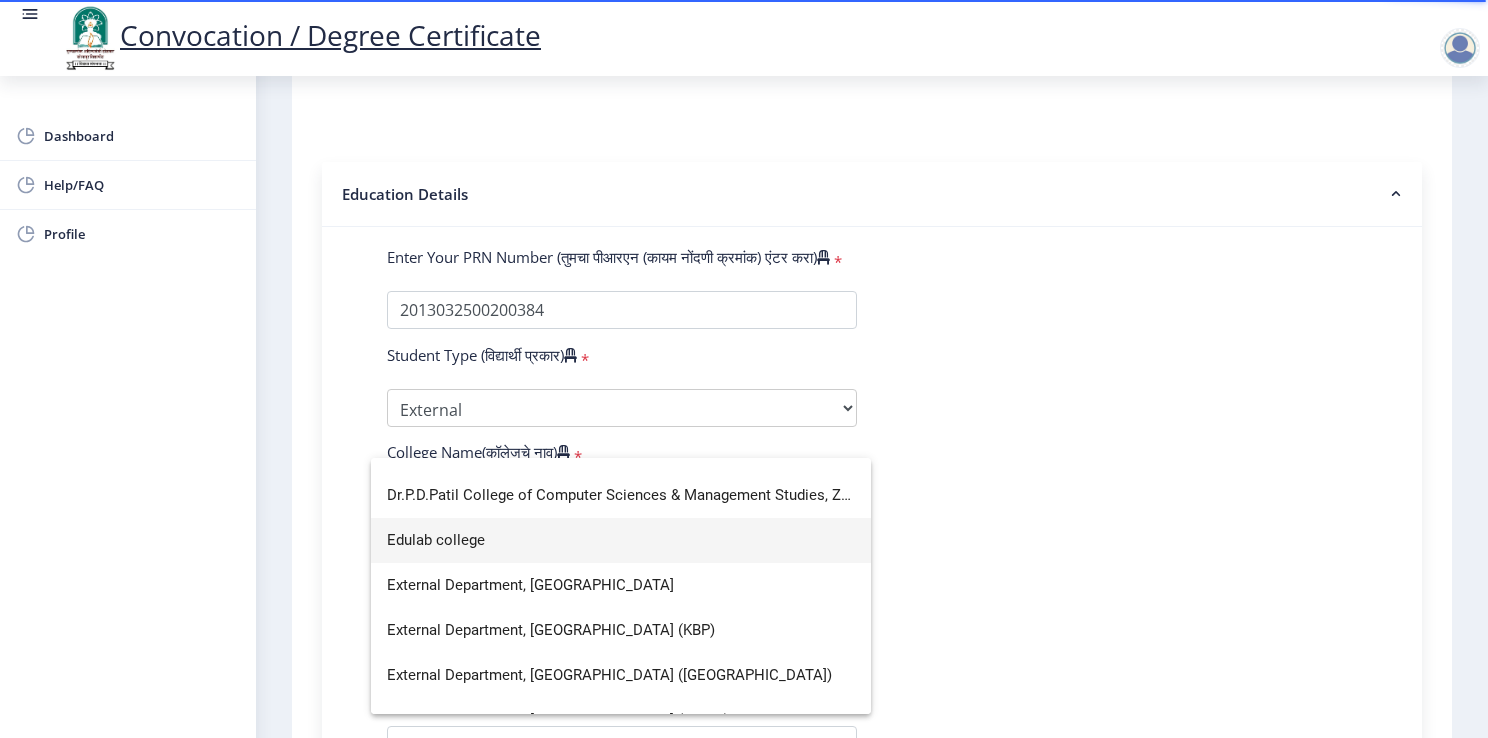scroll, scrollTop: 1600, scrollLeft: 0, axis: vertical 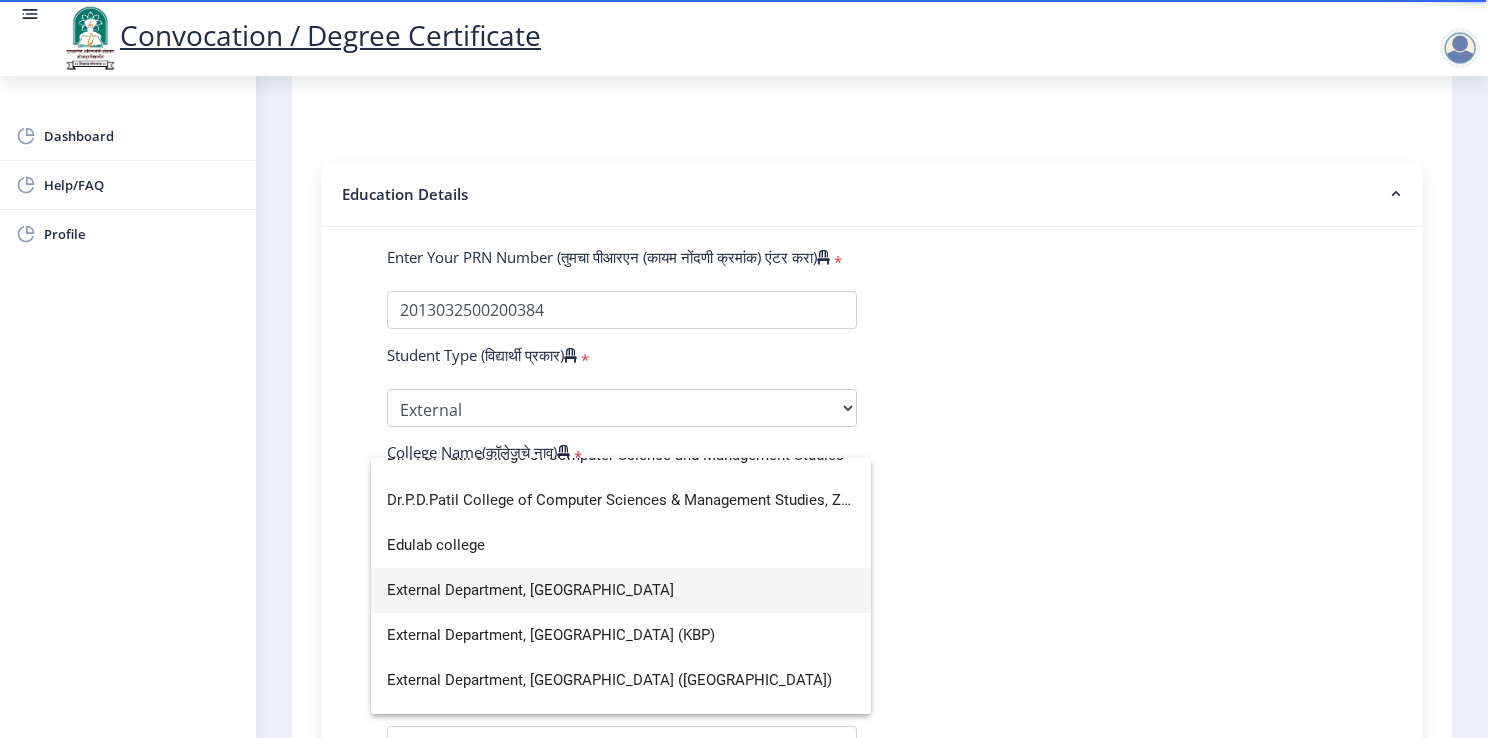 click on "External Department, [GEOGRAPHIC_DATA]" at bounding box center [621, 590] 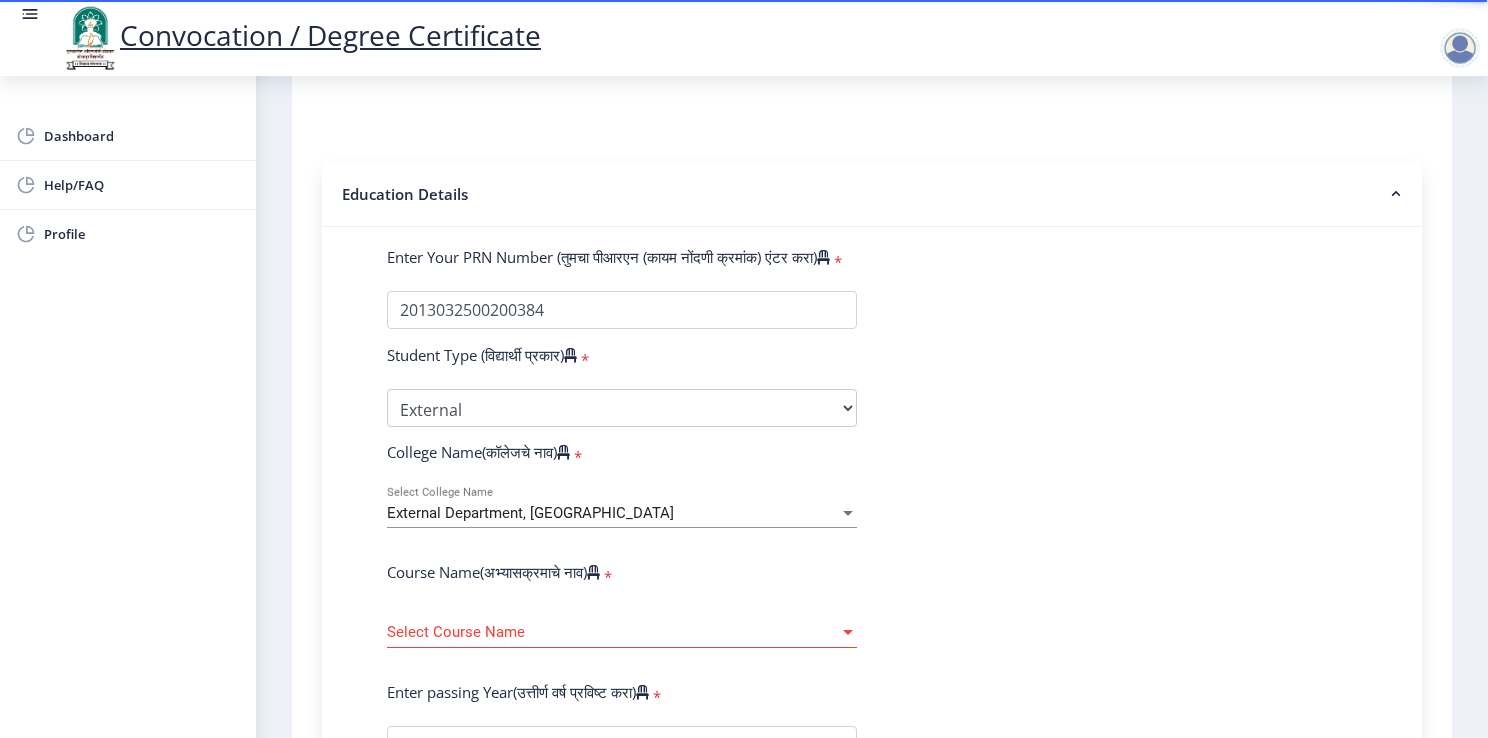 click on "Select Course Name Select Course Name" 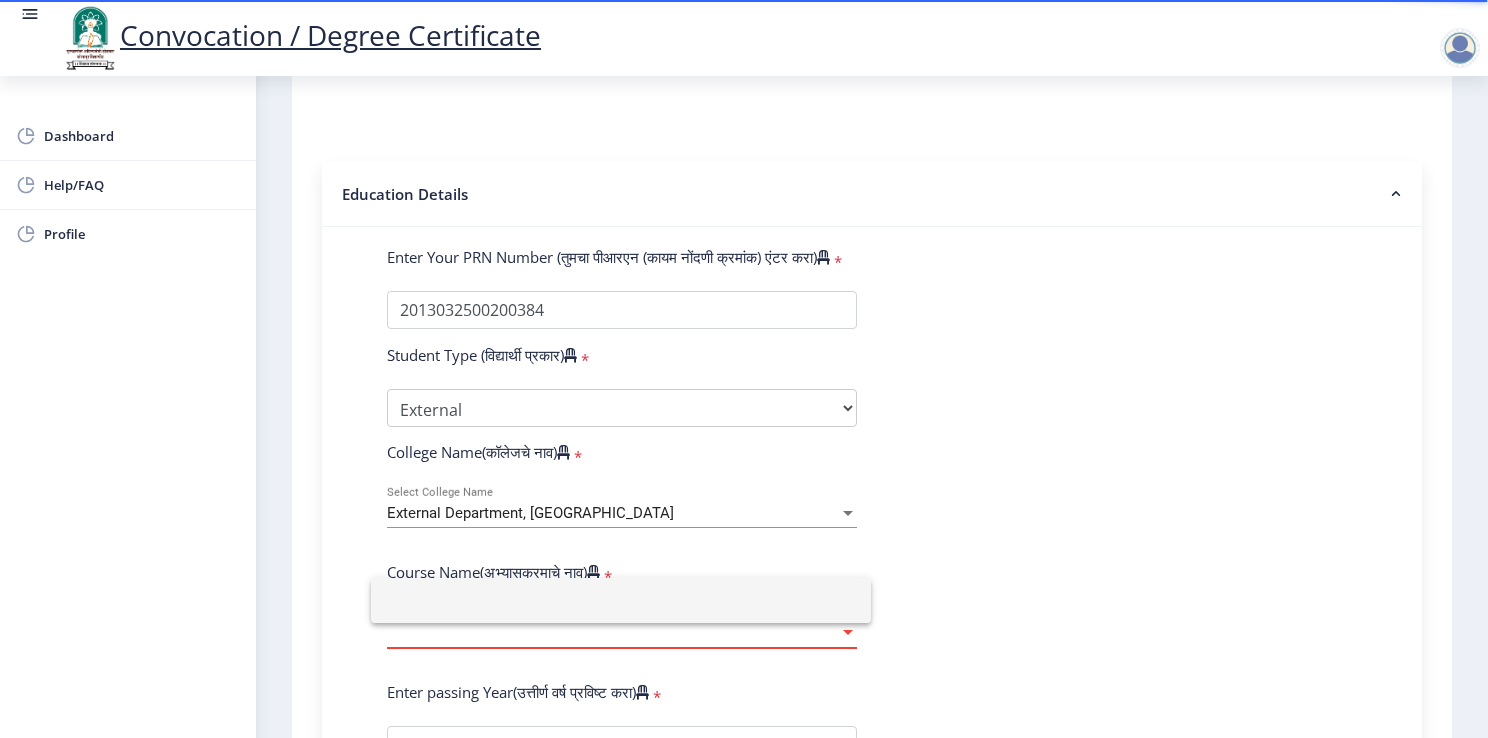 click 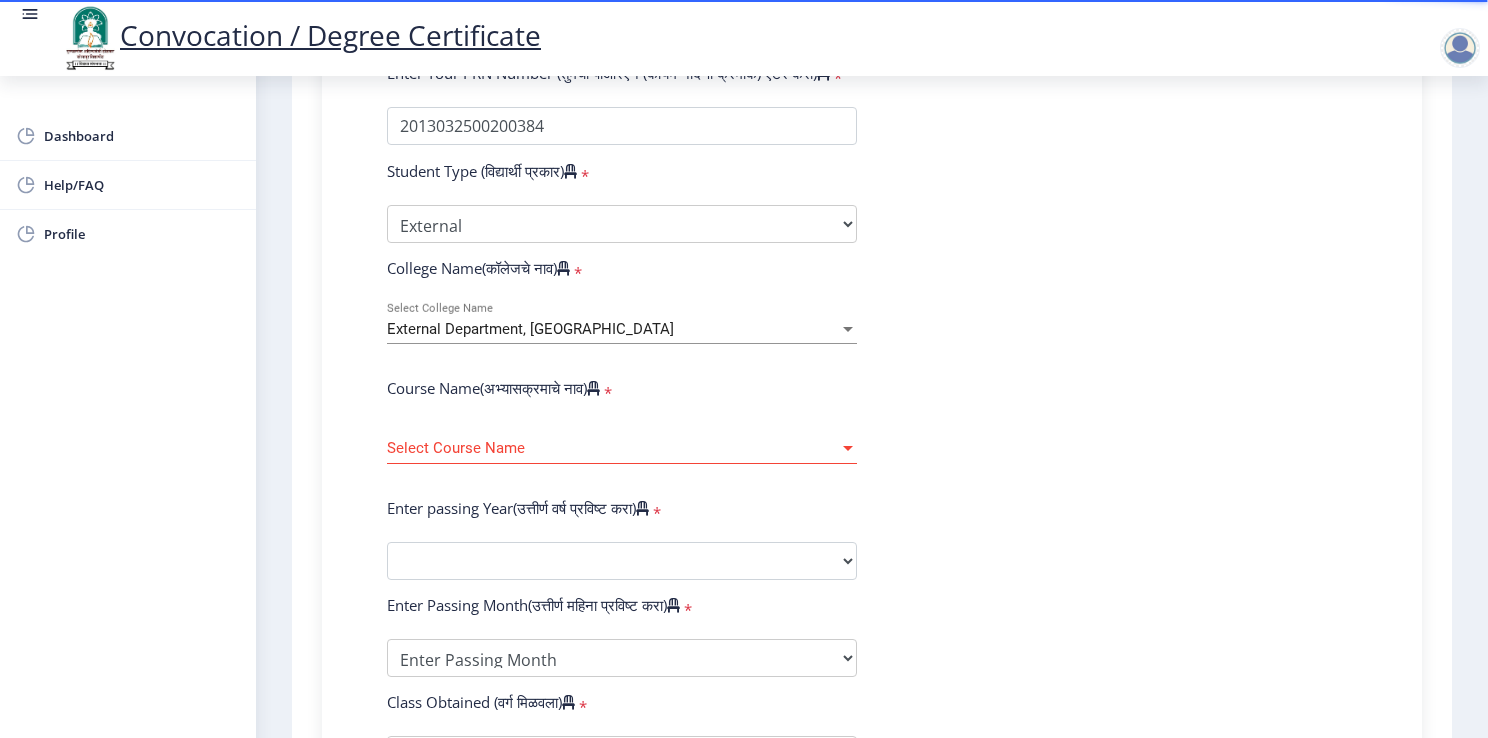 scroll, scrollTop: 700, scrollLeft: 0, axis: vertical 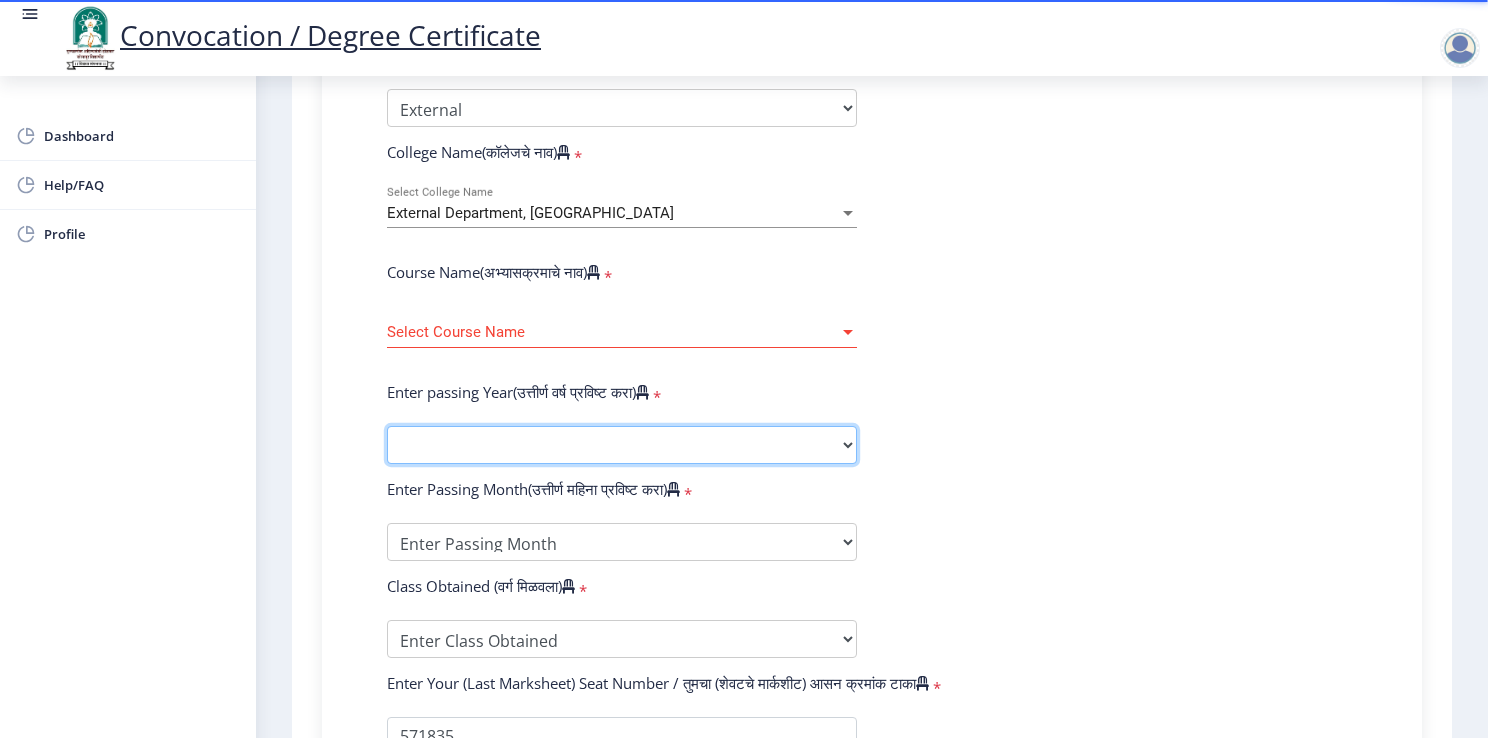 click on "2025   2024   2023   2022   2021   2020   2019   2018   2017   2016   2015   2014   2013   2012   2011   2010   2009   2008   2007   2006   2005   2004   2003   2002   2001   2000   1999   1998   1997   1996   1995   1994   1993   1992   1991   1990   1989   1988   1987   1986   1985   1984   1983   1982   1981   1980   1979   1978   1977   1976" 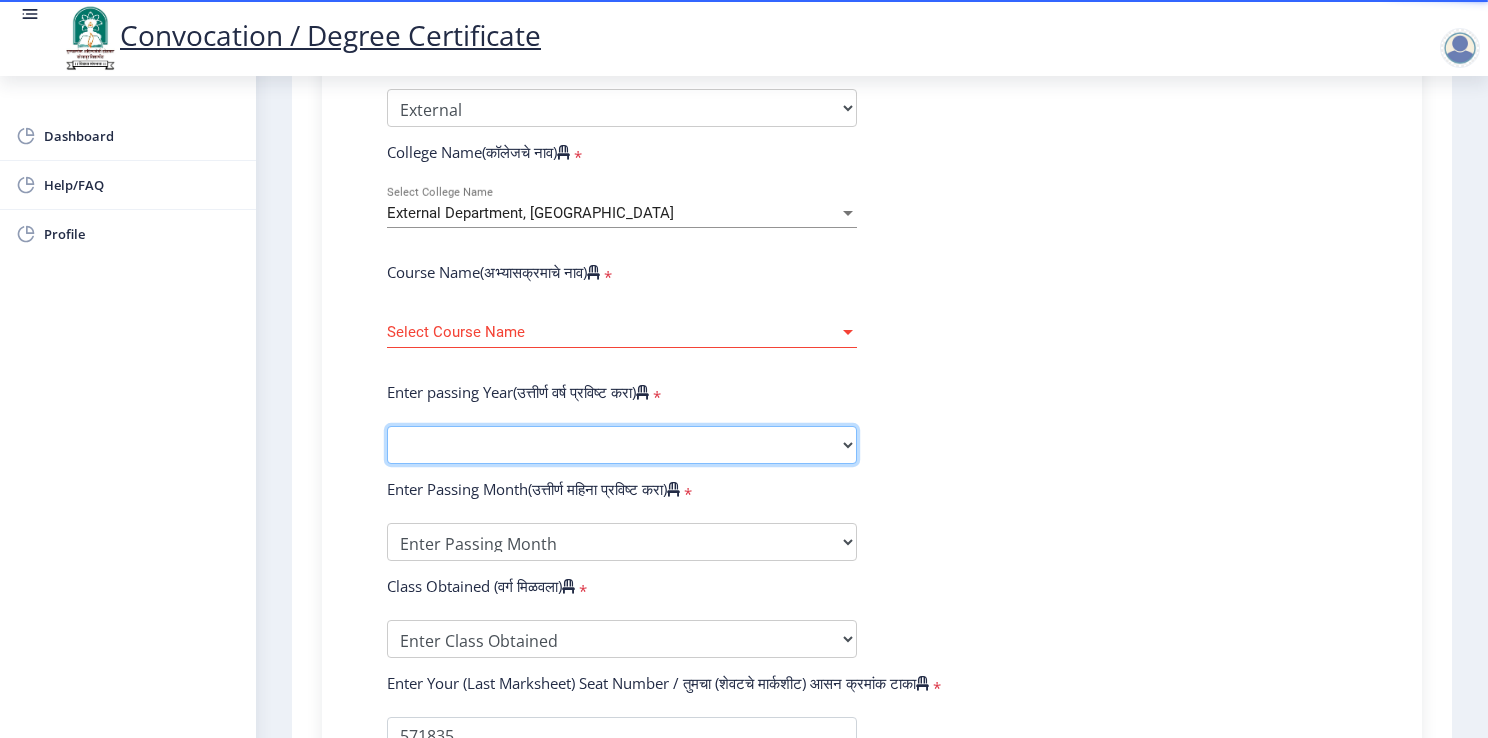 select on "2016" 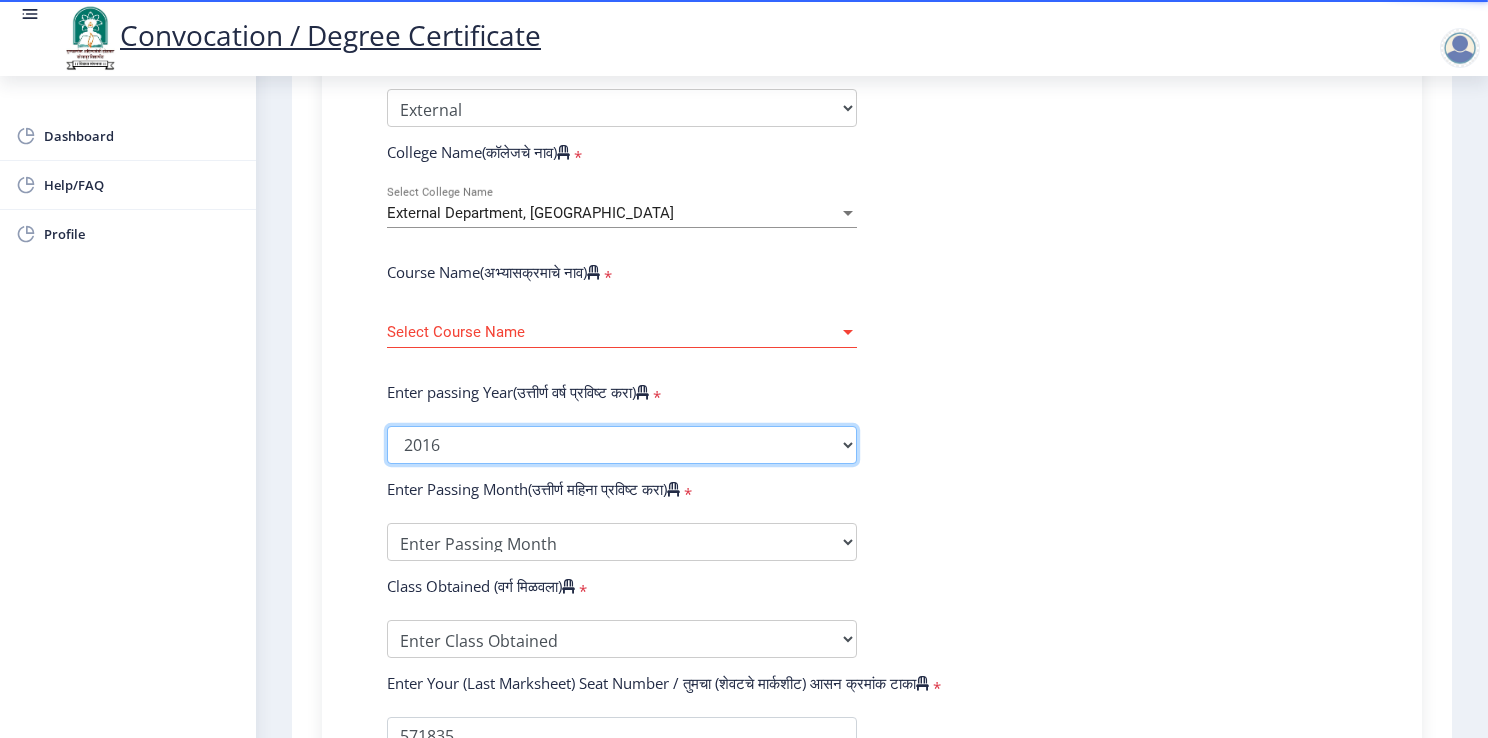 click on "2025   2024   2023   2022   2021   2020   2019   2018   2017   2016   2015   2014   2013   2012   2011   2010   2009   2008   2007   2006   2005   2004   2003   2002   2001   2000   1999   1998   1997   1996   1995   1994   1993   1992   1991   1990   1989   1988   1987   1986   1985   1984   1983   1982   1981   1980   1979   1978   1977   1976" 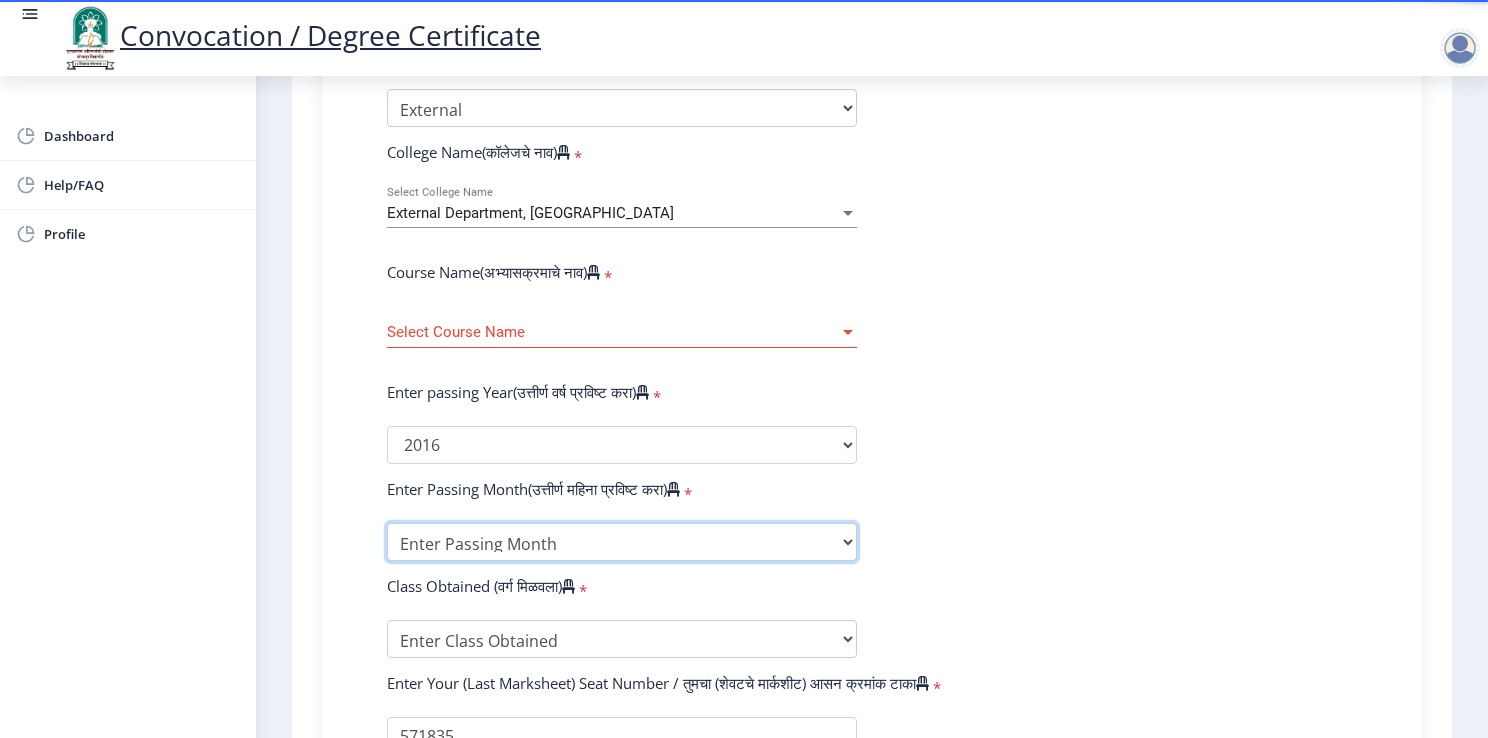 drag, startPoint x: 610, startPoint y: 509, endPoint x: 600, endPoint y: 490, distance: 21.470911 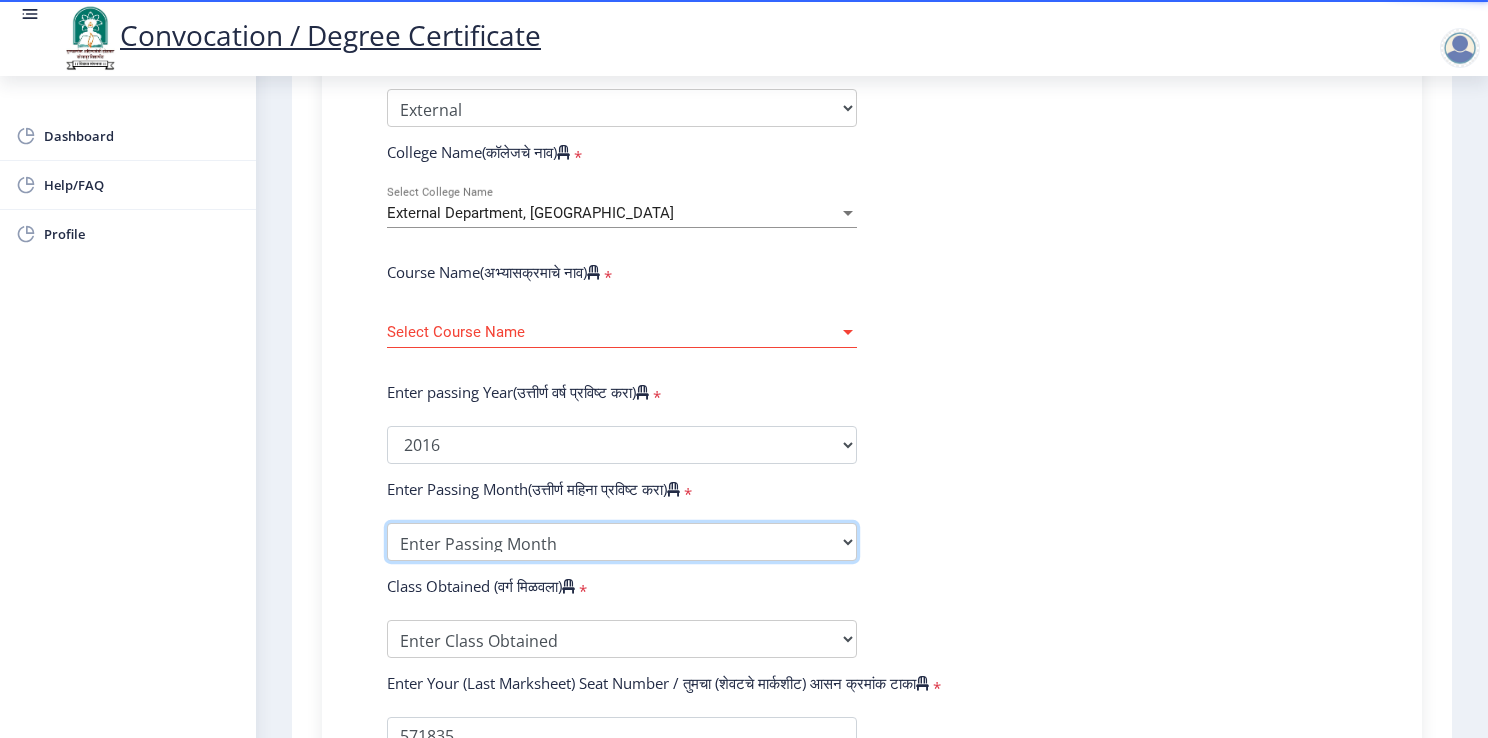 select on "April" 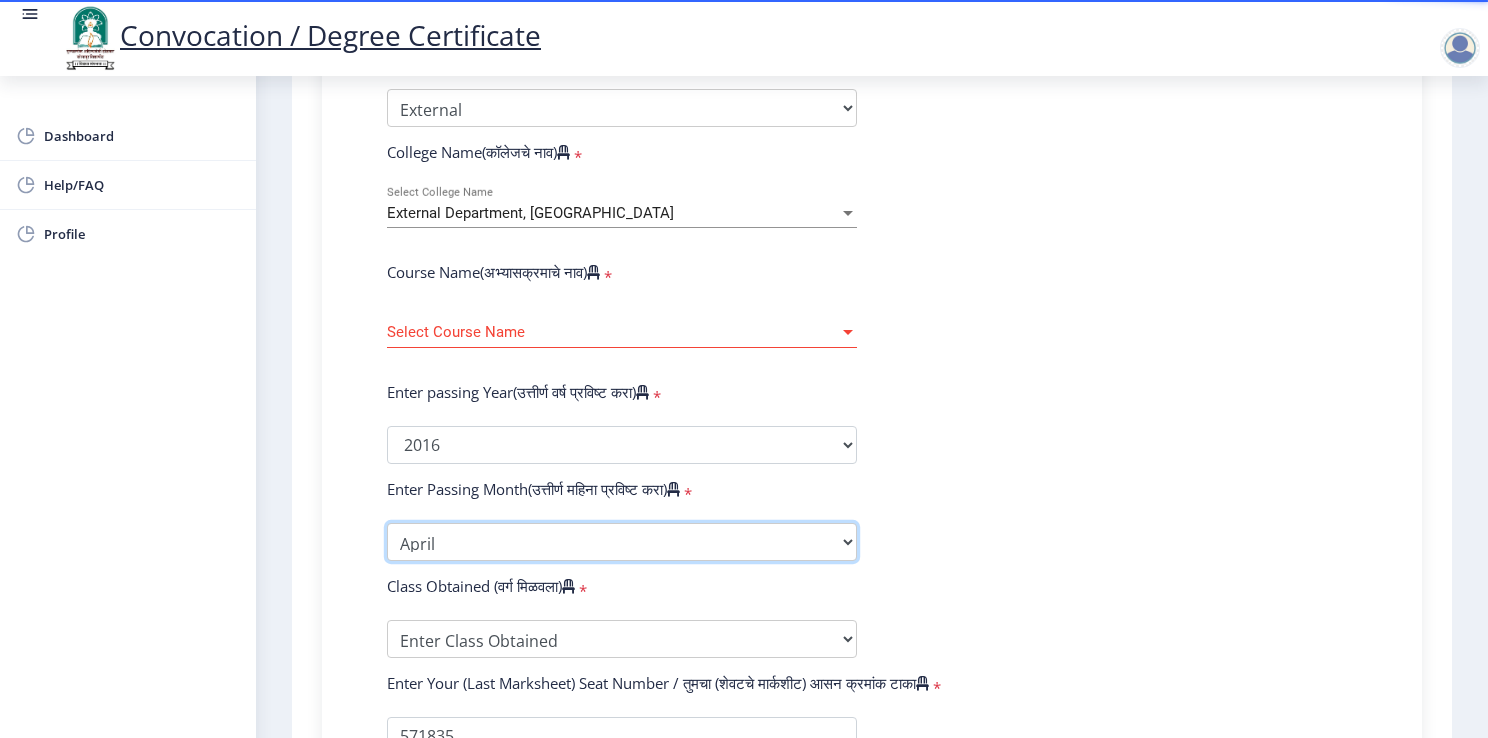 click on "Enter Passing Month March April May October November December" at bounding box center (622, 542) 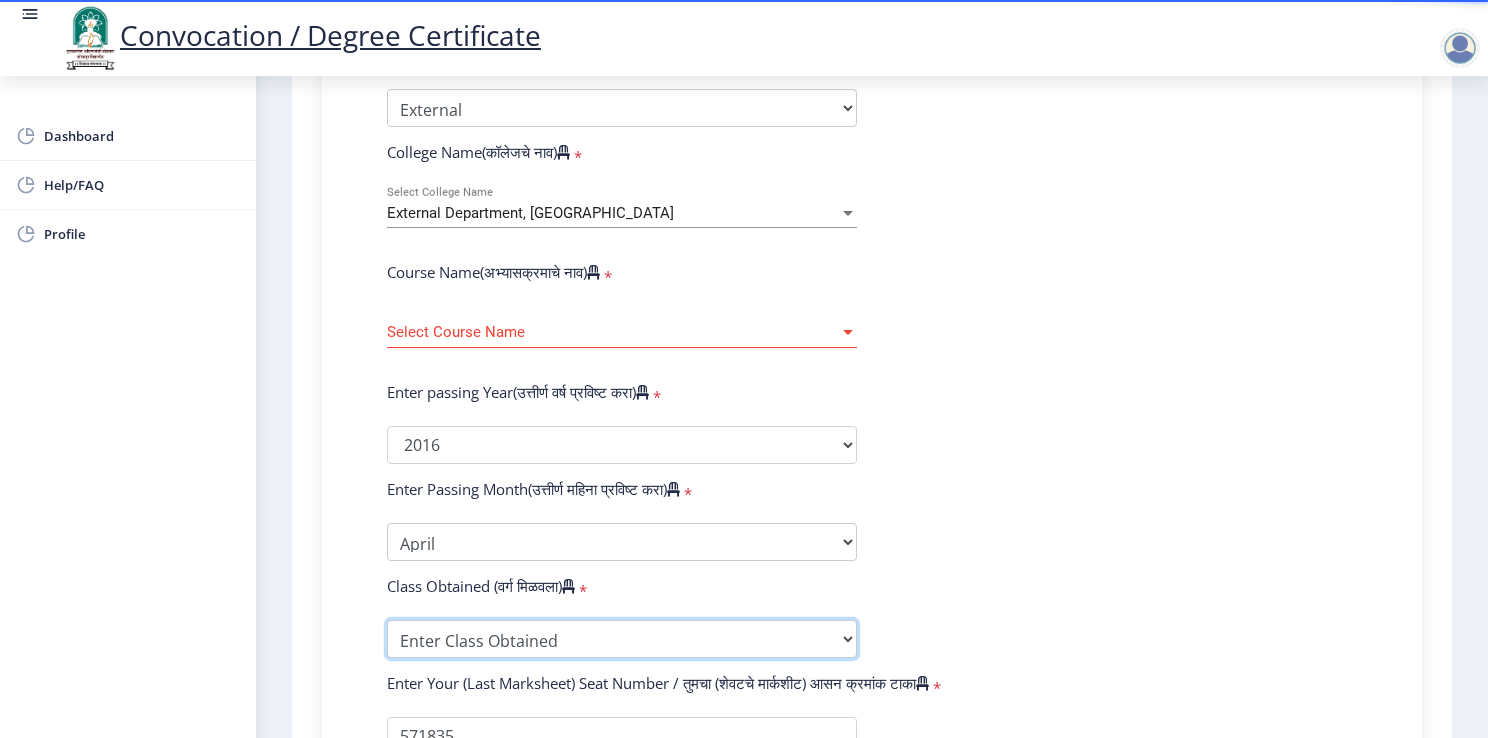 click on "Enter Class Obtained FIRST CLASS WITH DISTINCTION FIRST CLASS HIGHER SECOND CLASS SECOND CLASS PASS CLASS Grade O Grade A+ Grade A Grade B+ Grade B Grade C+ Grade C Grade D Grade E" at bounding box center [622, 639] 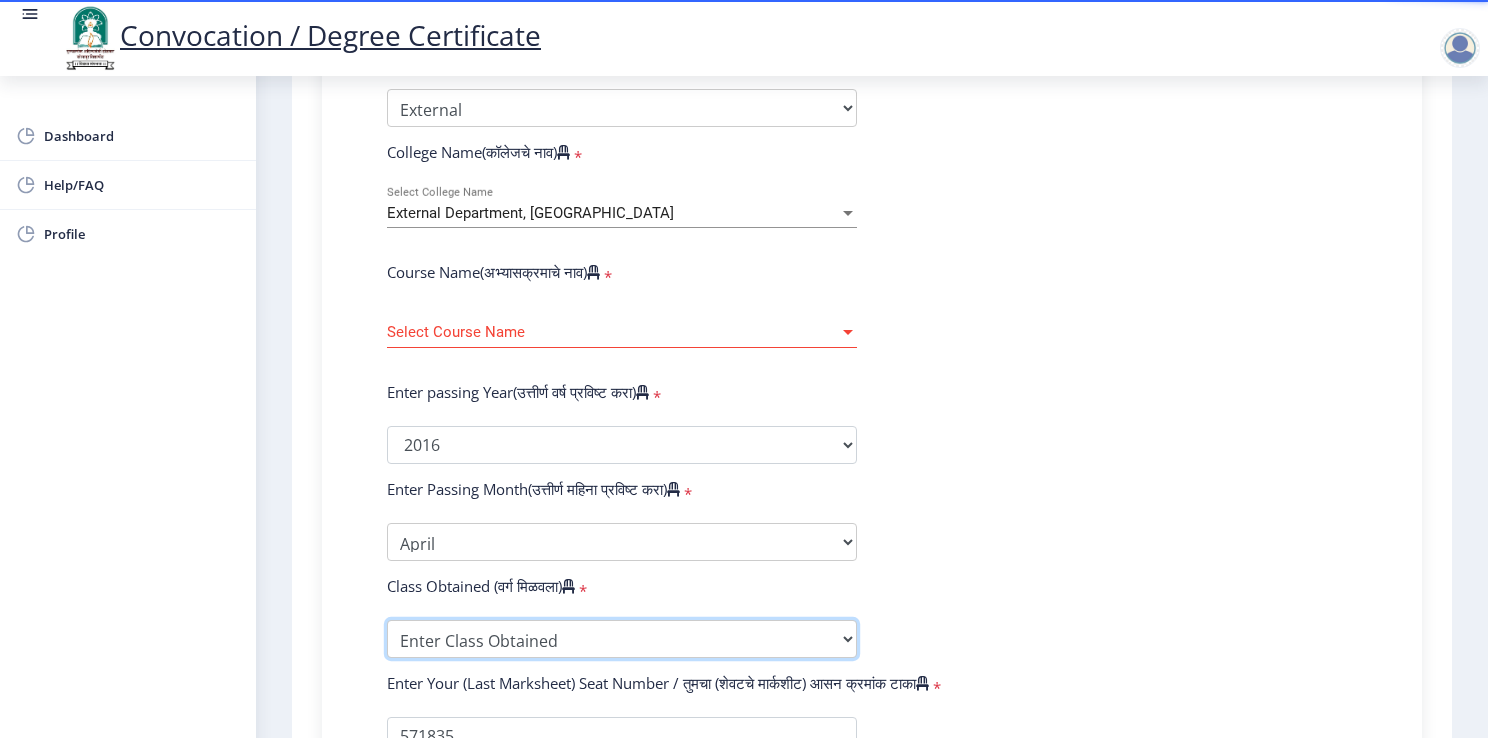 select on "FIRST CLASS" 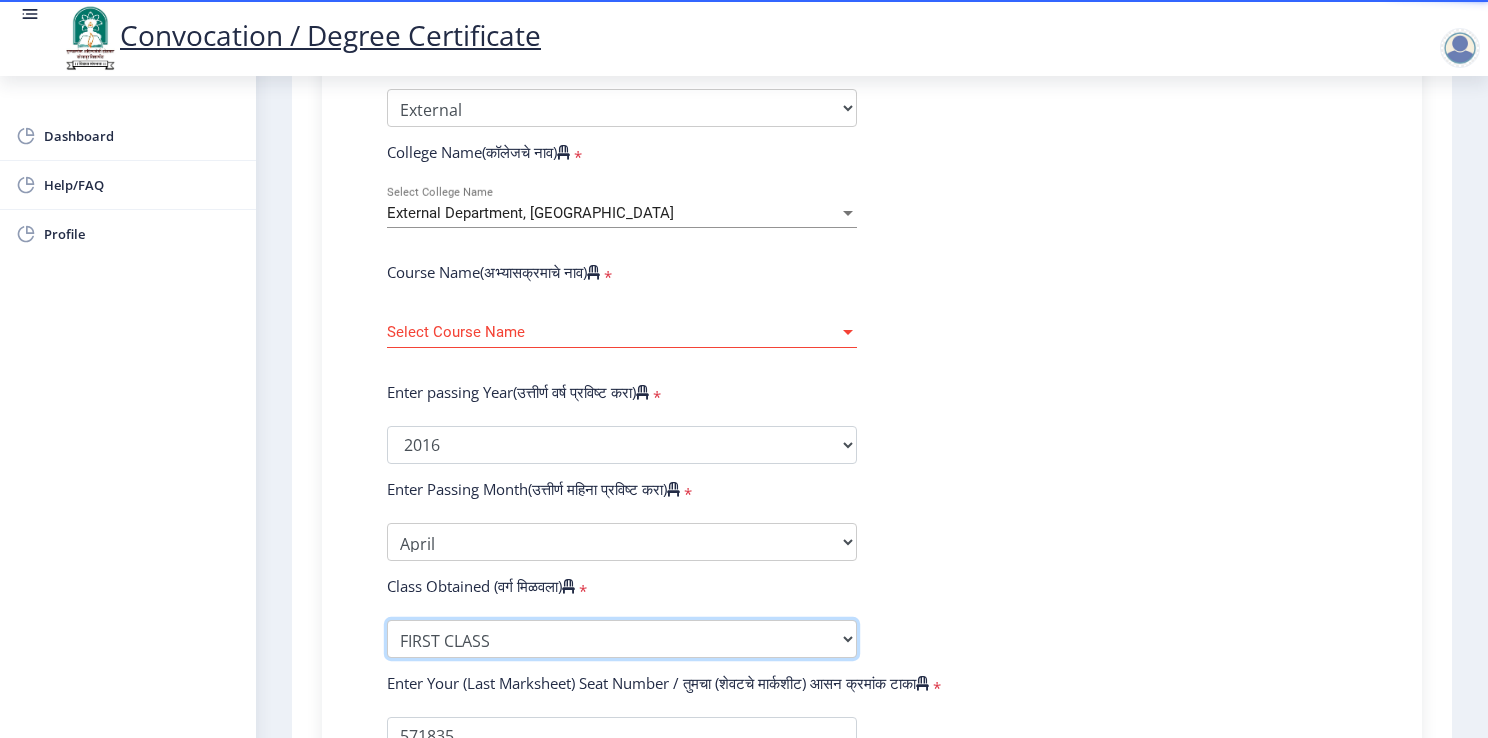 click on "Enter Class Obtained FIRST CLASS WITH DISTINCTION FIRST CLASS HIGHER SECOND CLASS SECOND CLASS PASS CLASS Grade O Grade A+ Grade A Grade B+ Grade B Grade C+ Grade C Grade D Grade E" at bounding box center [622, 639] 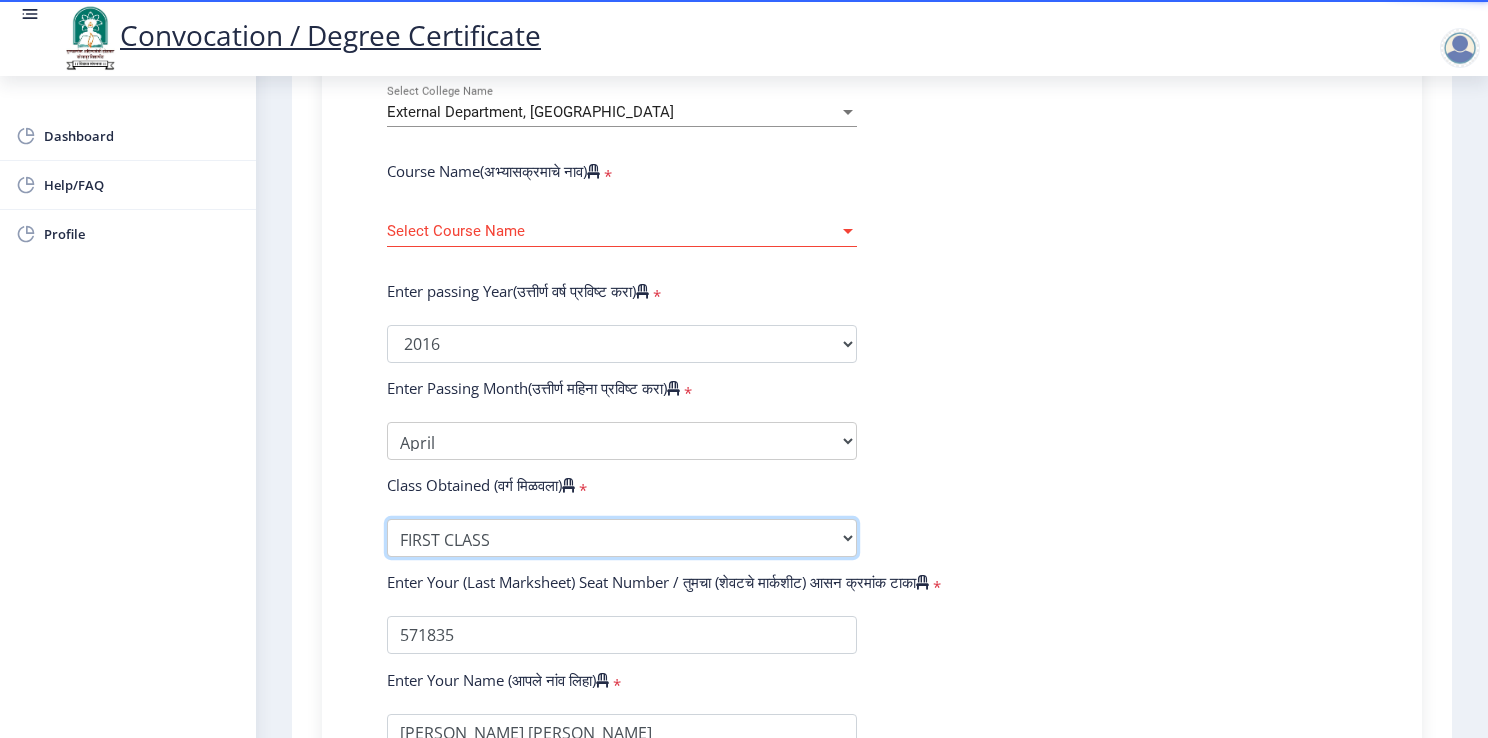 scroll, scrollTop: 800, scrollLeft: 0, axis: vertical 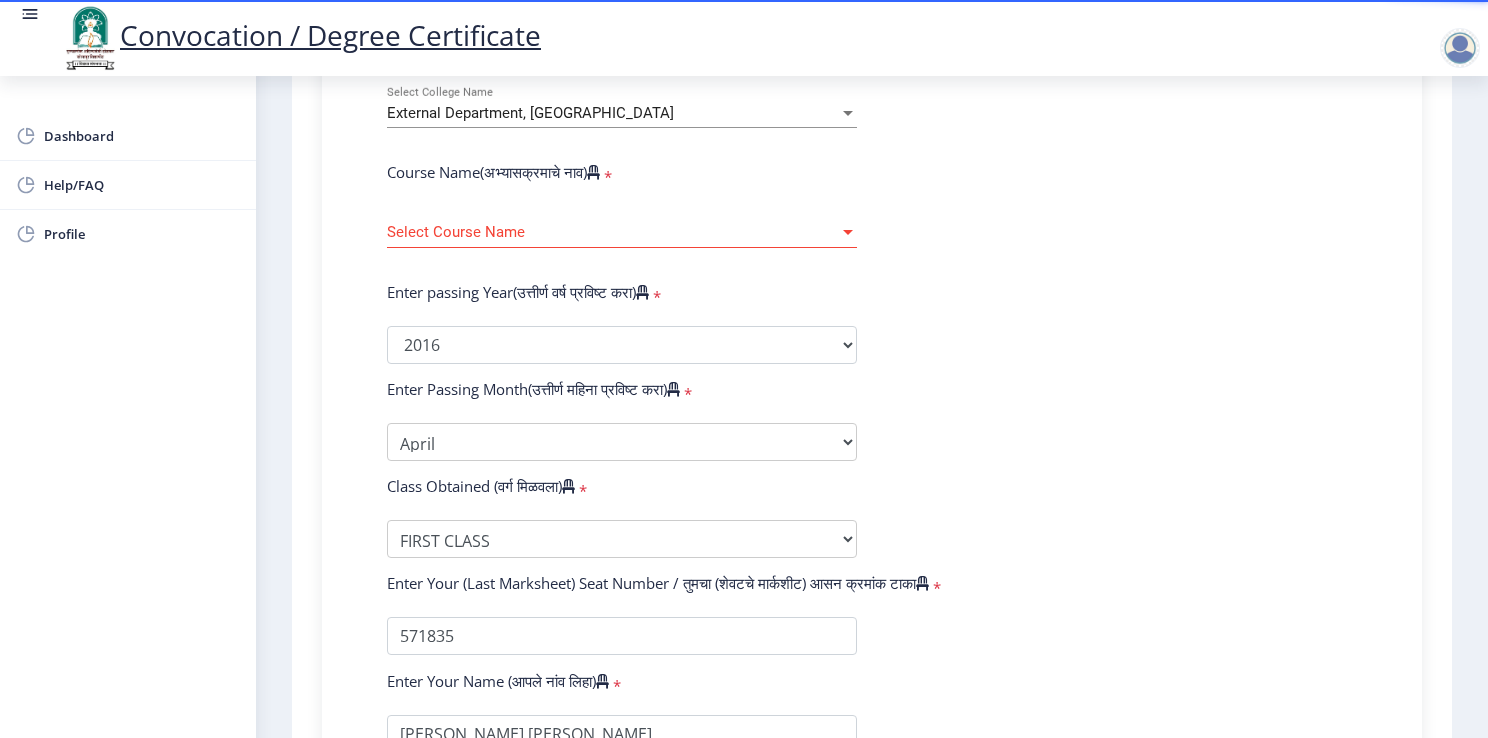 click on "Select Course Name" at bounding box center [613, 232] 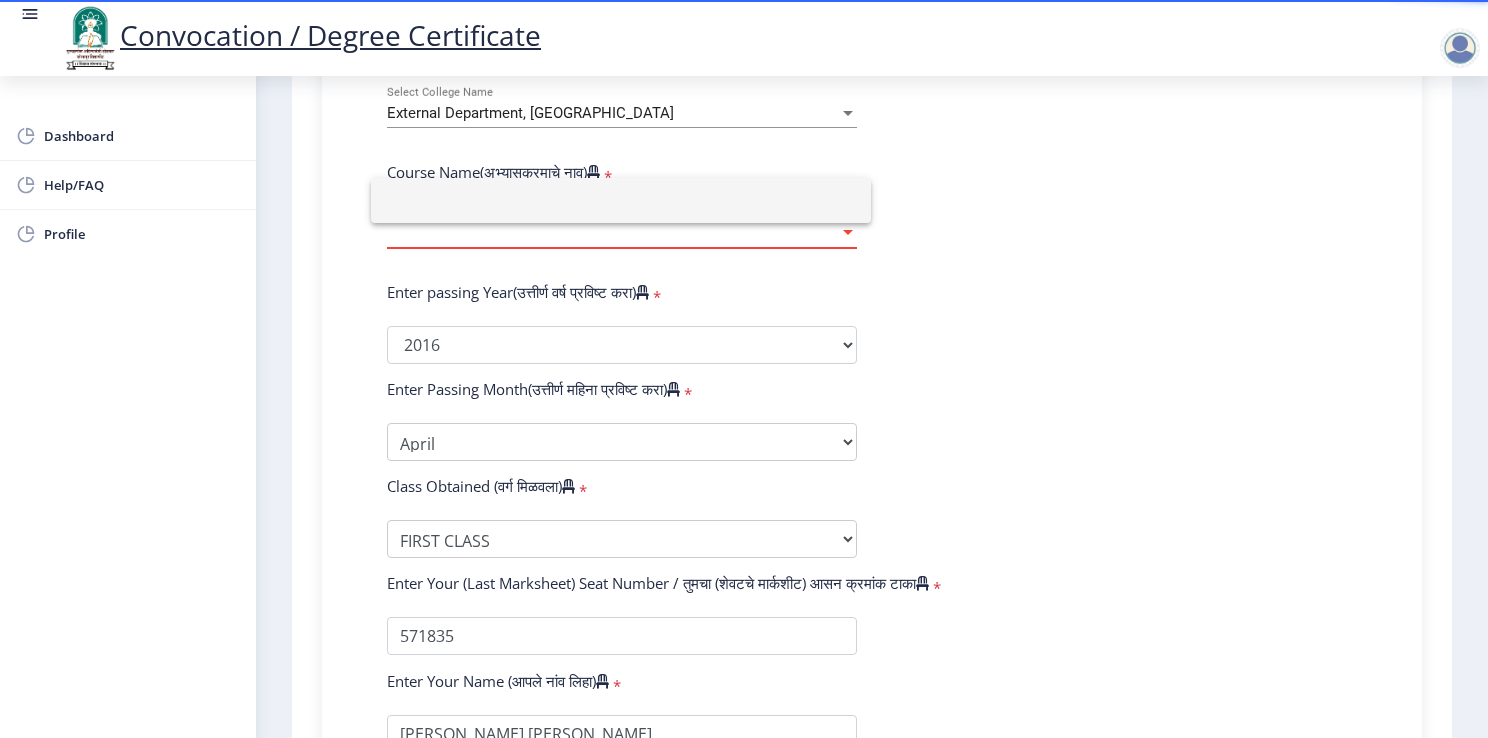 click 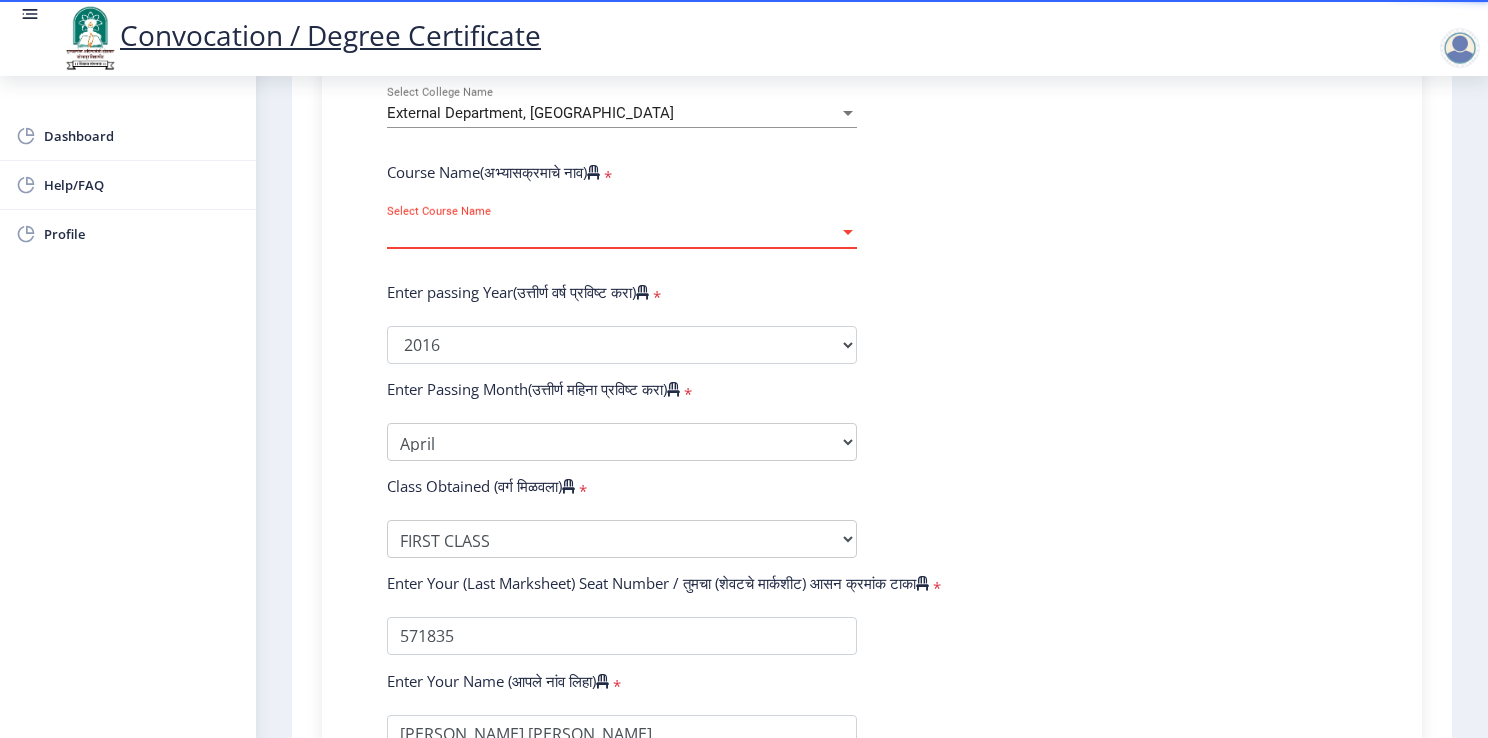 click at bounding box center [848, 232] 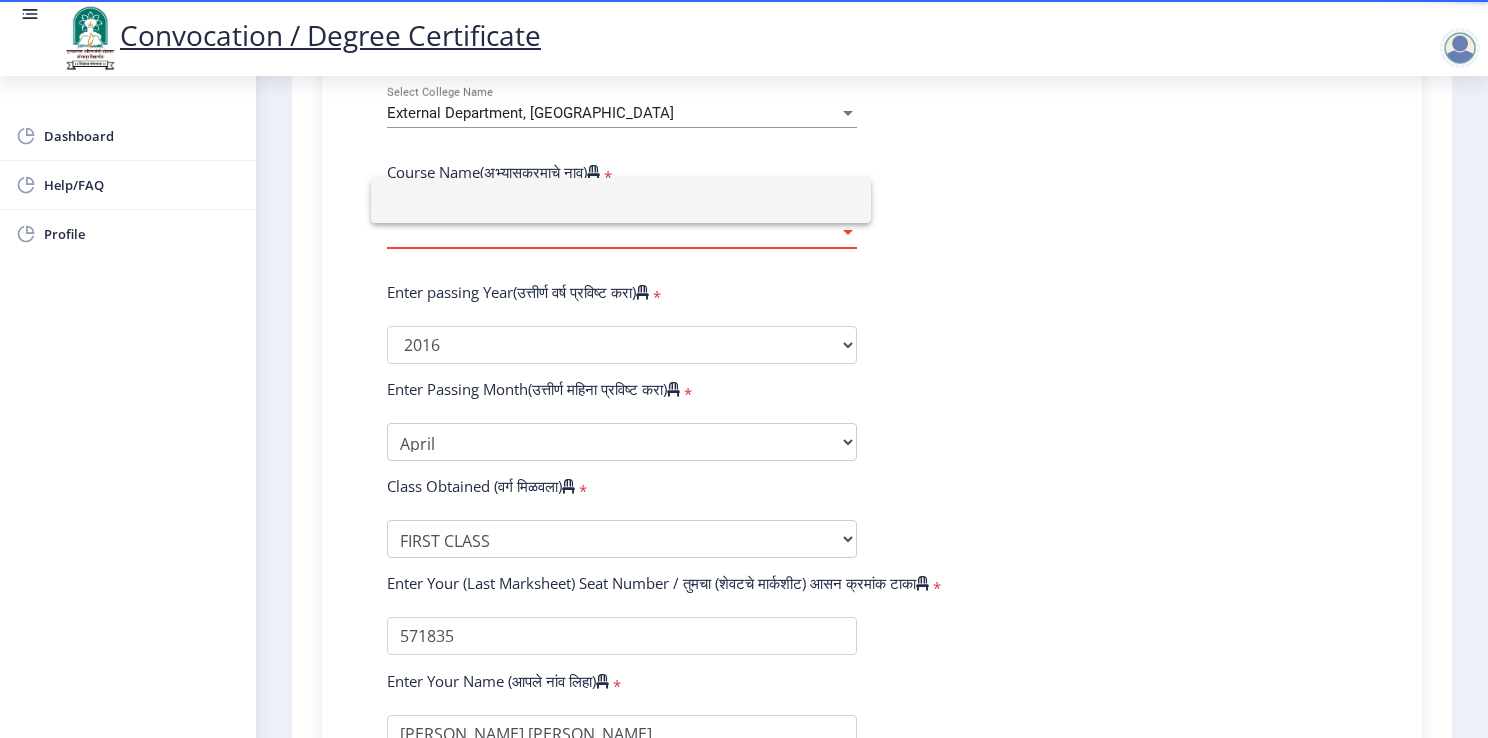click at bounding box center [621, 200] 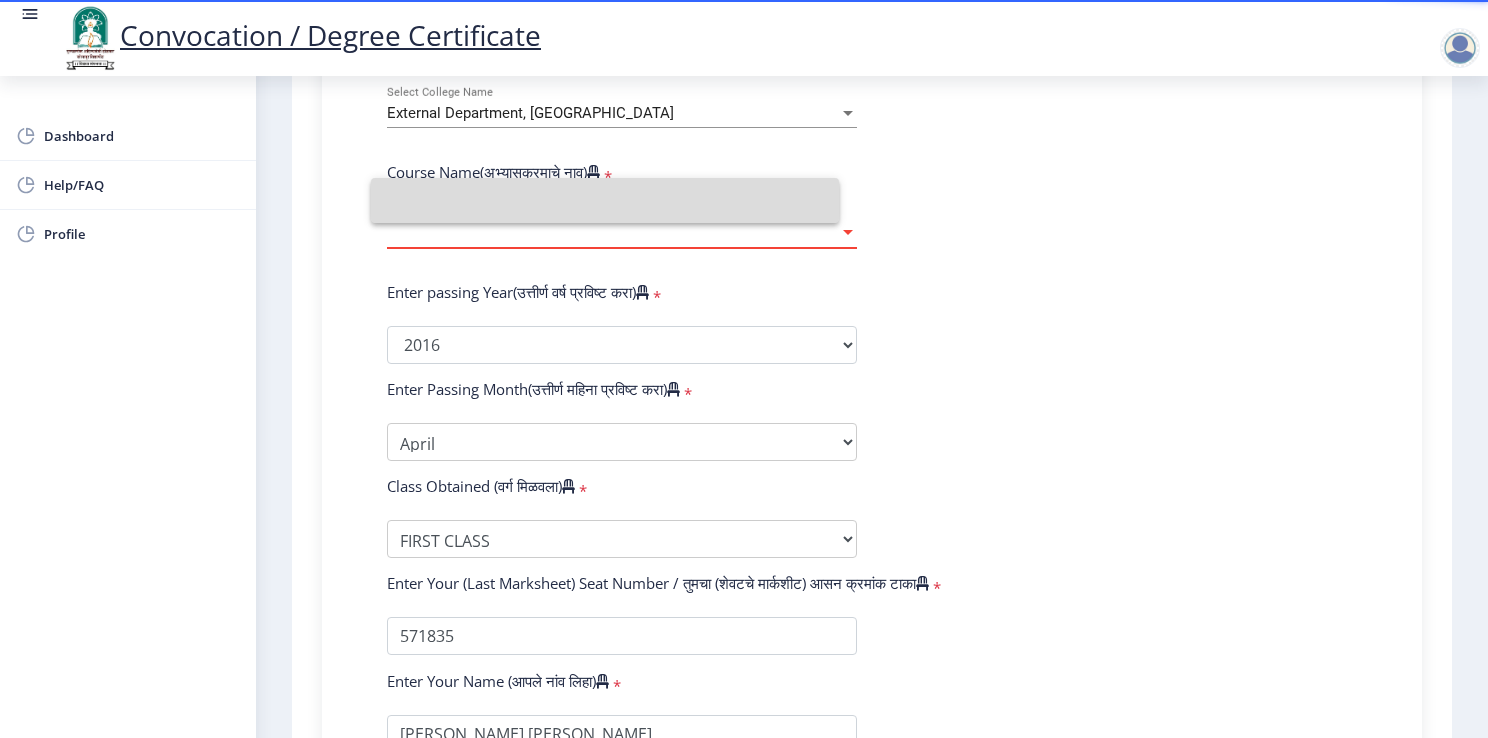 click at bounding box center (848, 232) 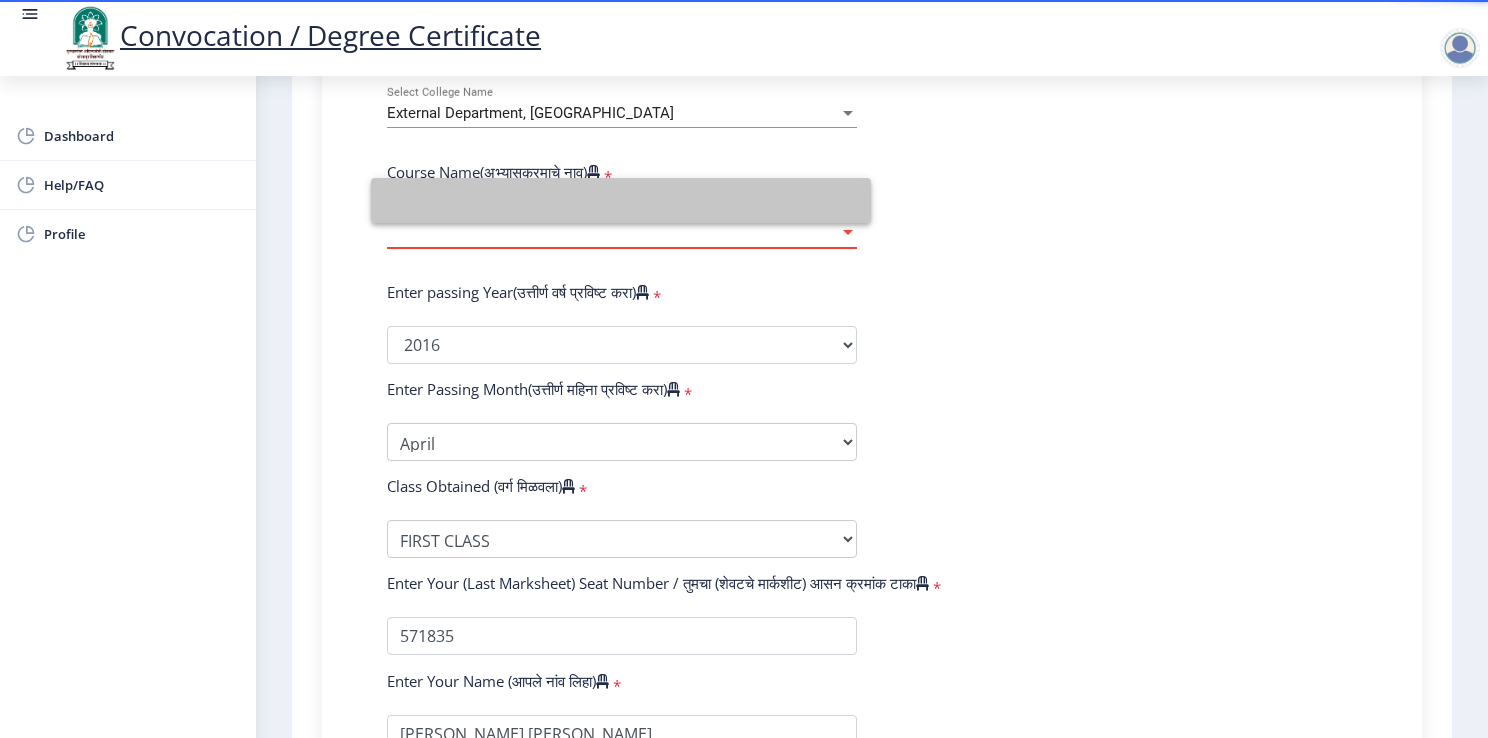 click at bounding box center [621, 200] 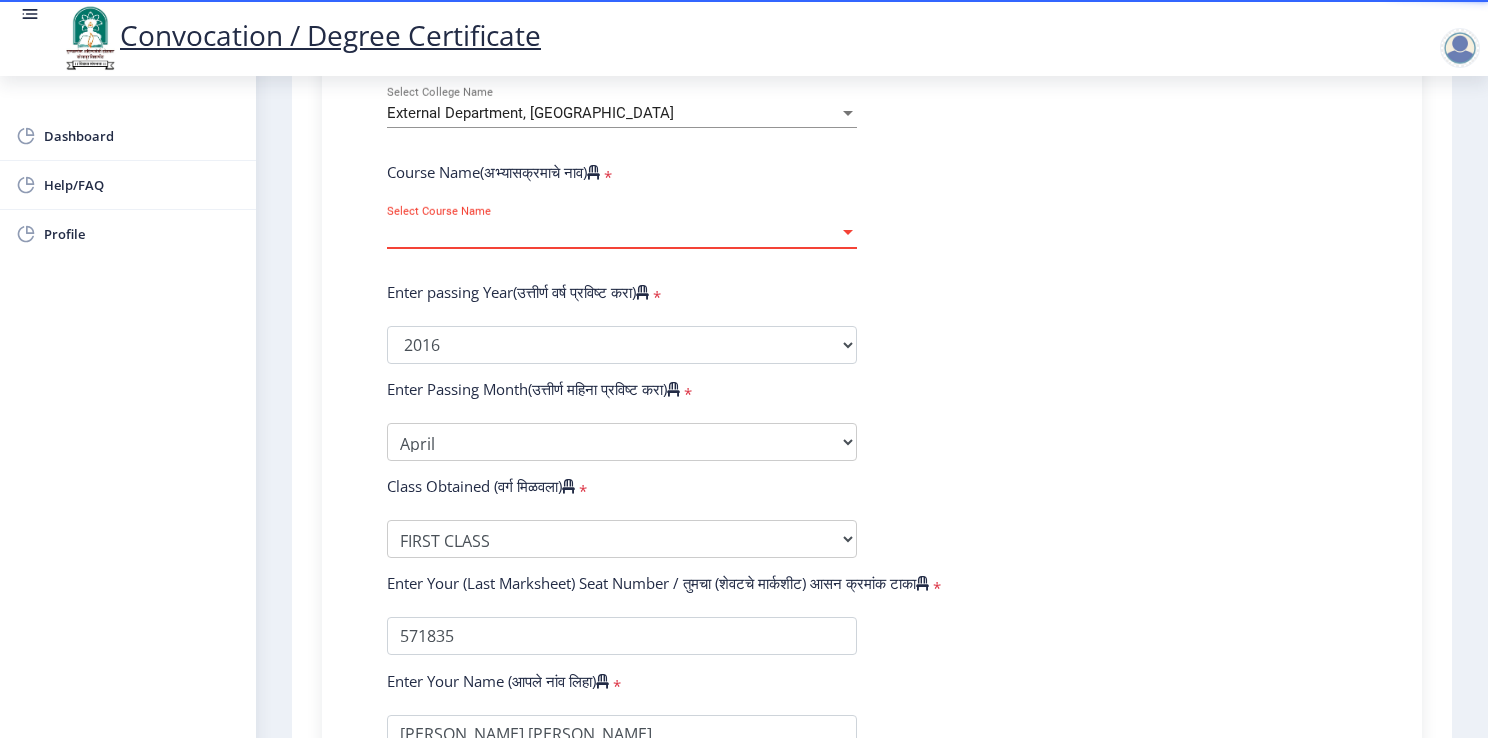click at bounding box center (848, 232) 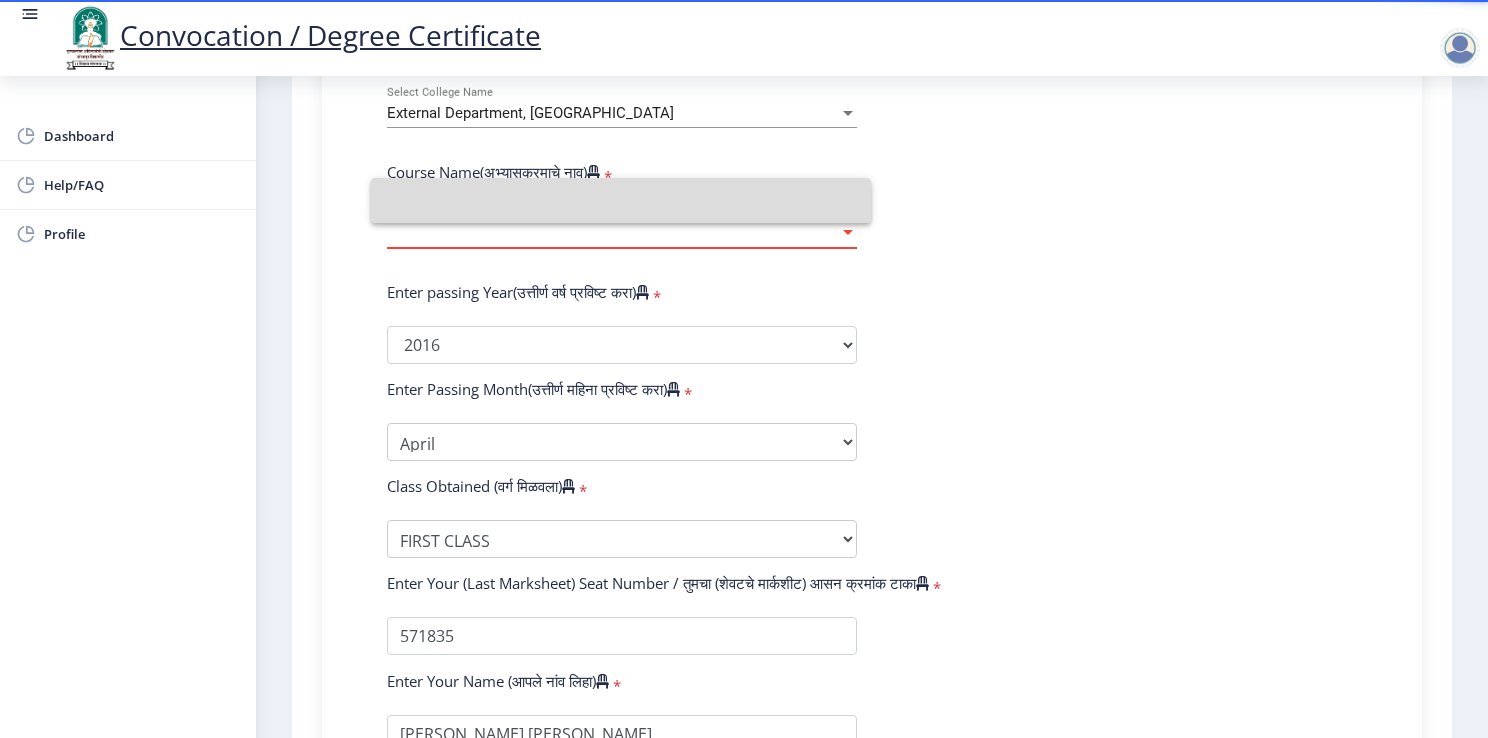 click at bounding box center [621, 200] 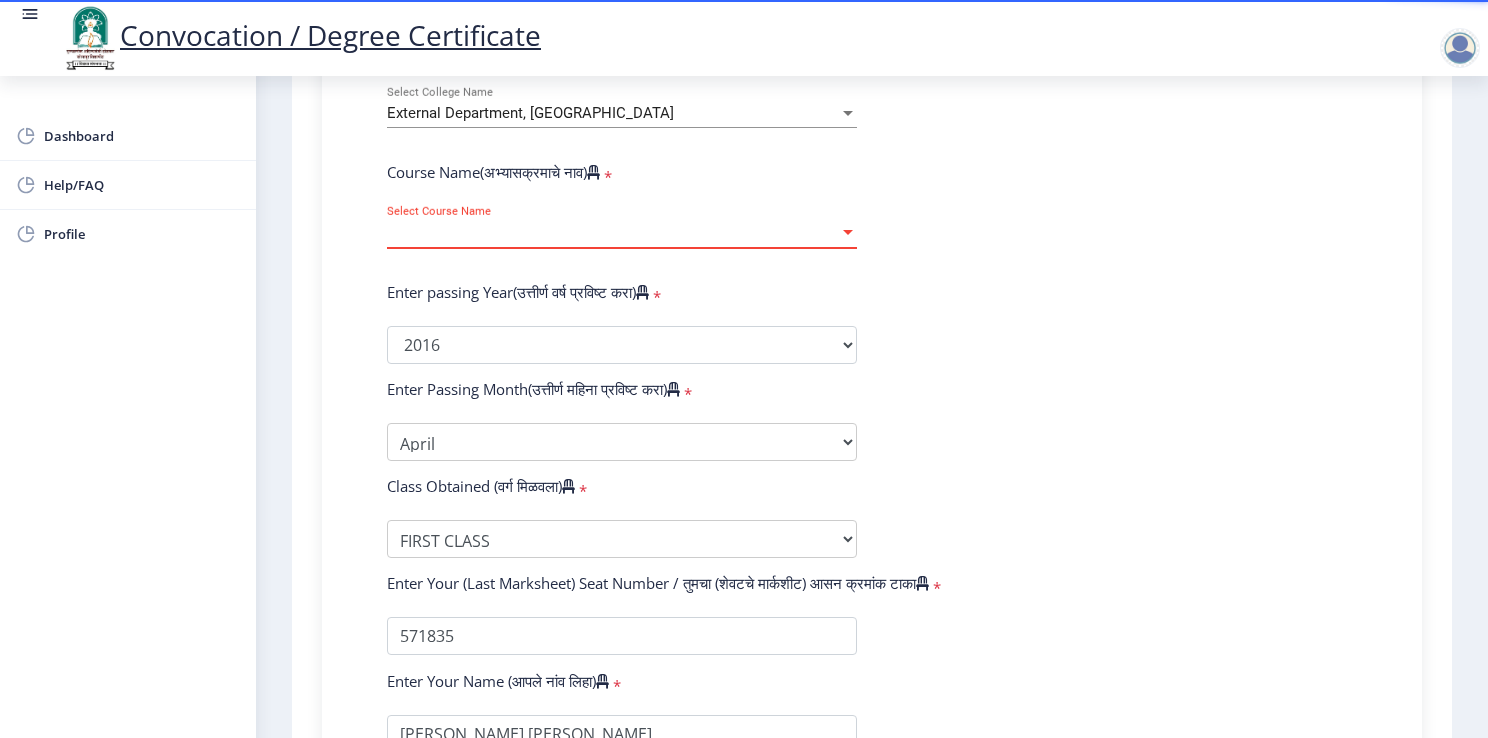 click at bounding box center [848, 232] 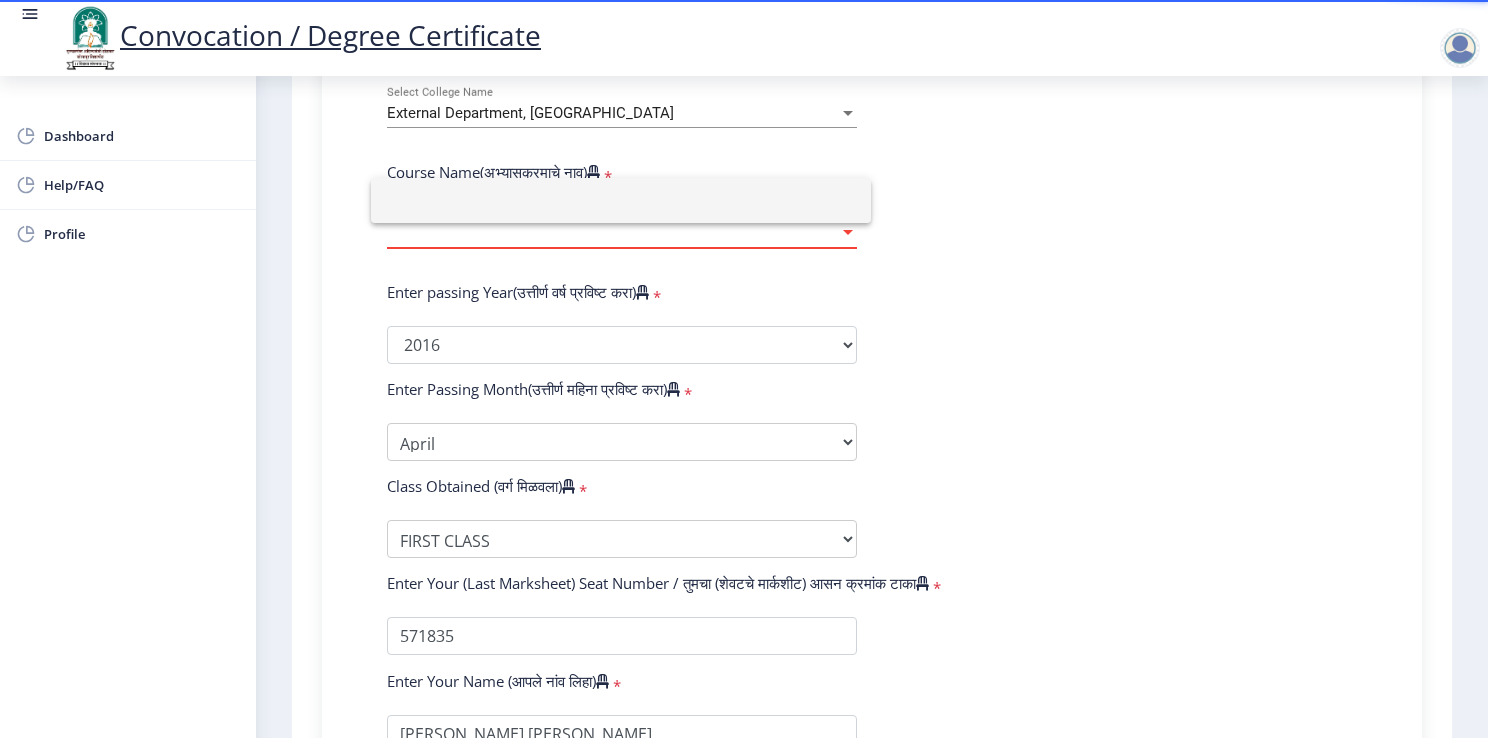click at bounding box center (621, 200) 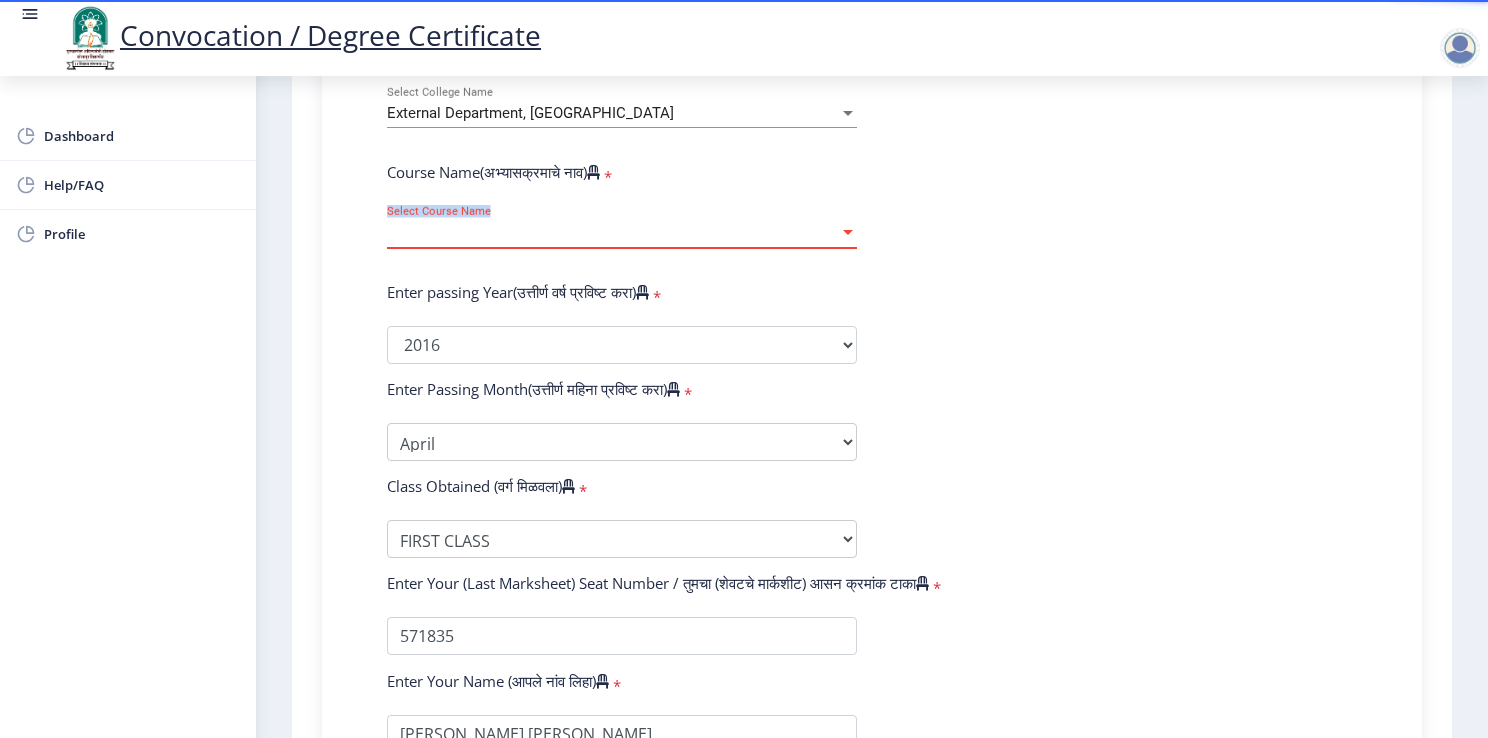 drag, startPoint x: 777, startPoint y: 202, endPoint x: 729, endPoint y: 216, distance: 50 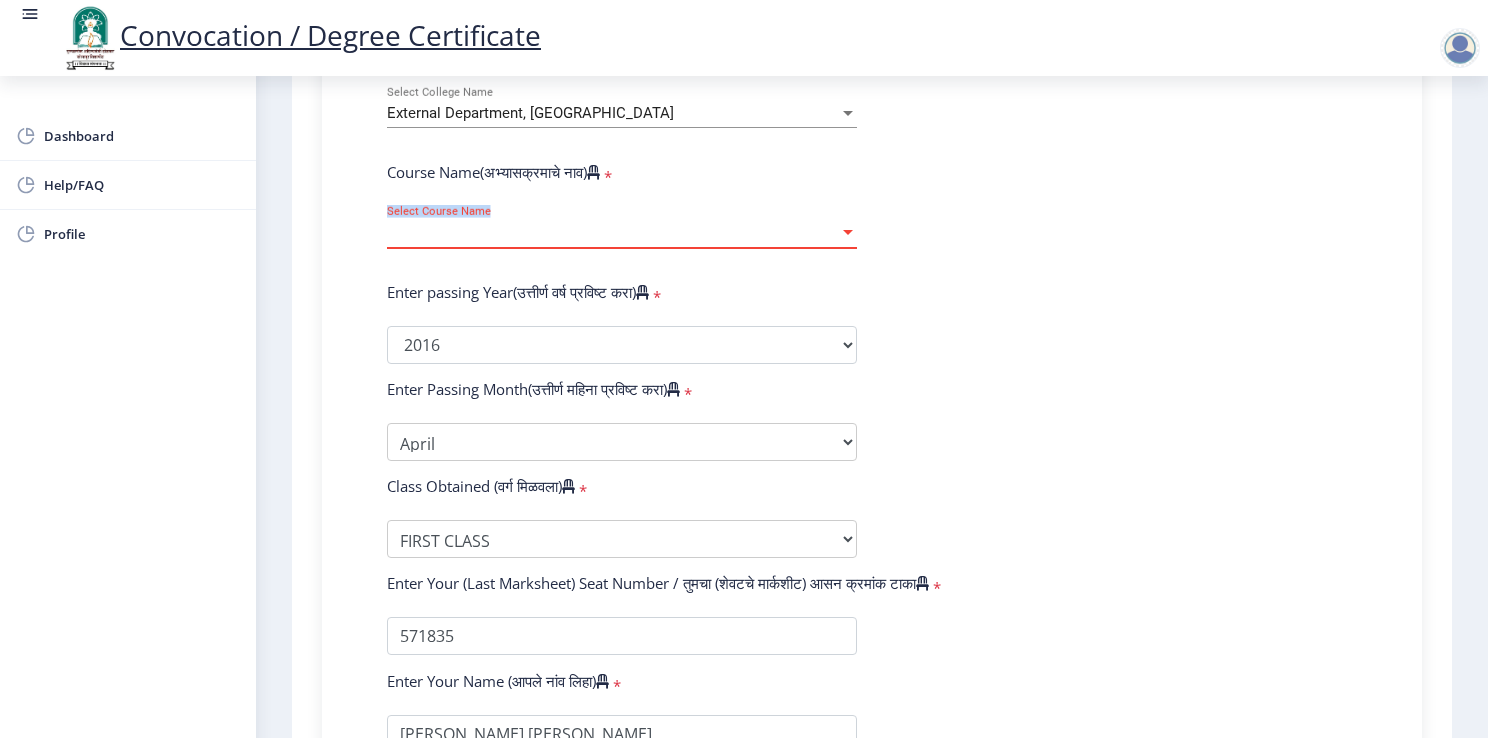 click on "Select Course Name" at bounding box center [613, 232] 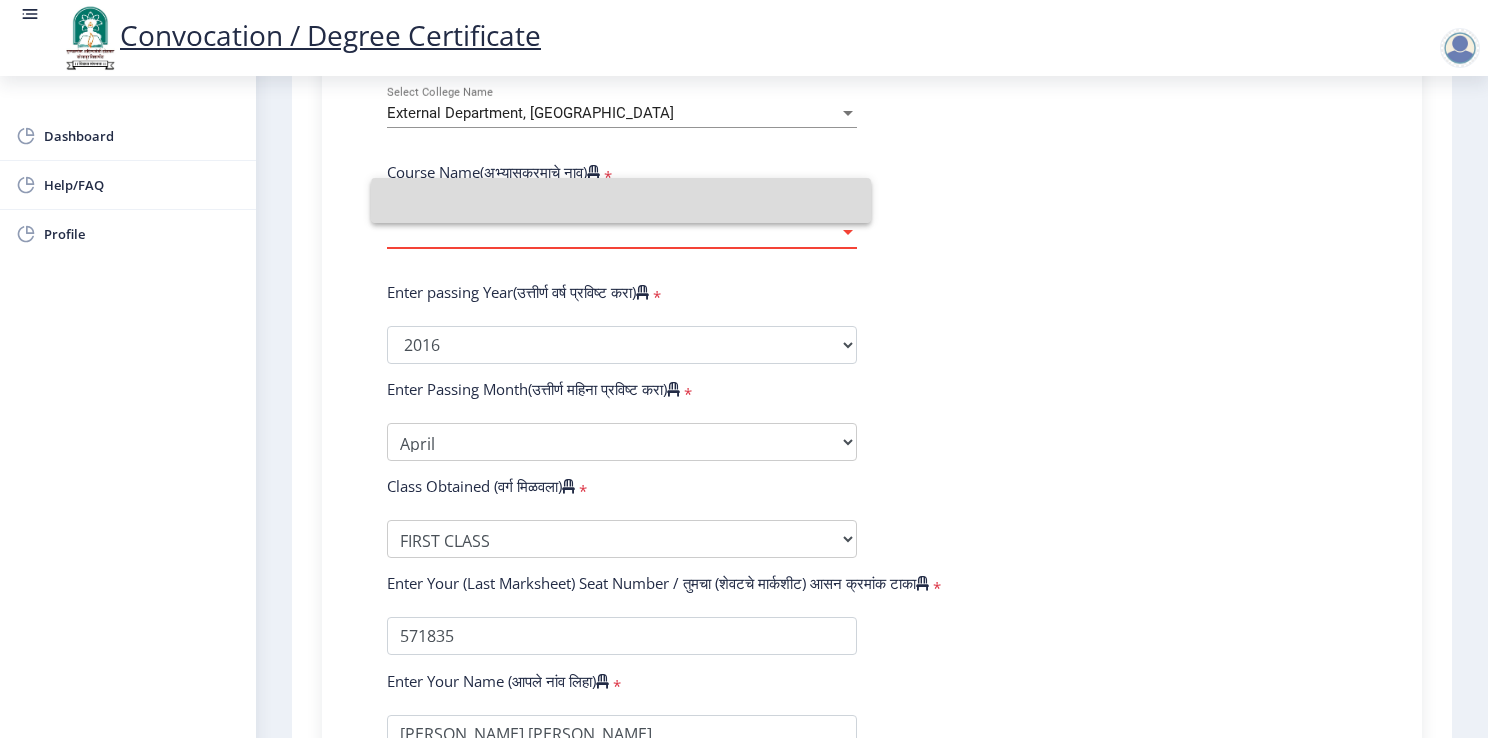 click at bounding box center [621, 200] 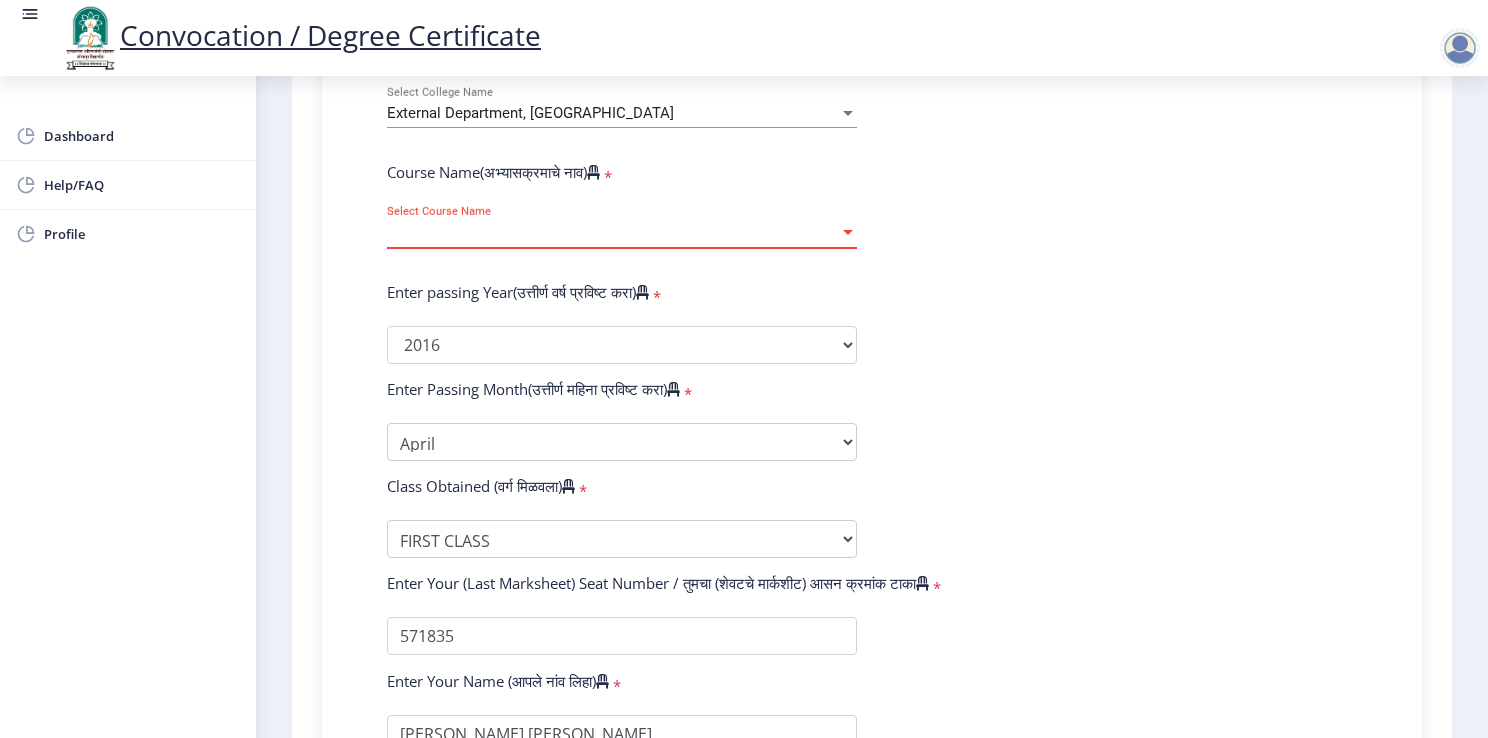 click on "Select Course Name" at bounding box center (613, 232) 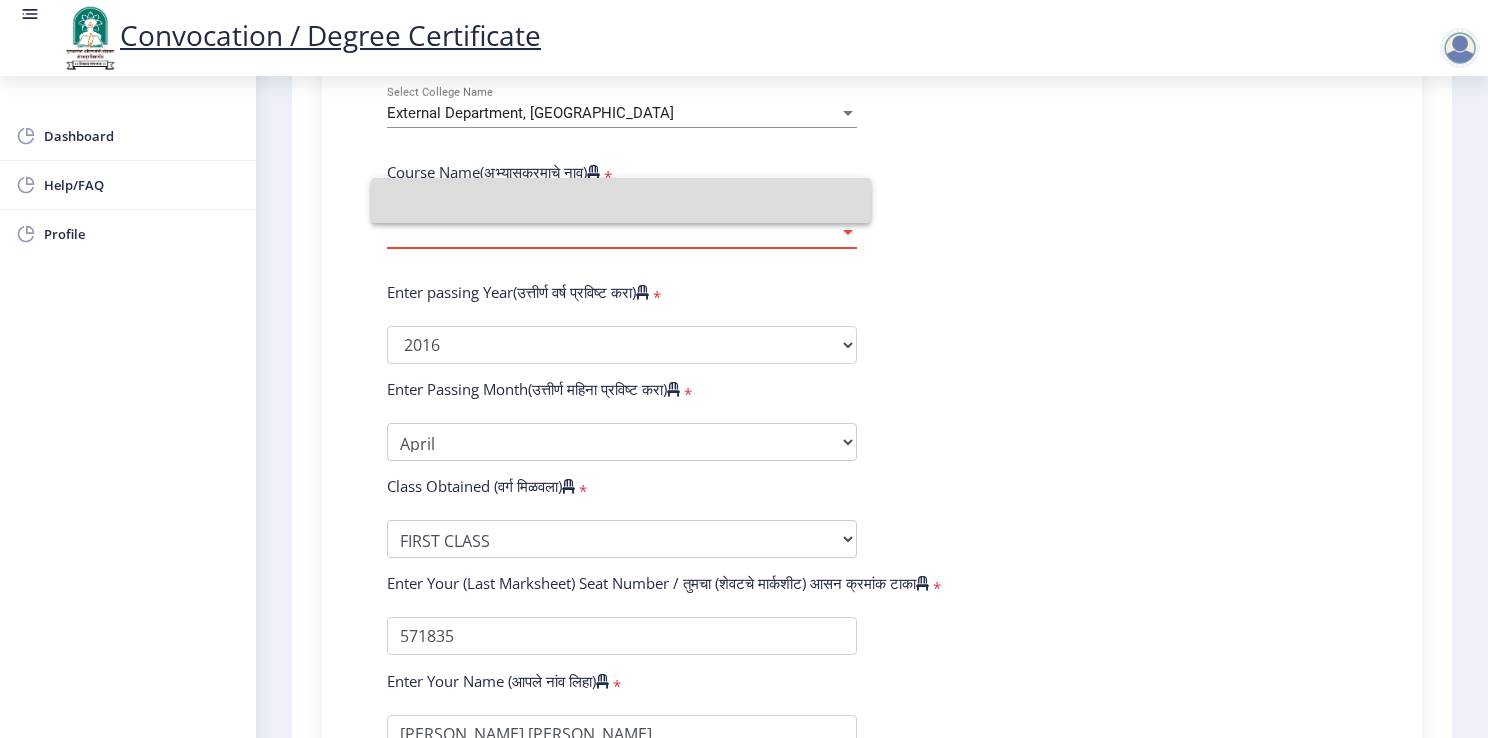 click at bounding box center (621, 200) 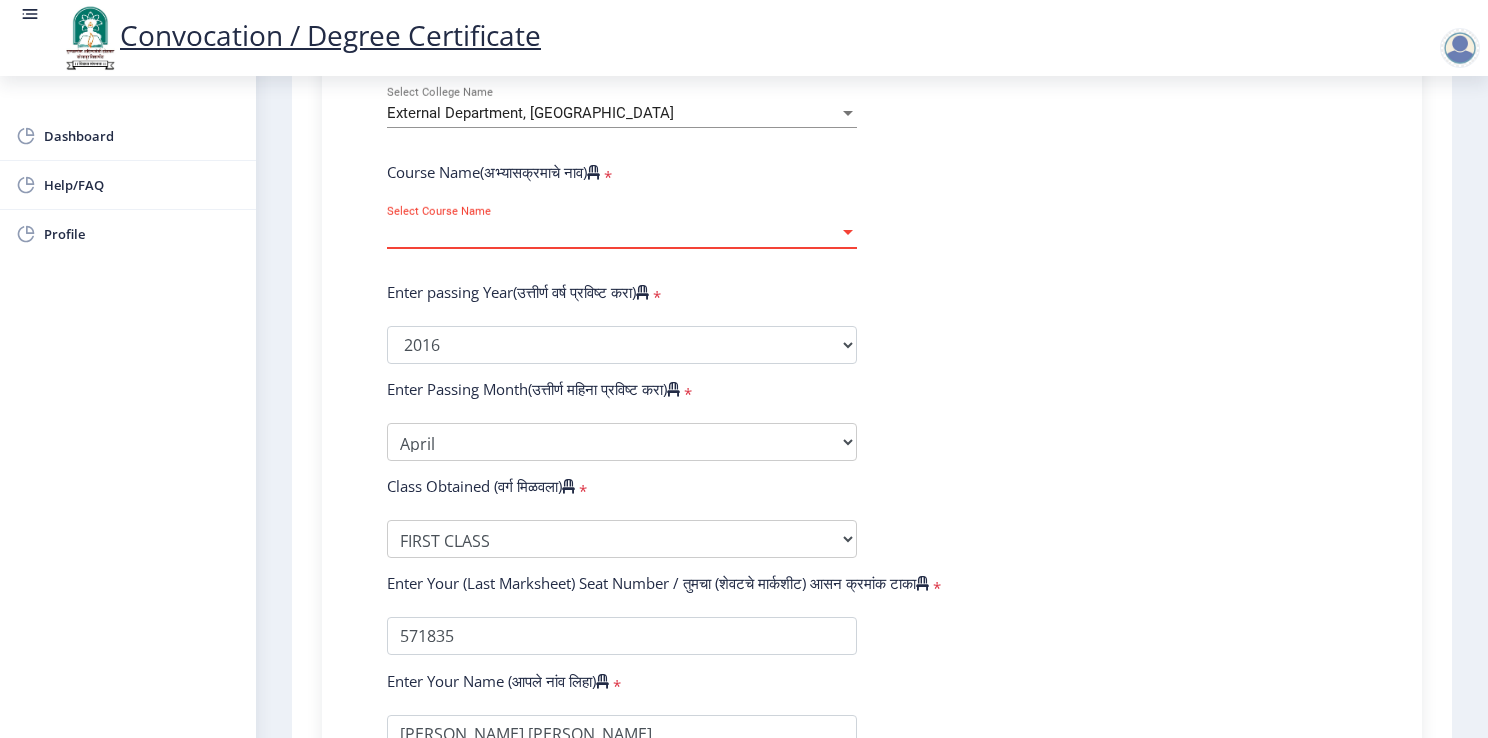click on "Select Course Name" at bounding box center (613, 232) 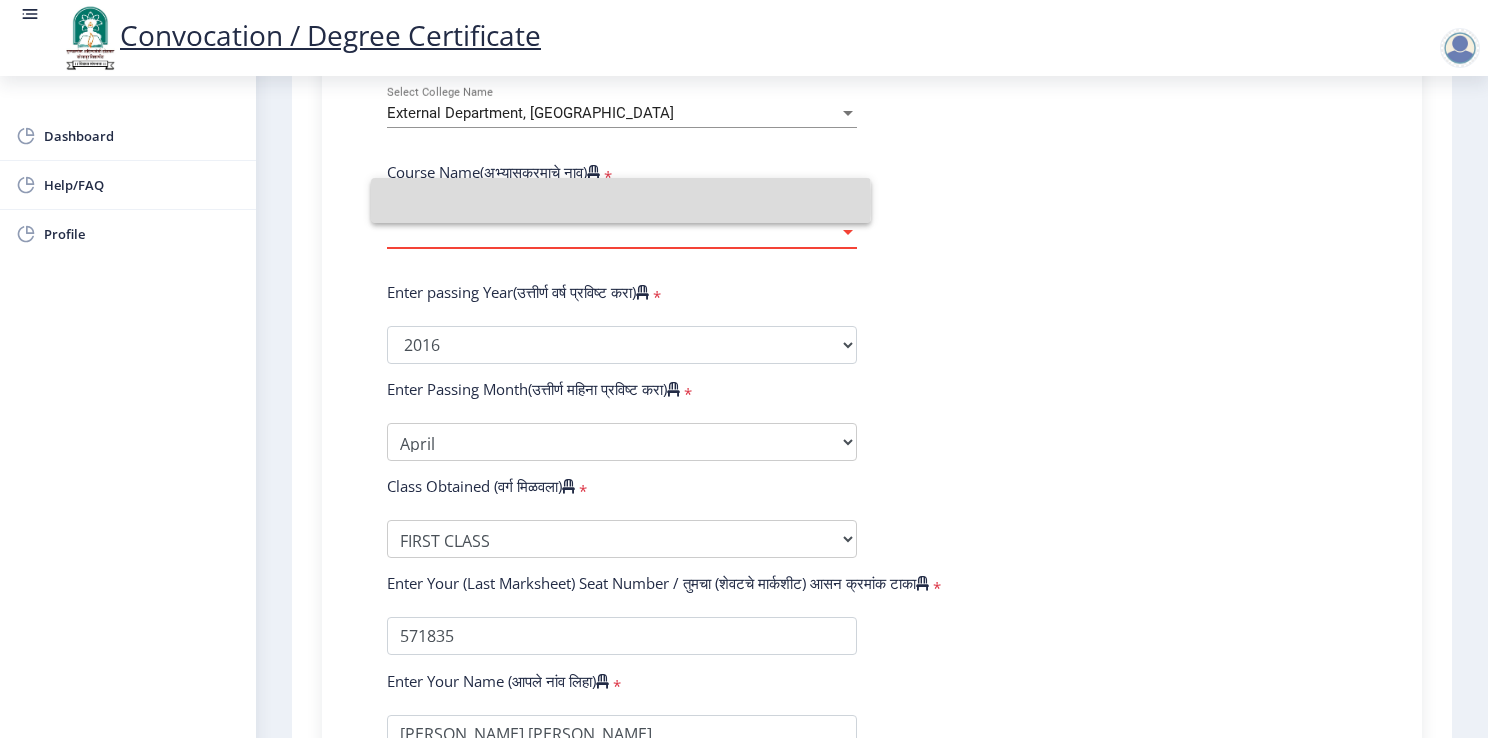 click at bounding box center [621, 200] 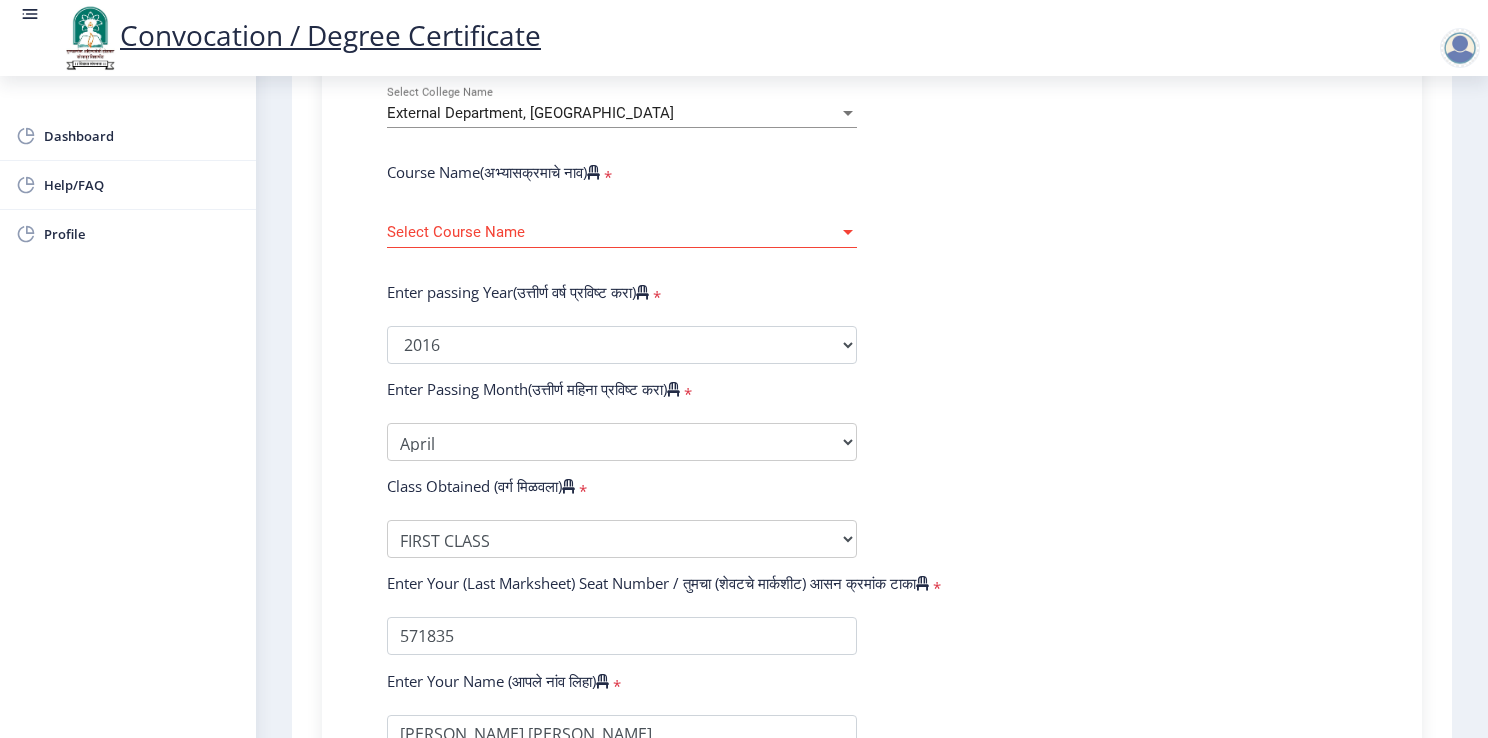 click on "Select Course Name Select Course Name" 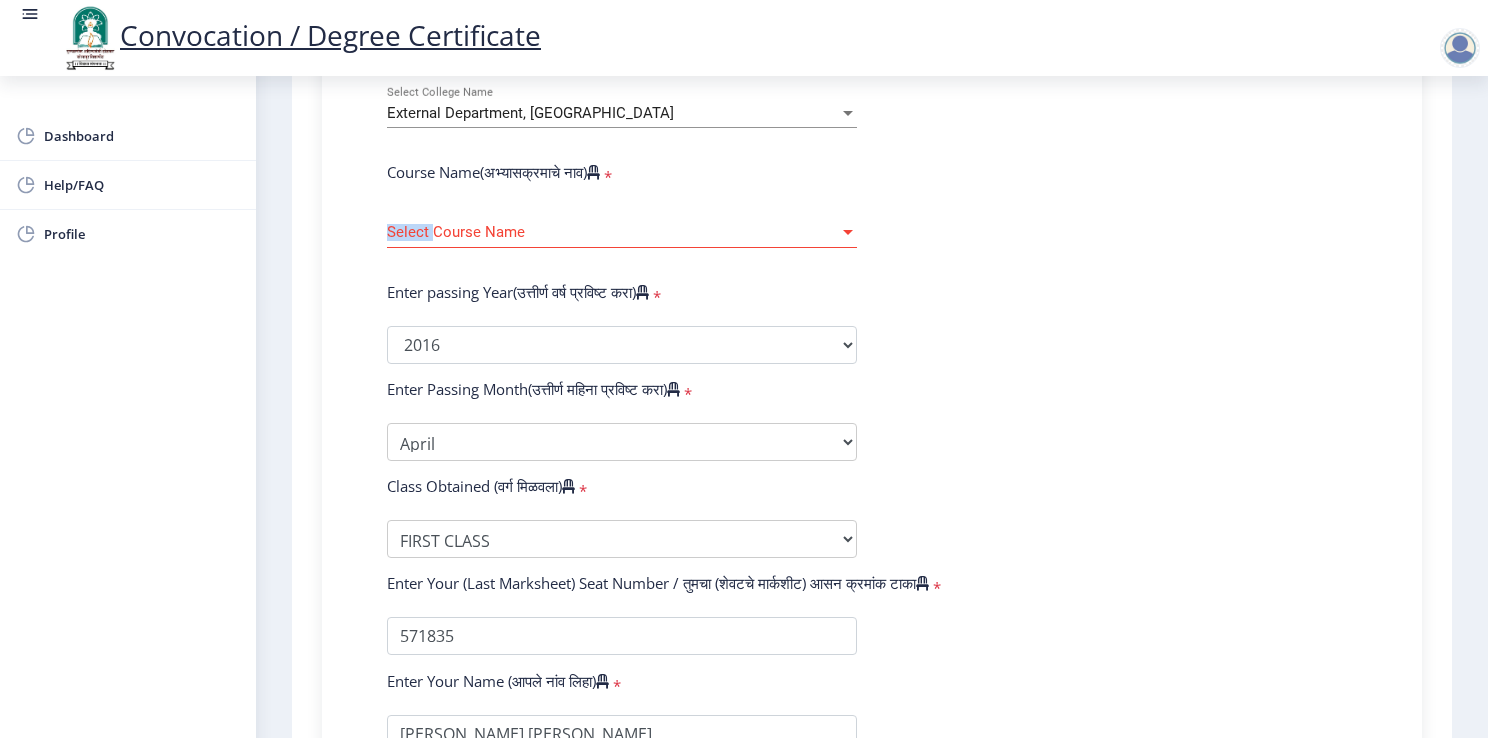 click on "Select Course Name Select Course Name" 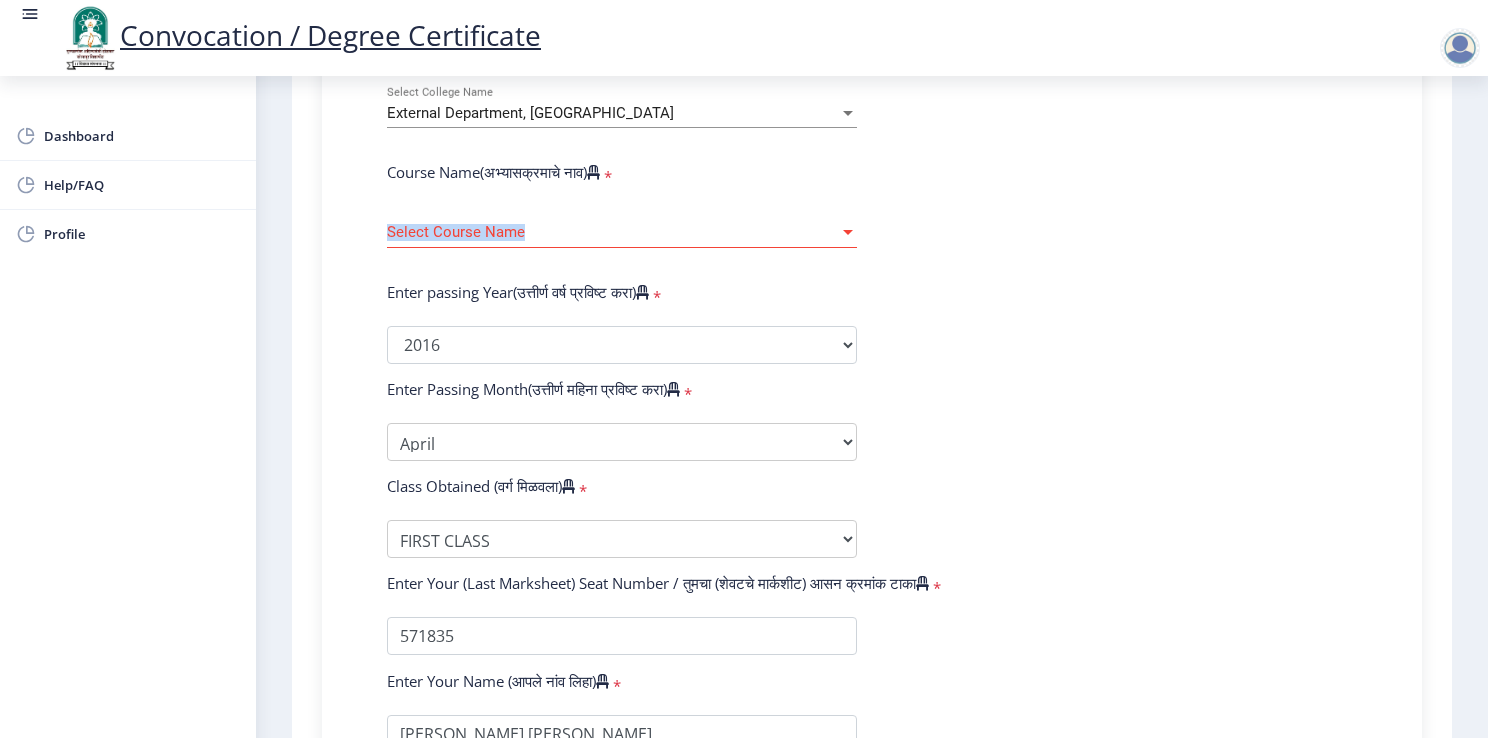 click on "Select Course Name Select Course Name" 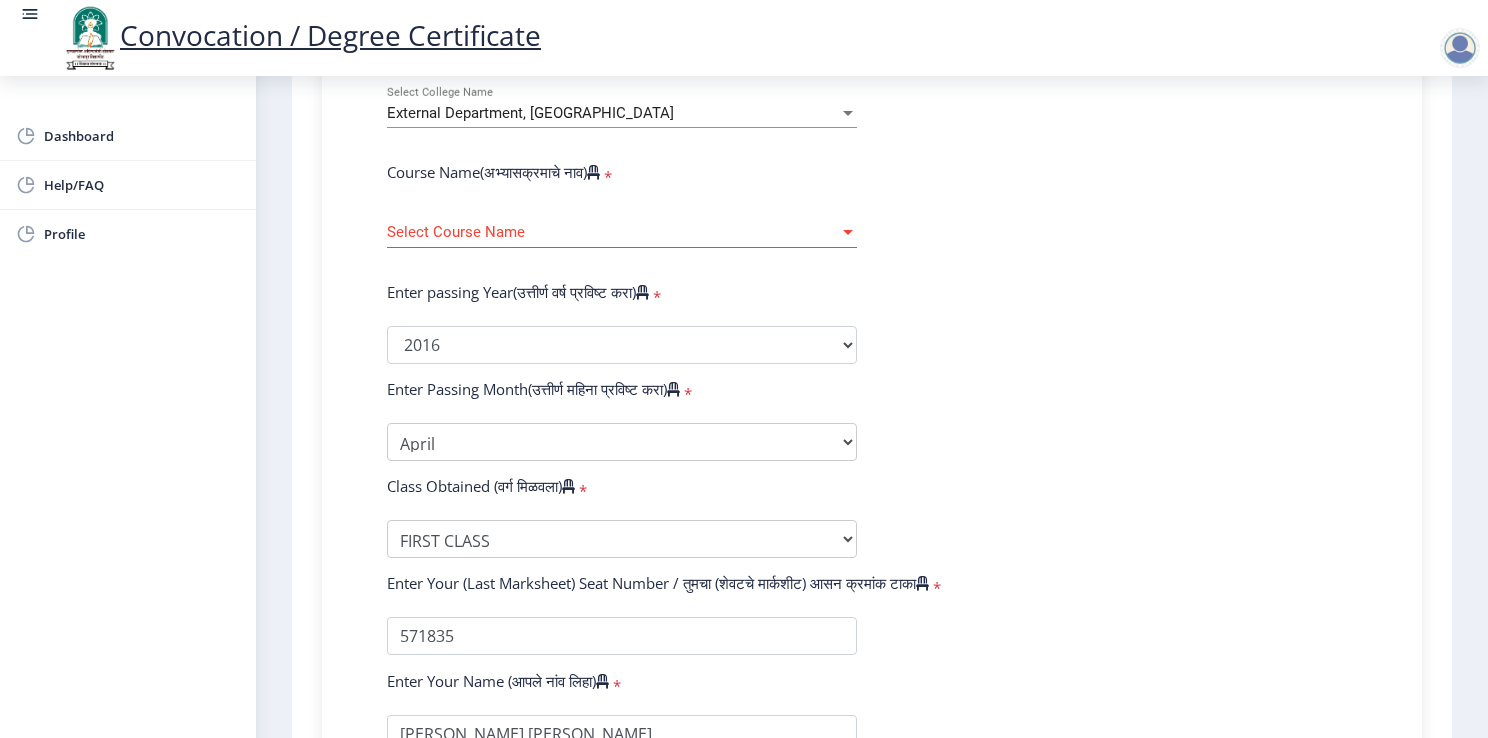 drag, startPoint x: 379, startPoint y: 200, endPoint x: 384, endPoint y: 219, distance: 19.646883 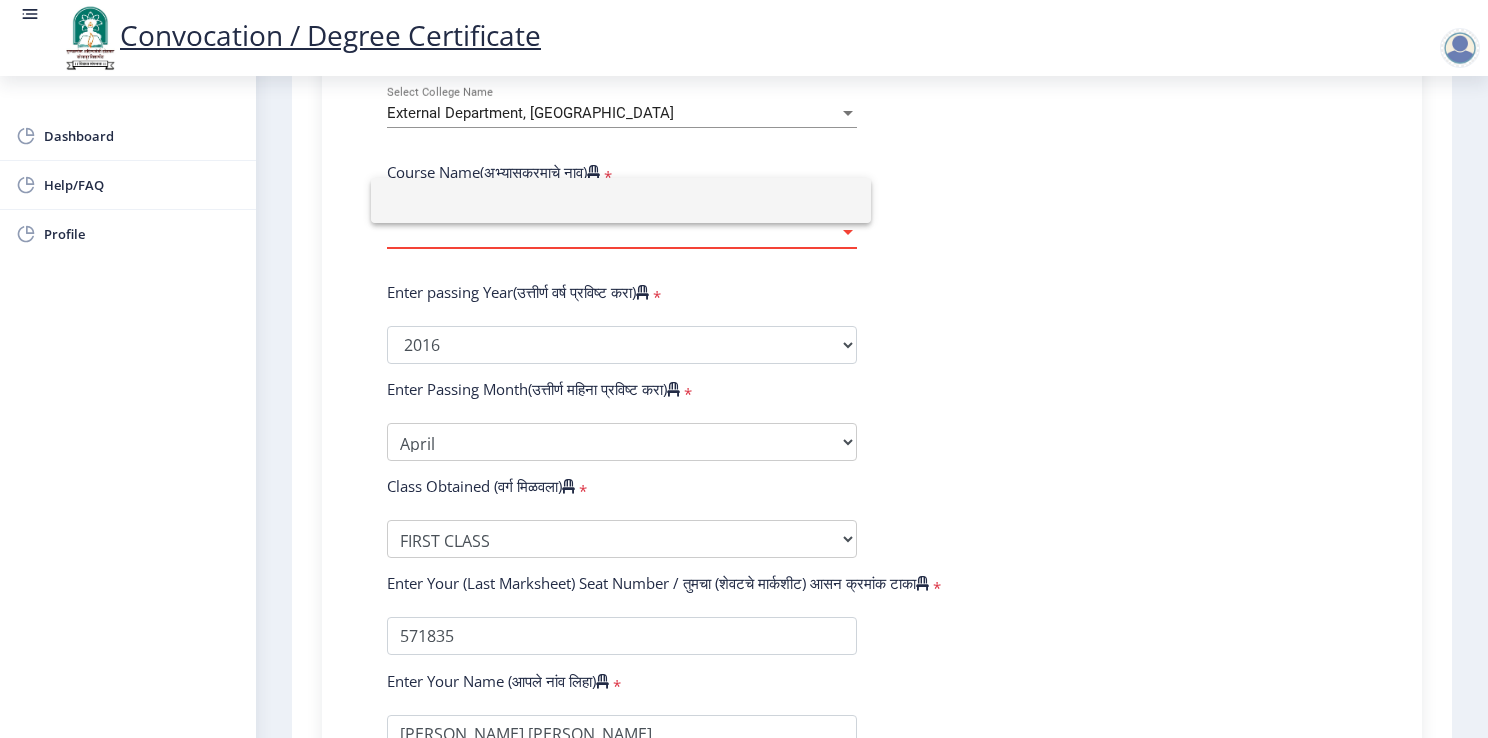 click at bounding box center [621, 200] 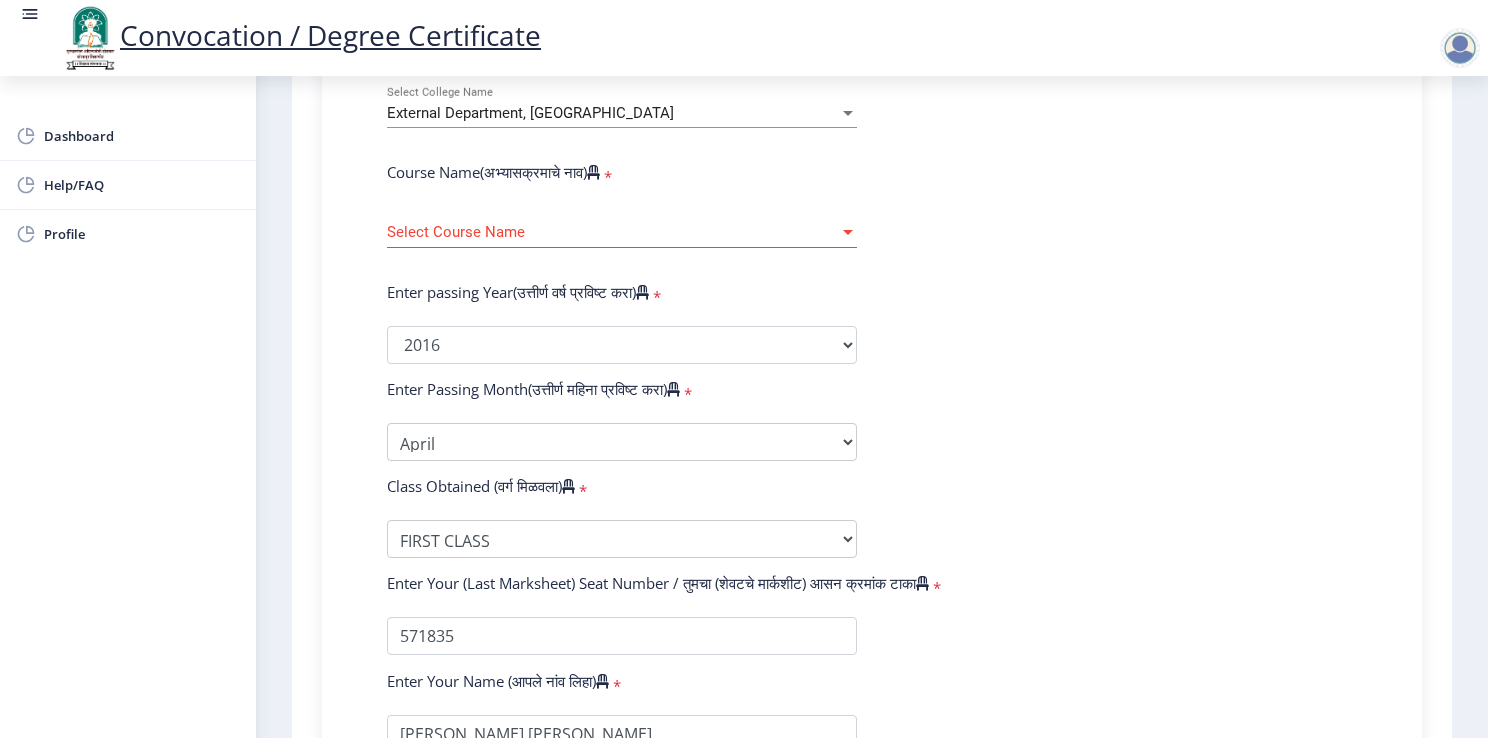 click on "Select Course Name Select Course Name" 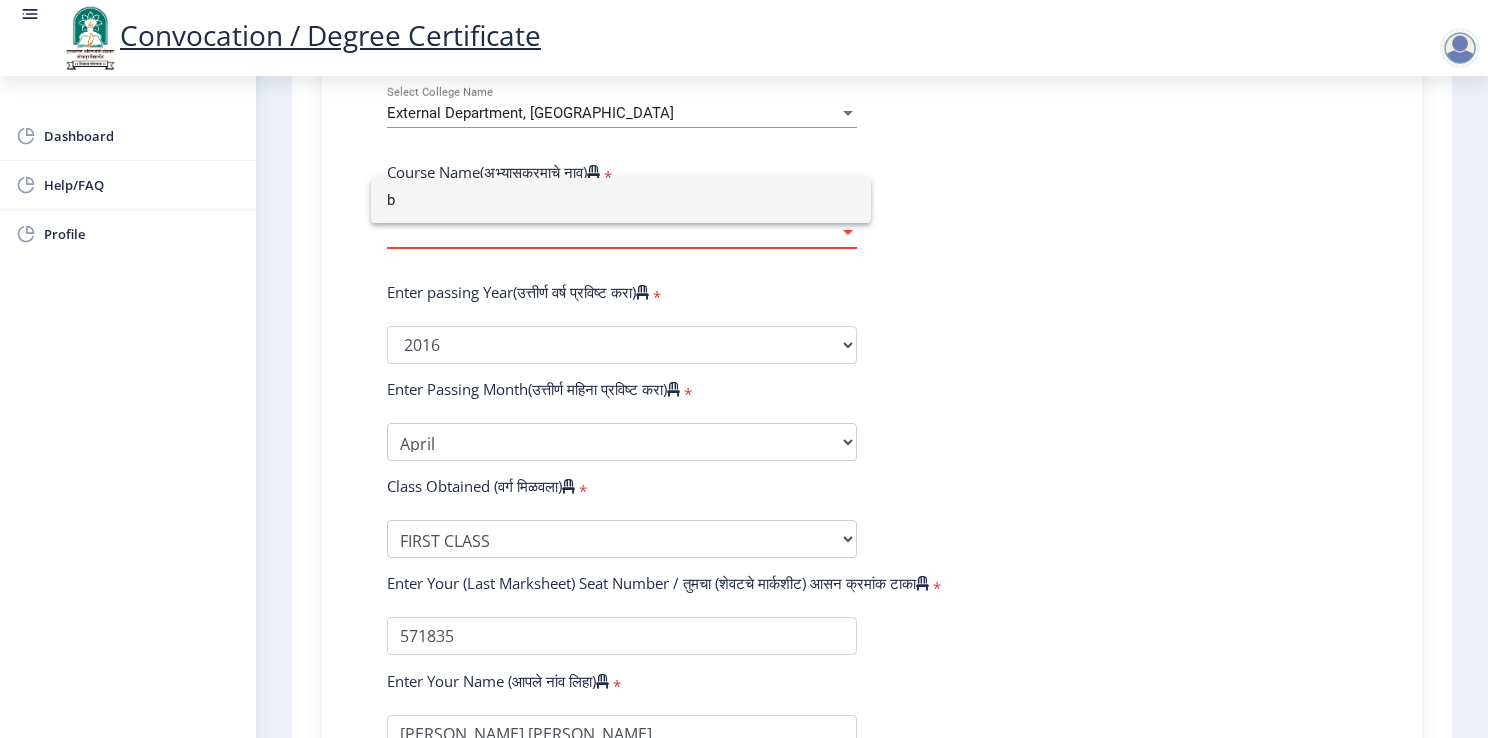 click on "b" at bounding box center [621, 200] 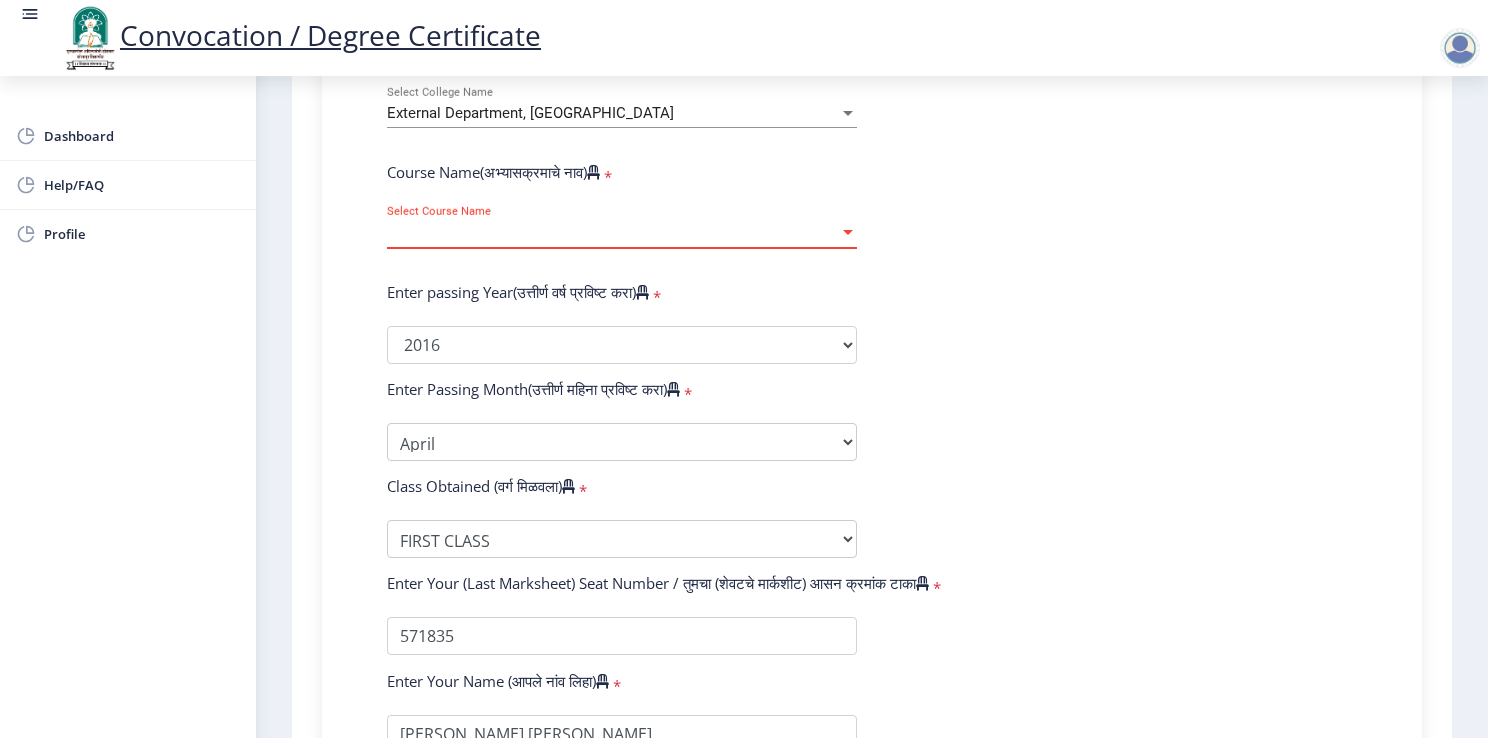 click on "Select Course Name" at bounding box center (613, 232) 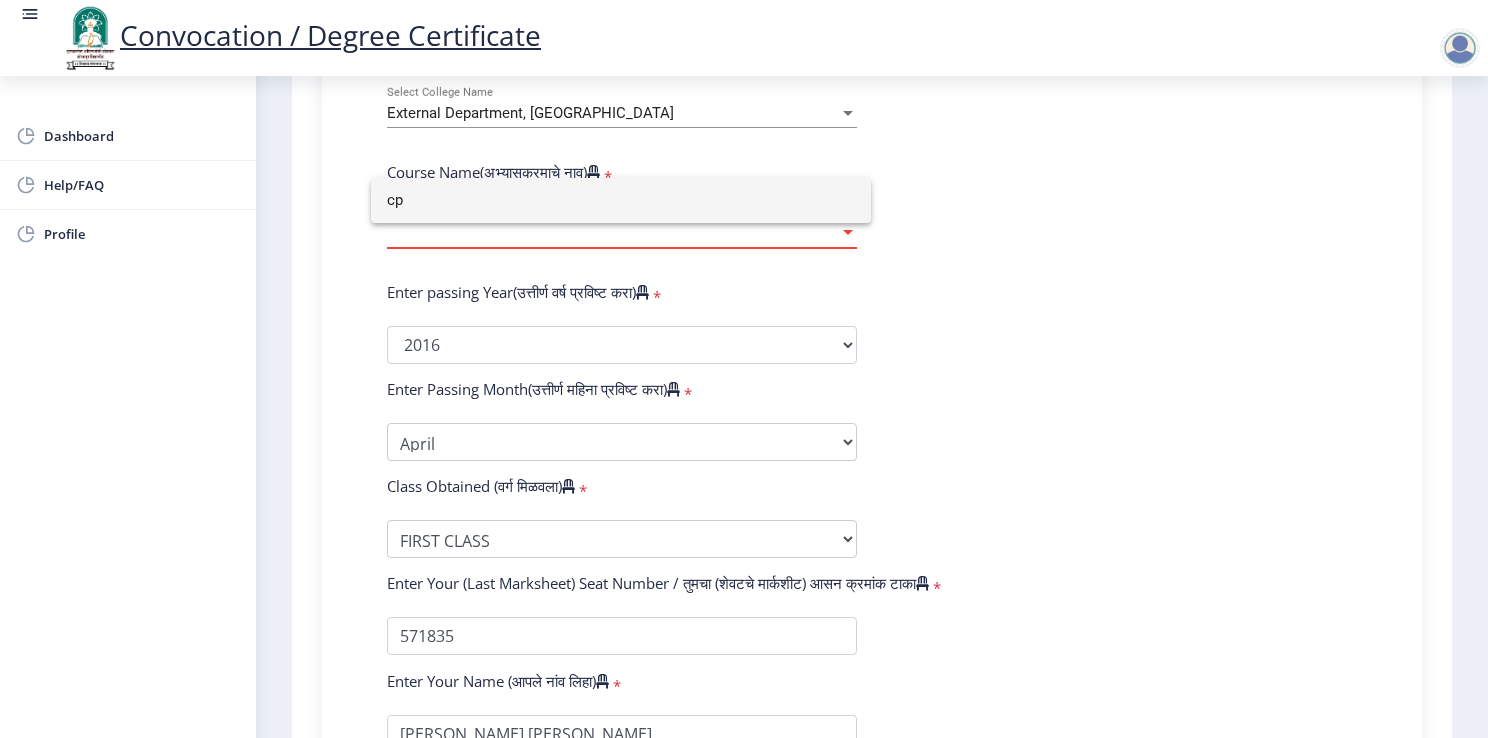 type on "c" 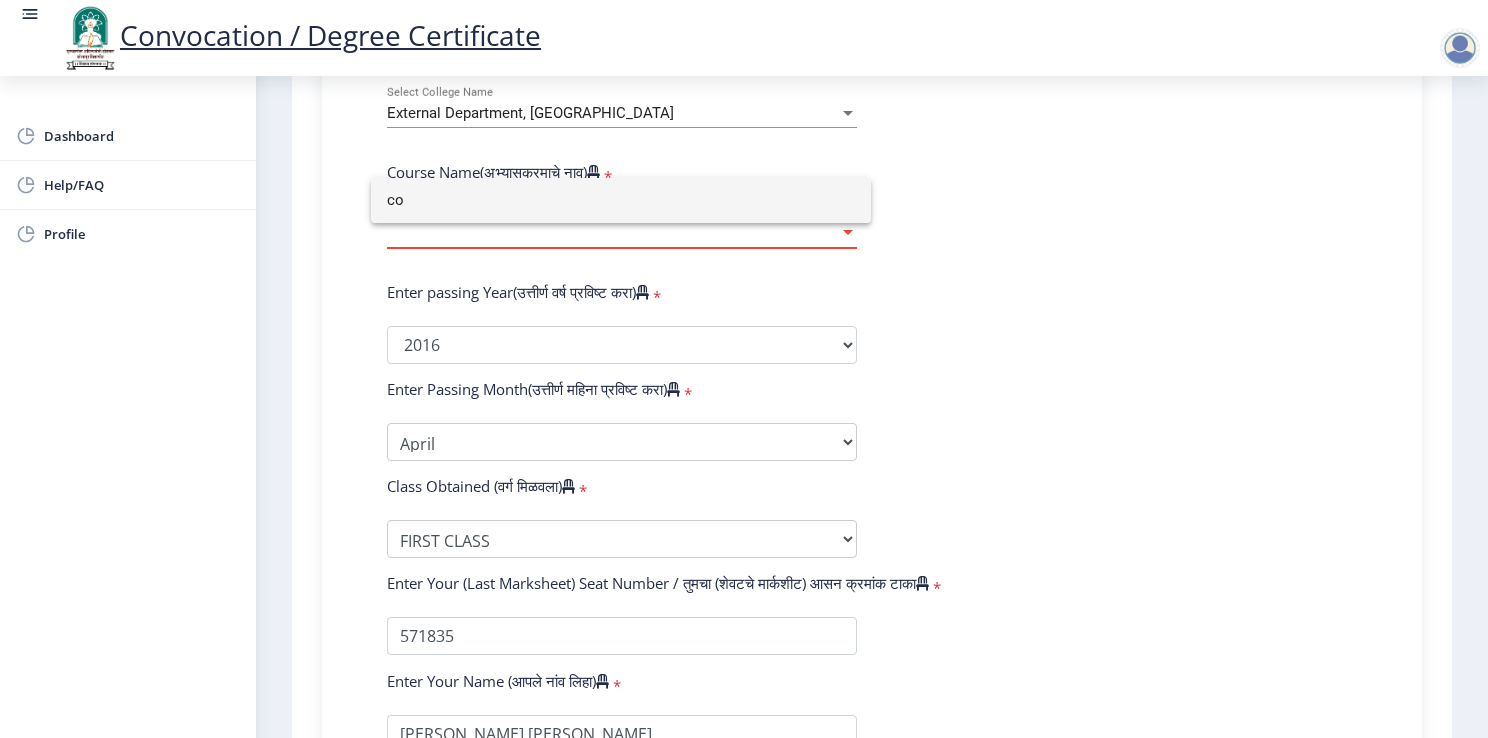 type on "c" 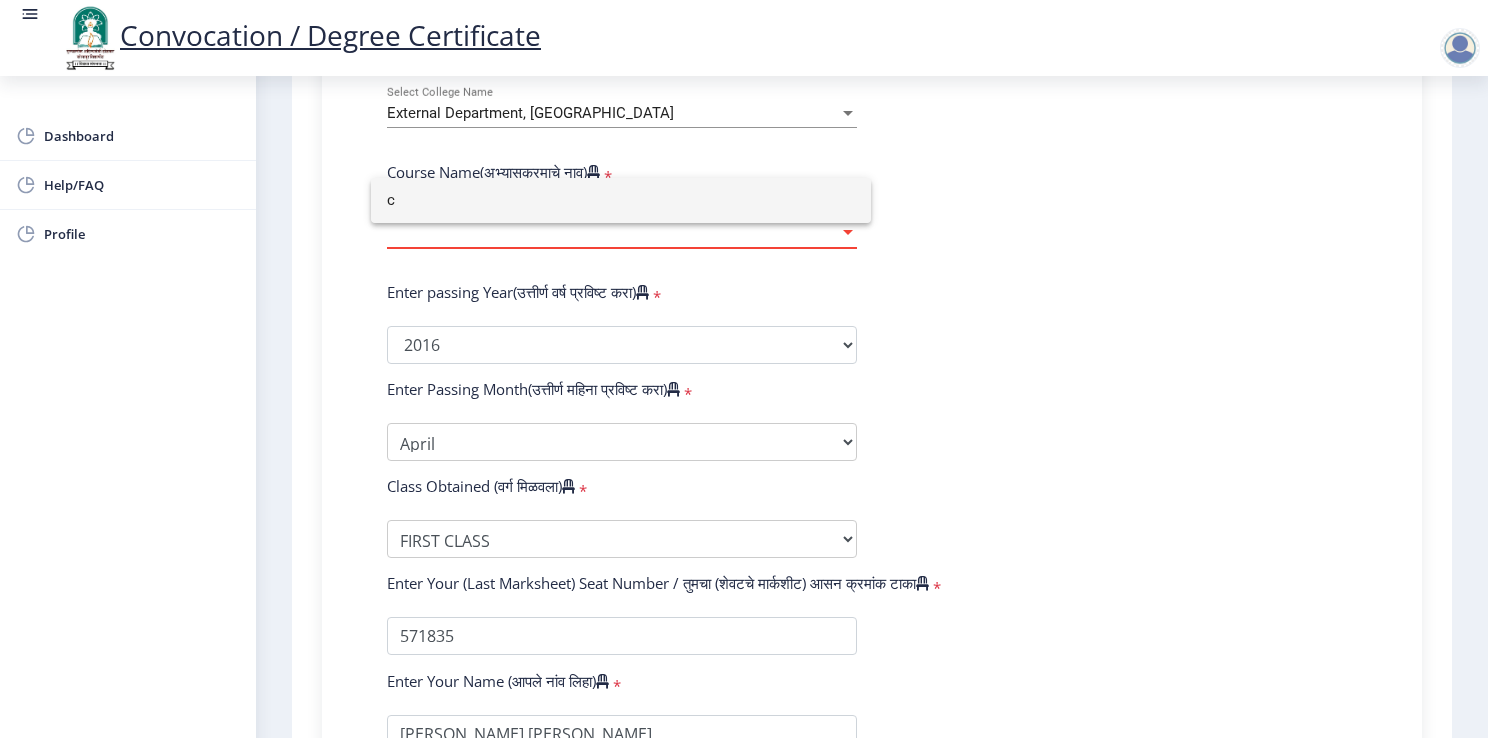 type 